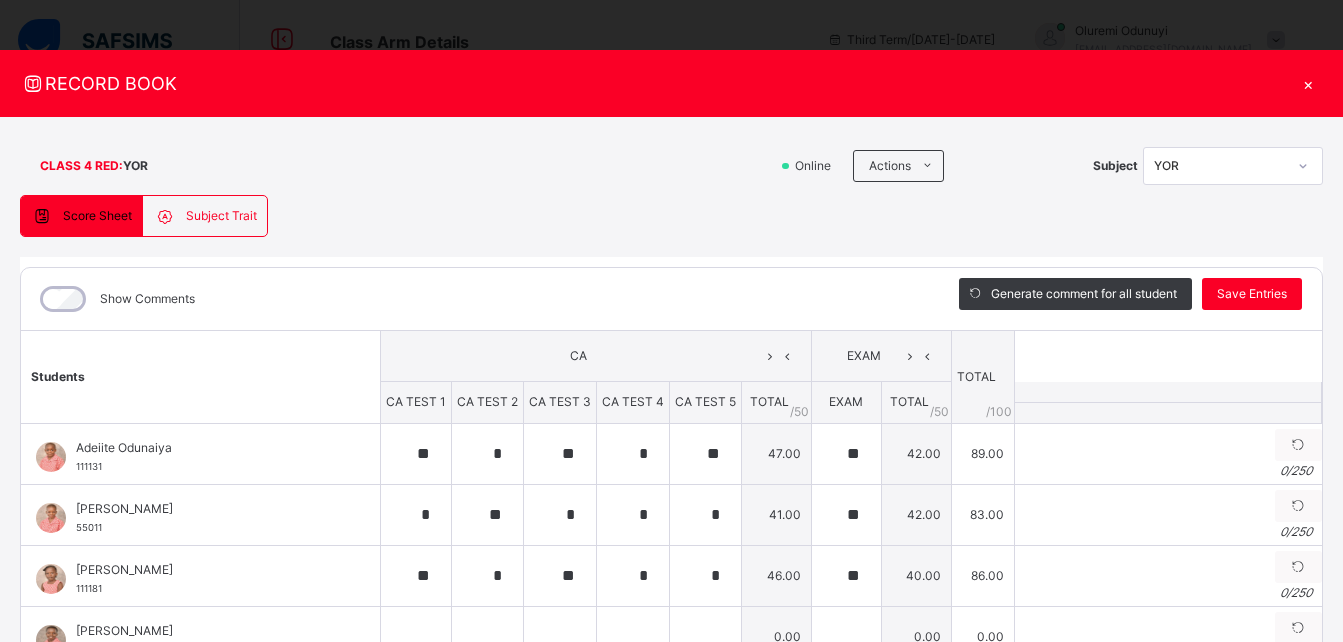 scroll, scrollTop: 1294, scrollLeft: 0, axis: vertical 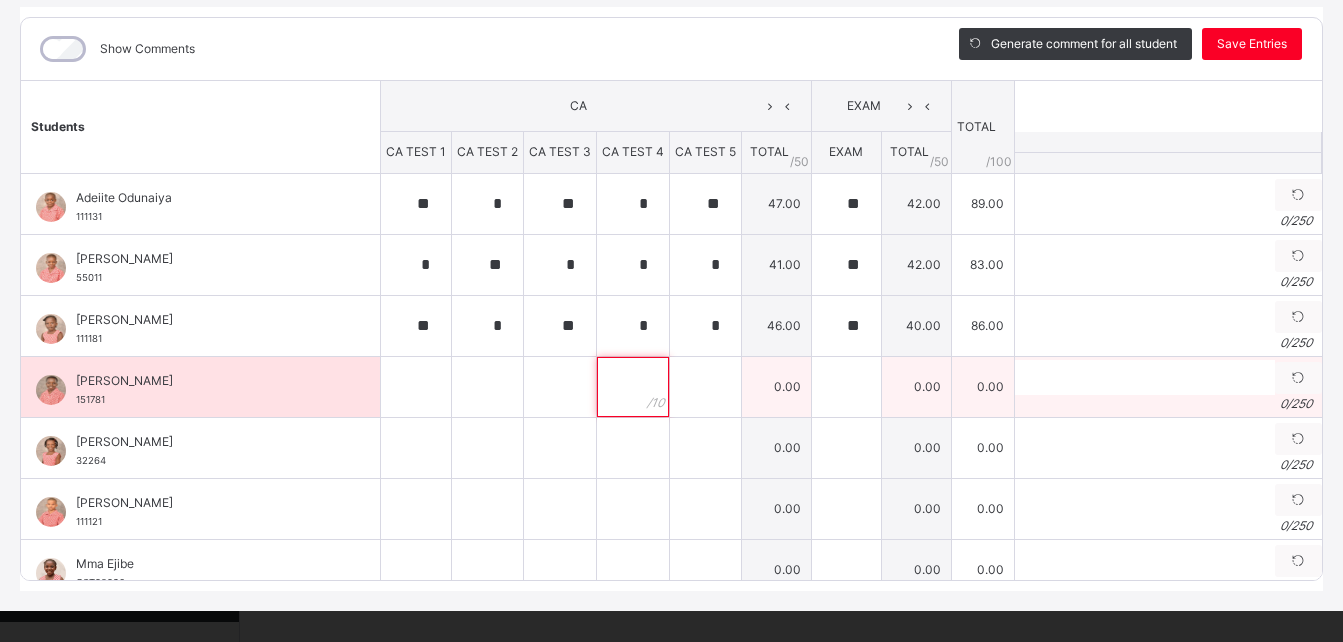 click at bounding box center [633, 387] 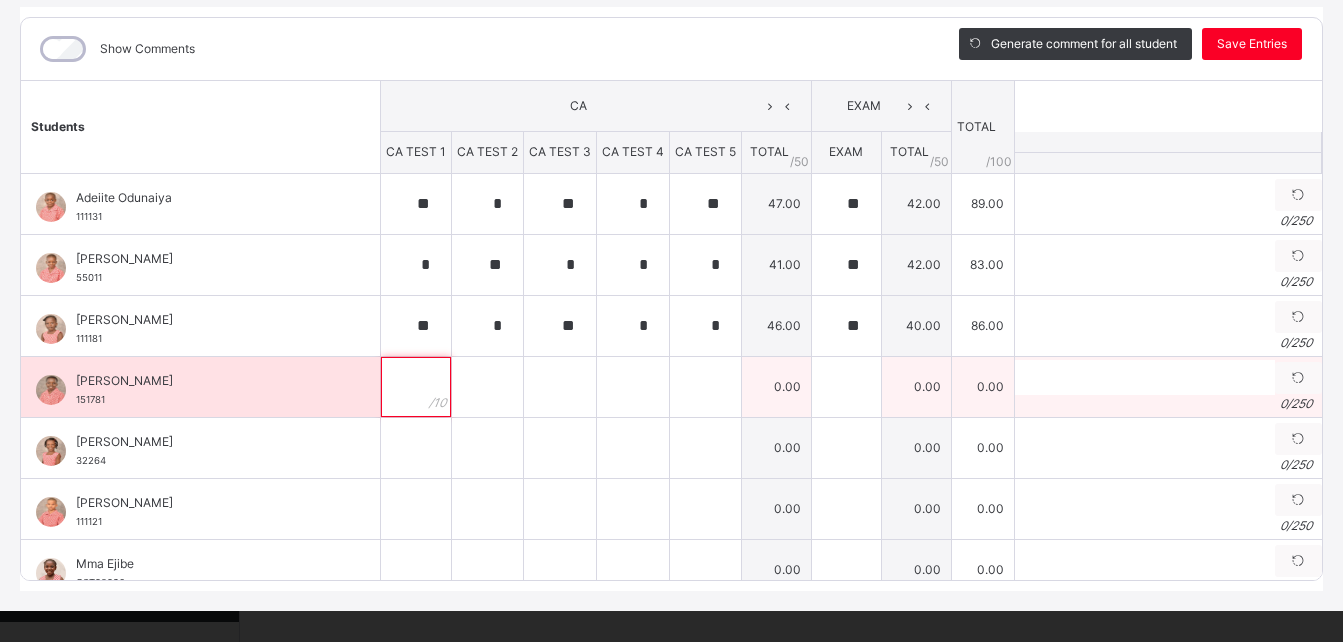 click at bounding box center [416, 387] 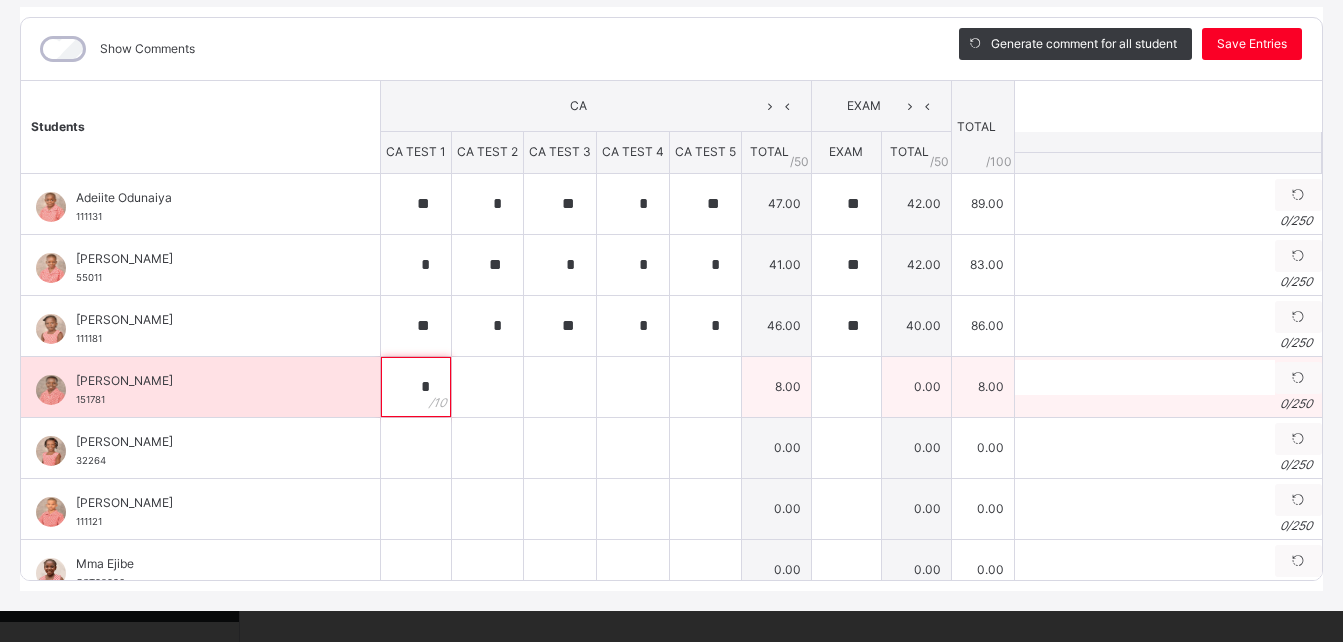 type on "*" 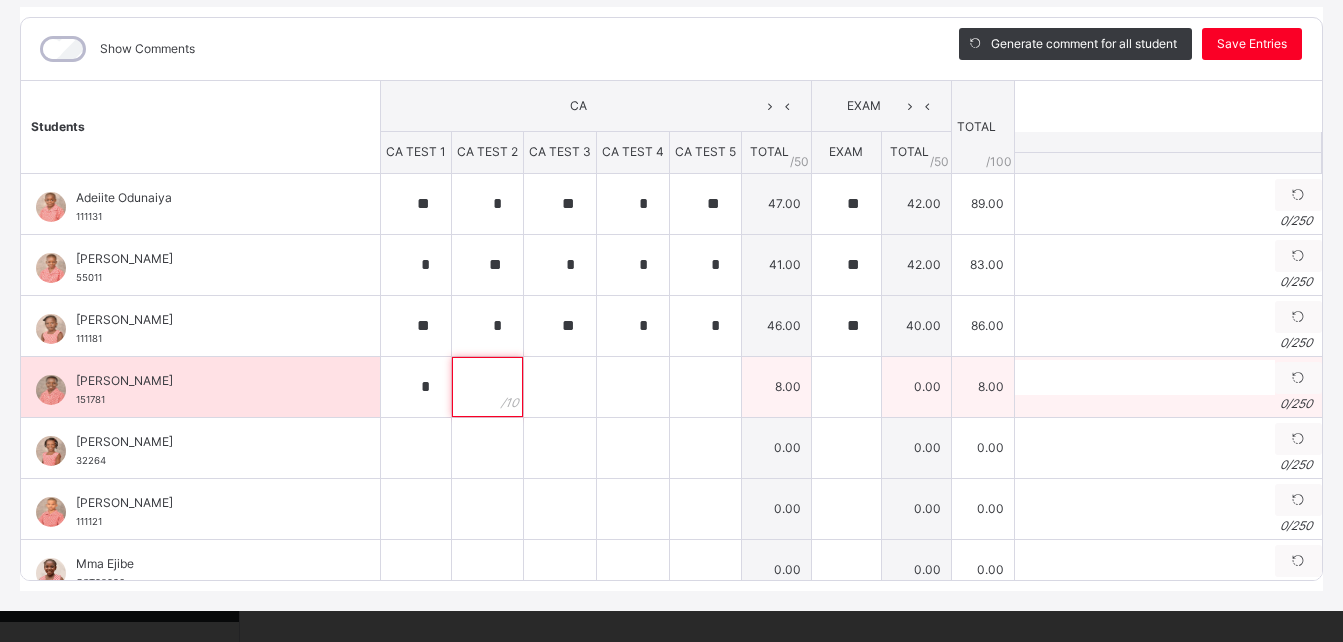 click at bounding box center (487, 387) 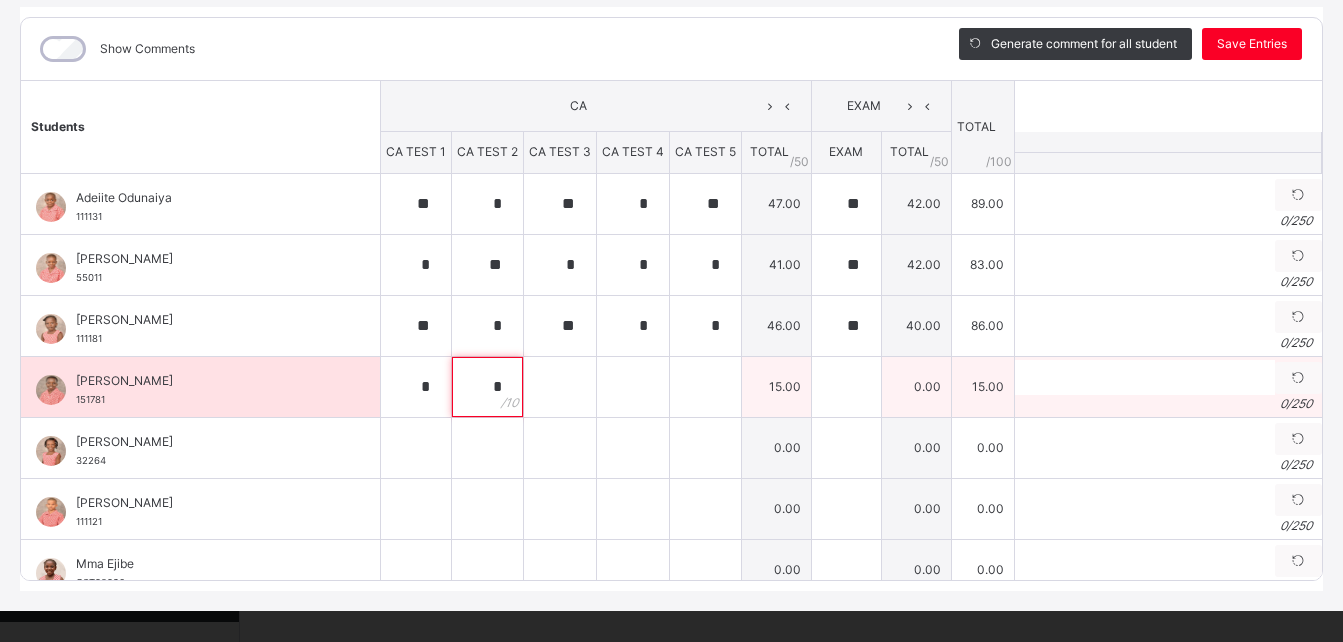 type on "*" 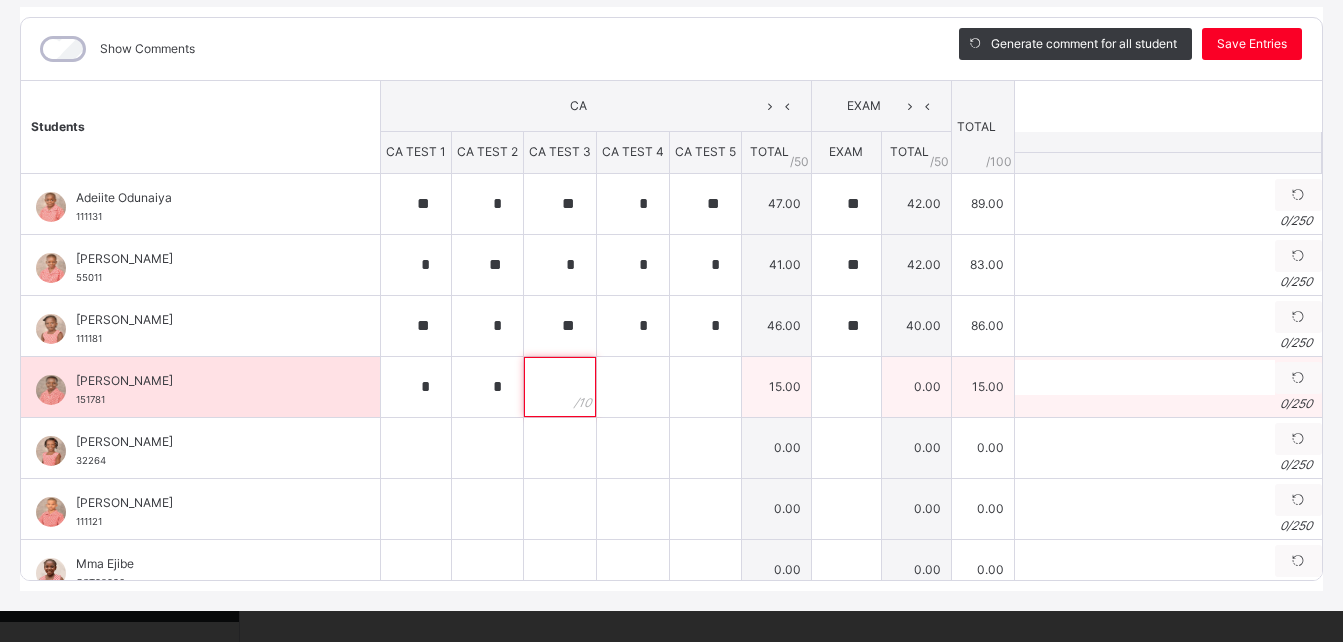 click at bounding box center (560, 387) 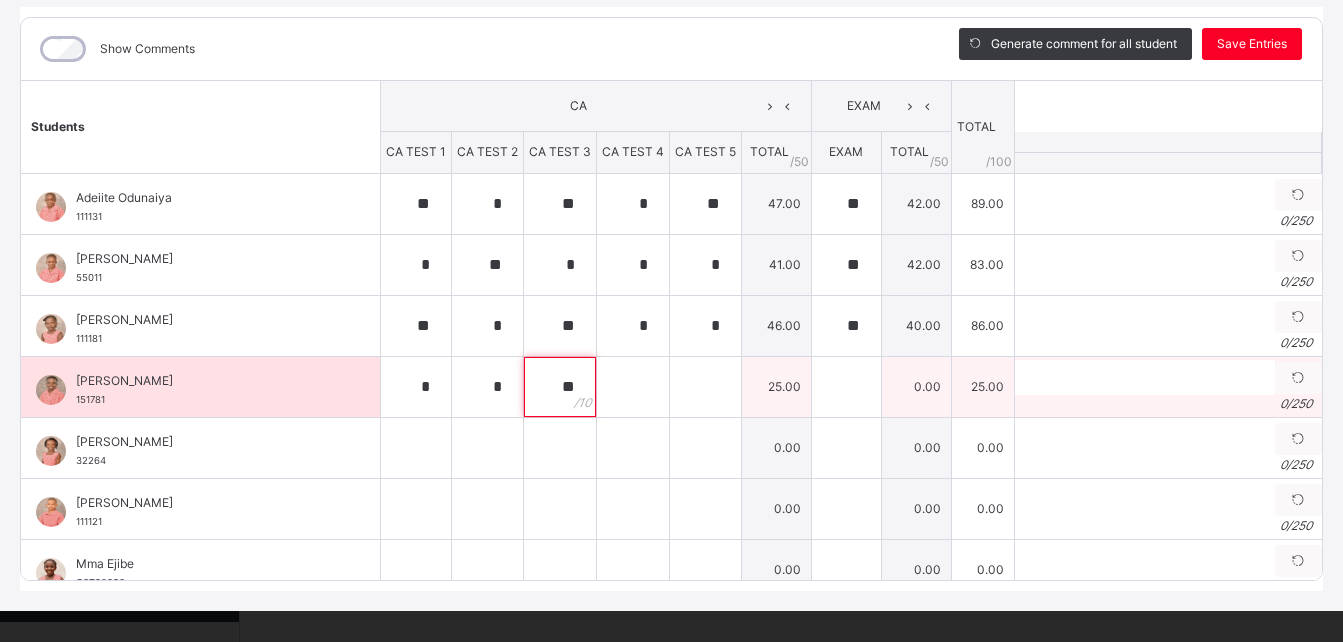 type on "**" 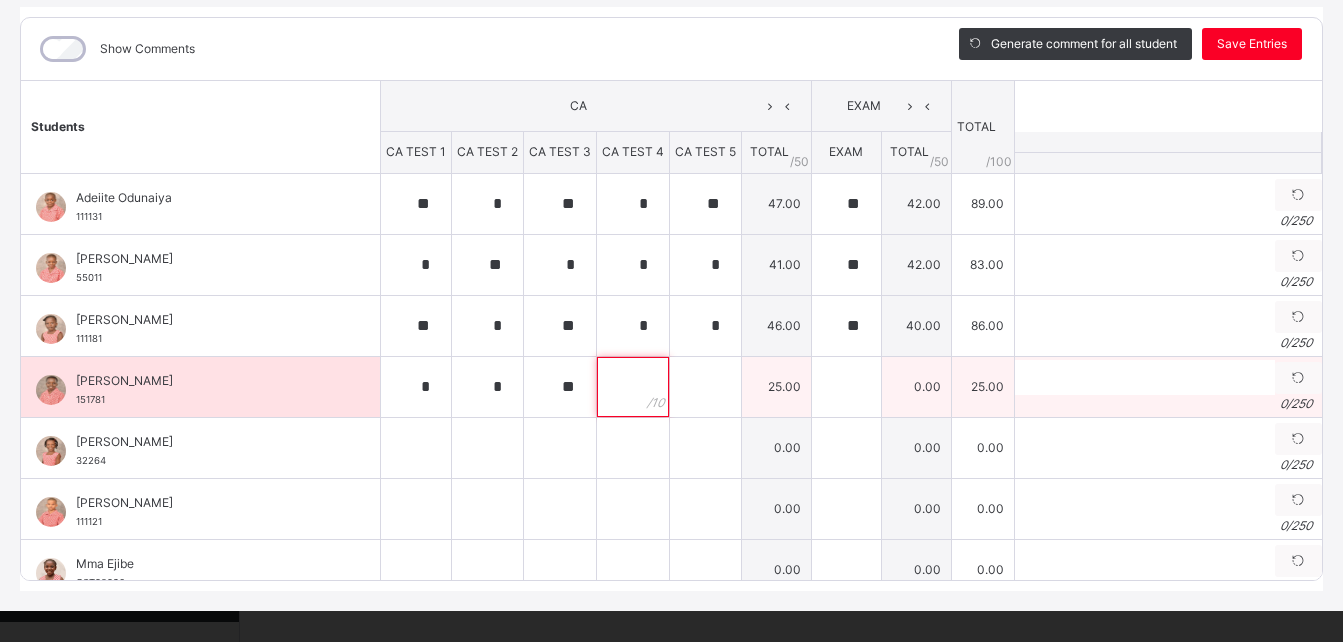 click at bounding box center [633, 387] 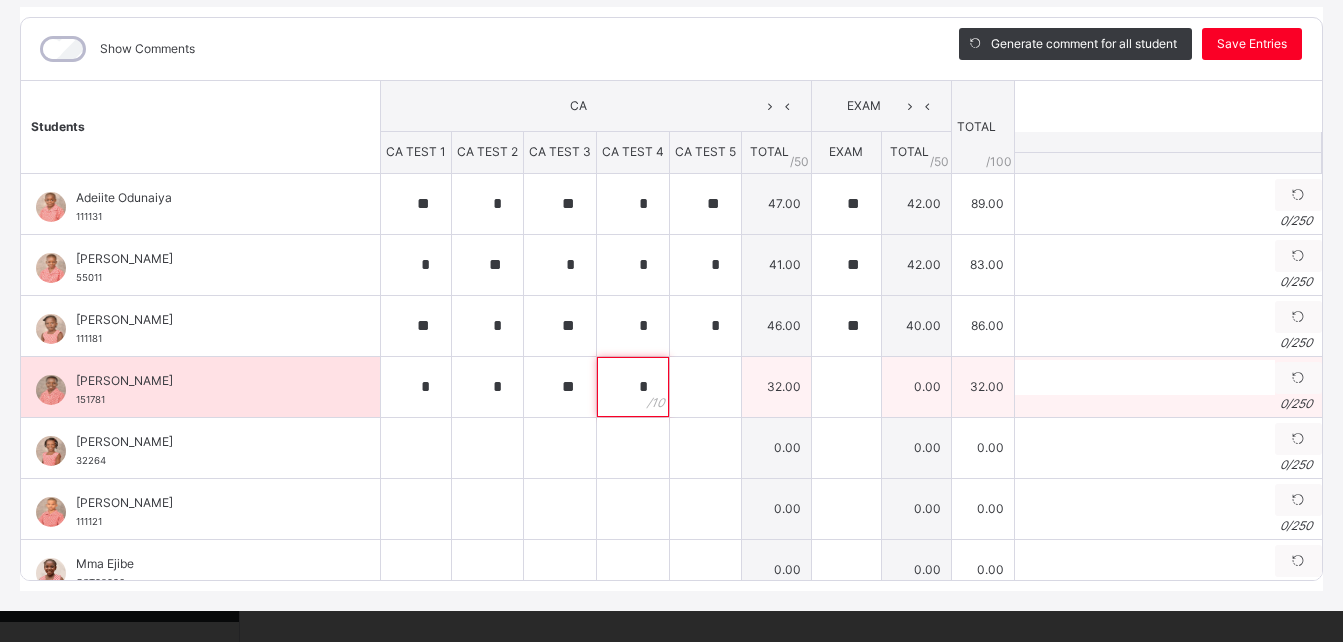 type on "*" 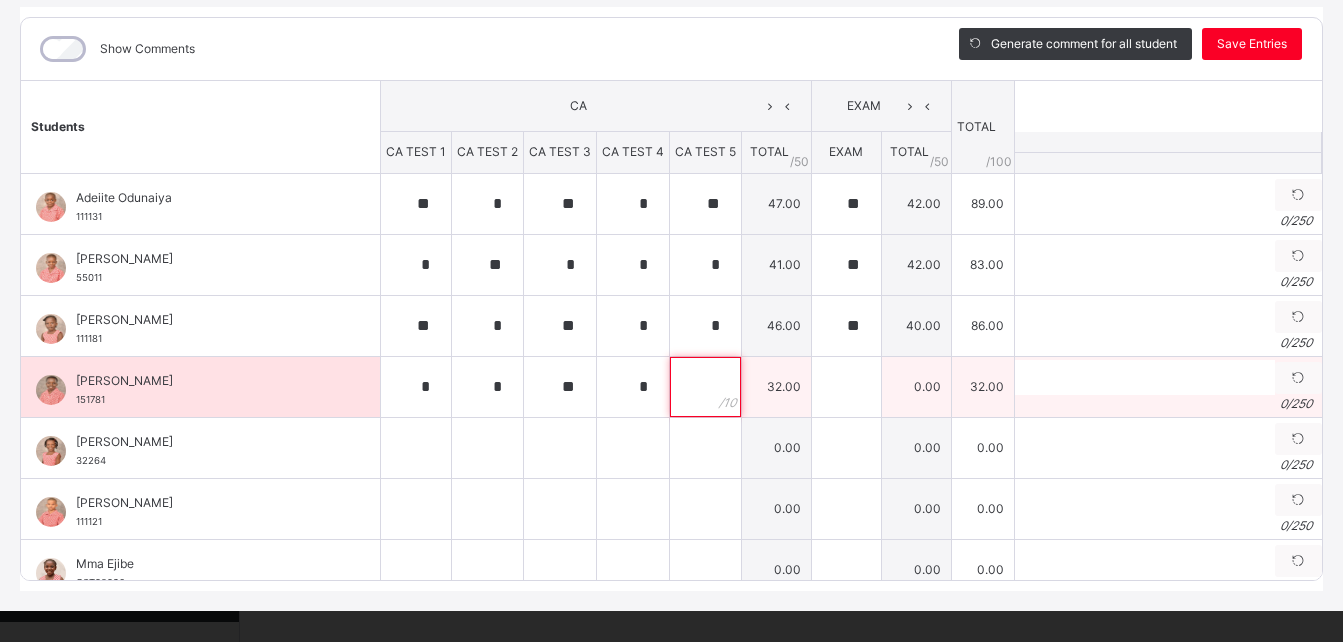 click at bounding box center [705, 387] 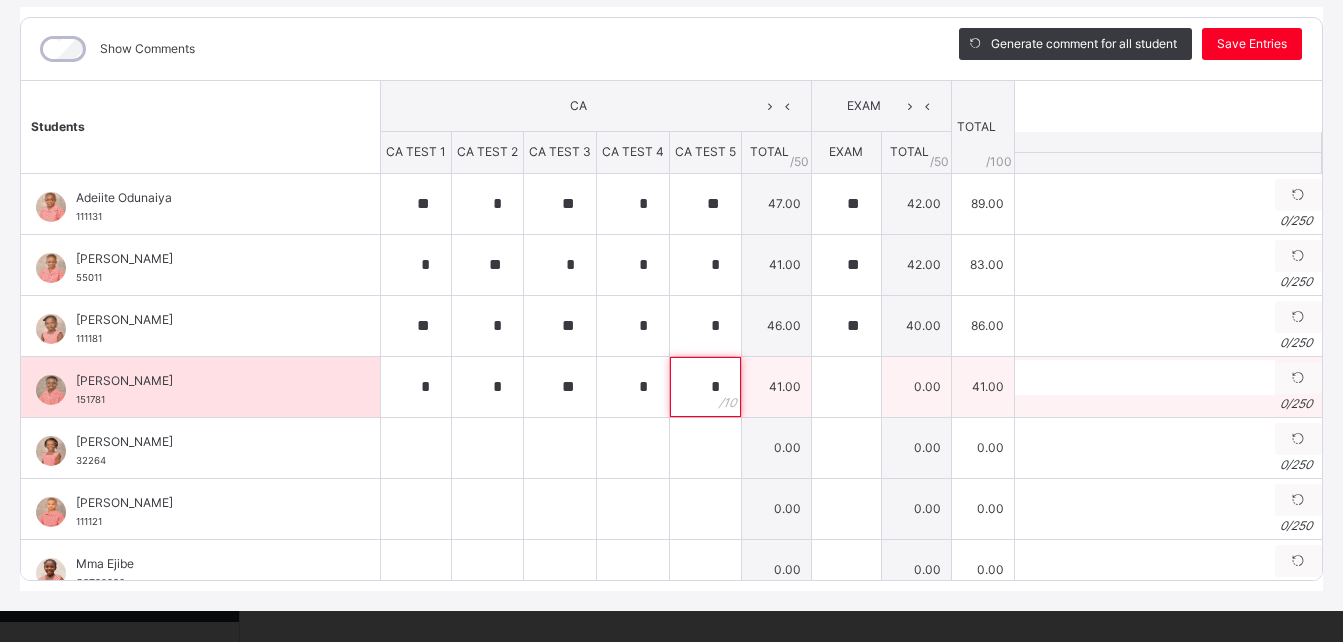 type on "*" 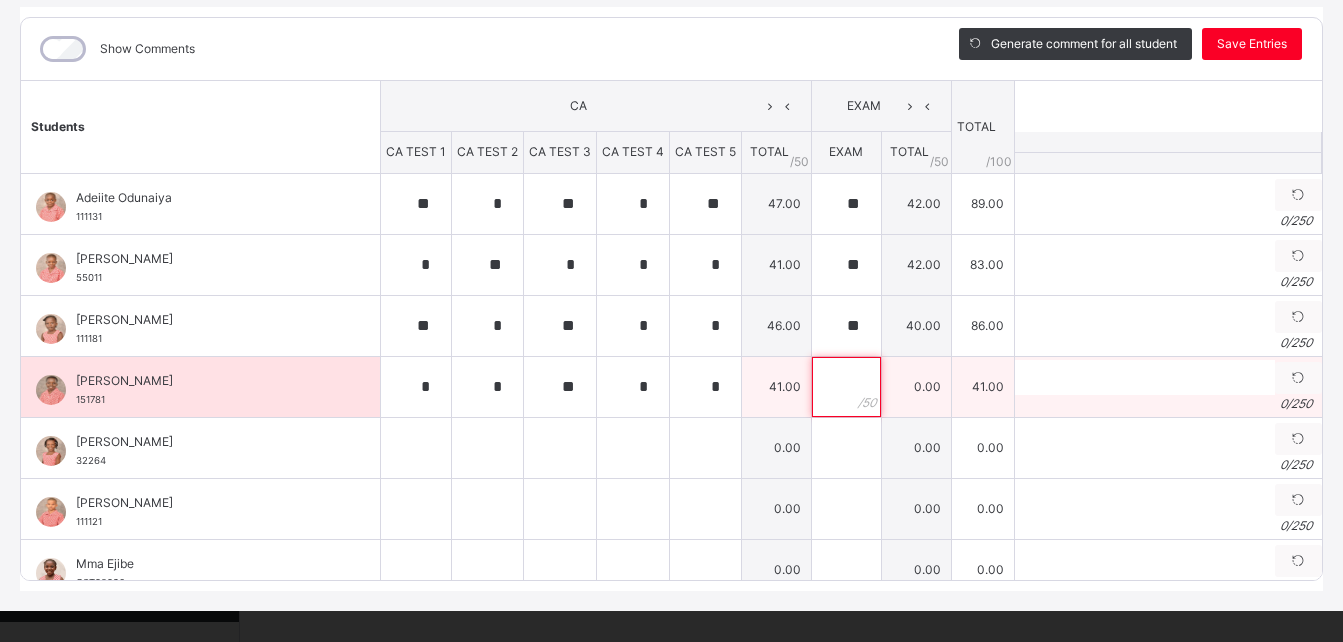 click at bounding box center (846, 387) 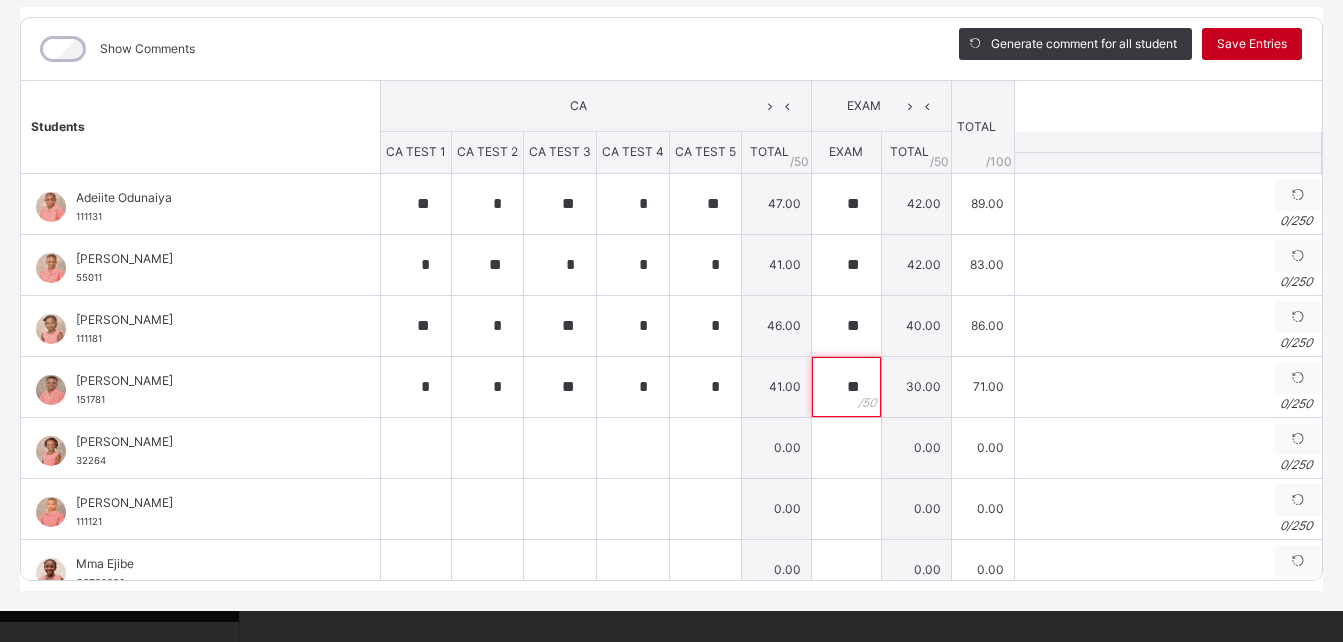 type on "**" 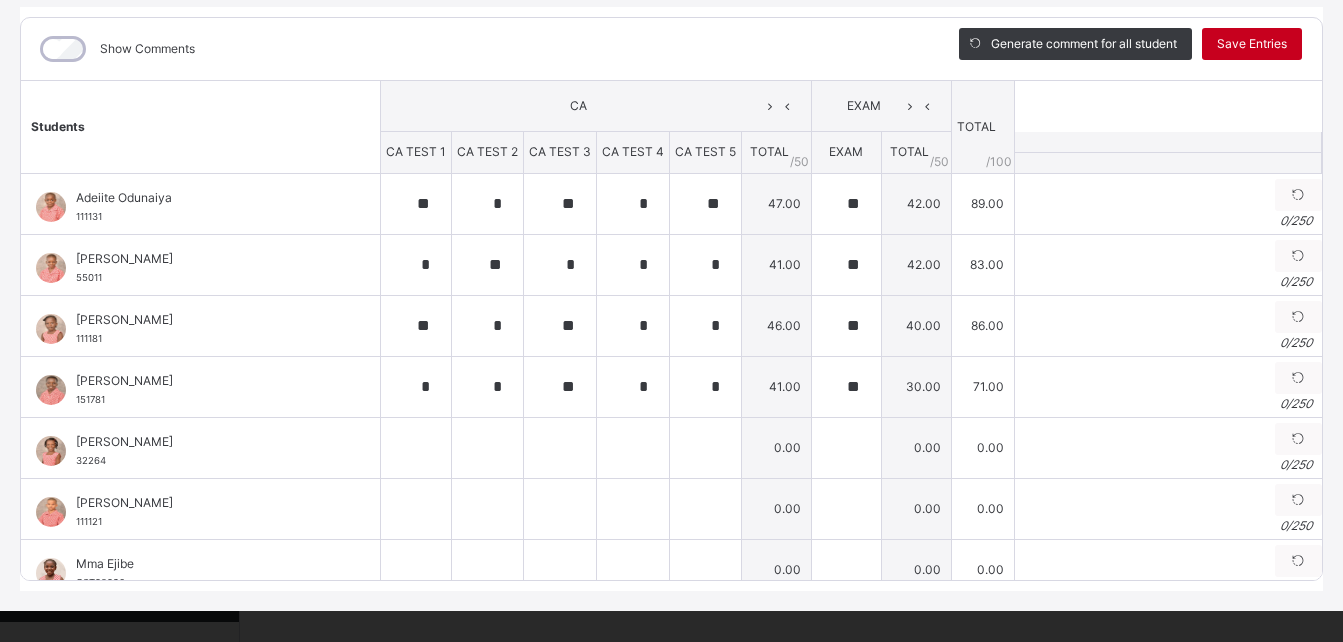 click on "Save Entries" at bounding box center (1252, 44) 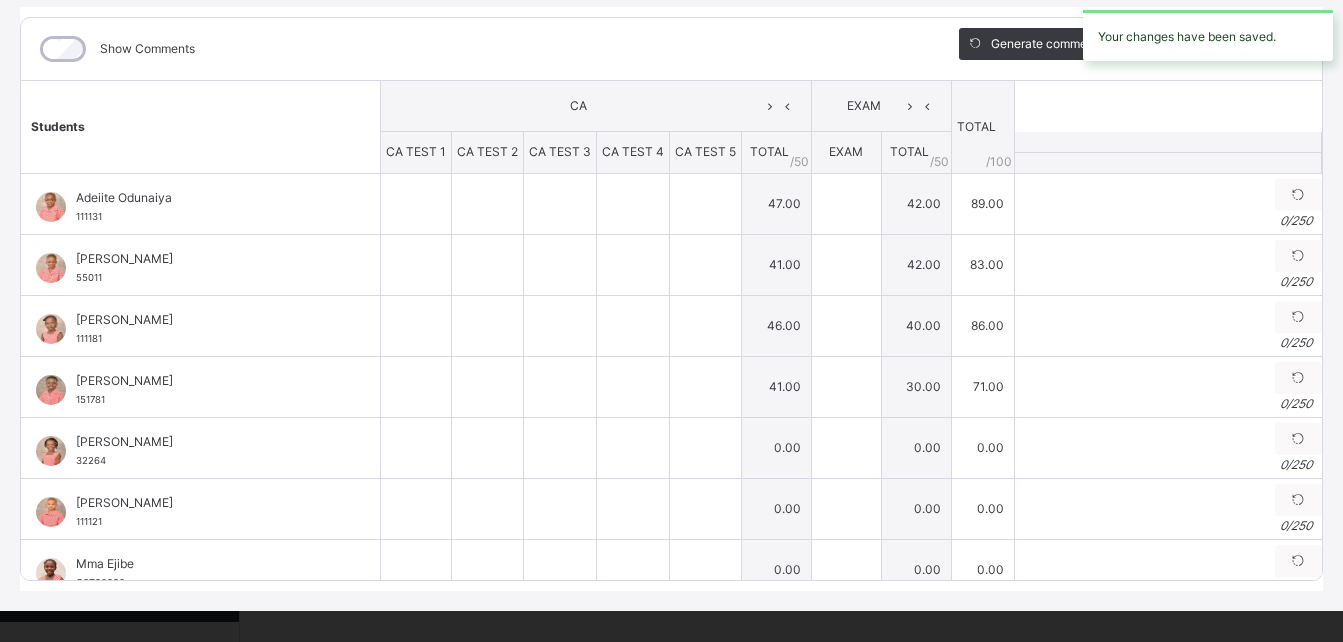 type on "**" 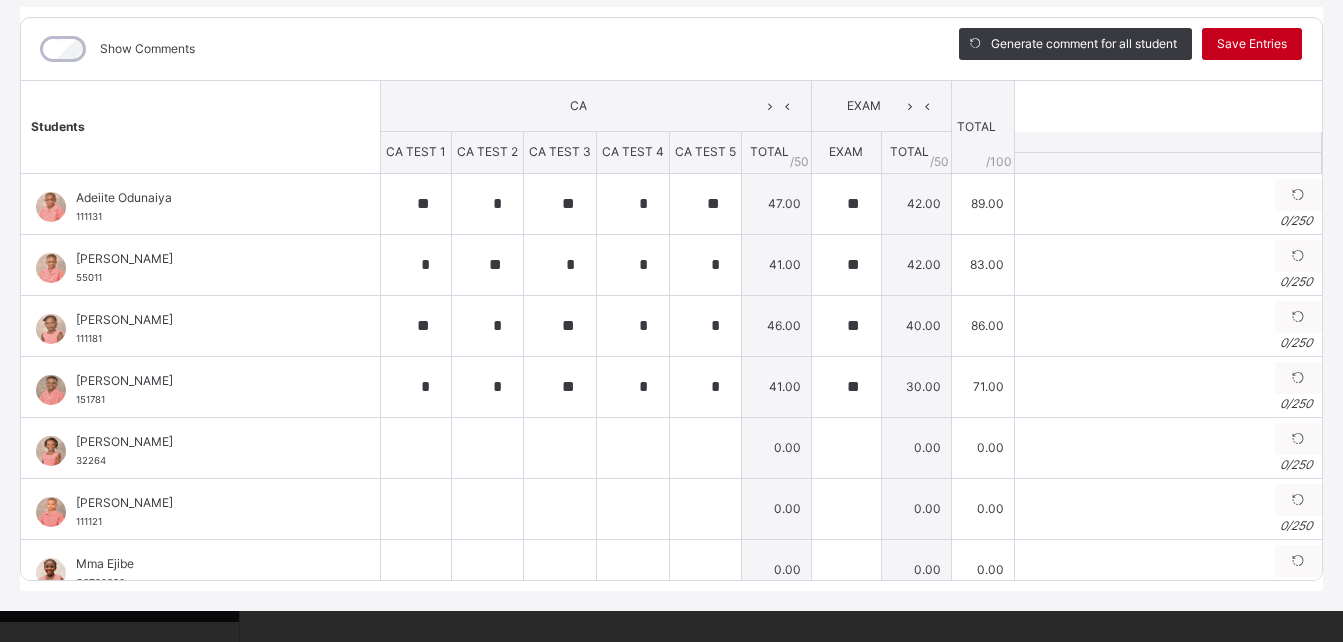 click on "Save Entries" at bounding box center [1252, 44] 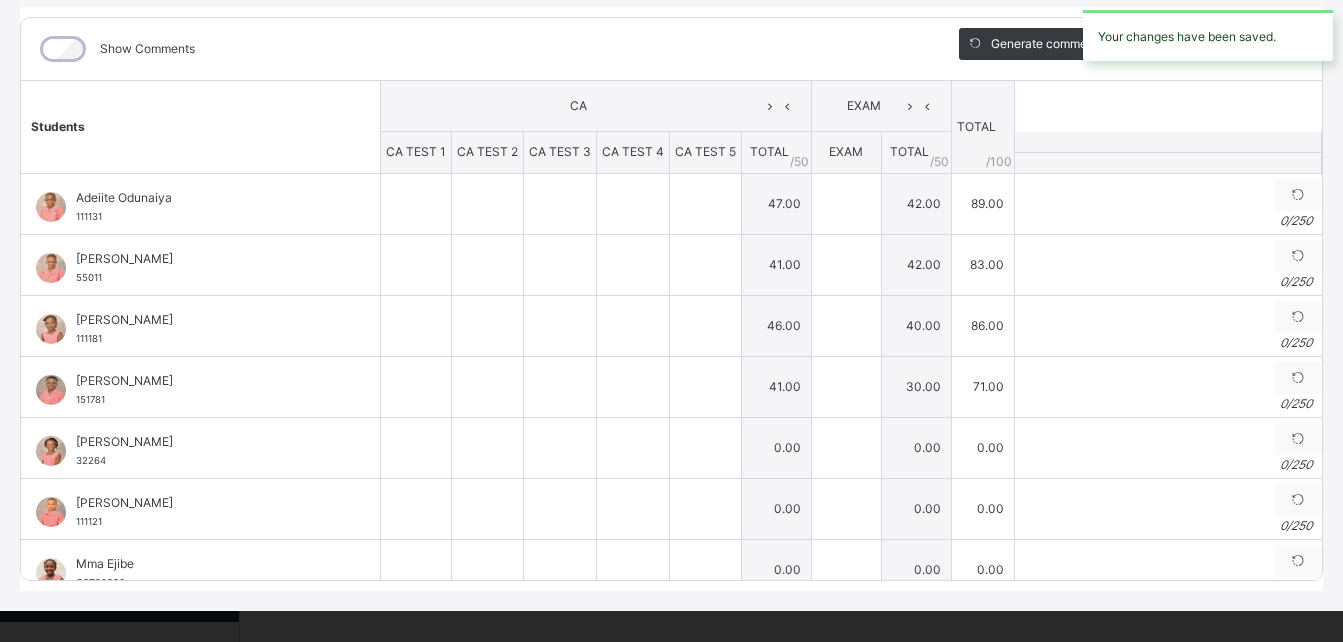 type on "**" 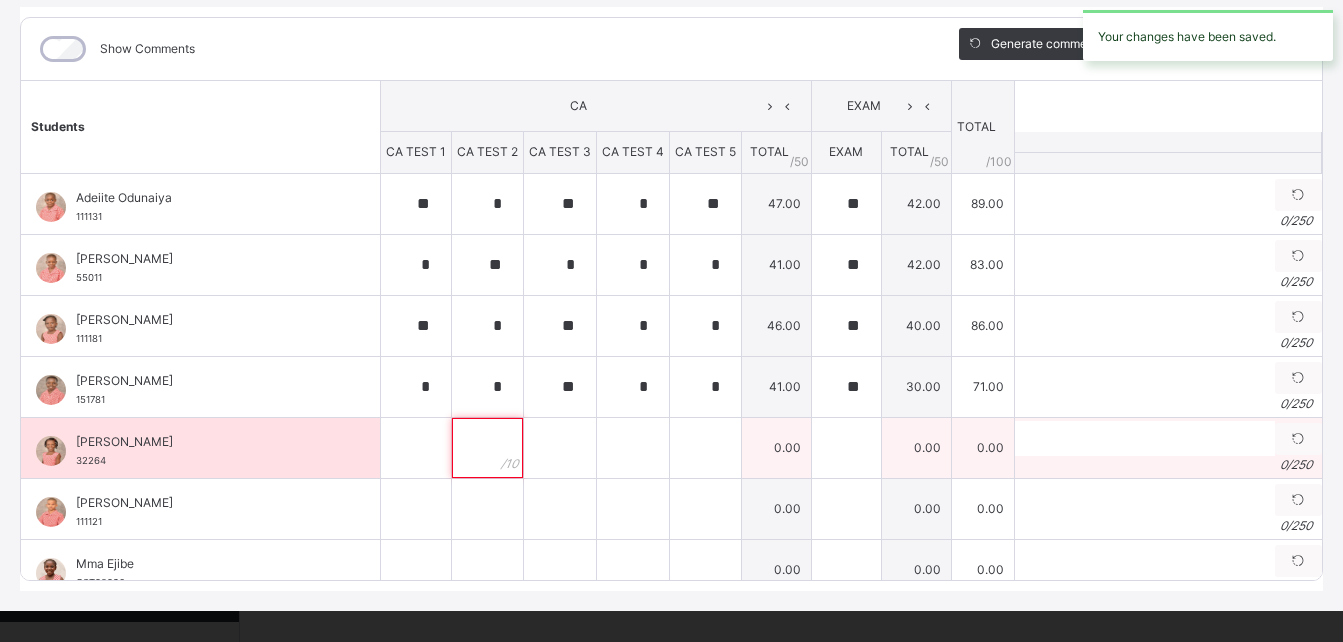 click at bounding box center (487, 448) 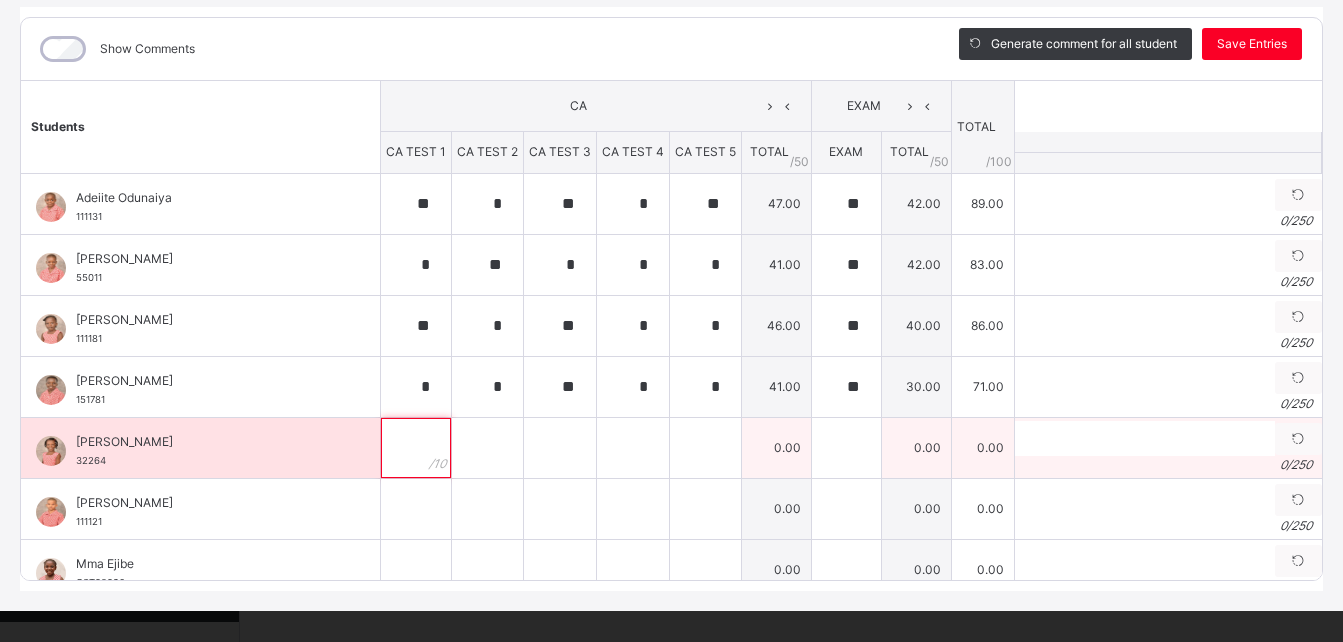 click at bounding box center [416, 448] 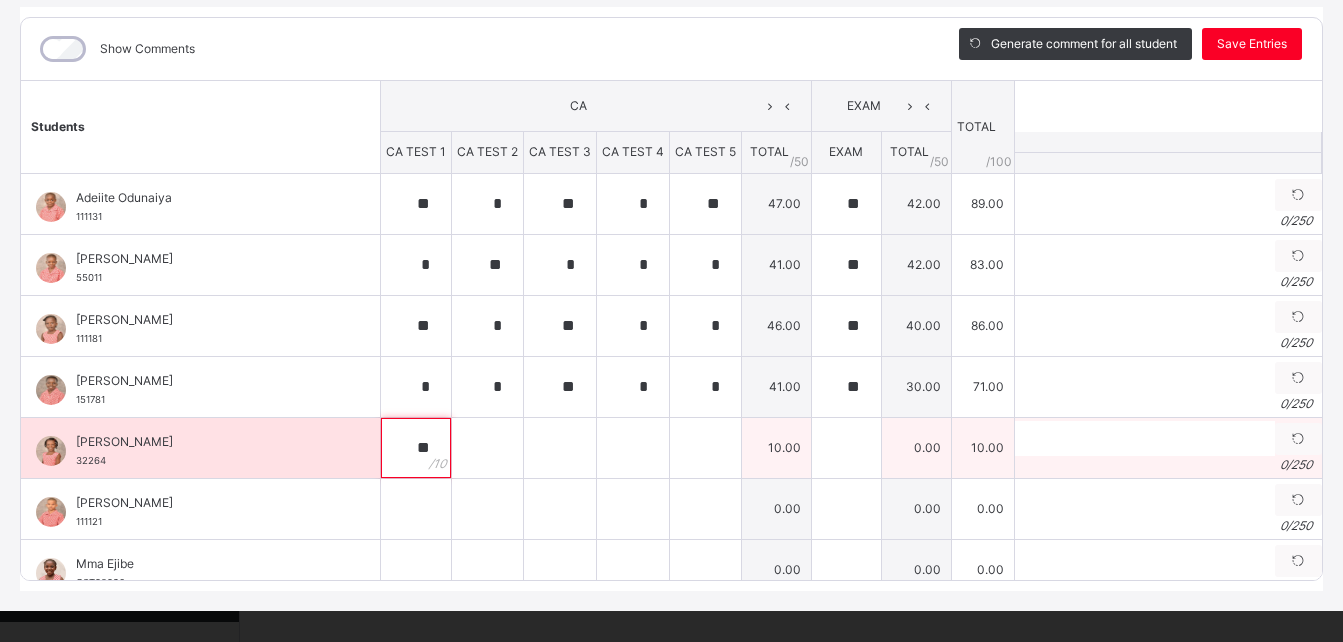type on "**" 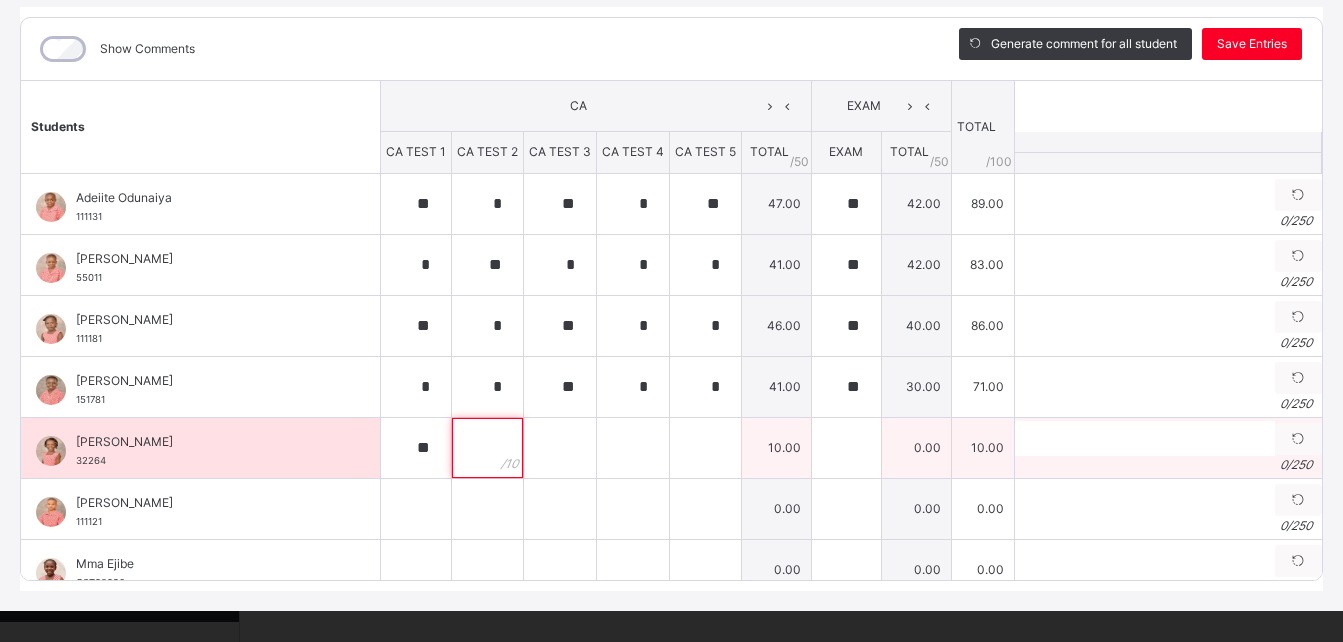 click at bounding box center (487, 448) 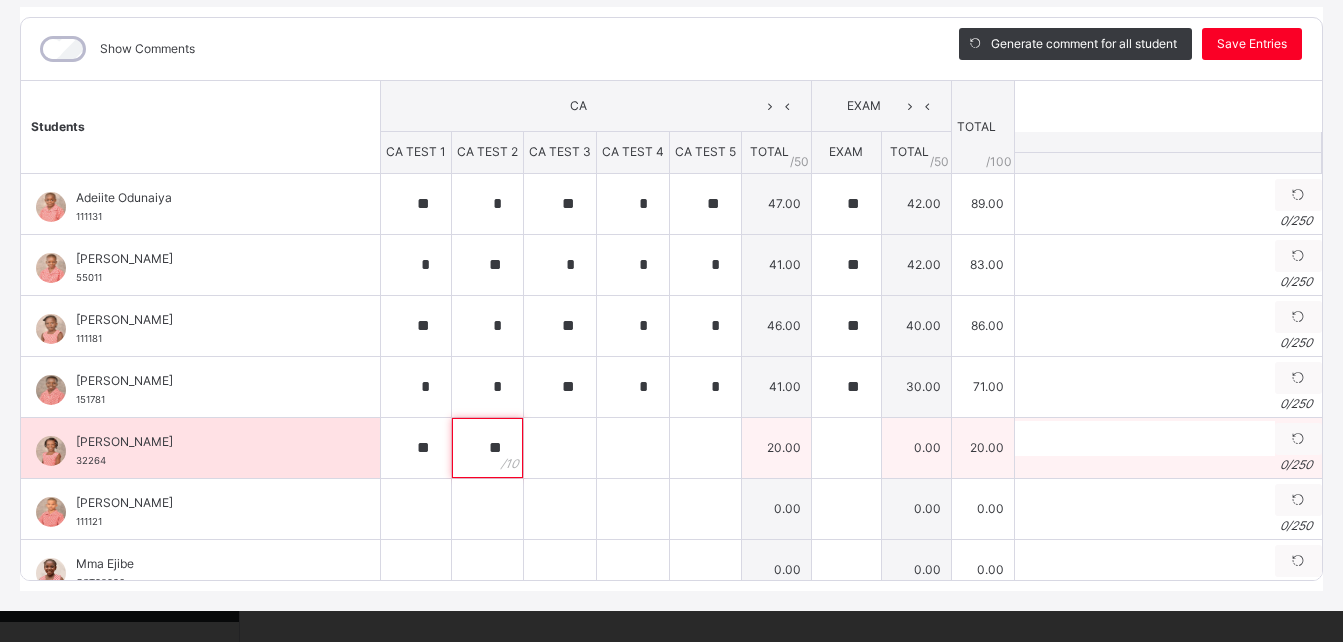 type on "**" 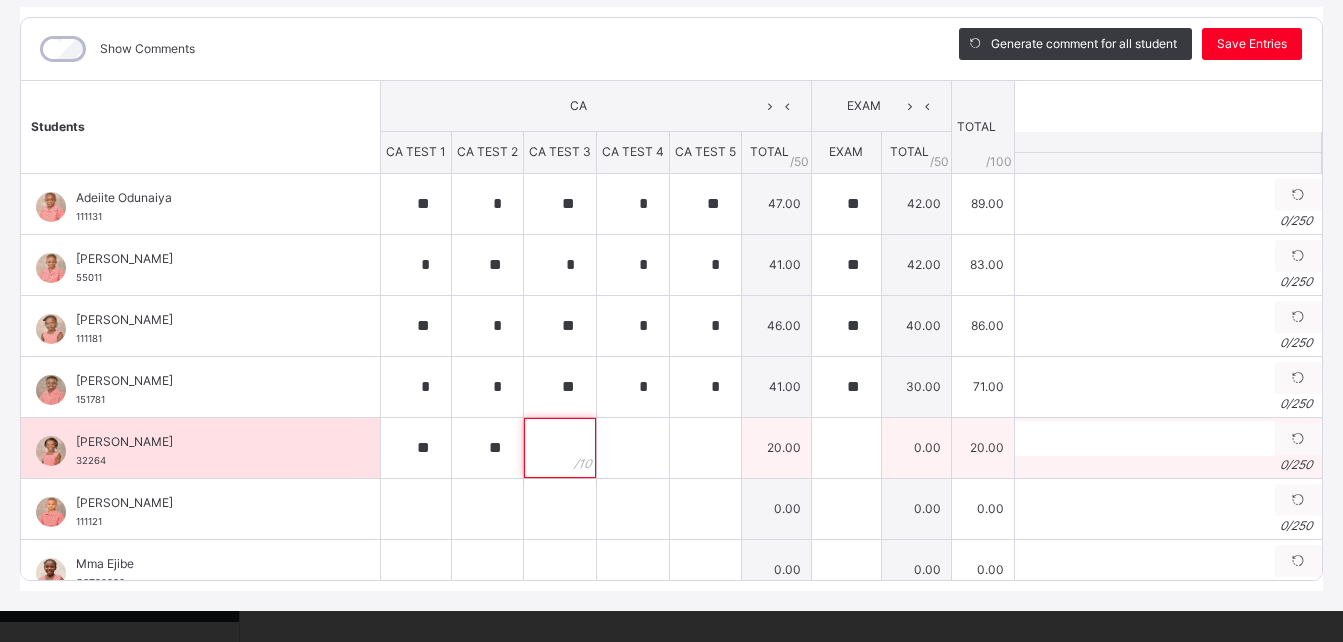 click at bounding box center [560, 448] 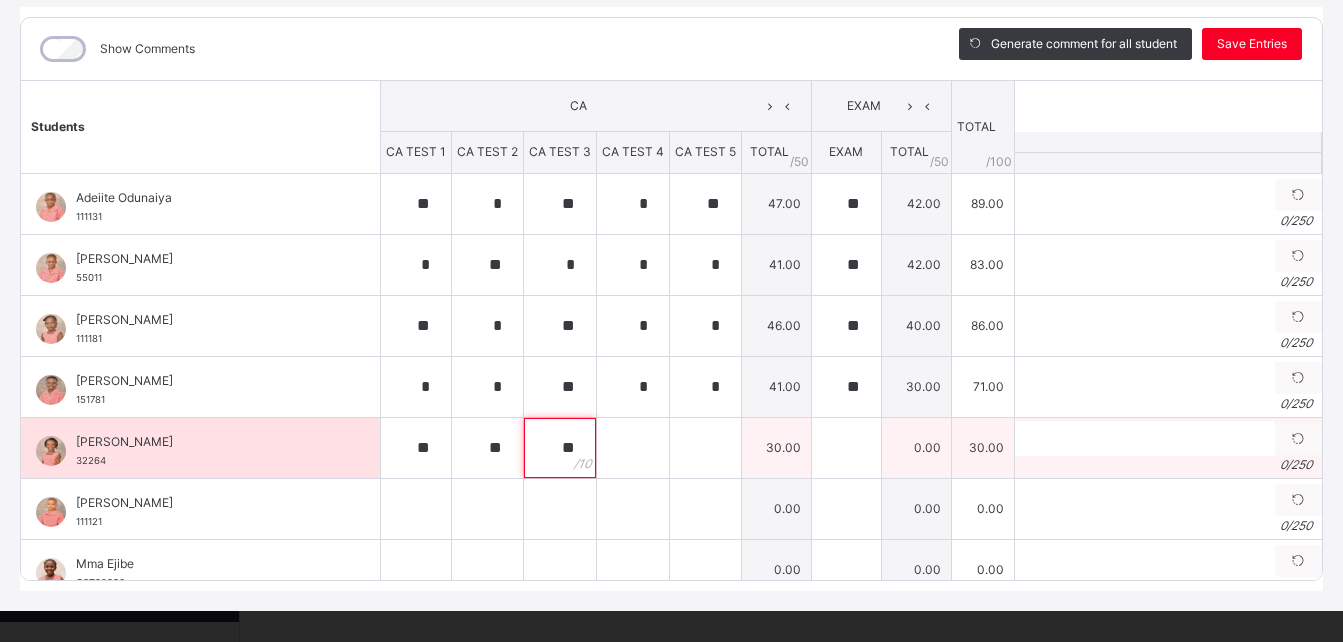 type on "**" 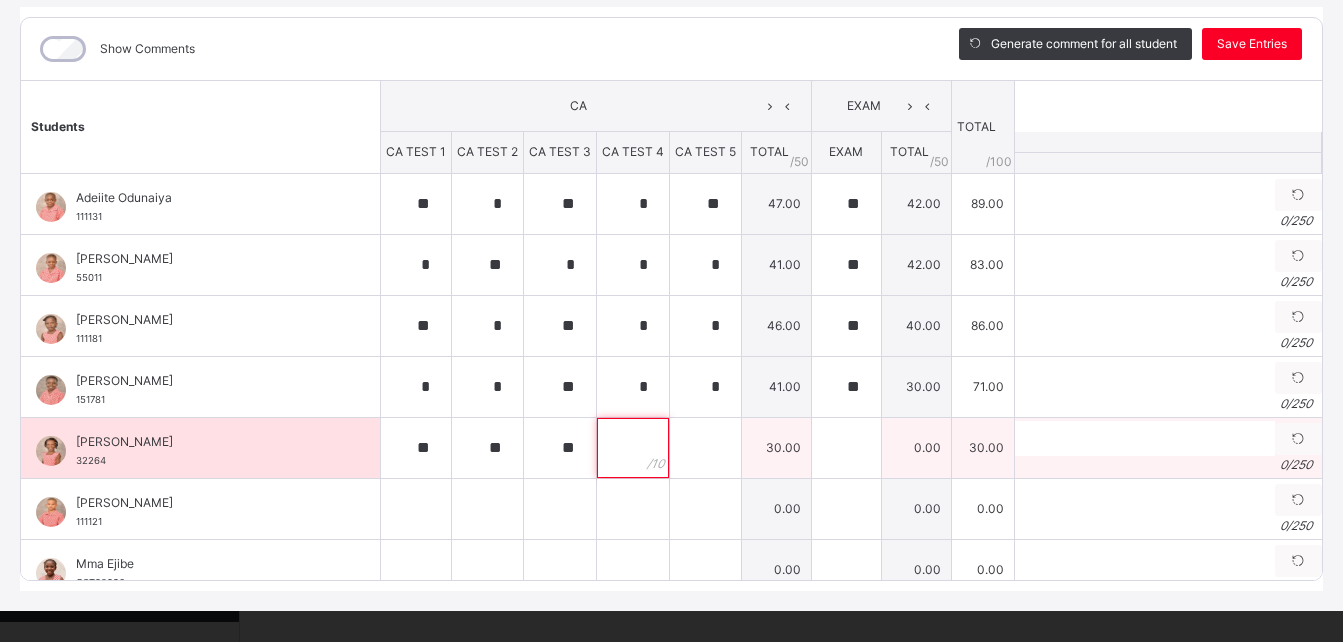 click at bounding box center (633, 448) 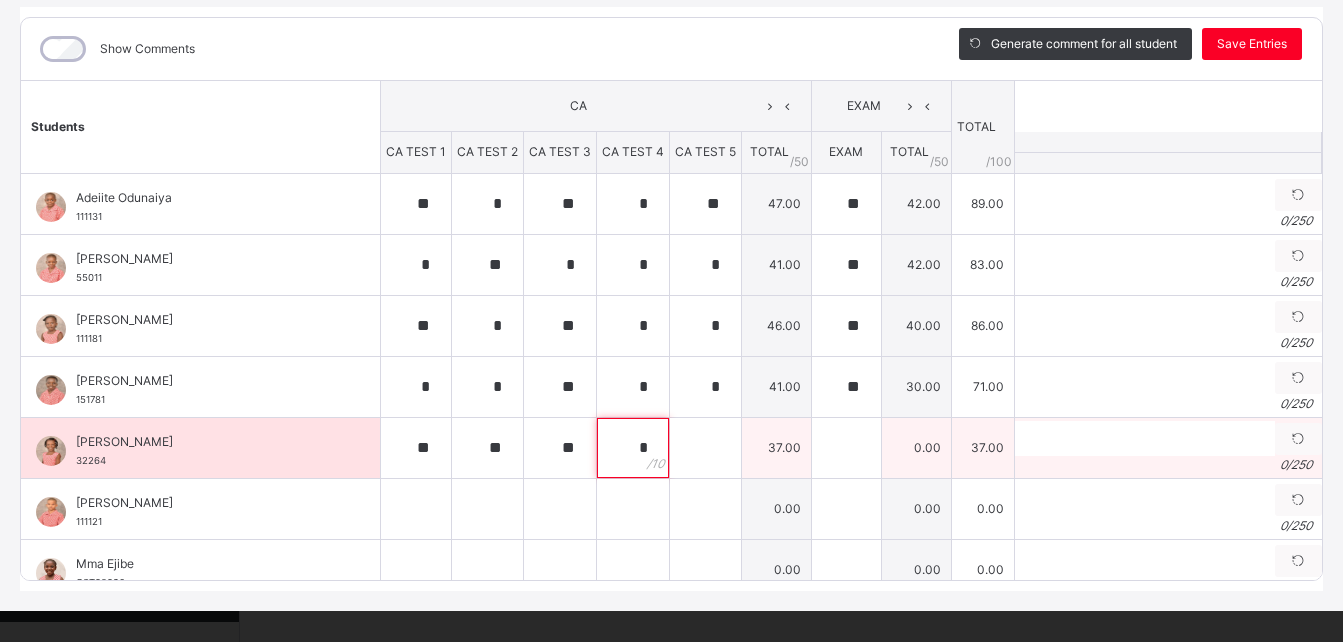 type on "*" 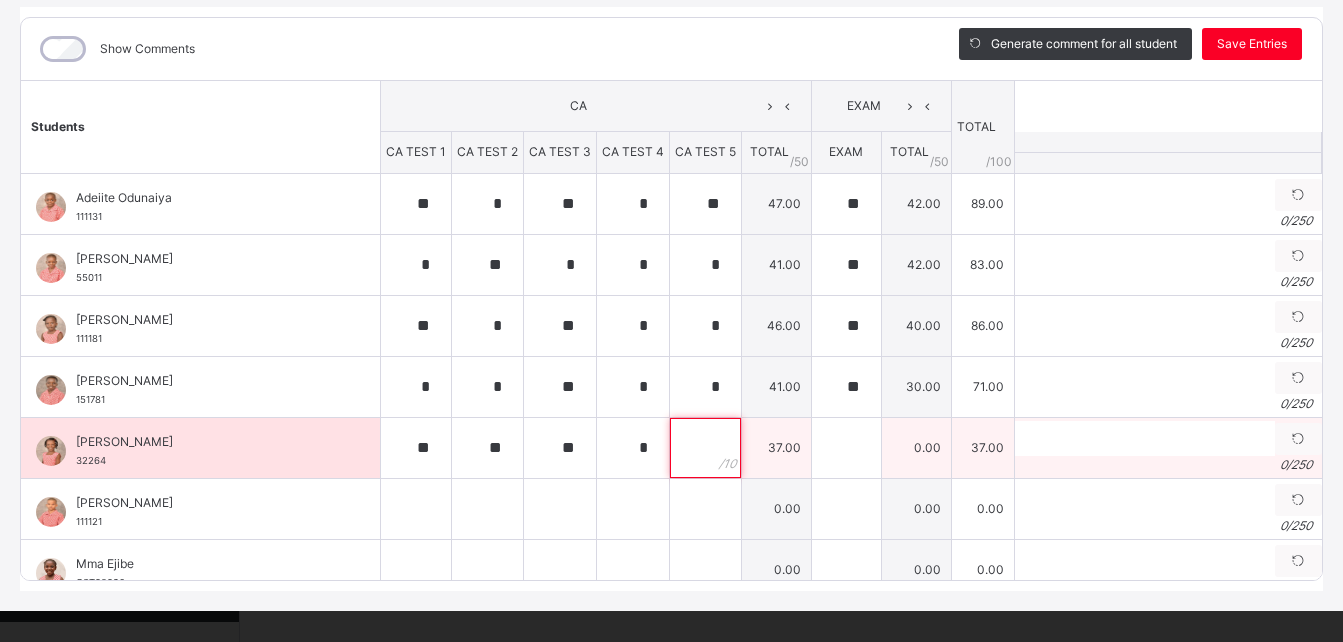 click at bounding box center [705, 448] 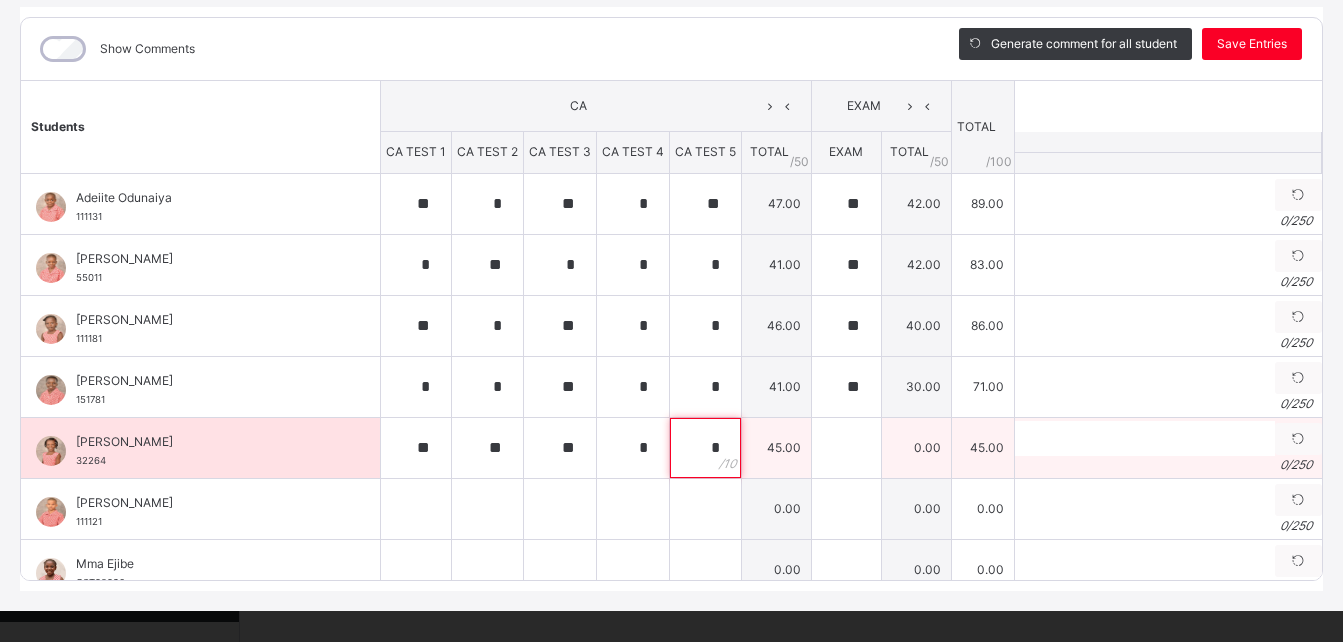 type on "*" 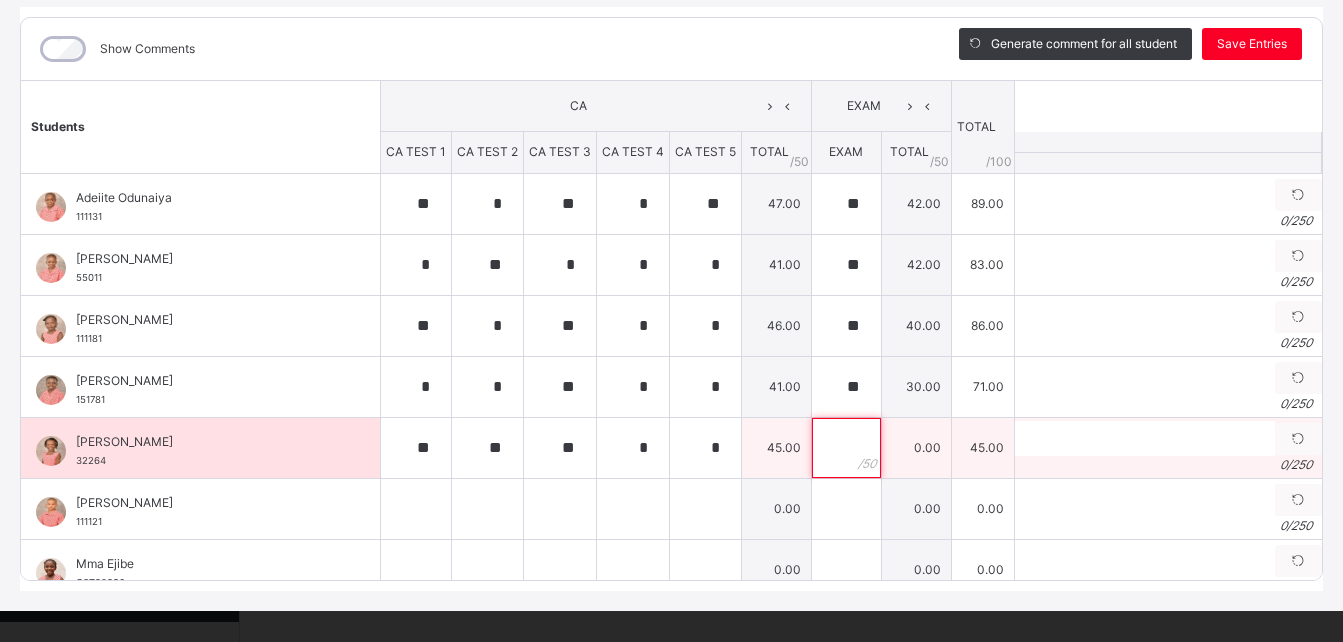click at bounding box center [846, 448] 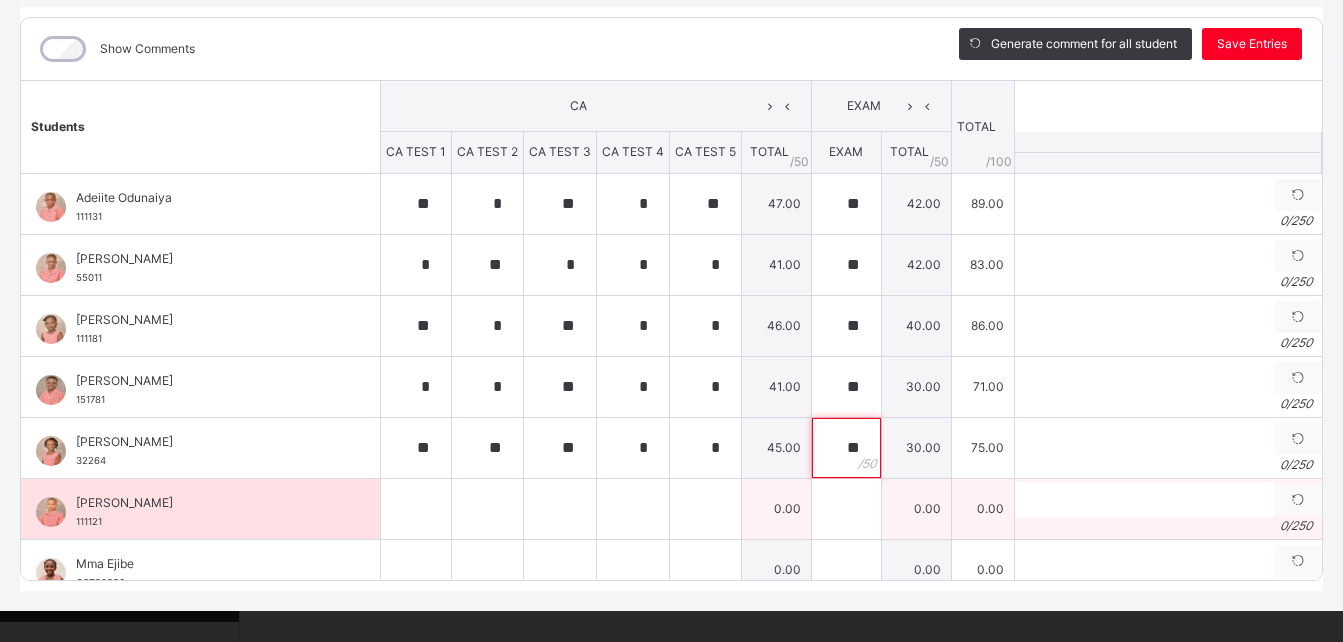 type on "**" 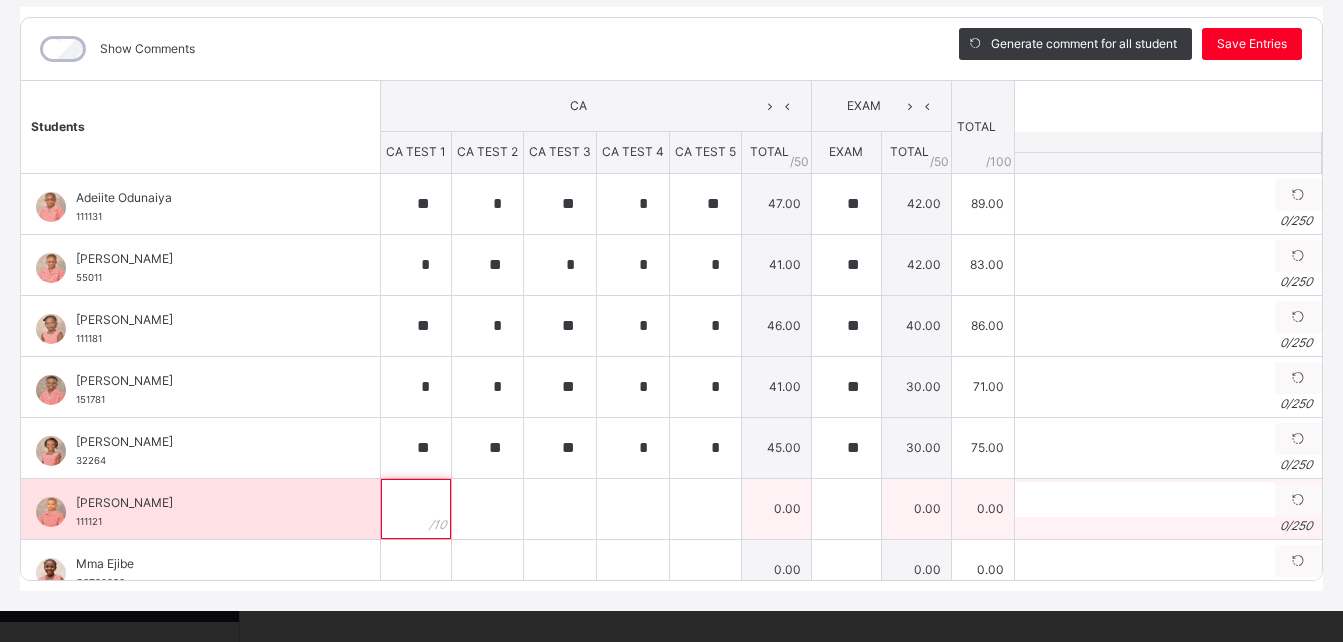 click at bounding box center [416, 509] 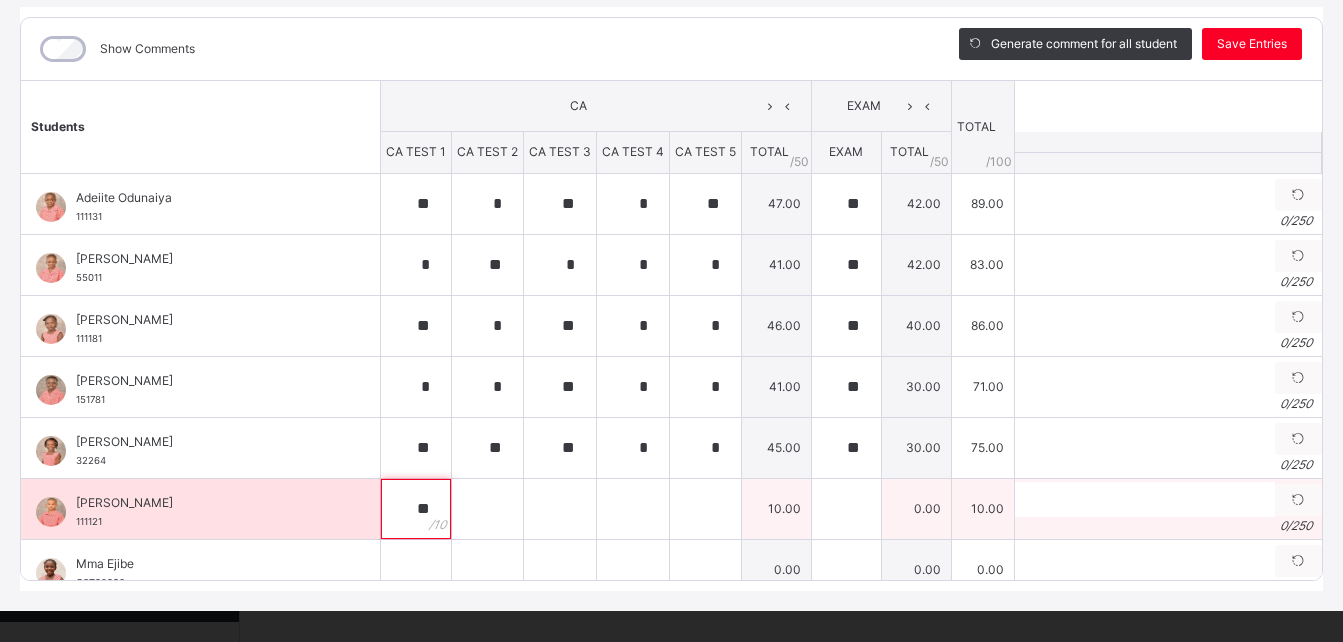 type on "**" 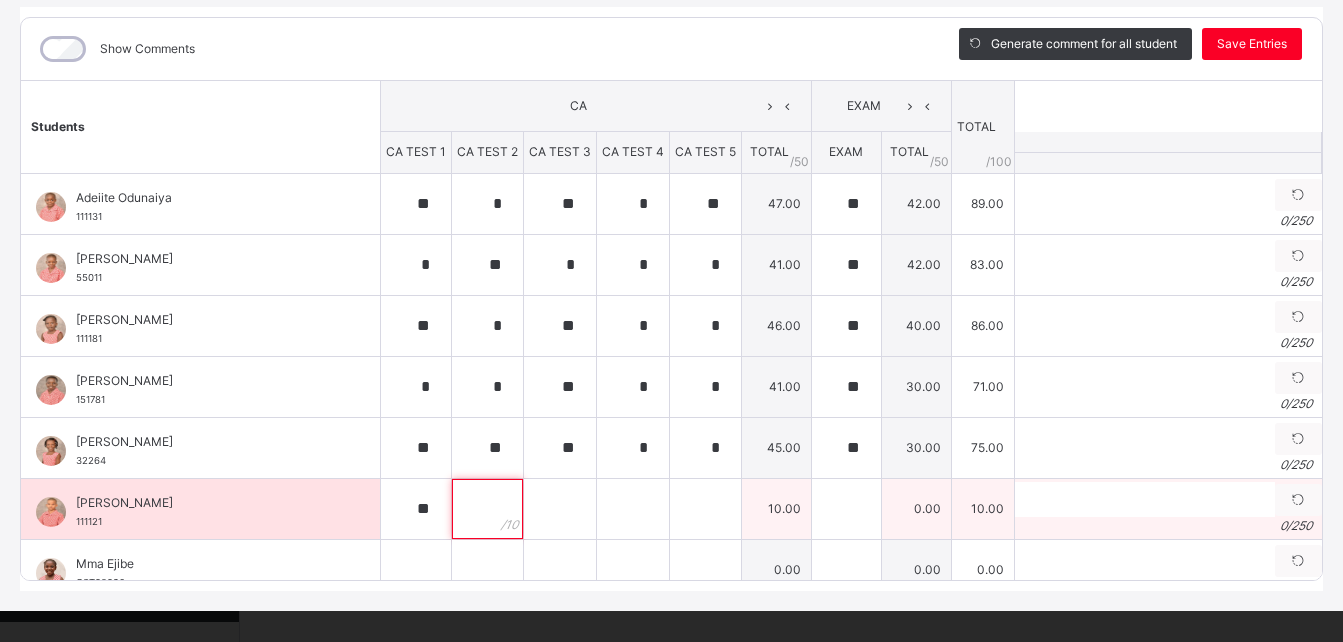 click at bounding box center (487, 509) 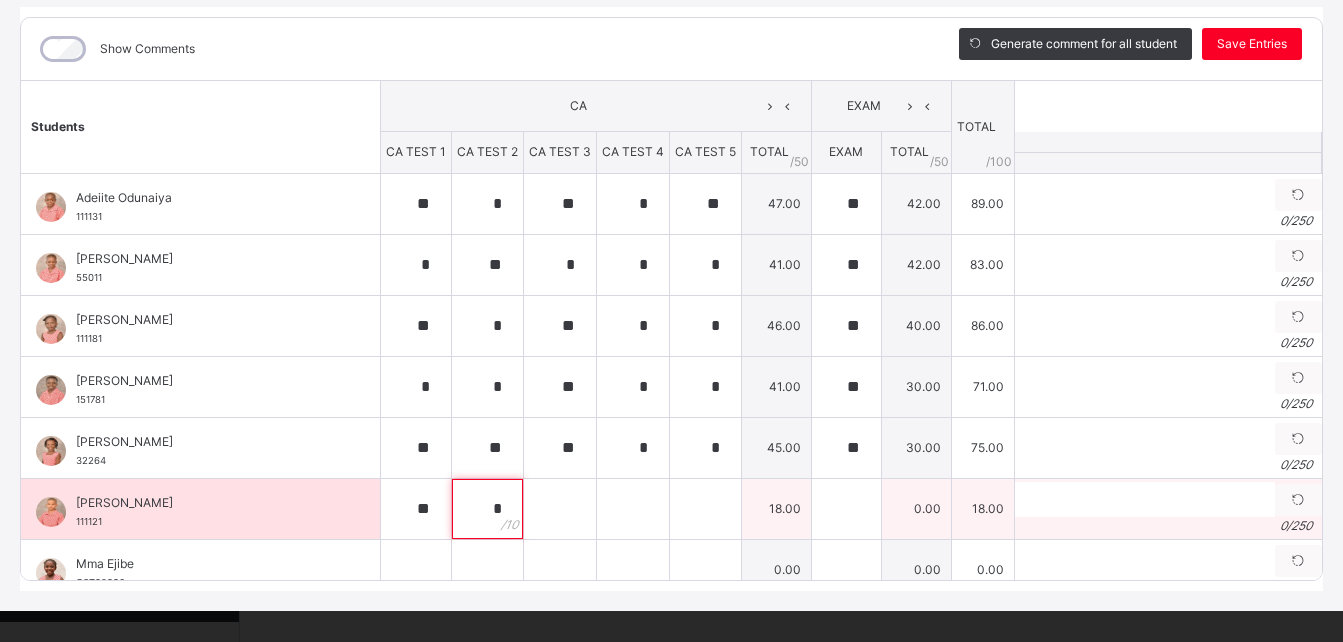 type on "*" 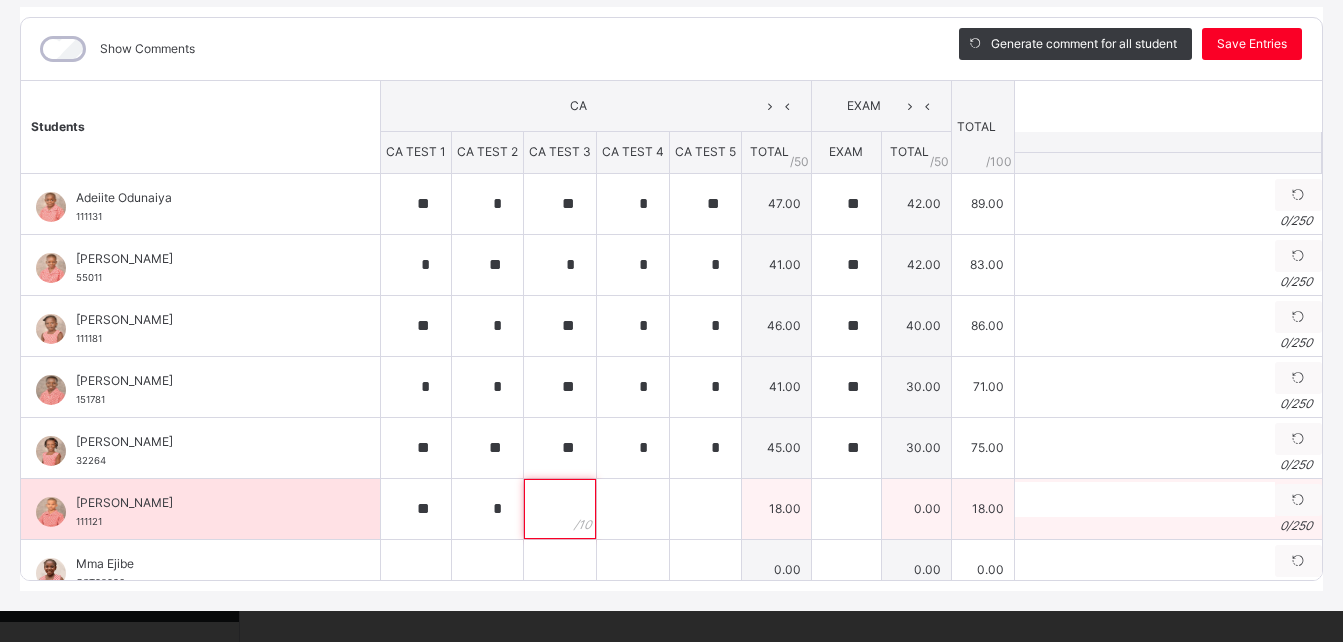 click at bounding box center (560, 509) 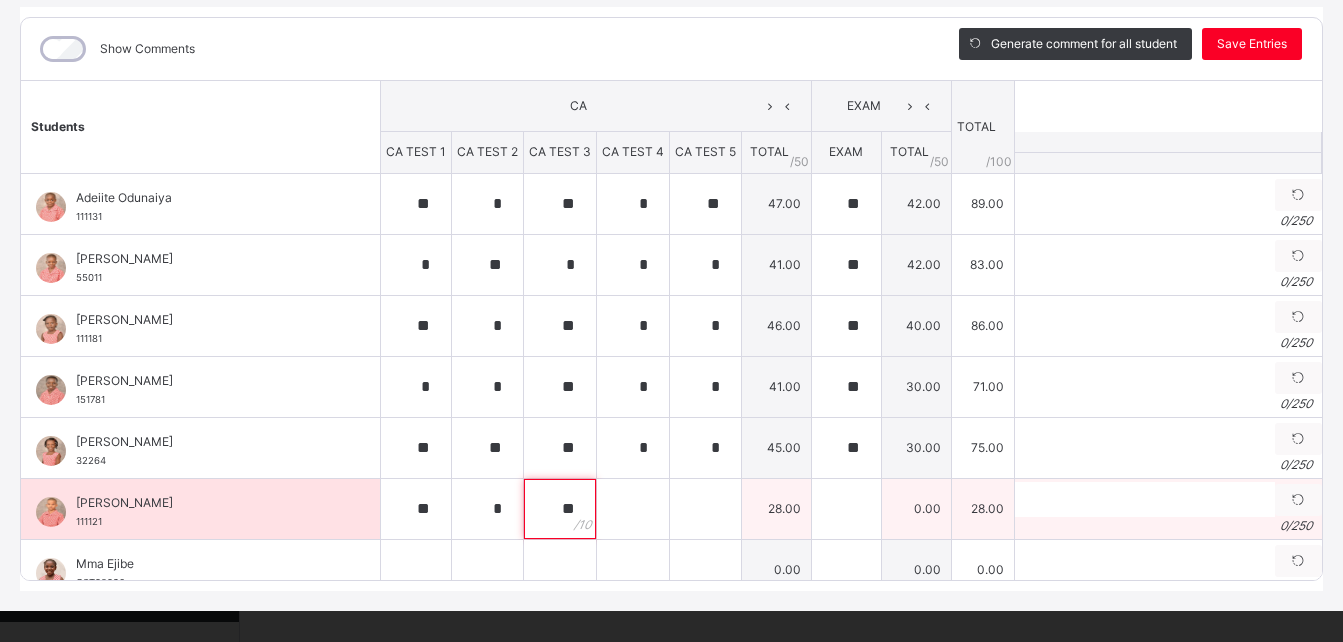 type on "**" 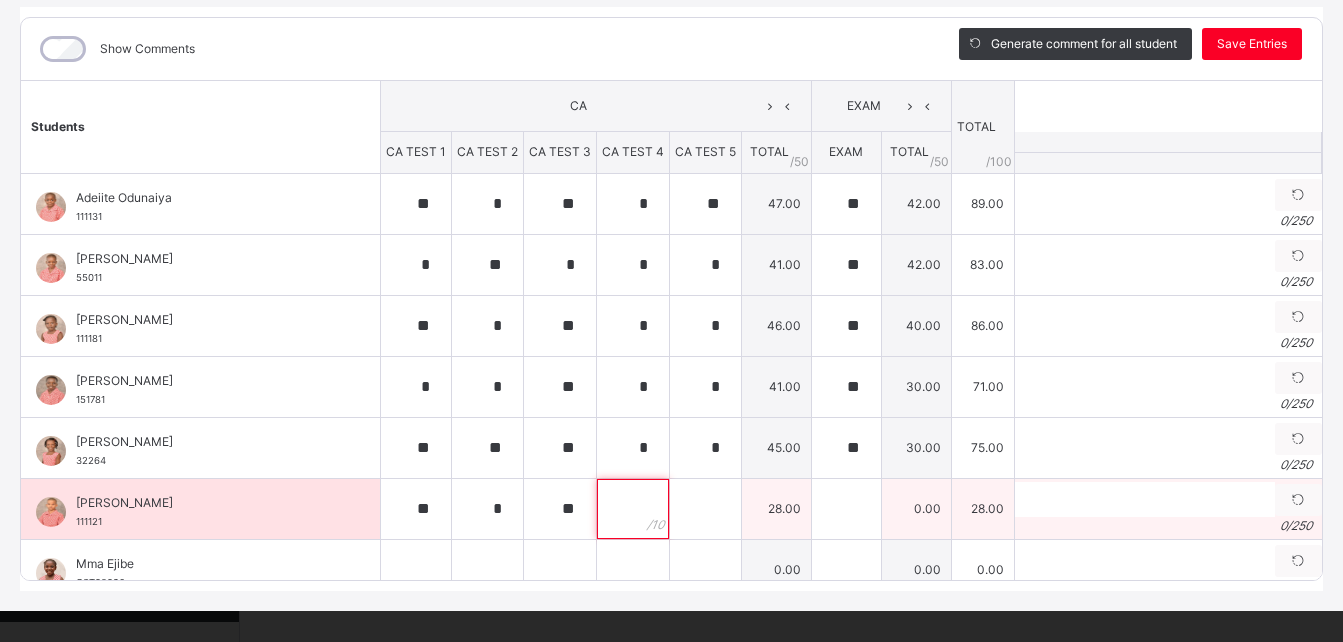 click at bounding box center (633, 509) 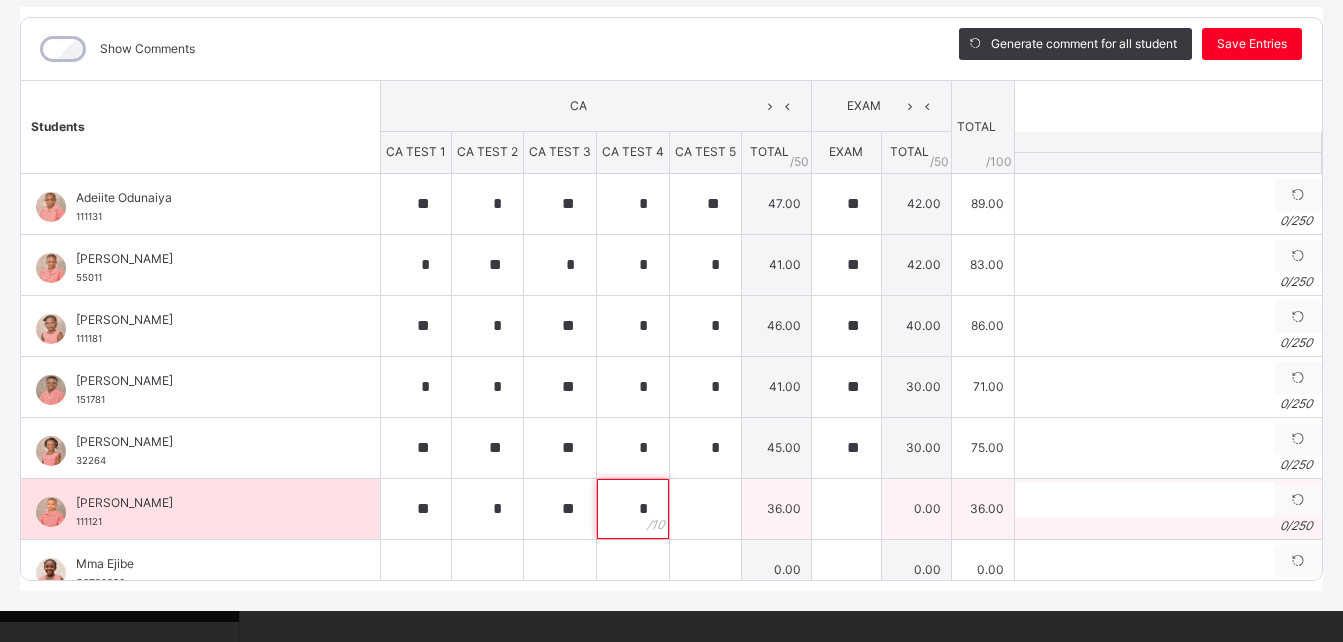 type on "*" 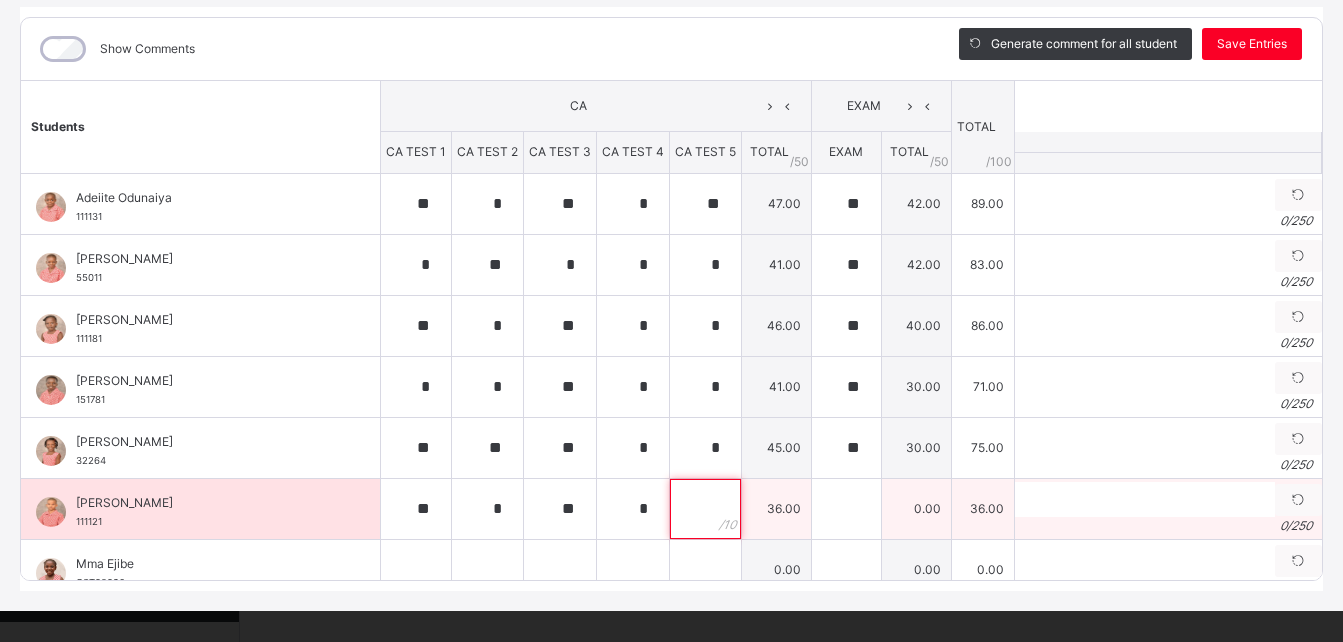 click at bounding box center [705, 509] 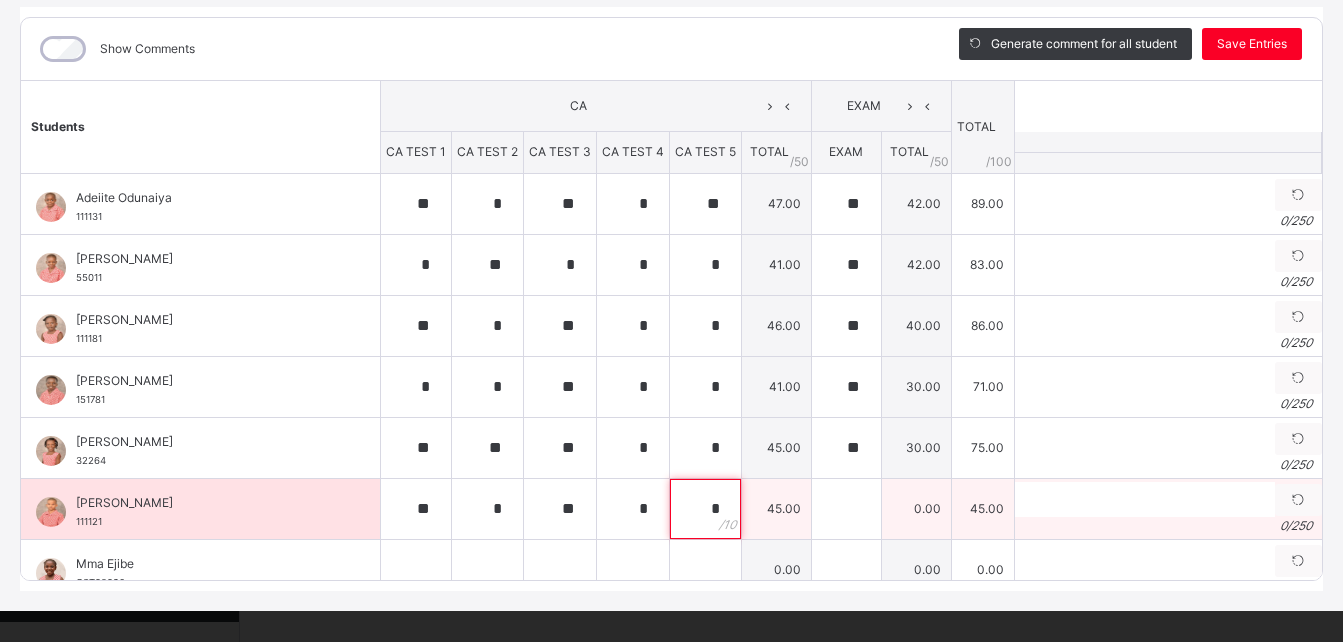 type on "*" 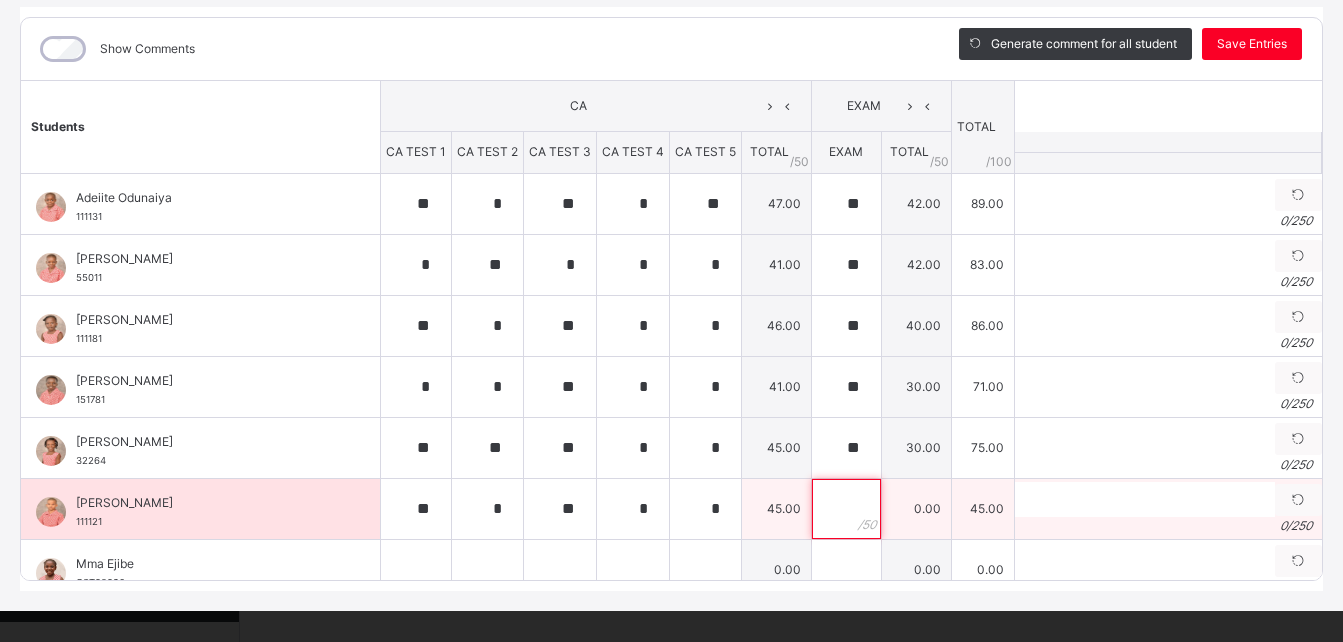 click at bounding box center (846, 509) 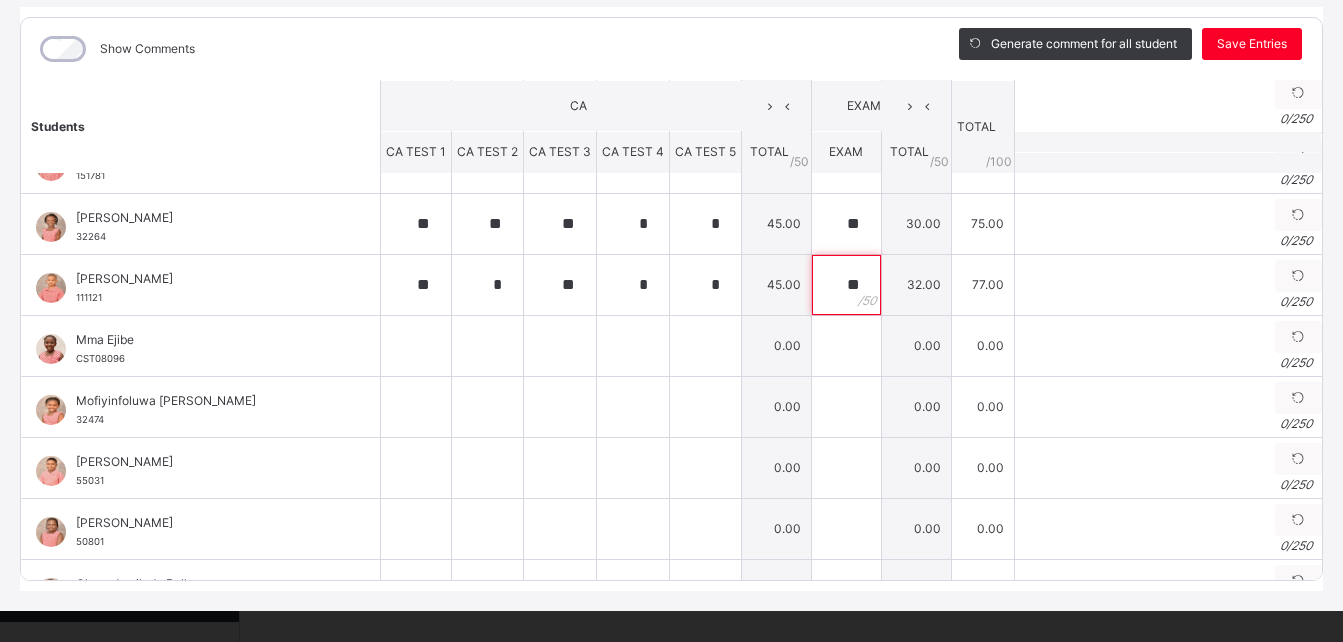 scroll, scrollTop: 245, scrollLeft: 0, axis: vertical 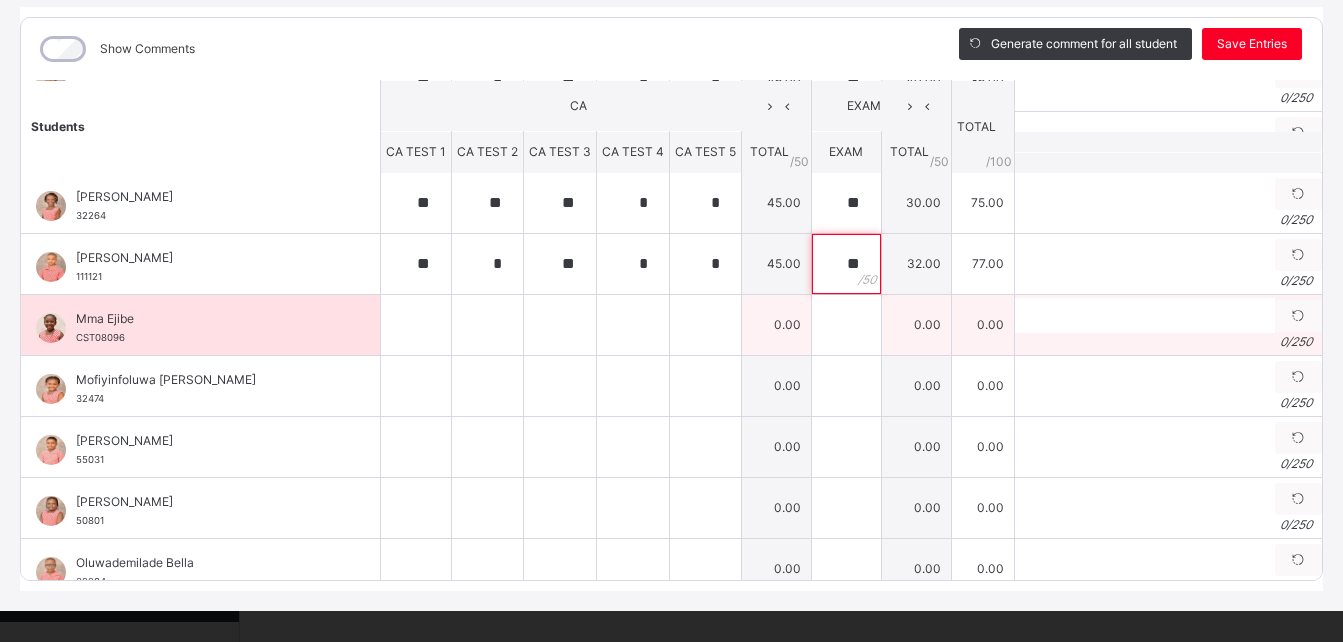 type on "**" 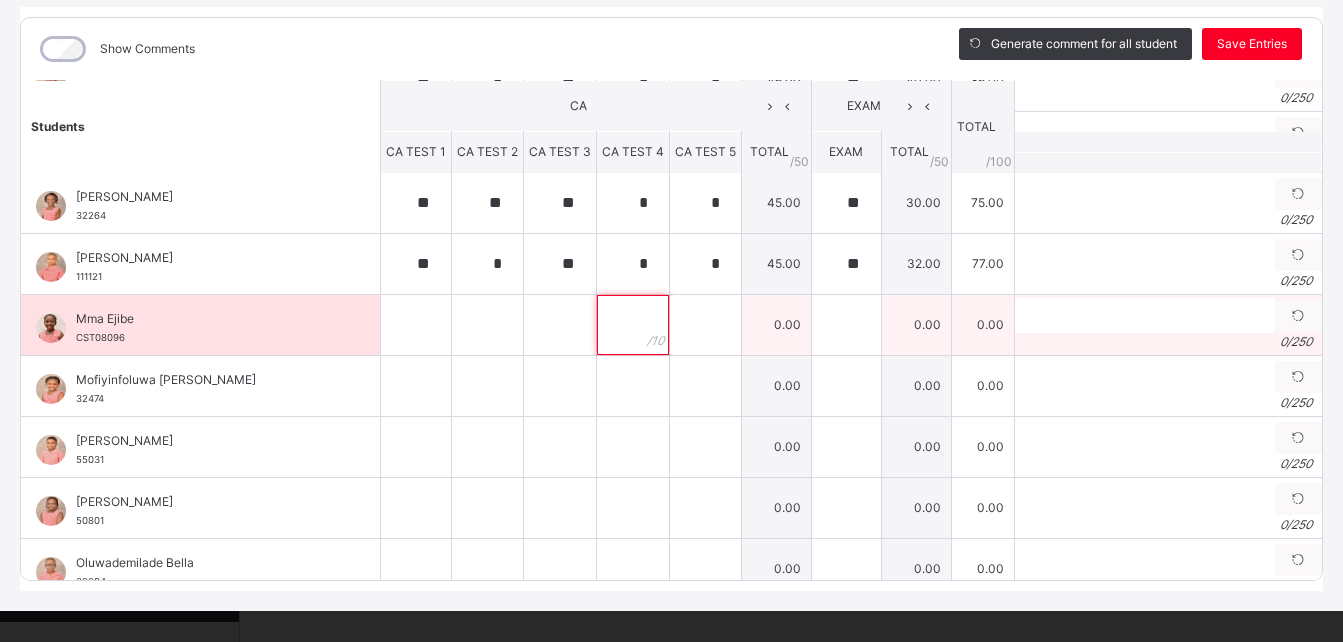 click at bounding box center (633, 325) 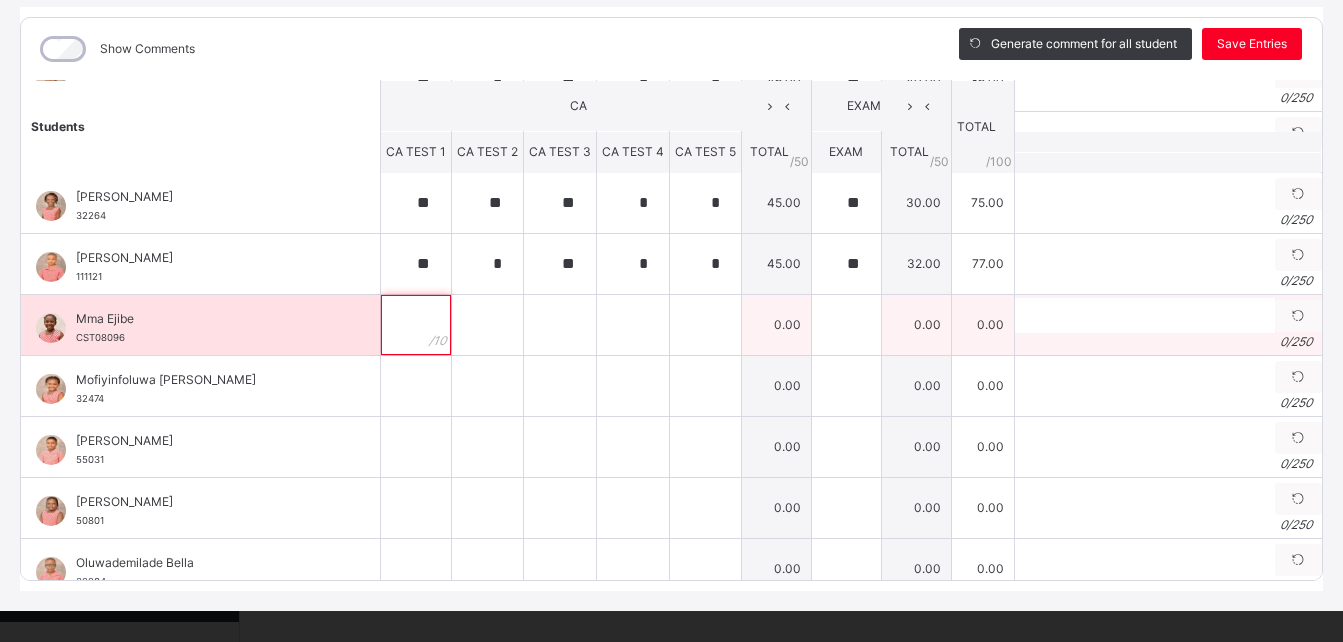 click at bounding box center (416, 325) 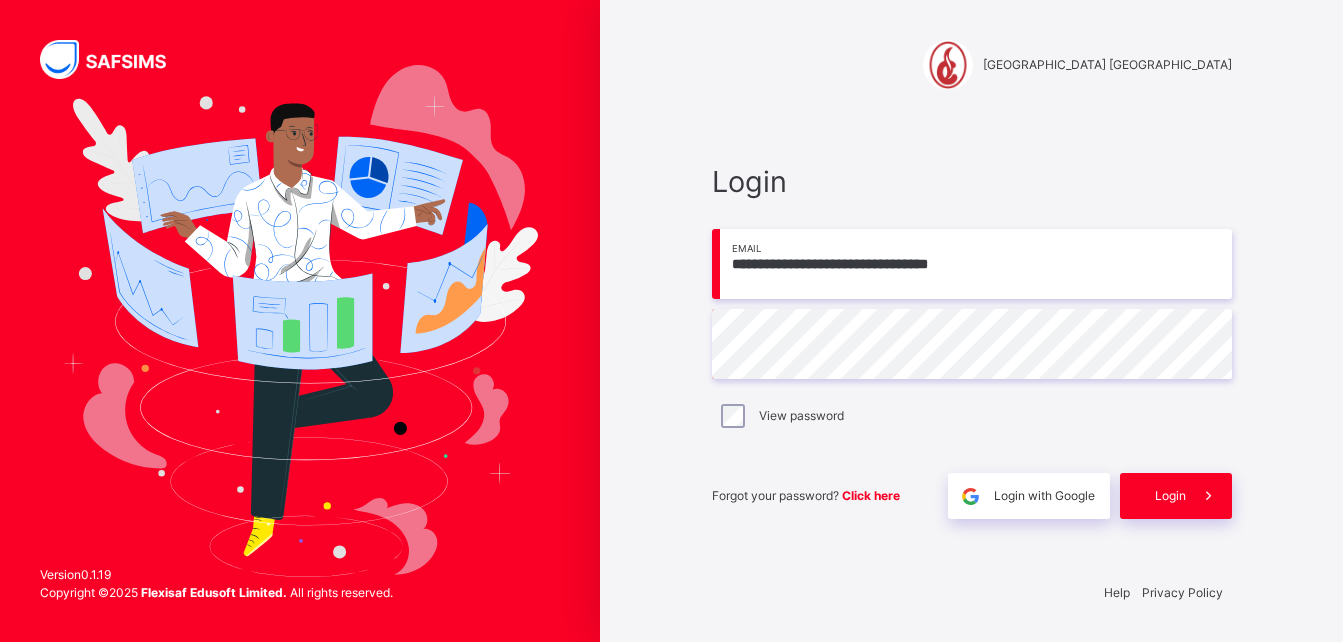 scroll, scrollTop: 0, scrollLeft: 0, axis: both 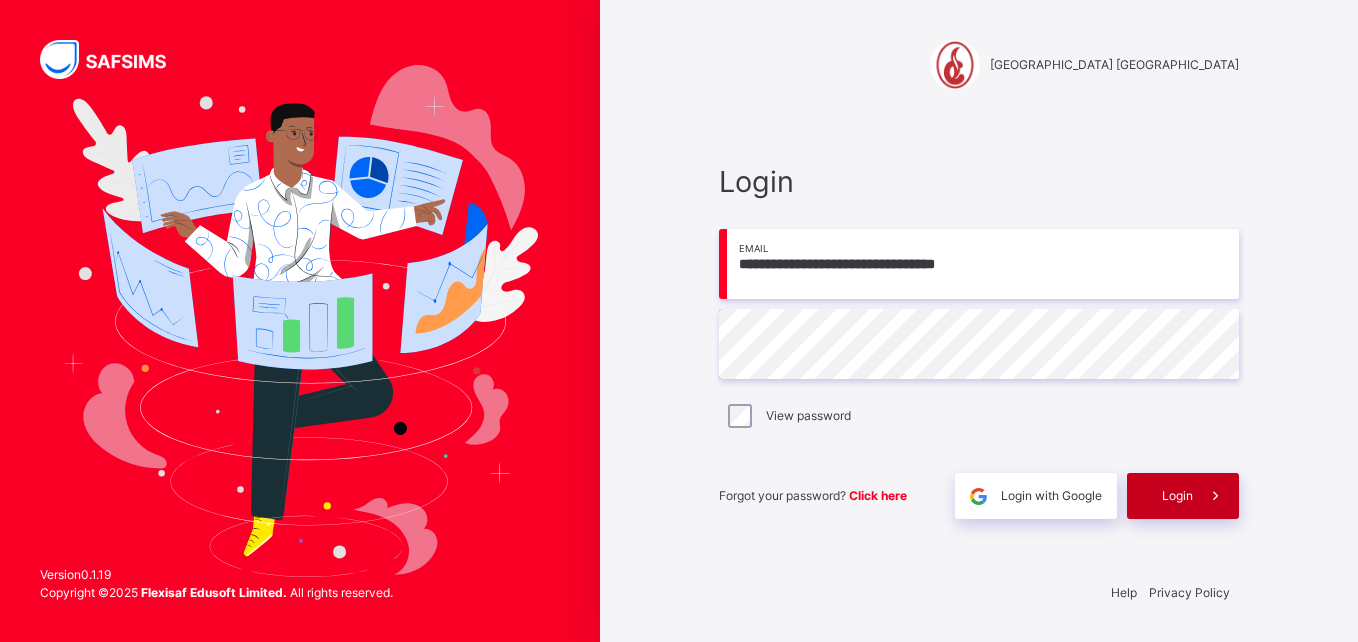 click on "Login" at bounding box center [1183, 496] 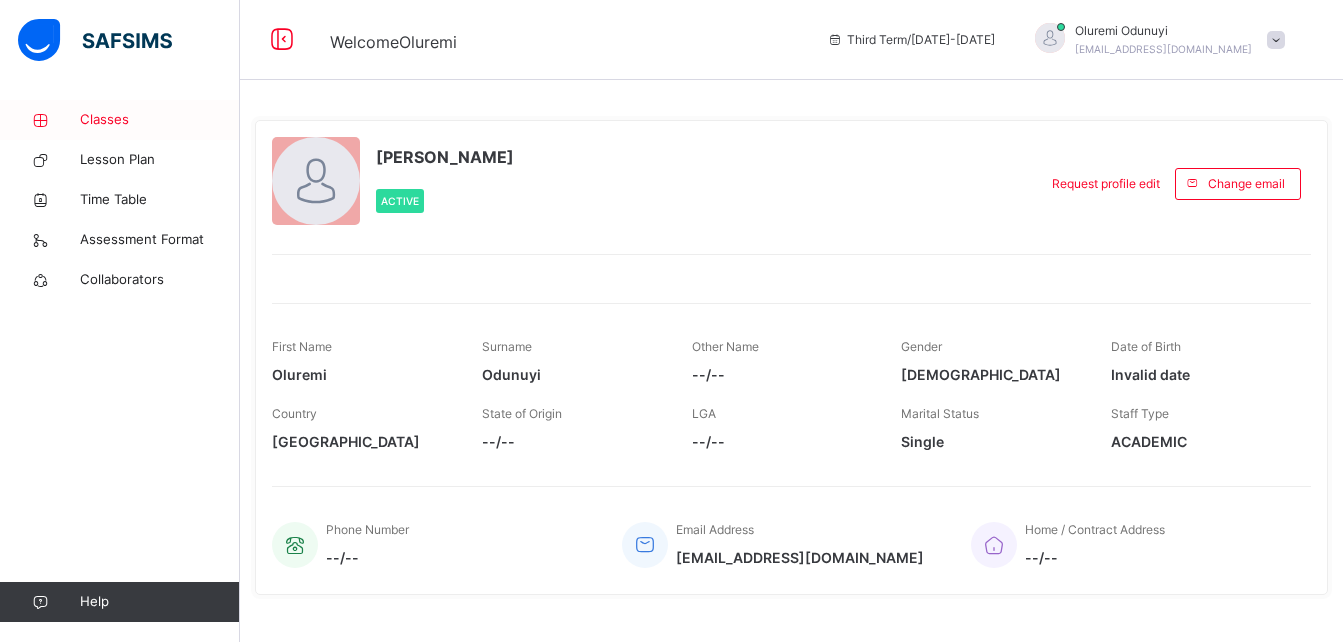click on "Classes" at bounding box center [160, 120] 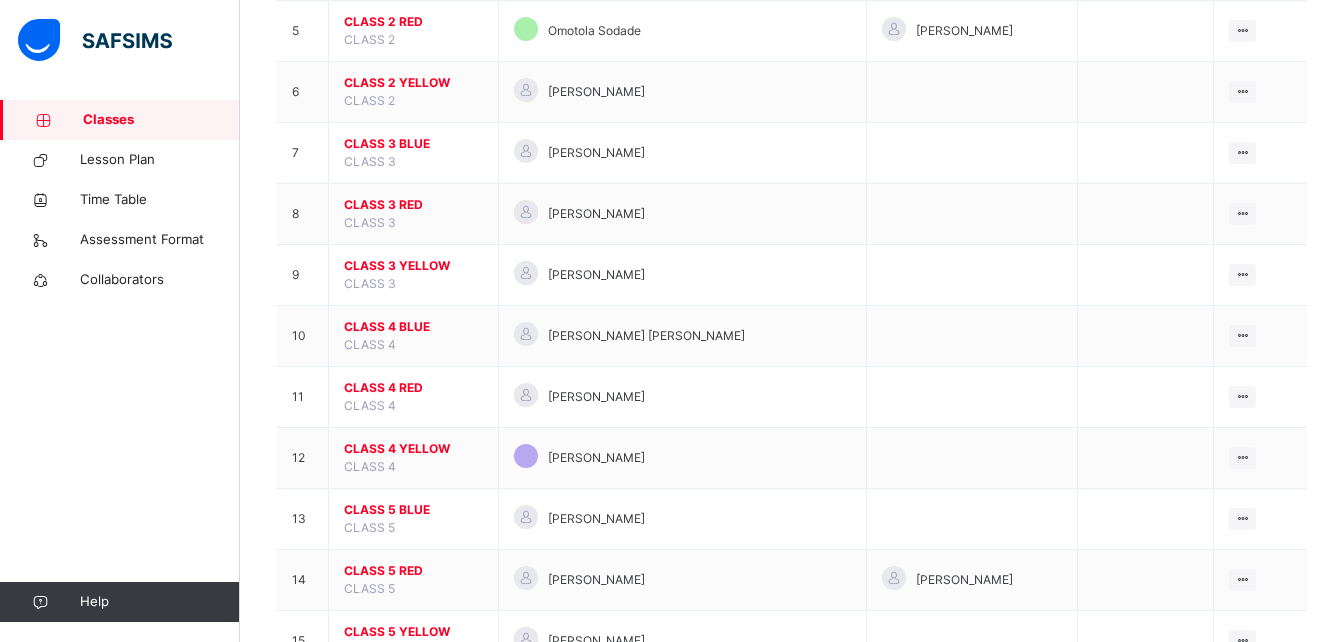 scroll, scrollTop: 744, scrollLeft: 0, axis: vertical 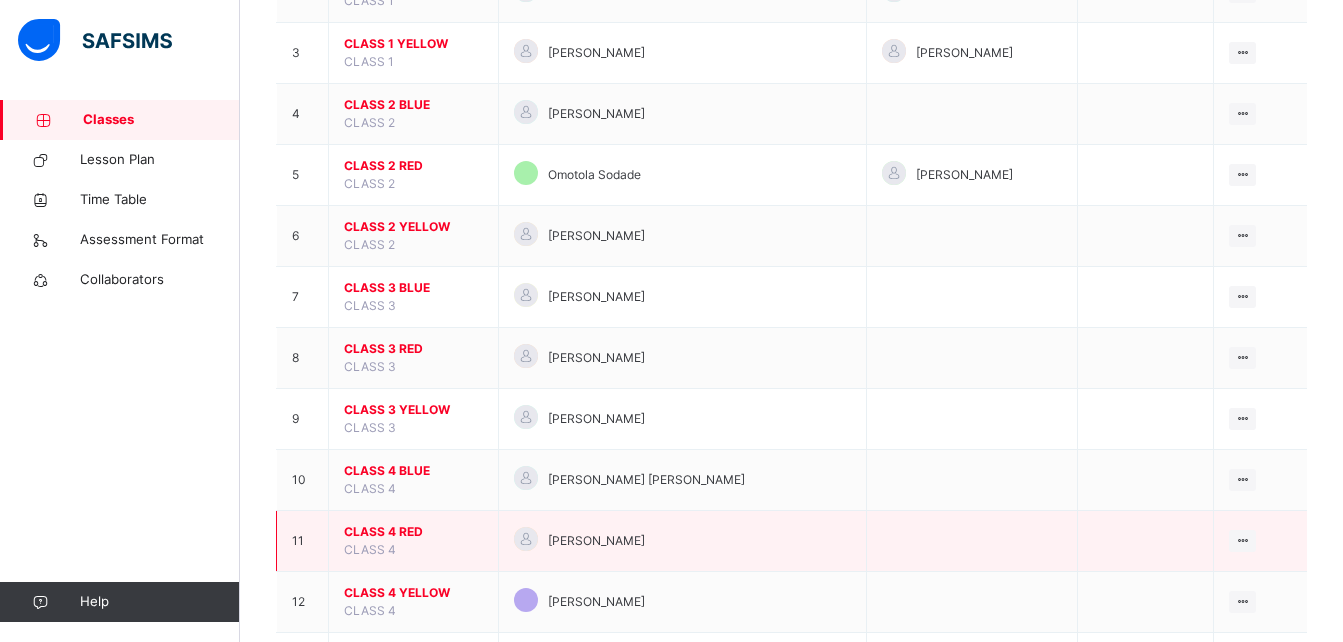 click on "CLASS 4   RED" at bounding box center (413, 532) 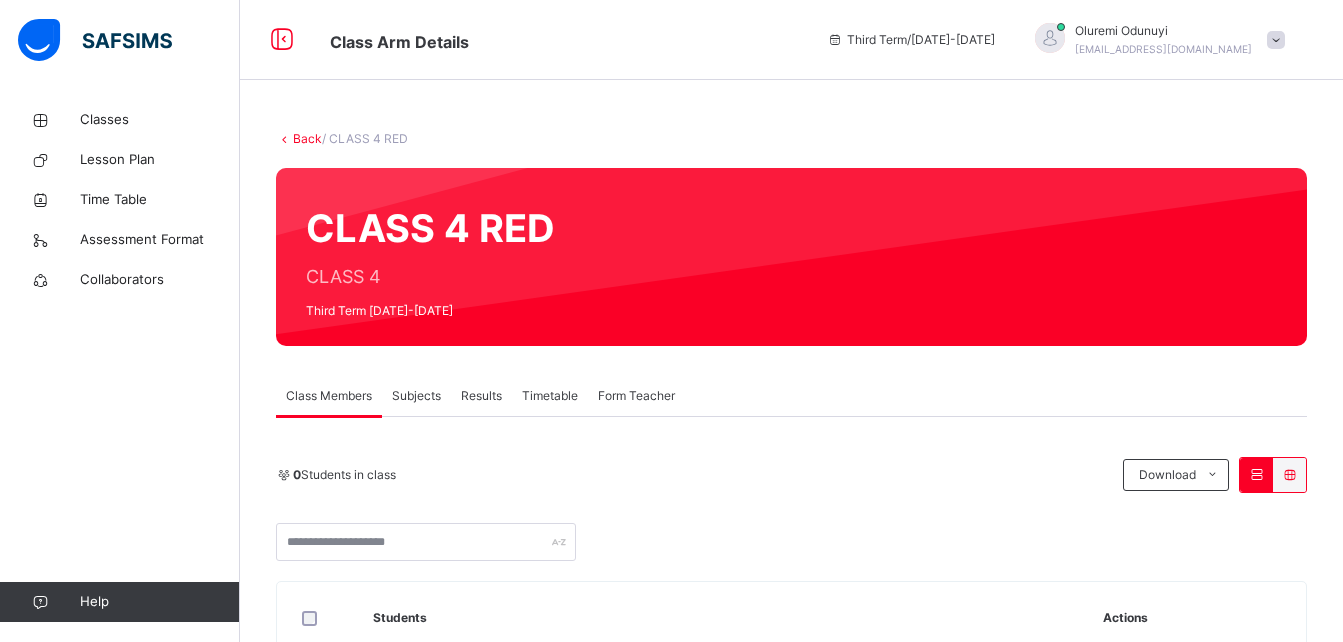 click on "Subjects" at bounding box center [416, 396] 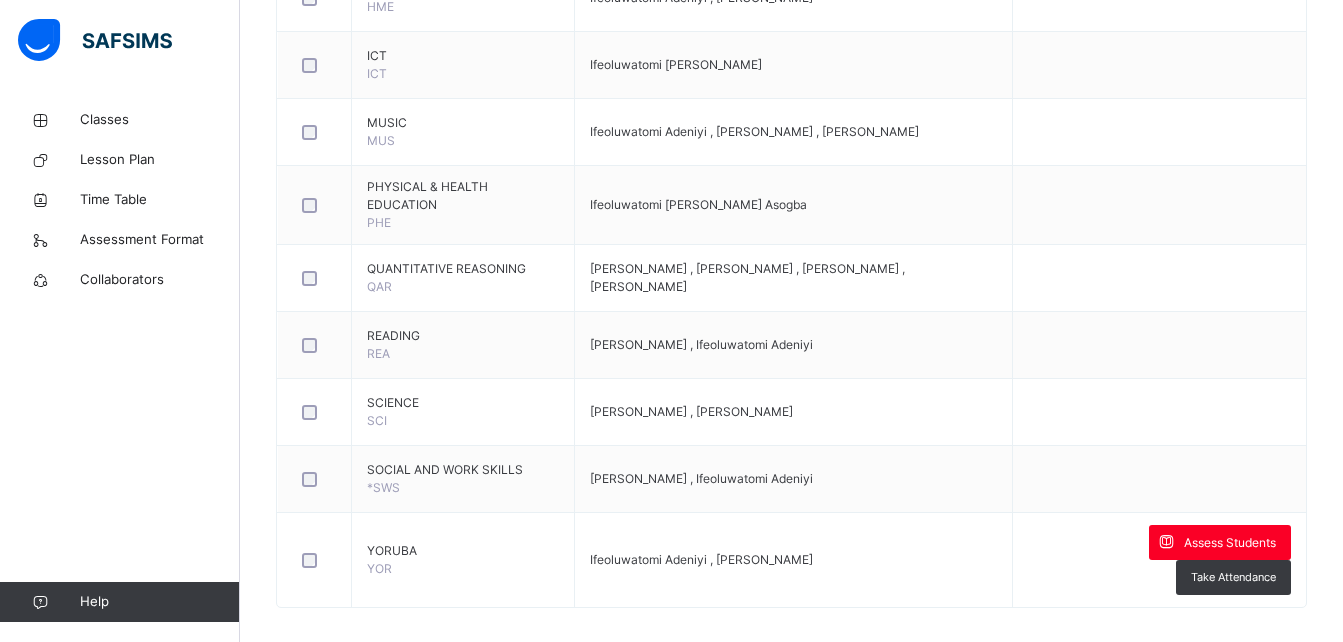scroll, scrollTop: 1294, scrollLeft: 0, axis: vertical 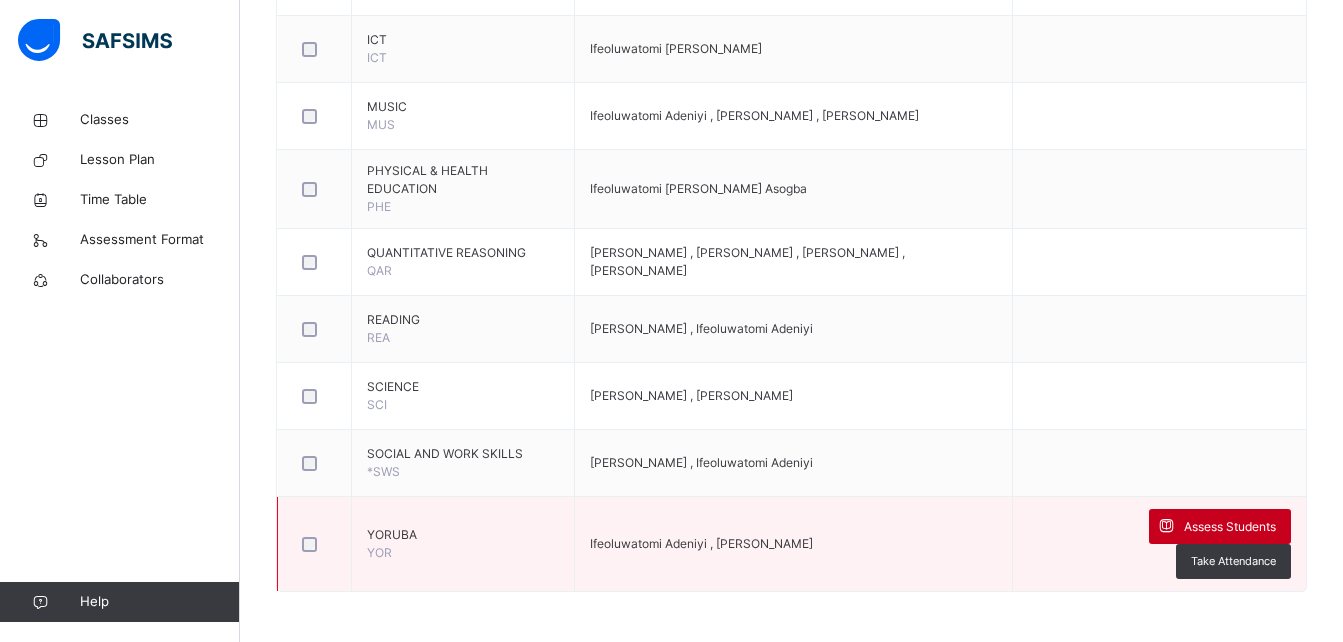 click on "Assess Students" at bounding box center (1230, 527) 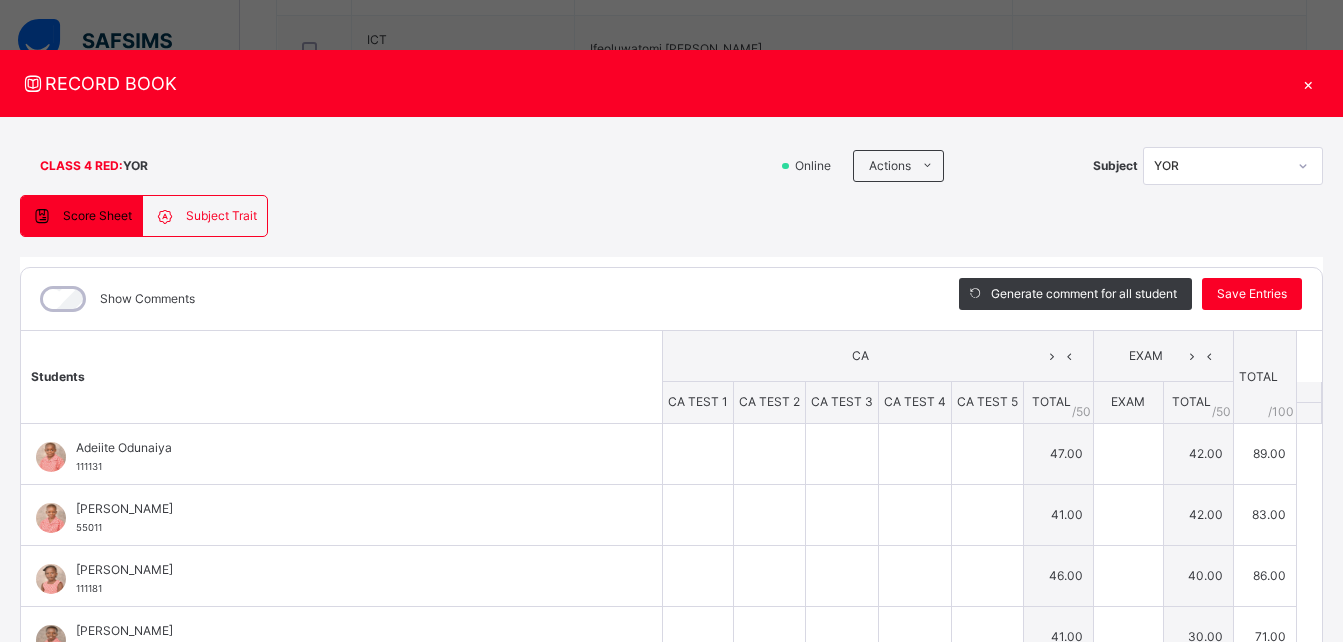 type on "**" 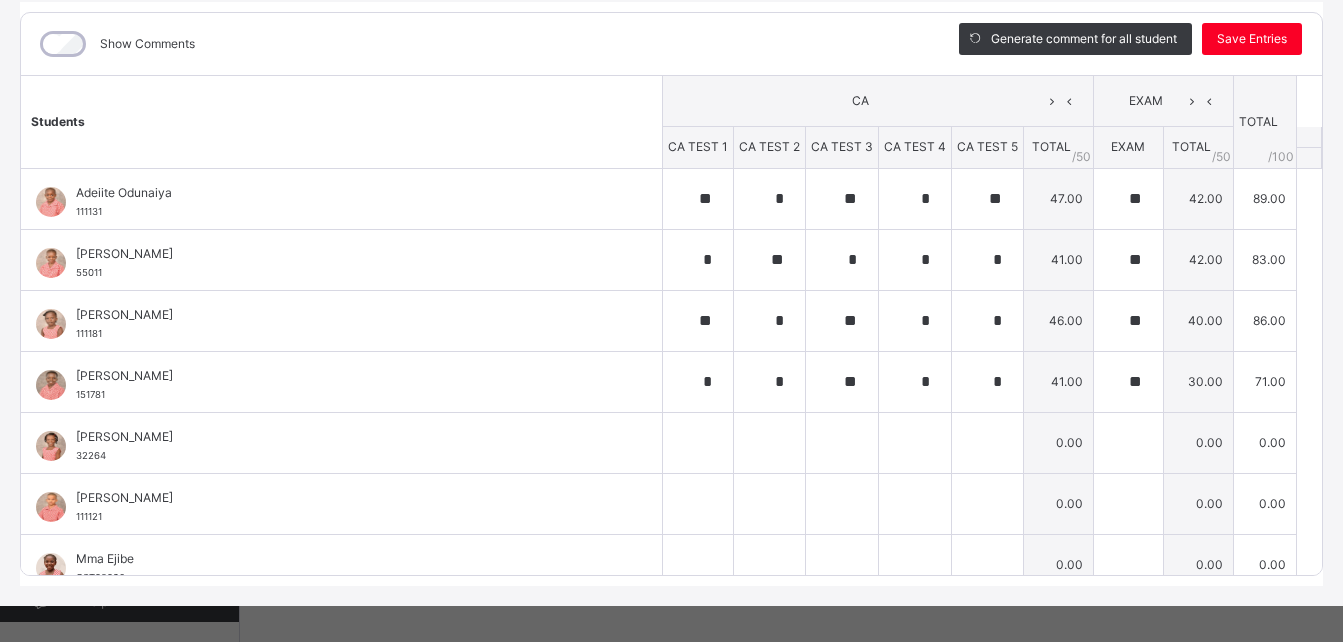 scroll, scrollTop: 269, scrollLeft: 0, axis: vertical 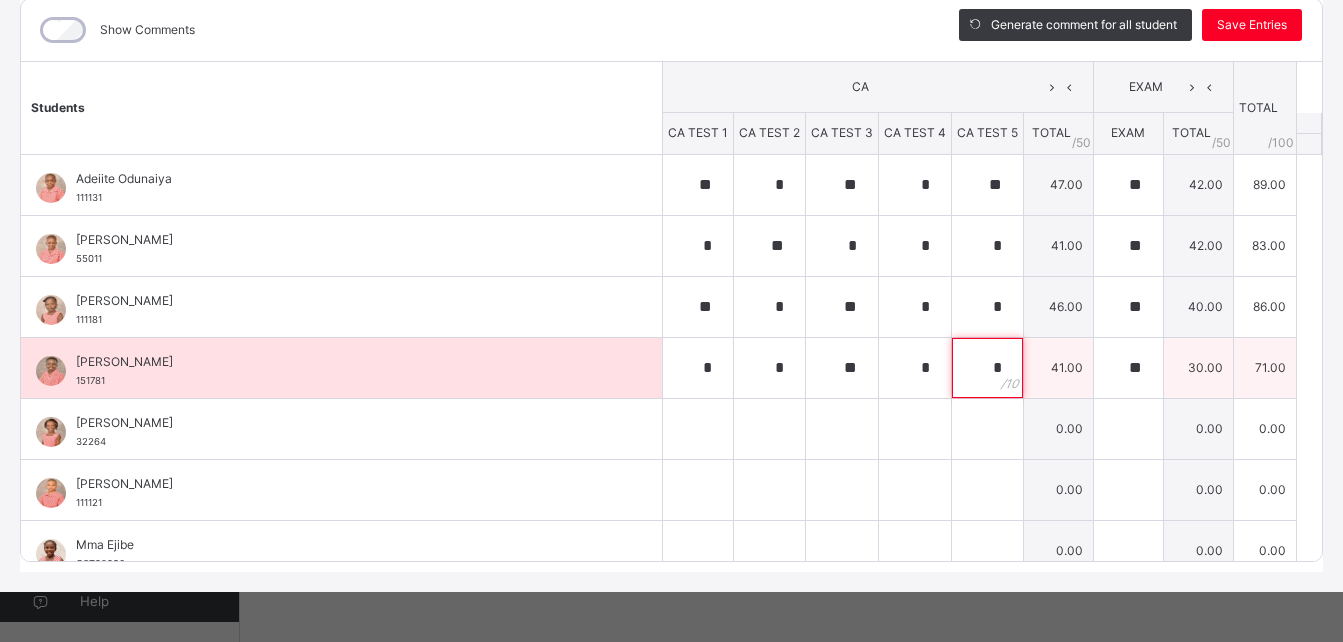 click on "*" at bounding box center (987, 368) 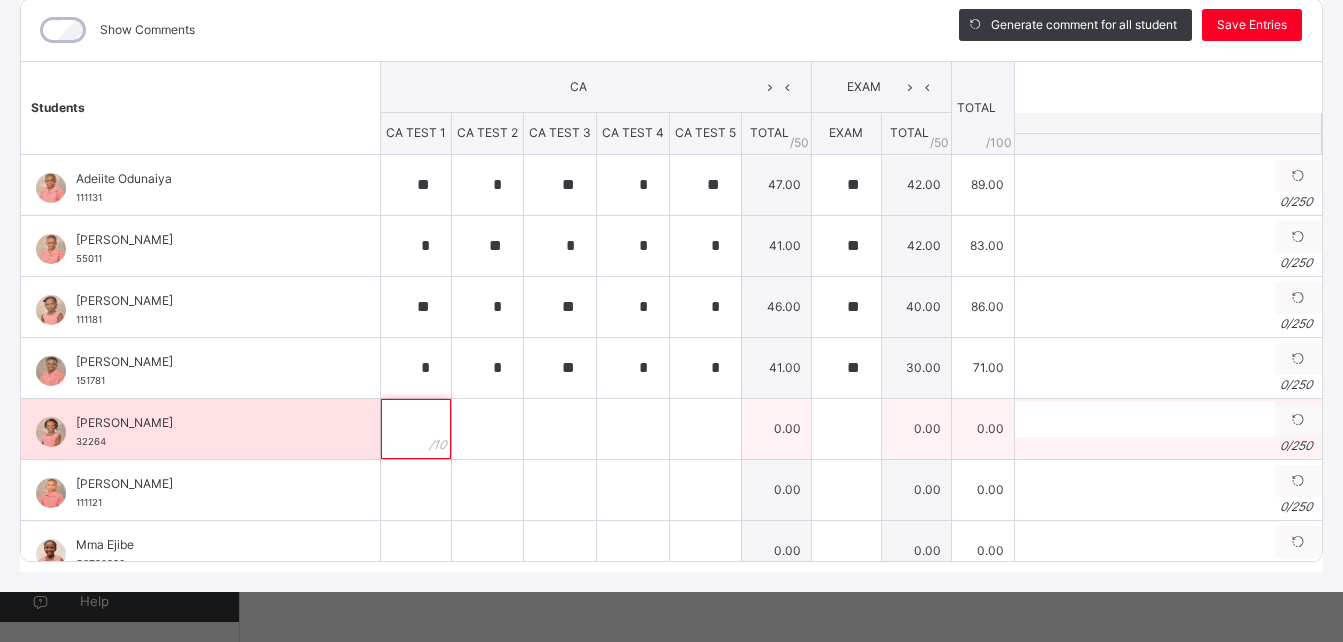 click at bounding box center (416, 429) 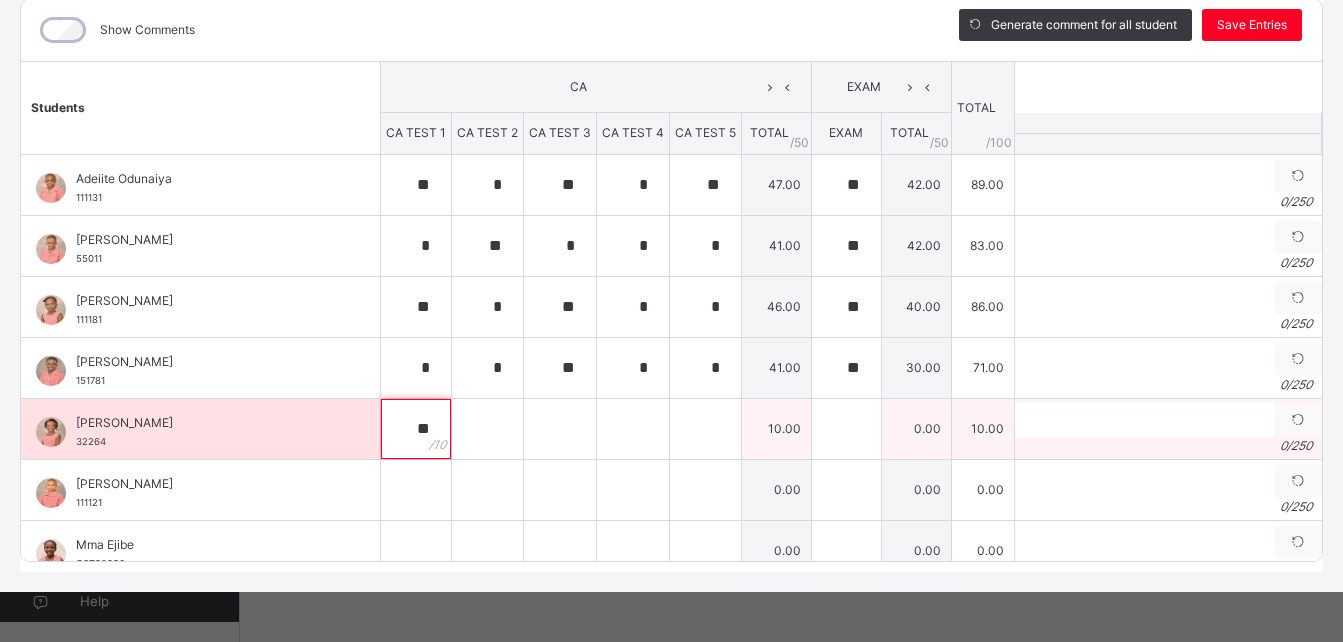type on "**" 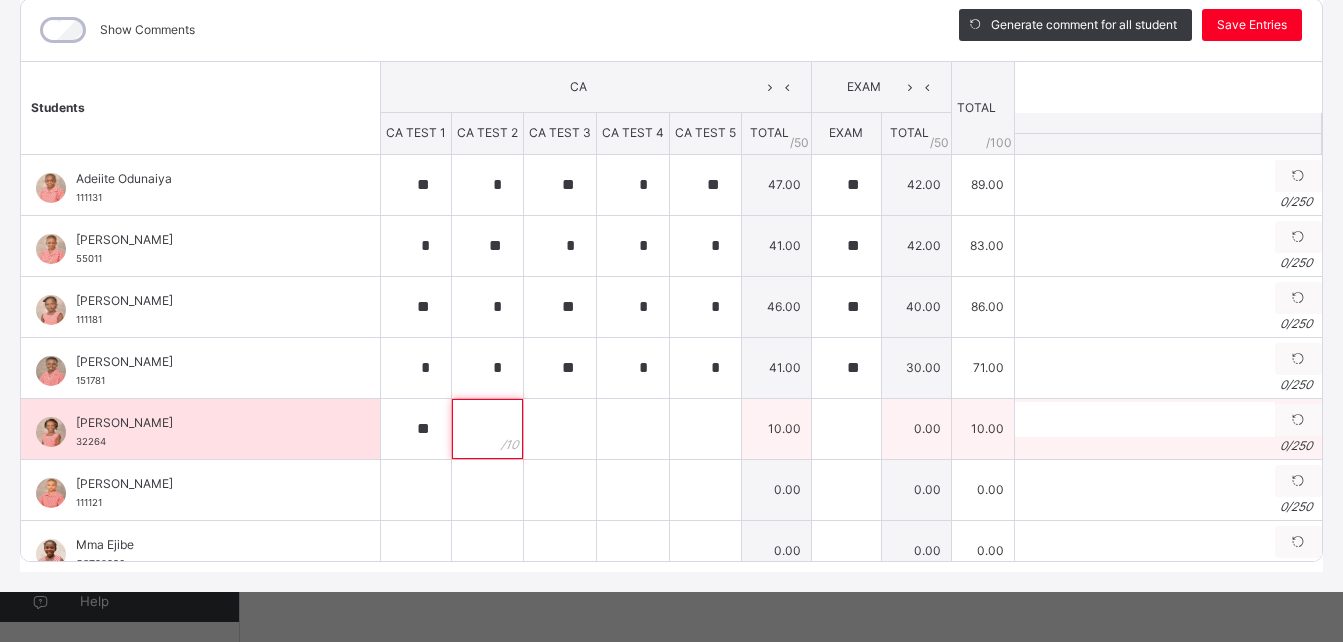 click at bounding box center [487, 429] 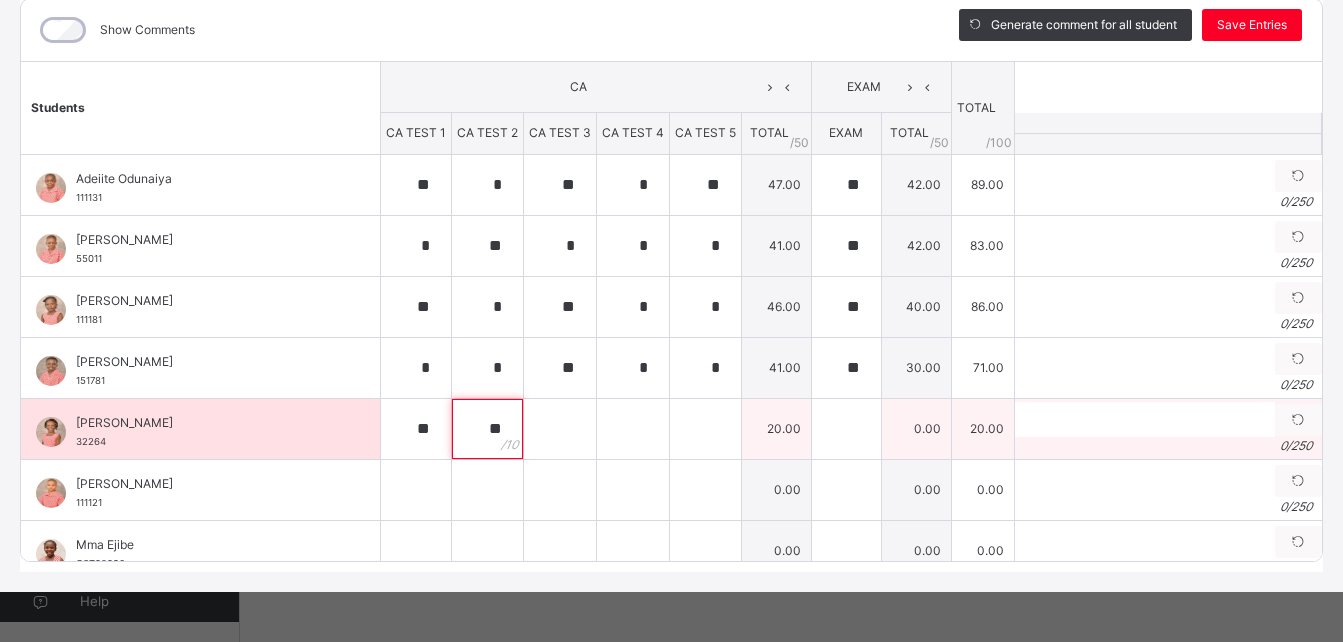 type on "**" 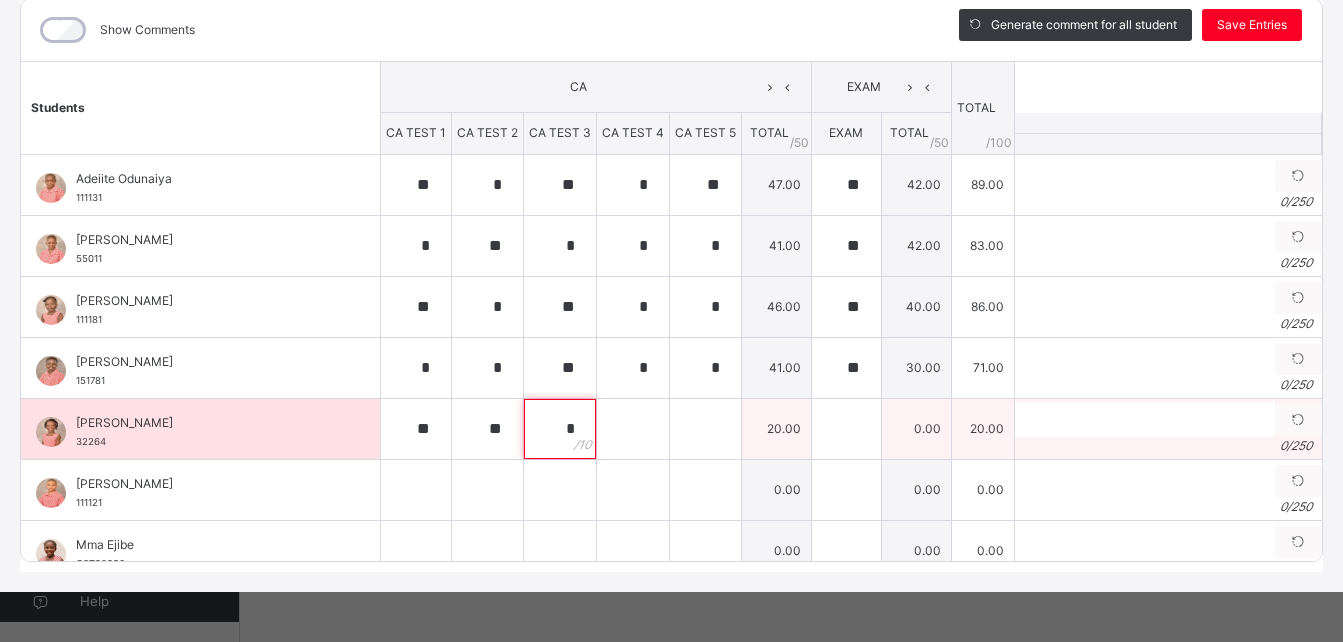 click on "*" at bounding box center (560, 429) 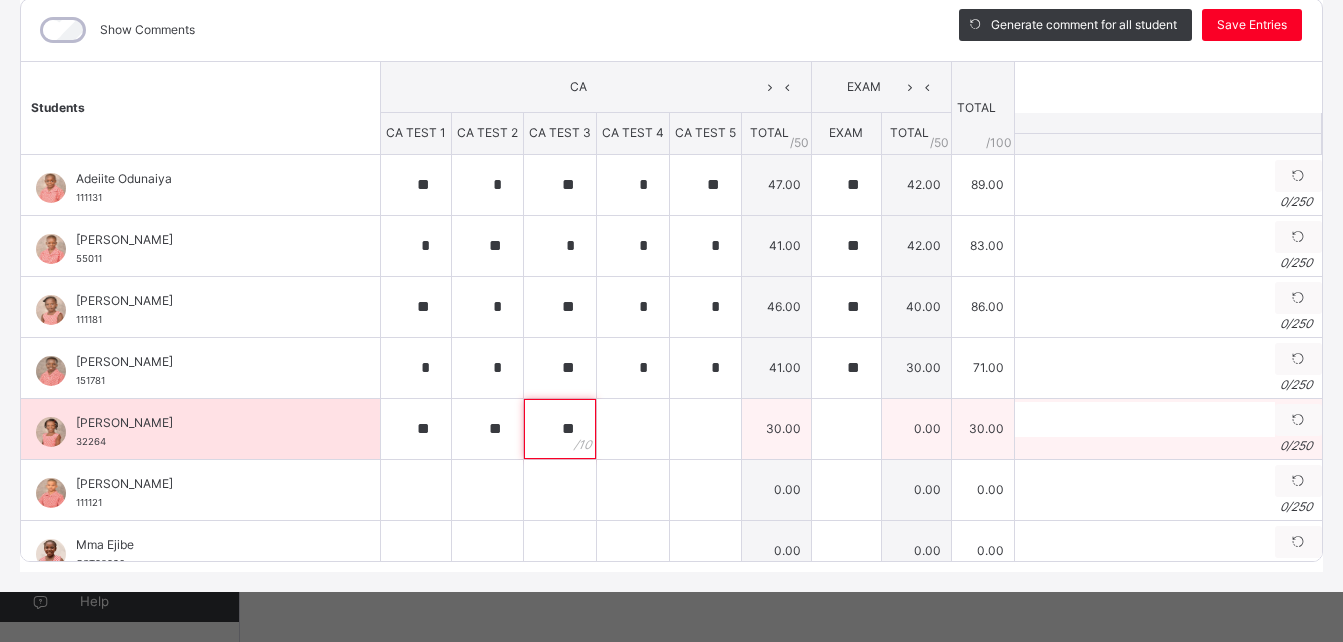 type on "**" 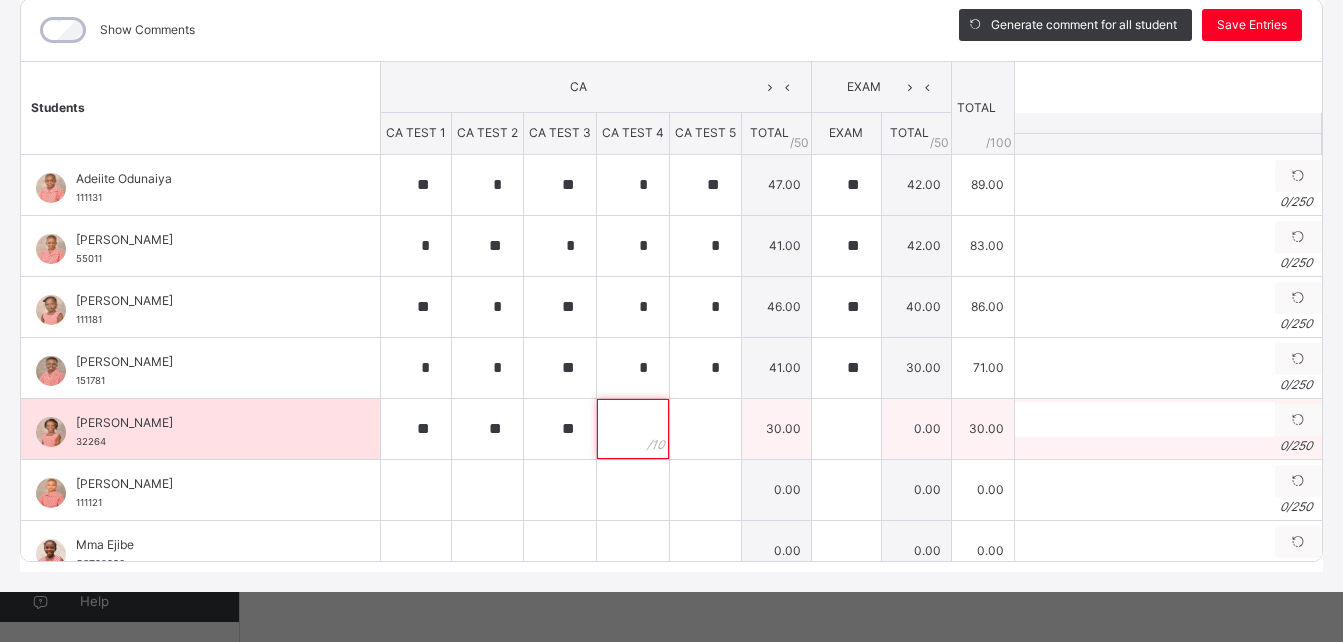 click at bounding box center [633, 429] 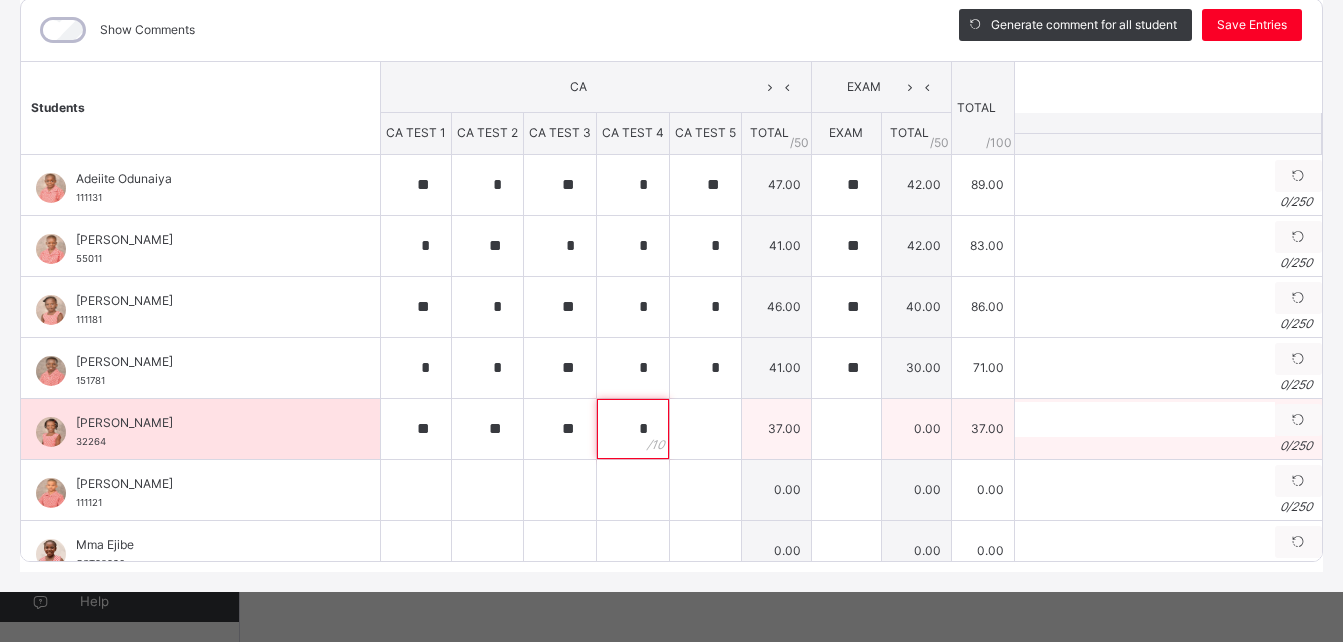 type on "*" 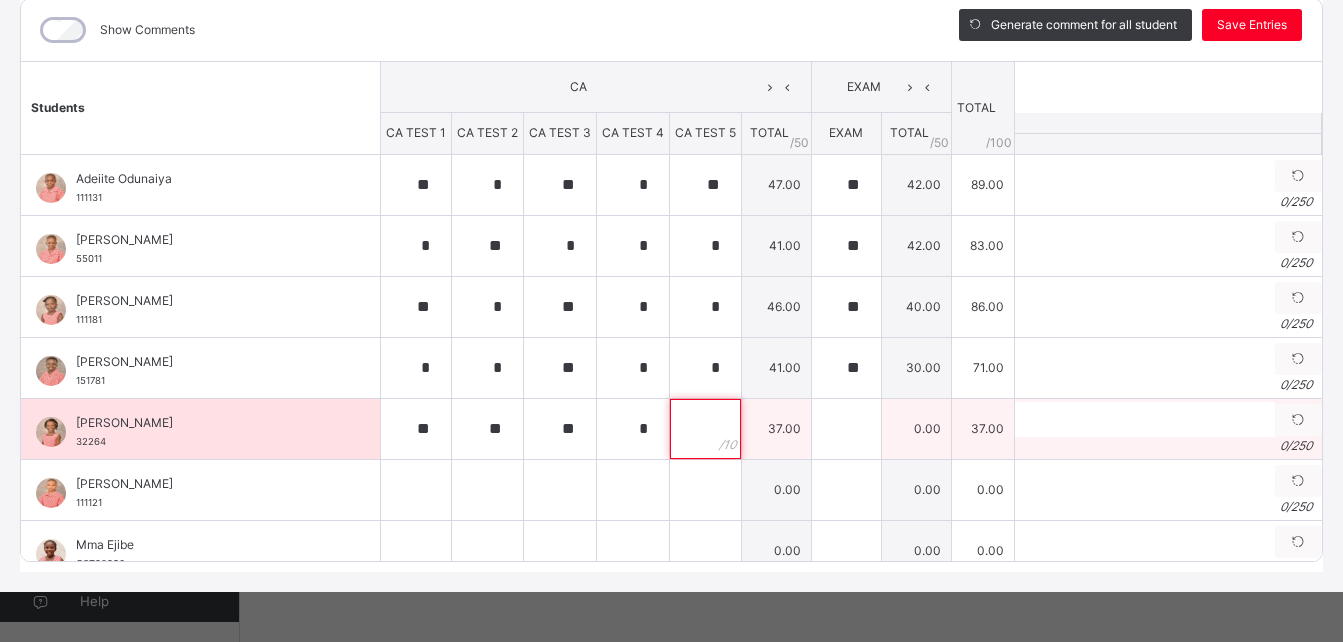 click at bounding box center [705, 429] 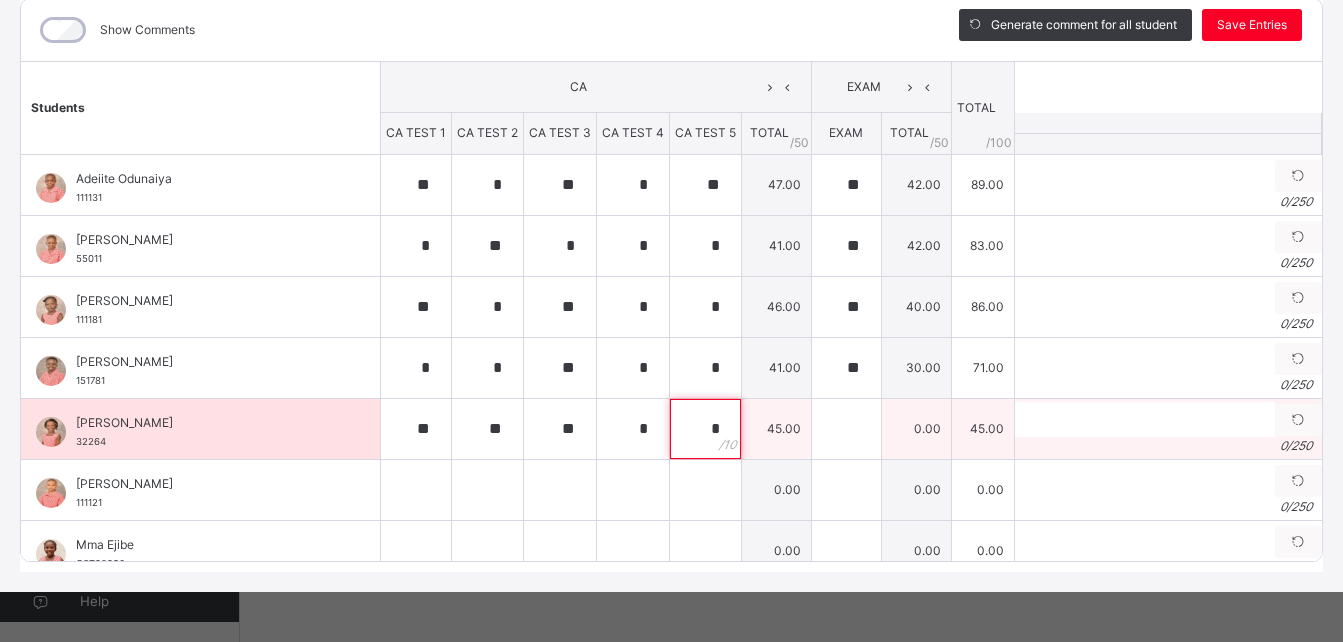 type on "*" 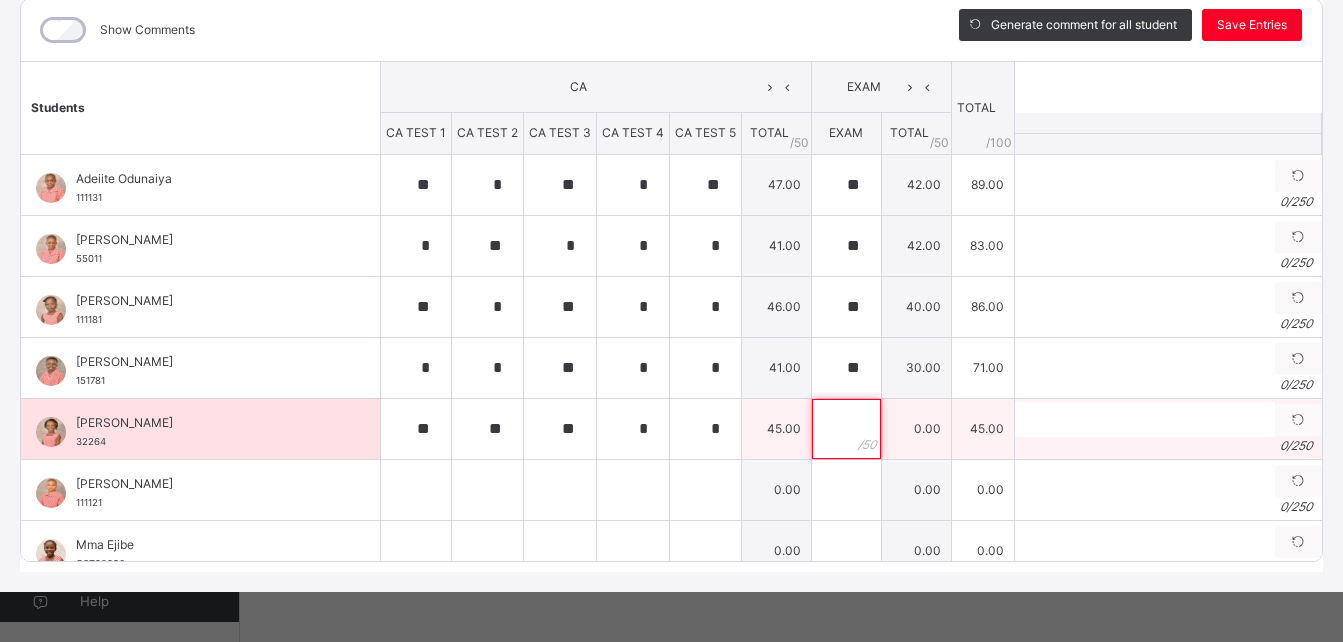 click at bounding box center (846, 429) 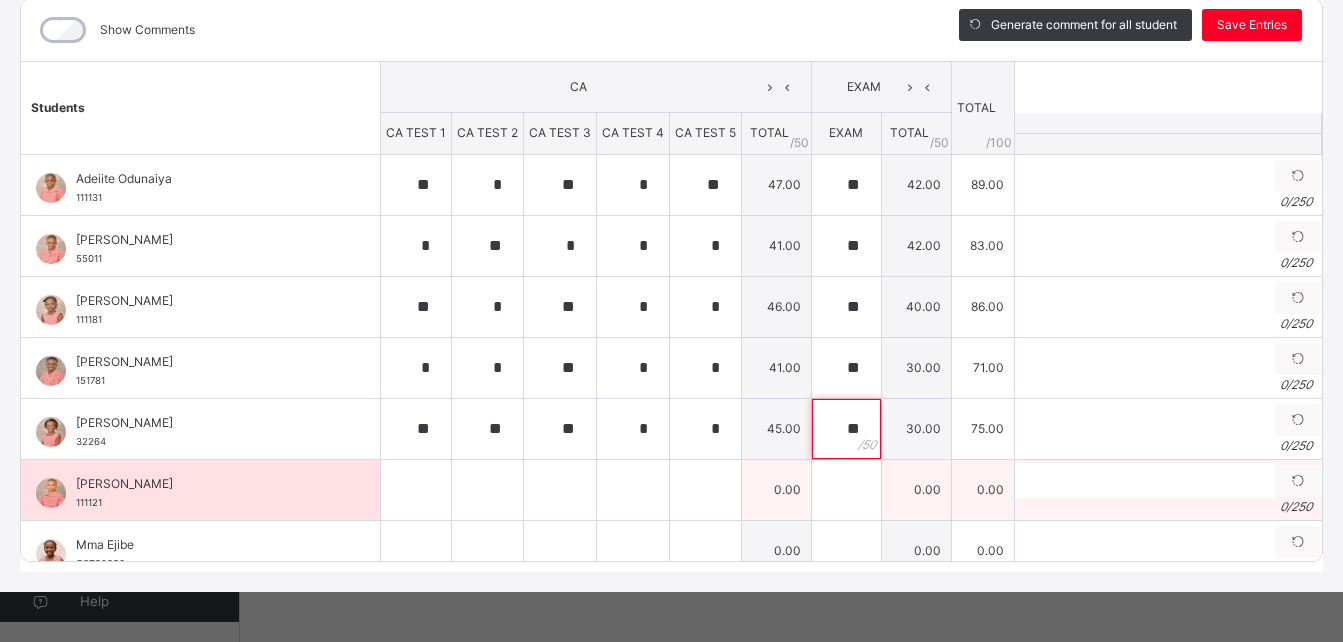 type on "**" 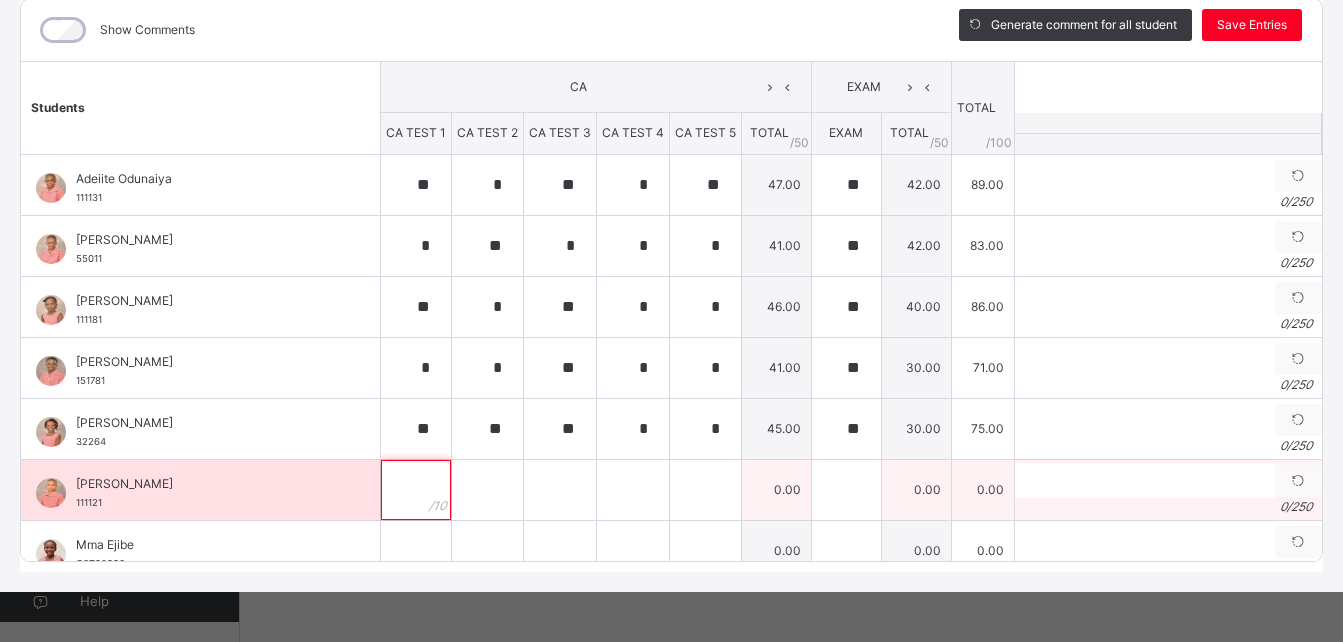click at bounding box center (416, 490) 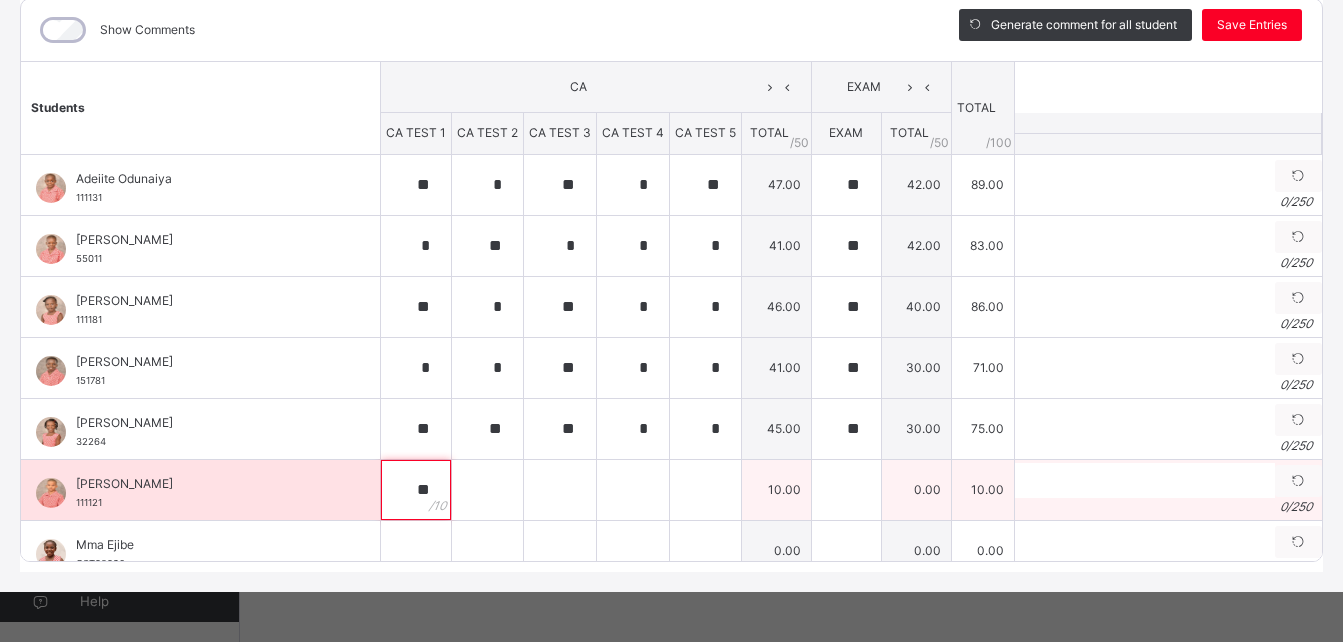 type on "**" 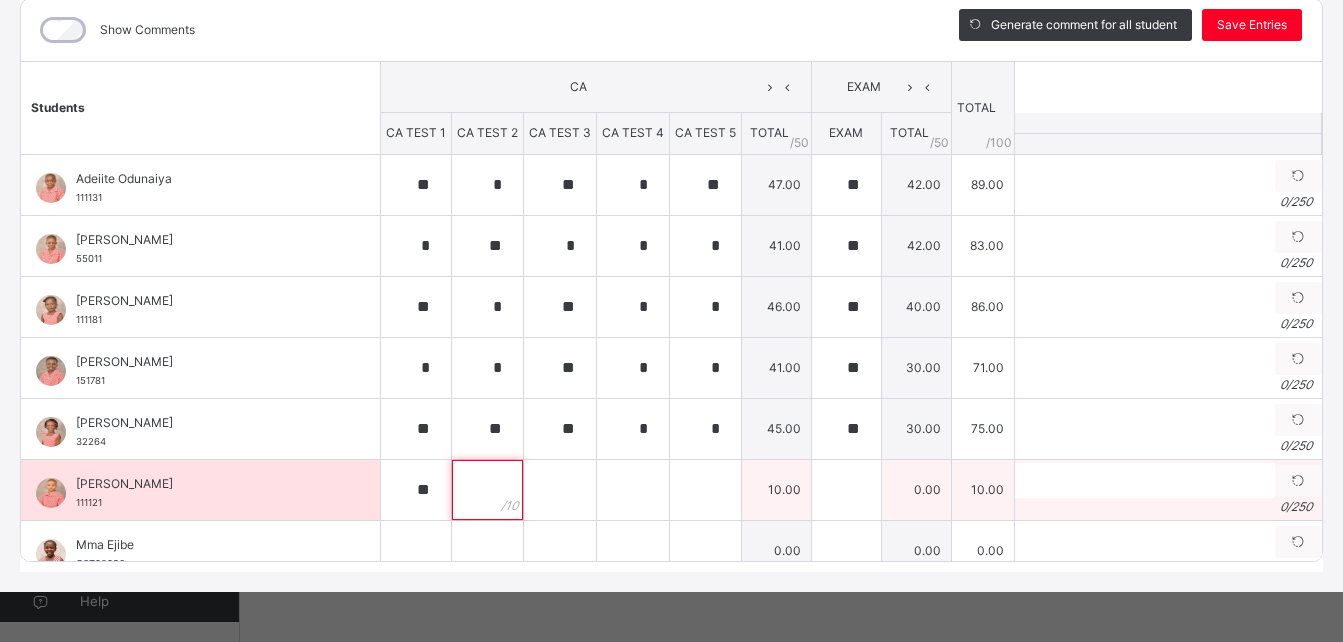 click at bounding box center (487, 490) 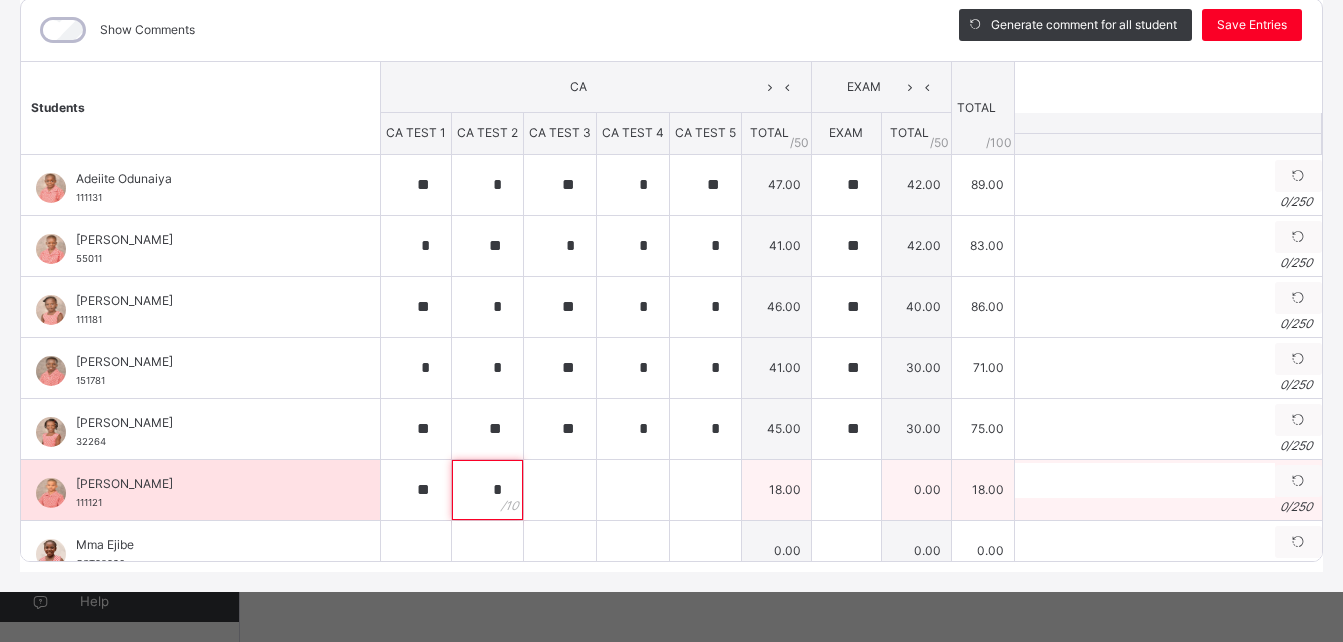 type on "*" 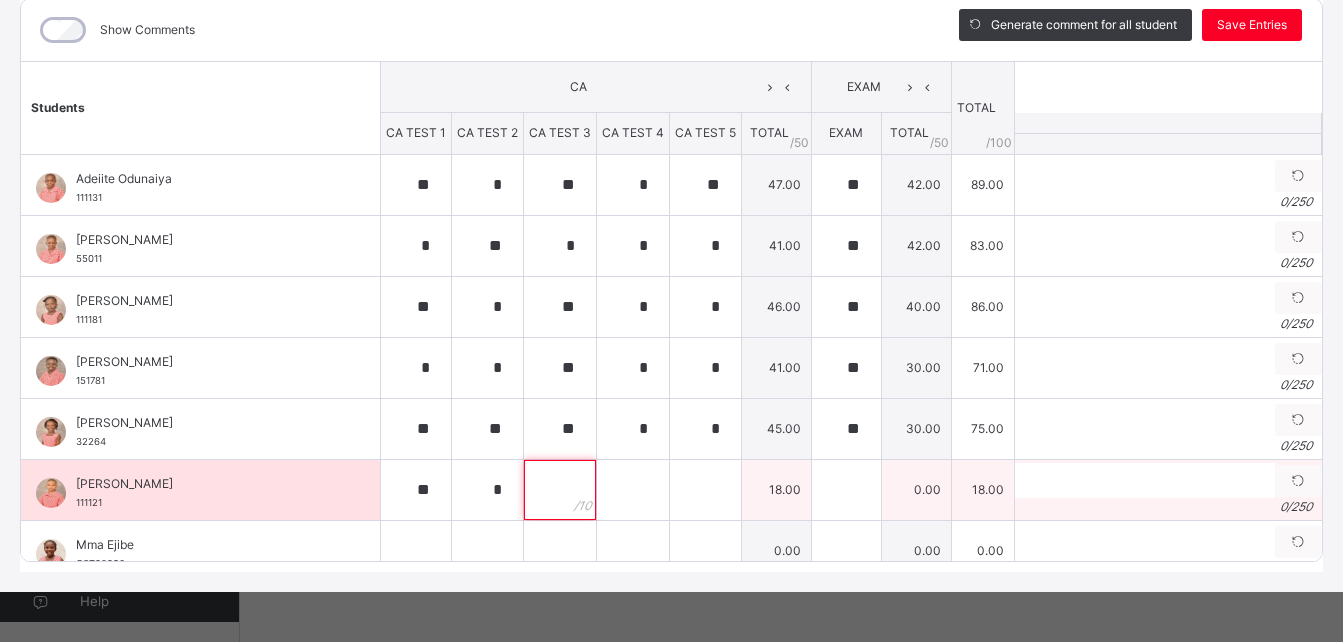 click at bounding box center (560, 490) 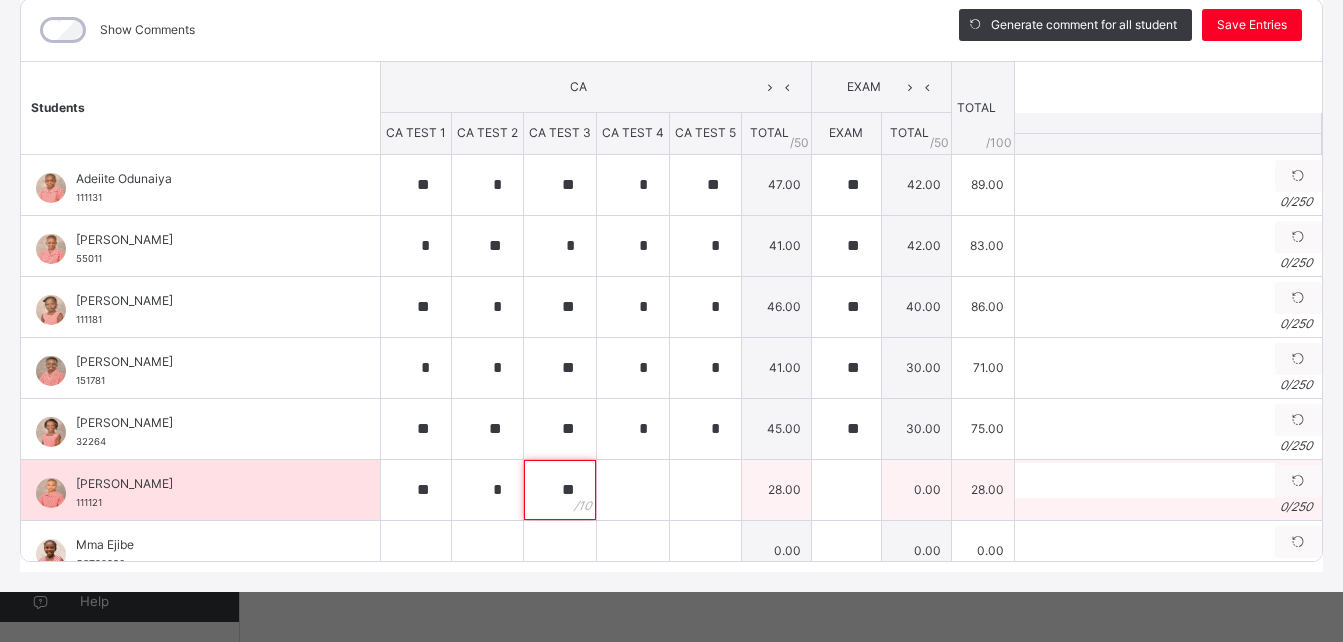 type on "**" 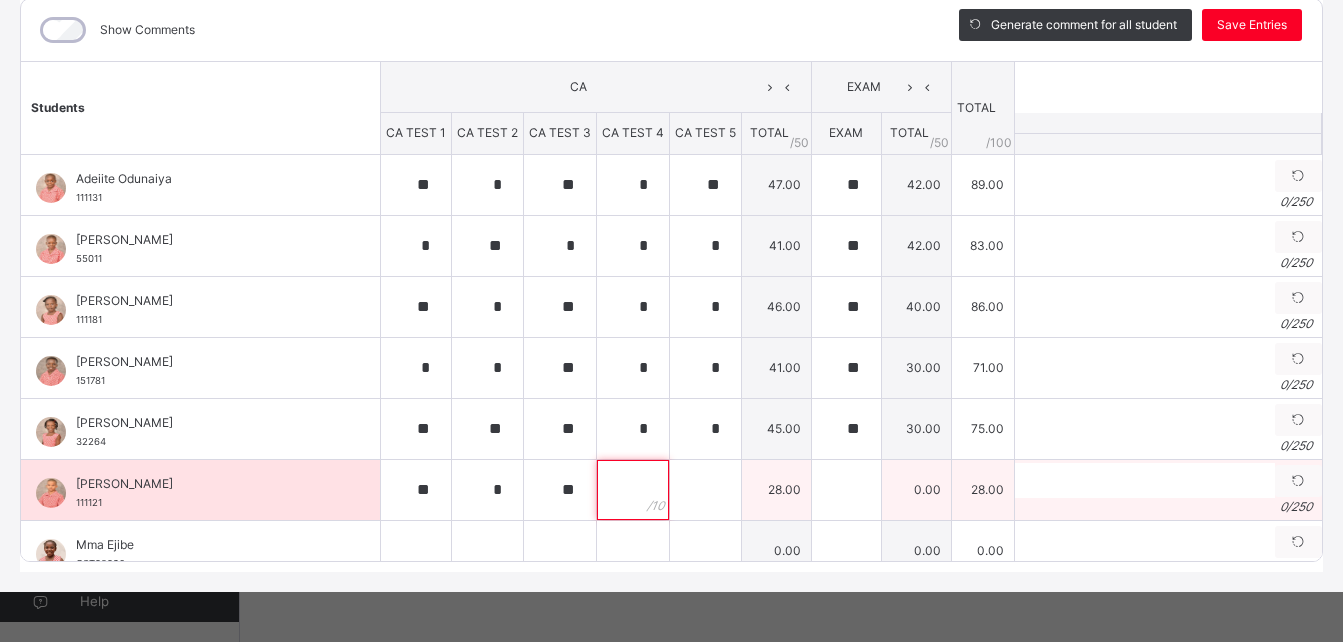 click at bounding box center [633, 490] 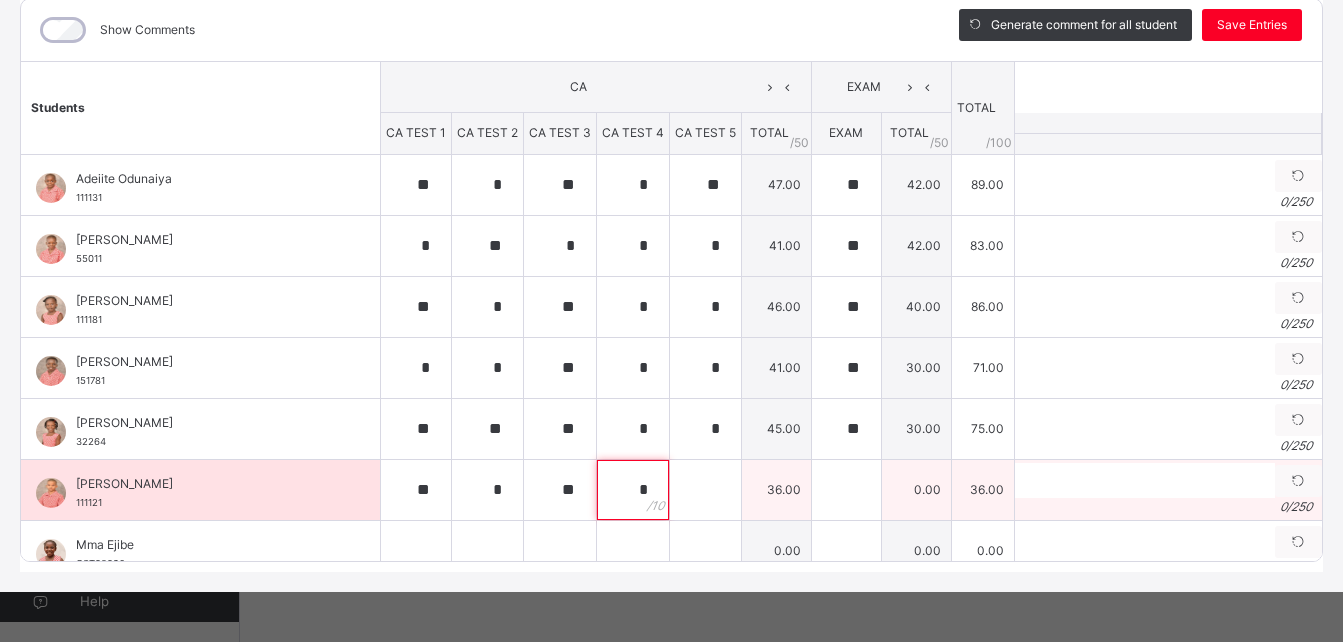type on "*" 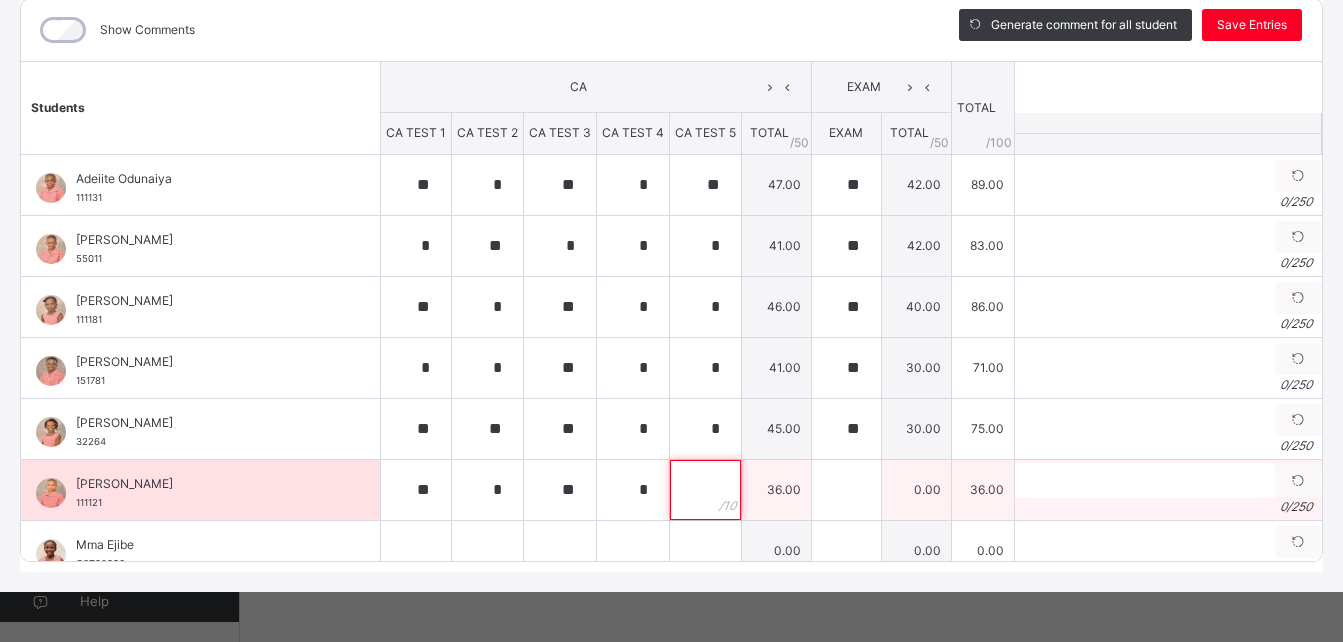 click at bounding box center [705, 490] 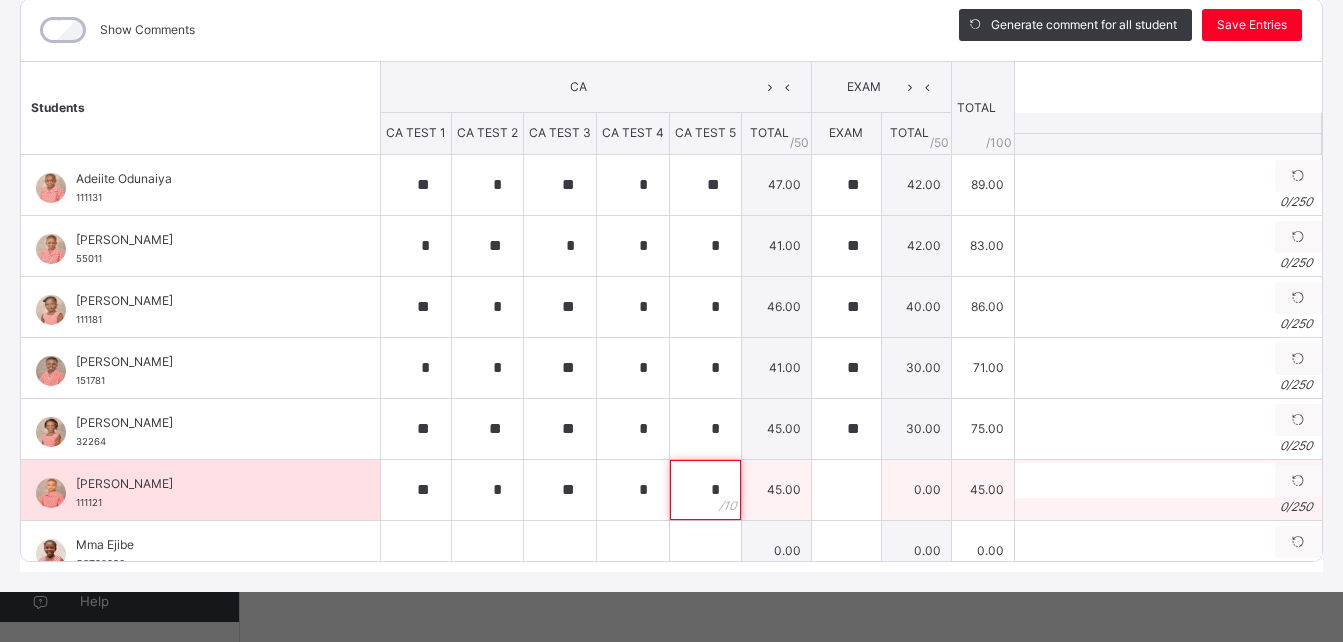 type on "*" 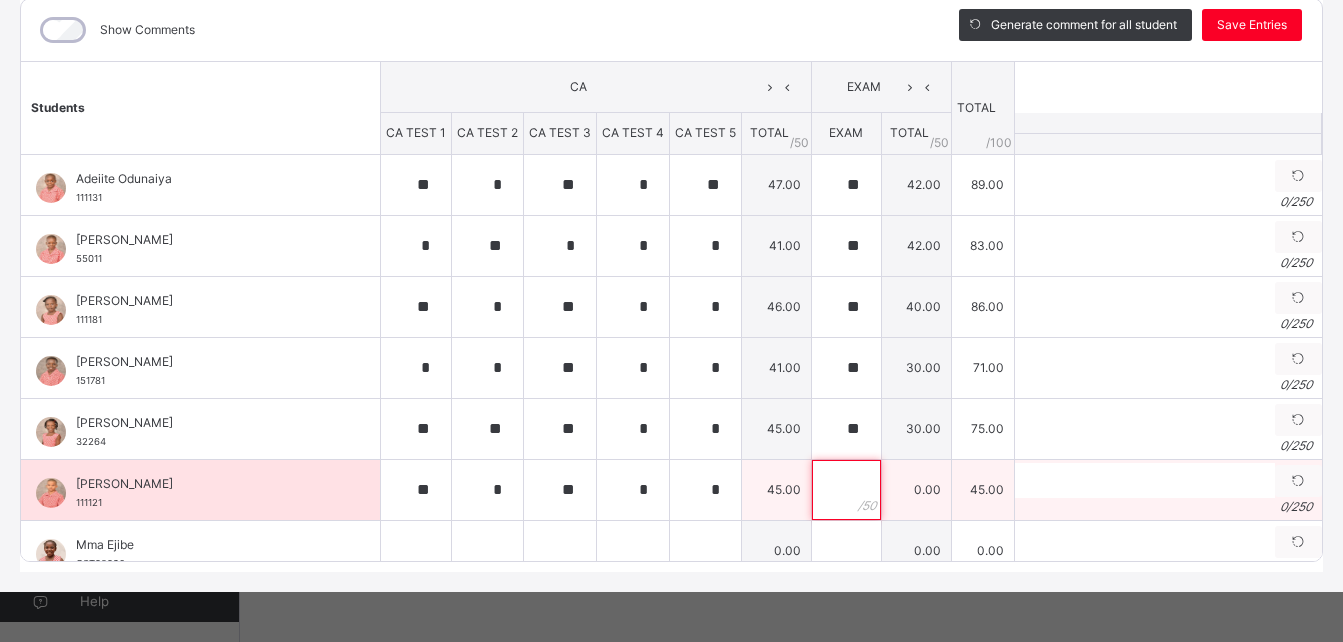 click at bounding box center [846, 490] 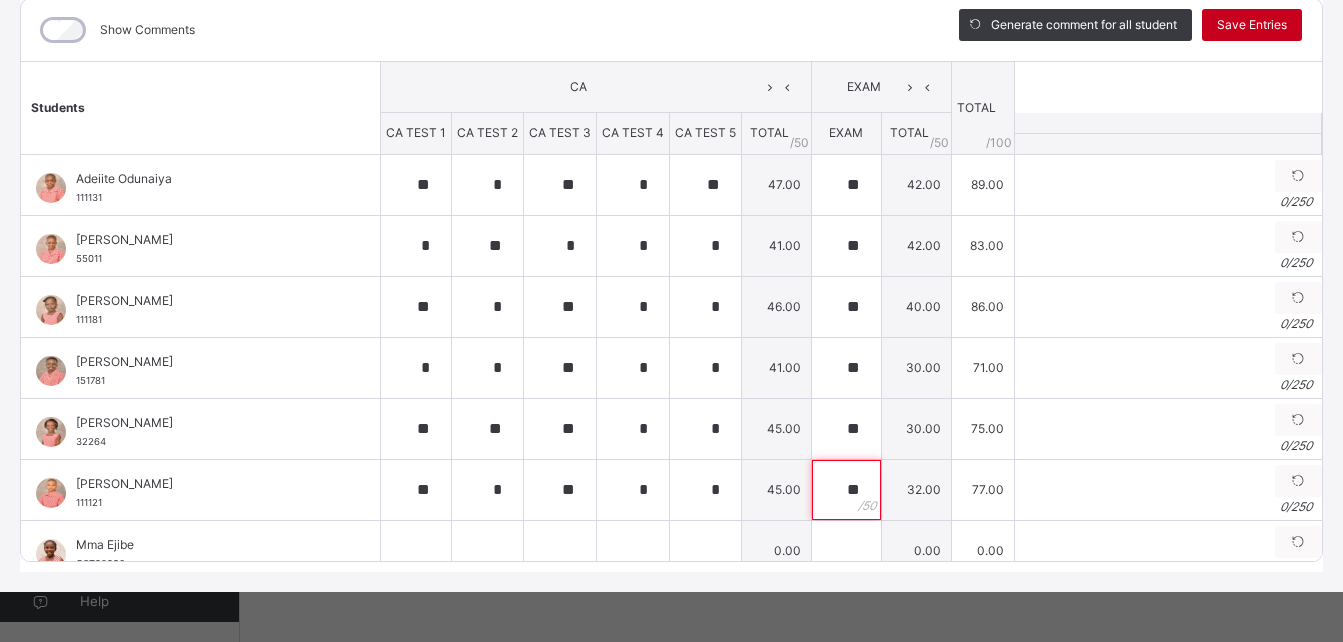 type on "**" 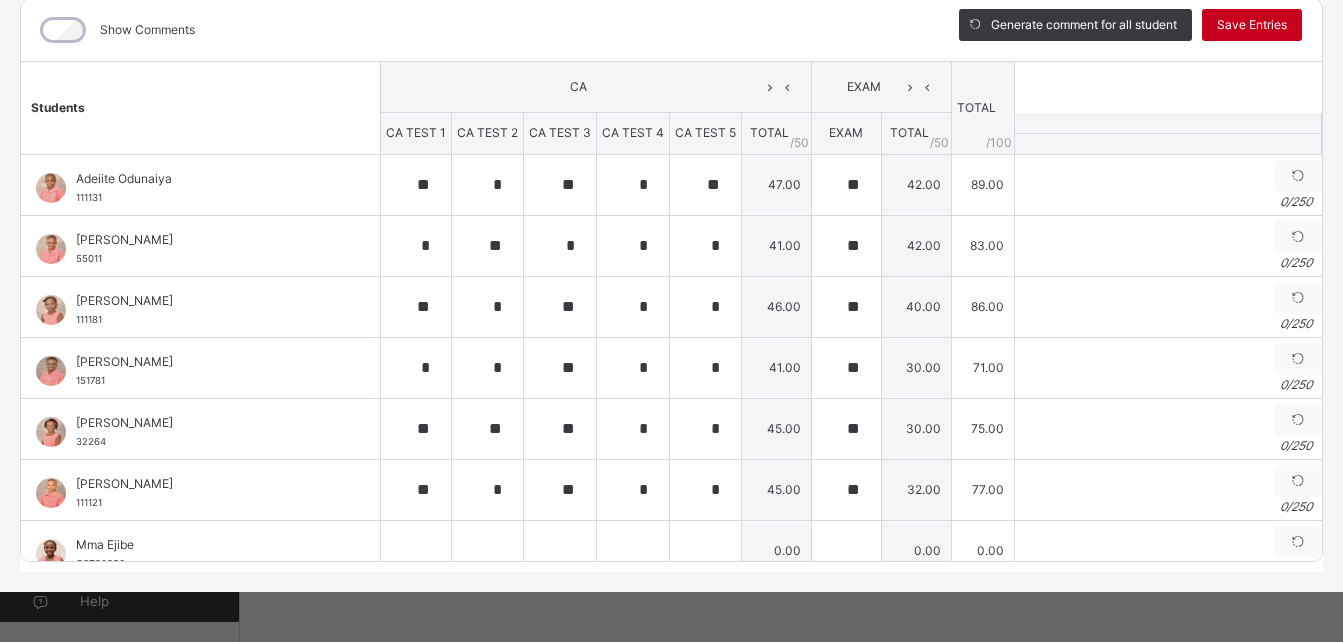 click on "Save Entries" at bounding box center [1252, 25] 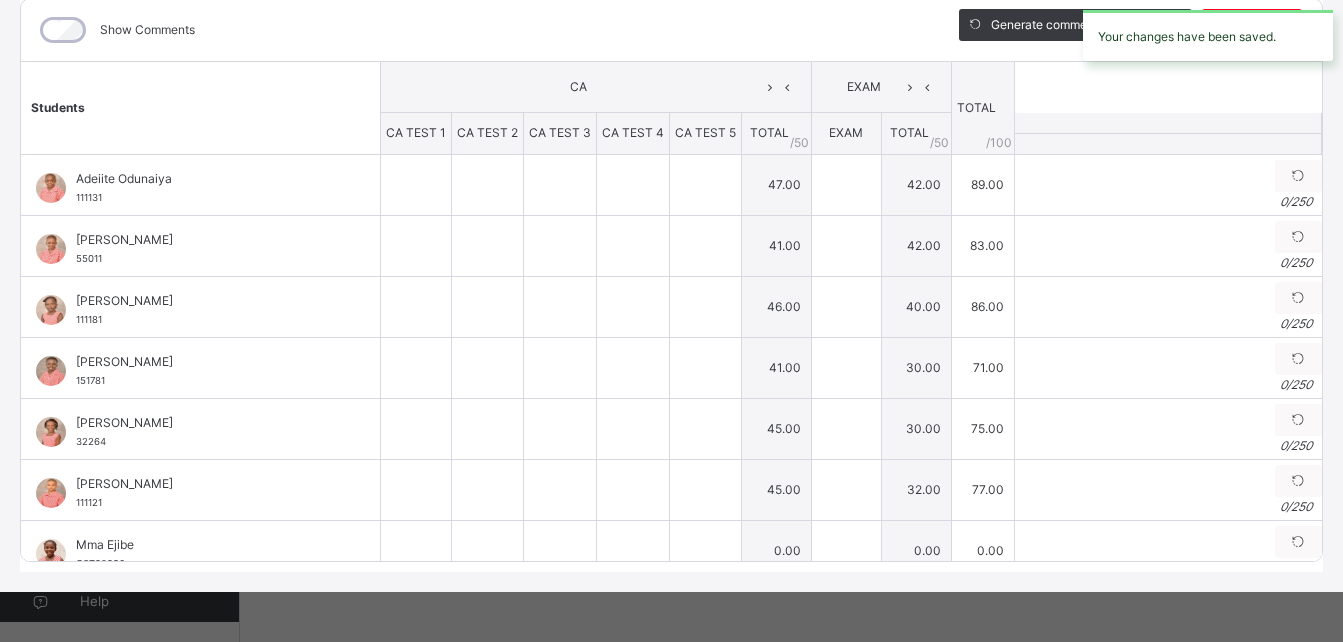 type on "**" 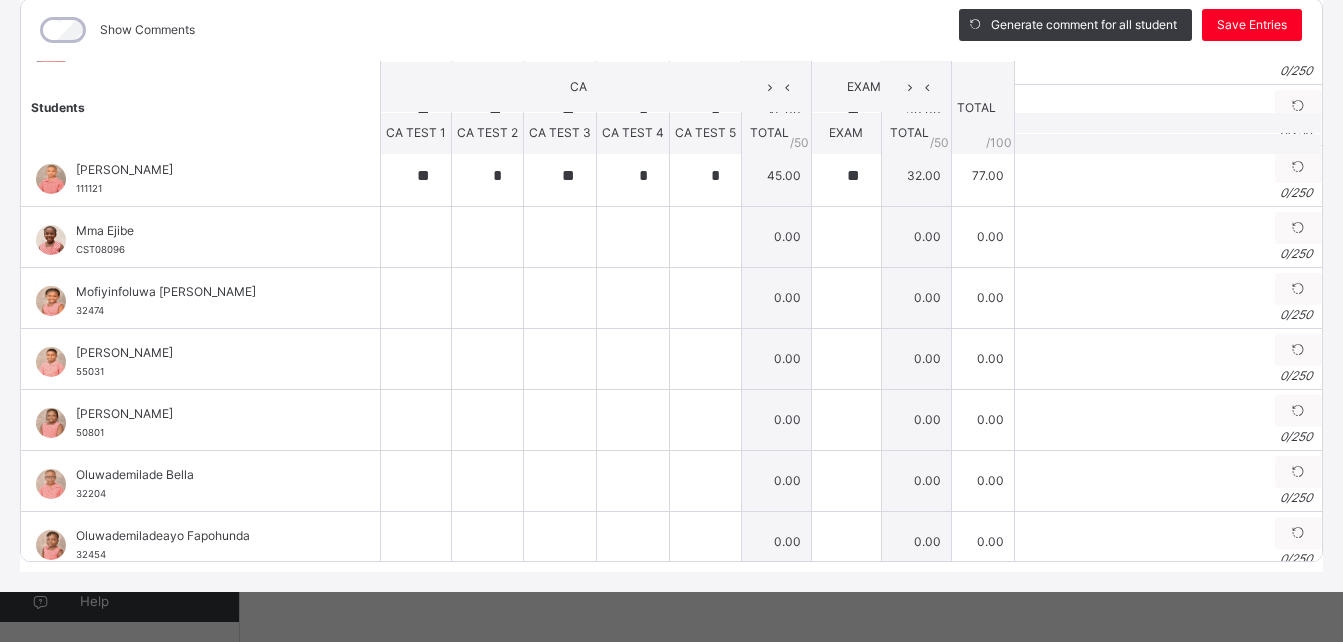 scroll, scrollTop: 327, scrollLeft: 0, axis: vertical 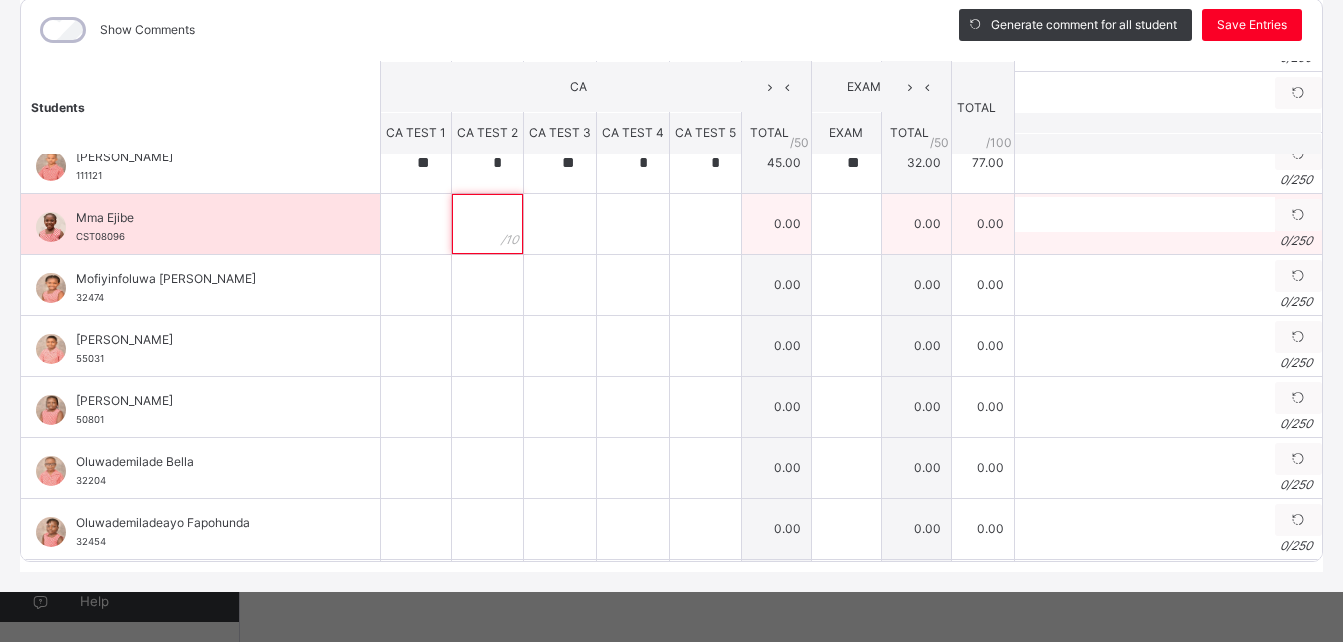 click at bounding box center [487, 224] 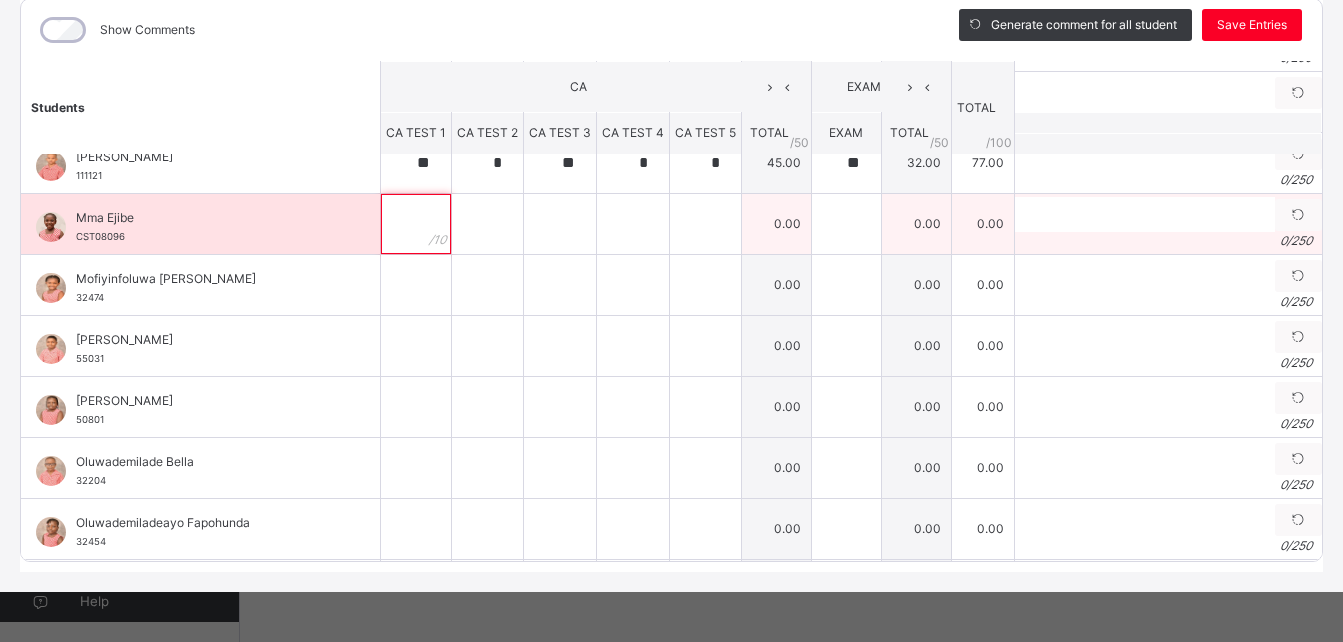 click at bounding box center [416, 224] 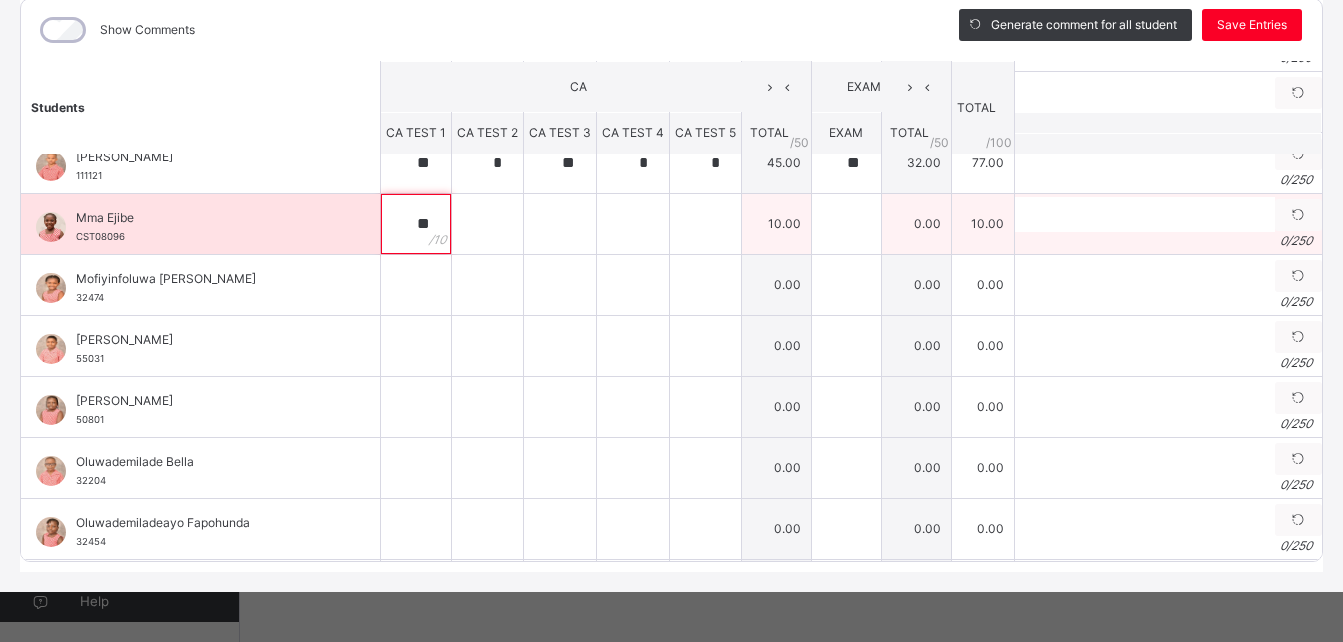 type on "**" 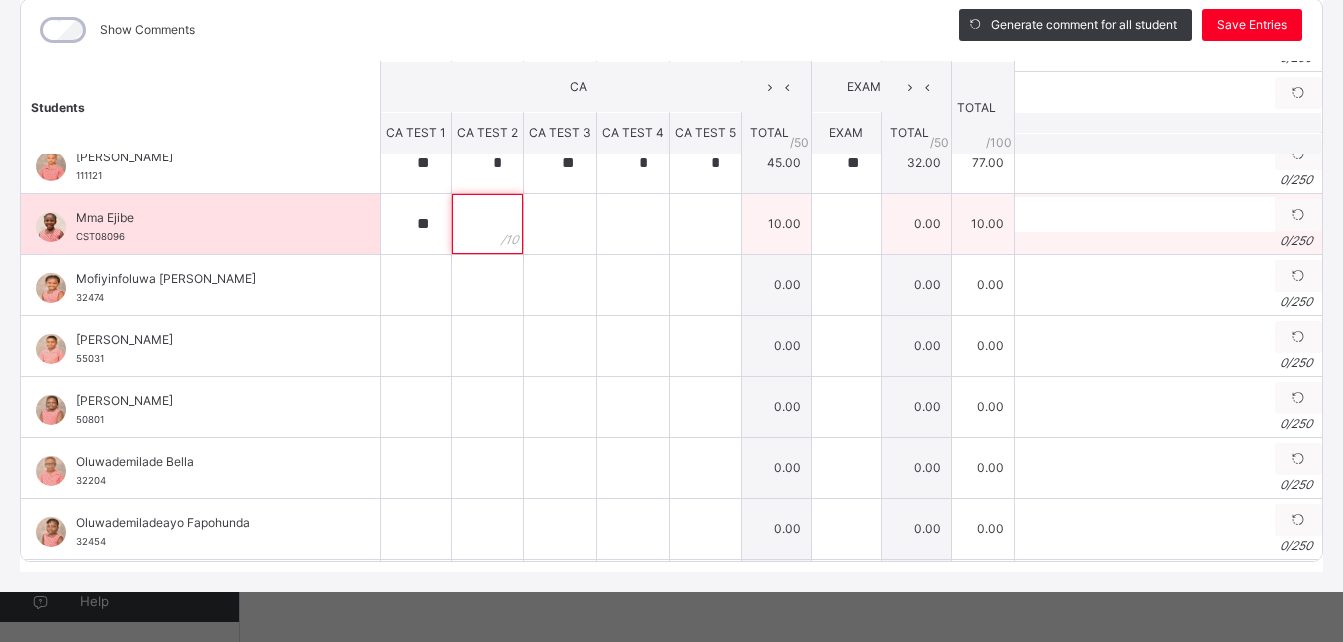 click at bounding box center [487, 224] 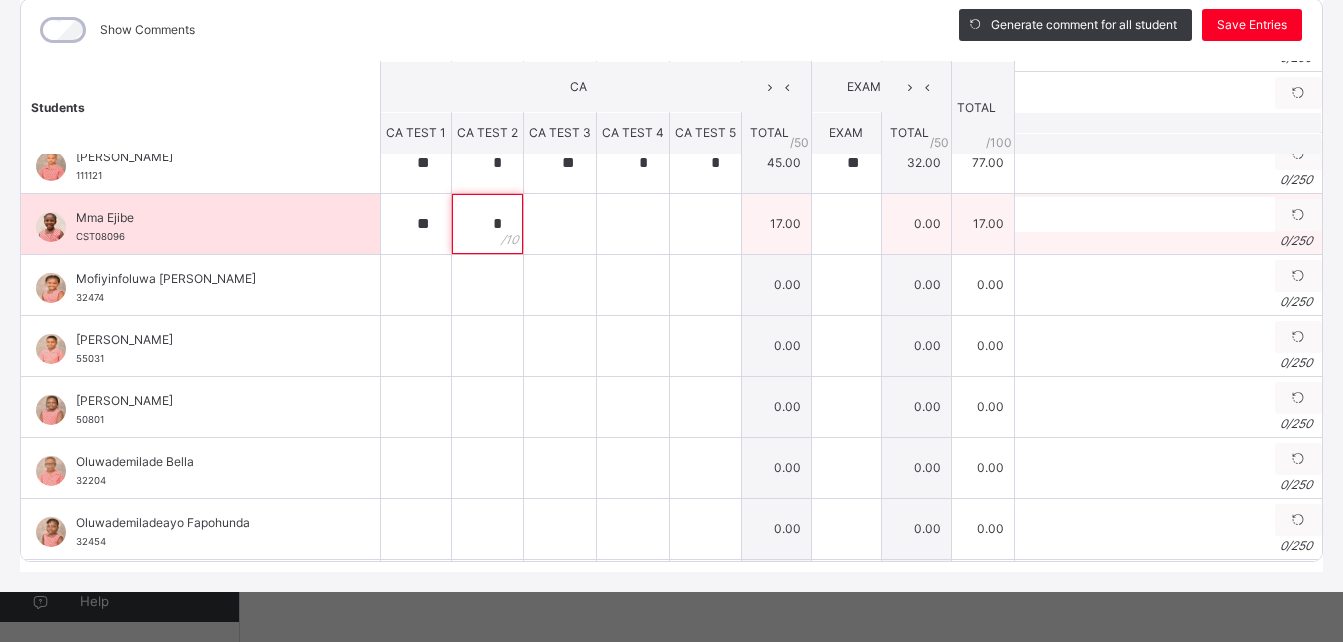 type on "*" 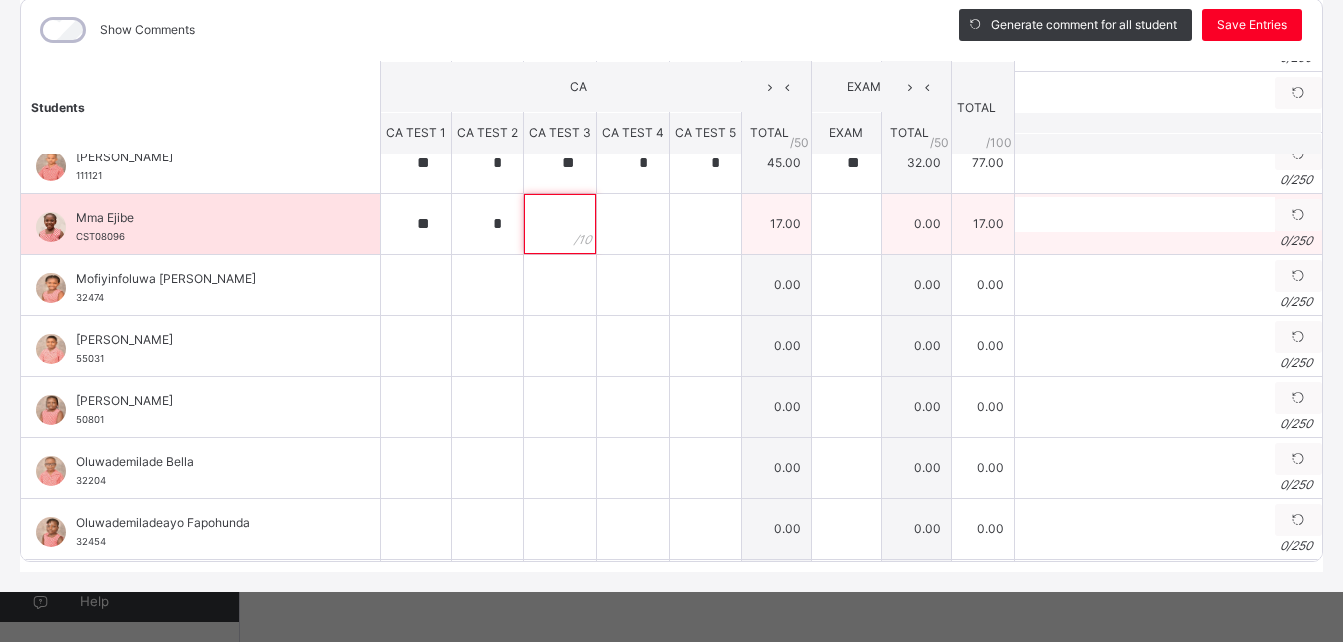 click at bounding box center (560, 224) 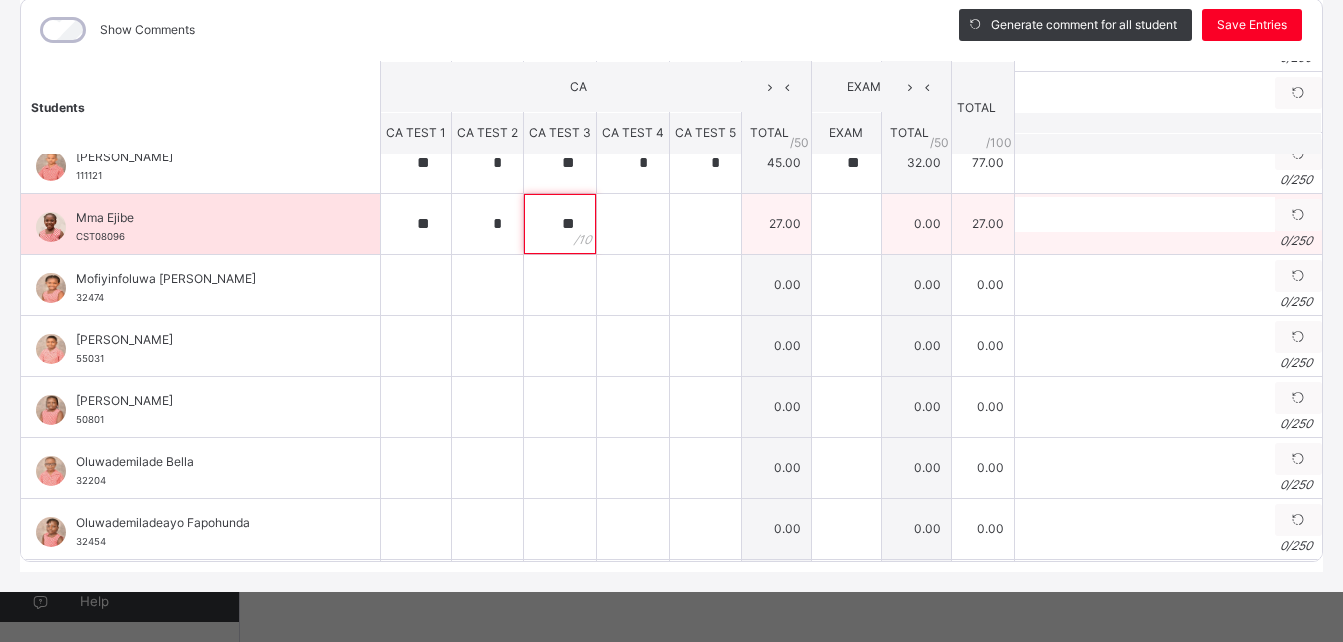 type on "**" 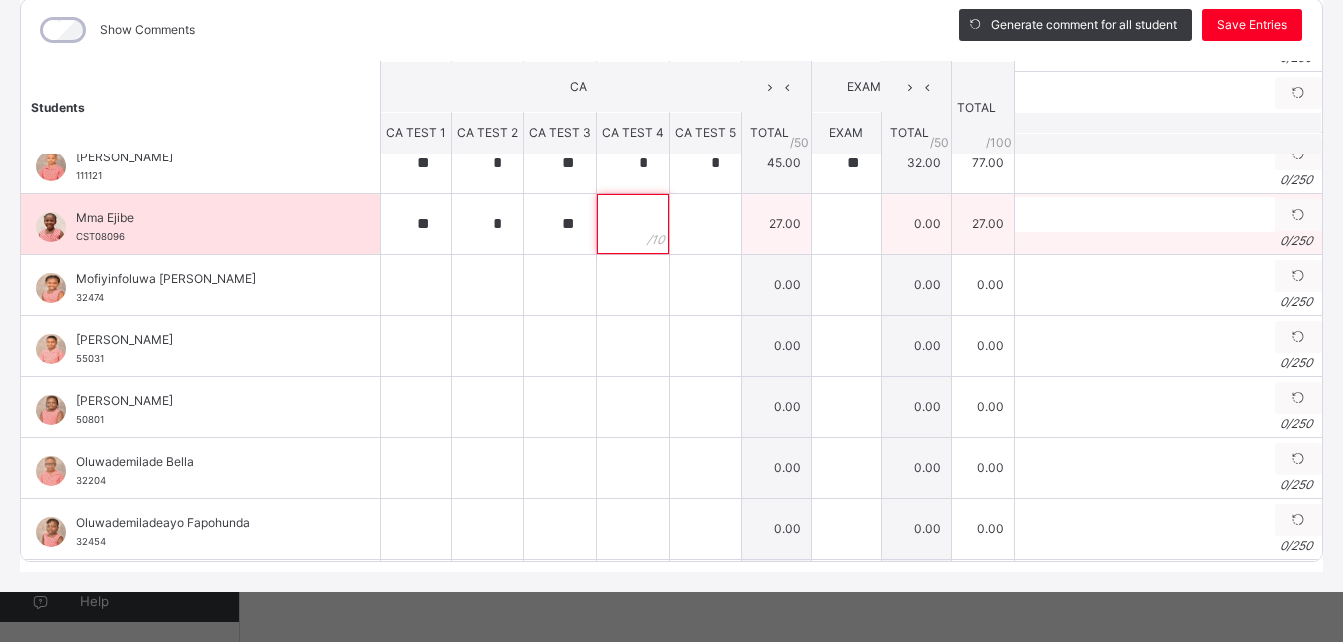 click at bounding box center [633, 224] 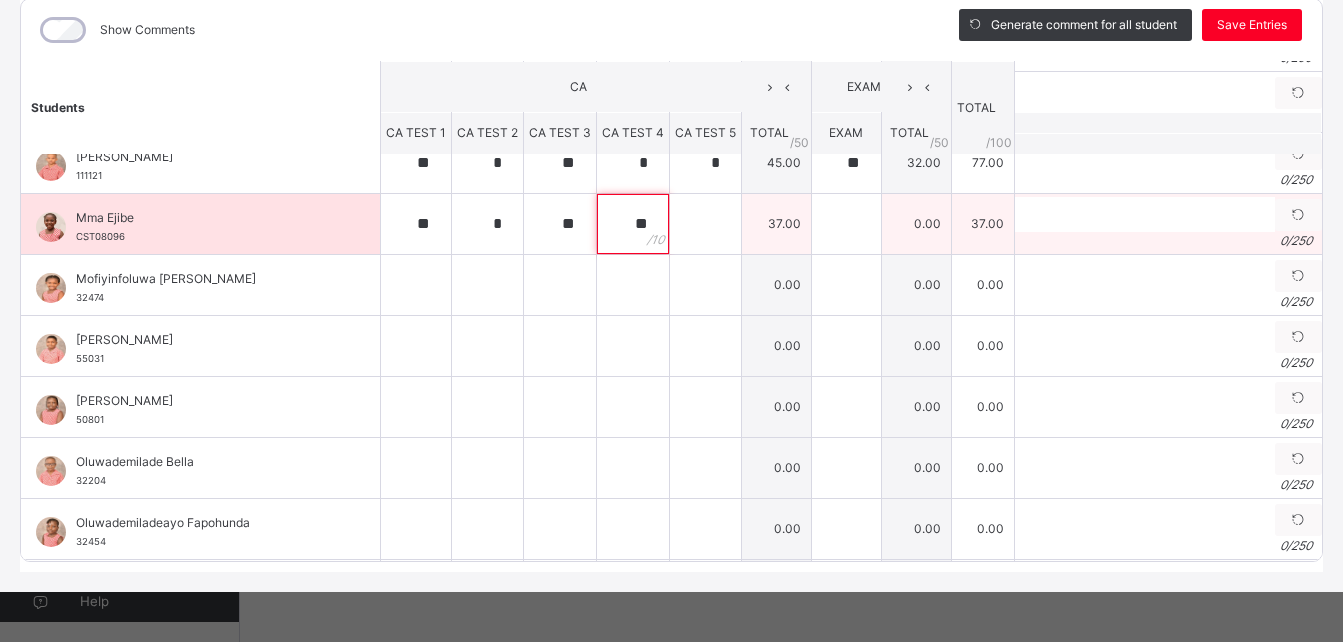 type on "**" 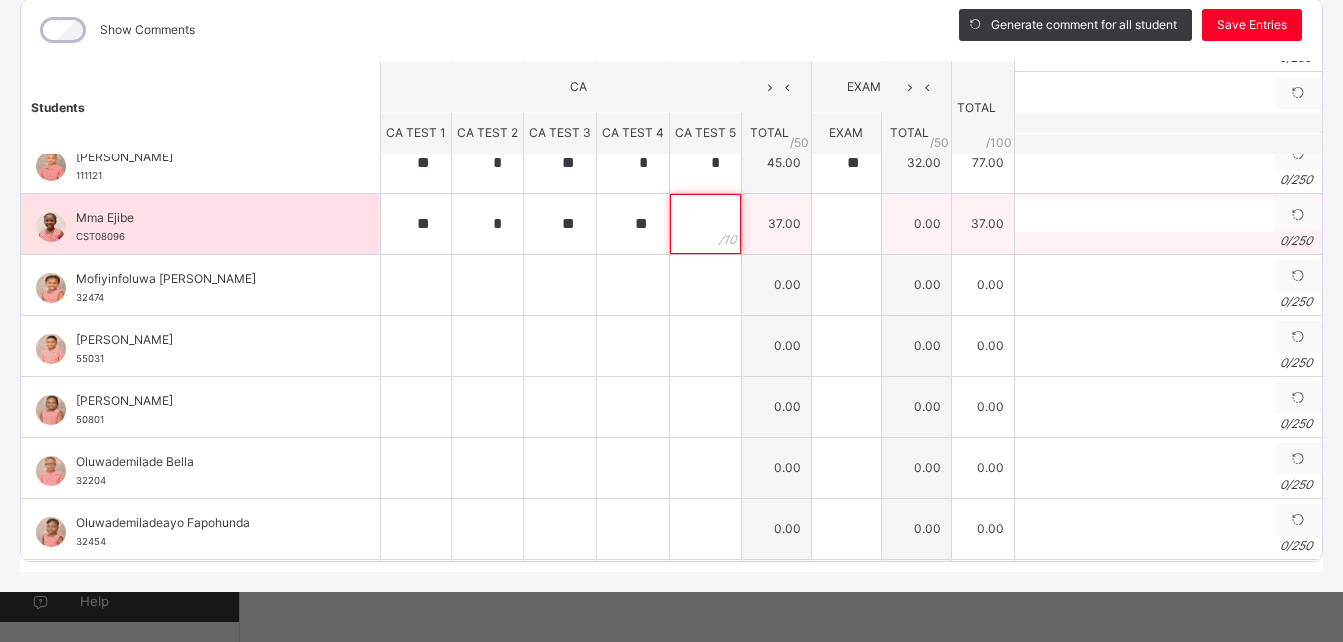 click at bounding box center (705, 224) 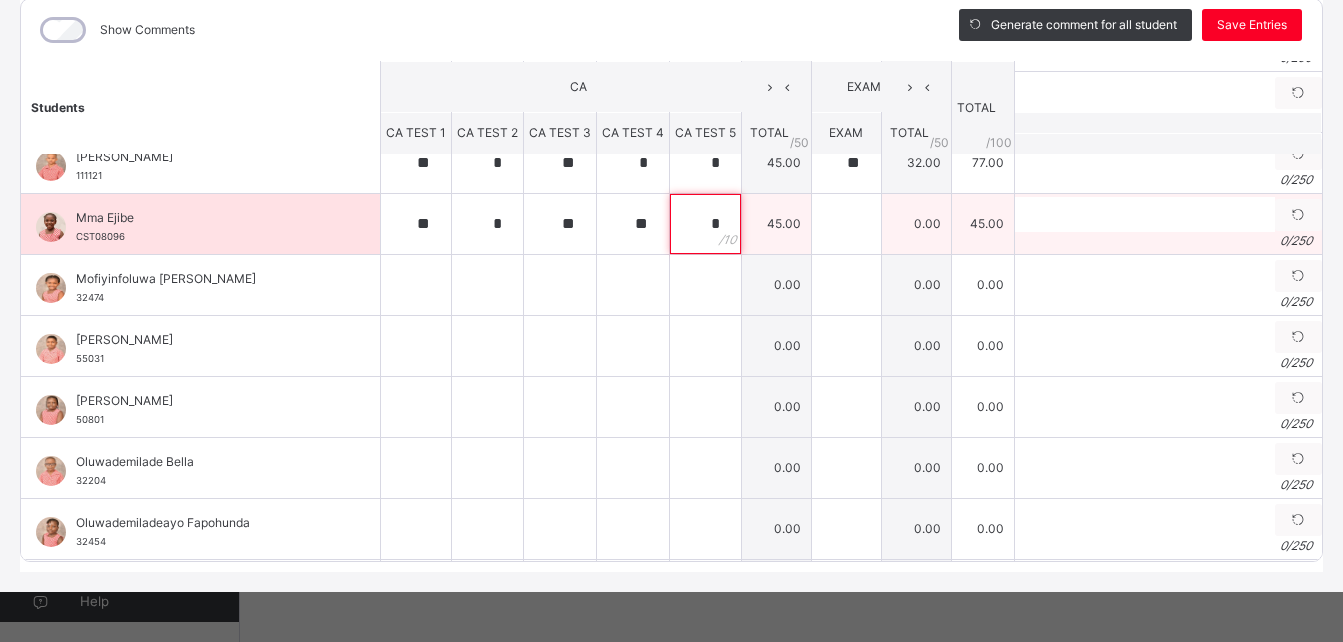 type on "*" 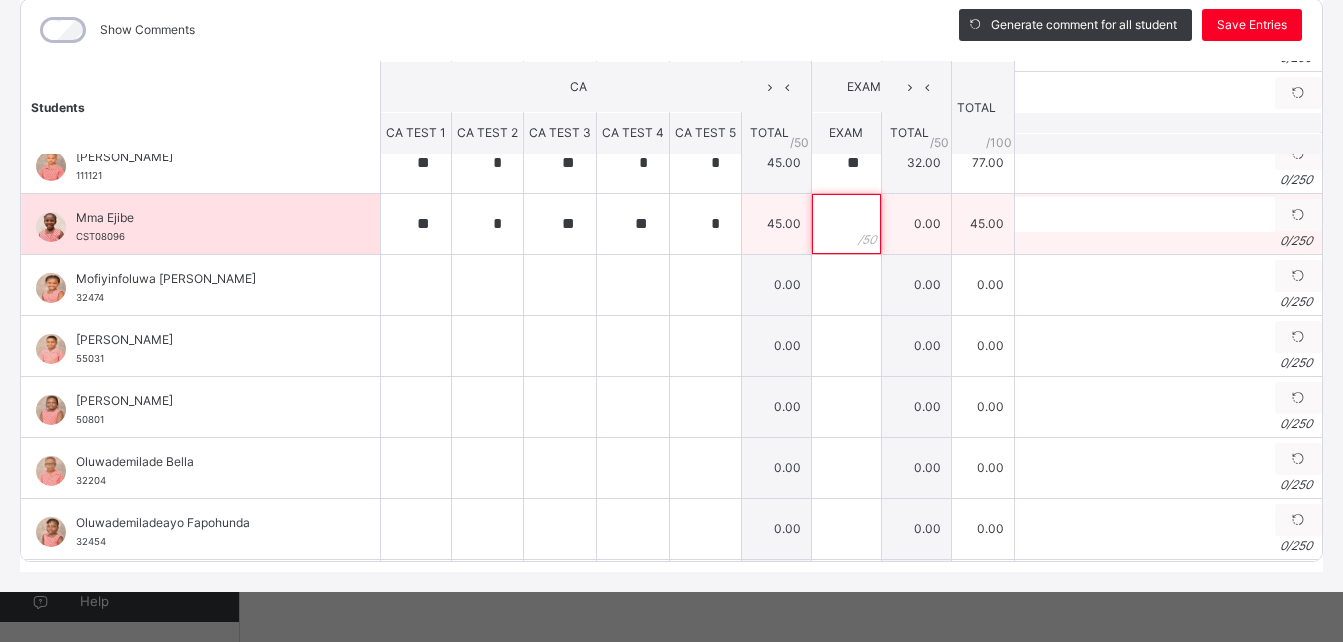 click at bounding box center [846, 224] 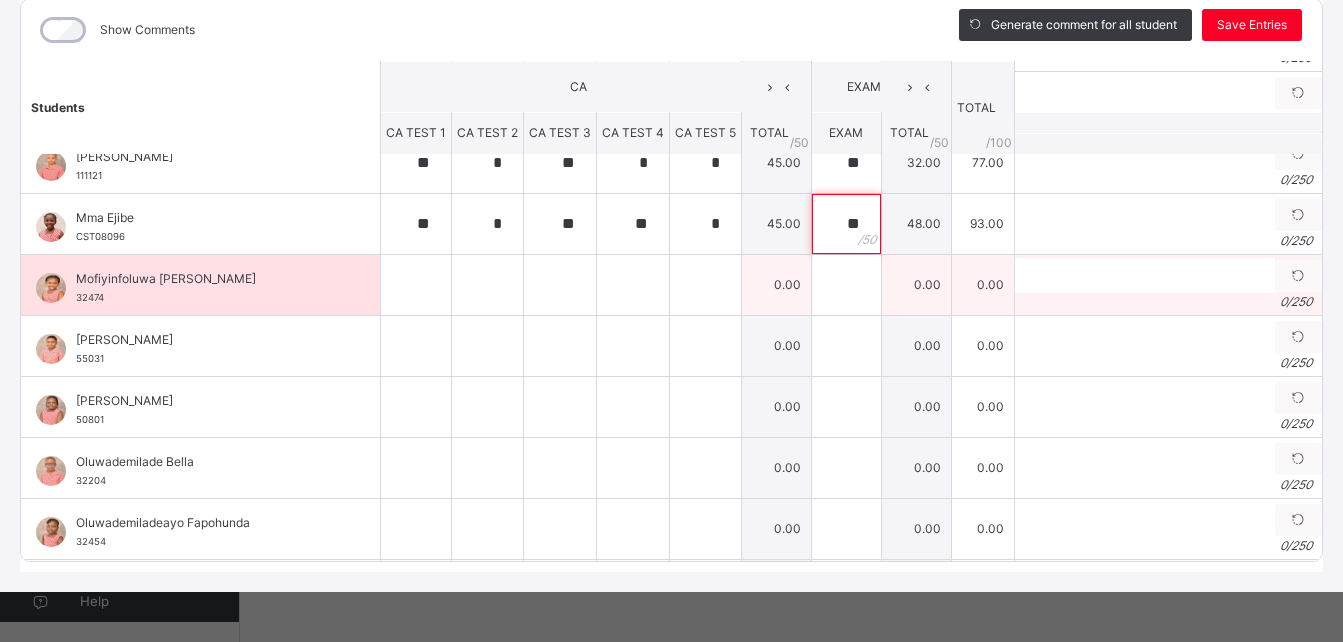 type on "**" 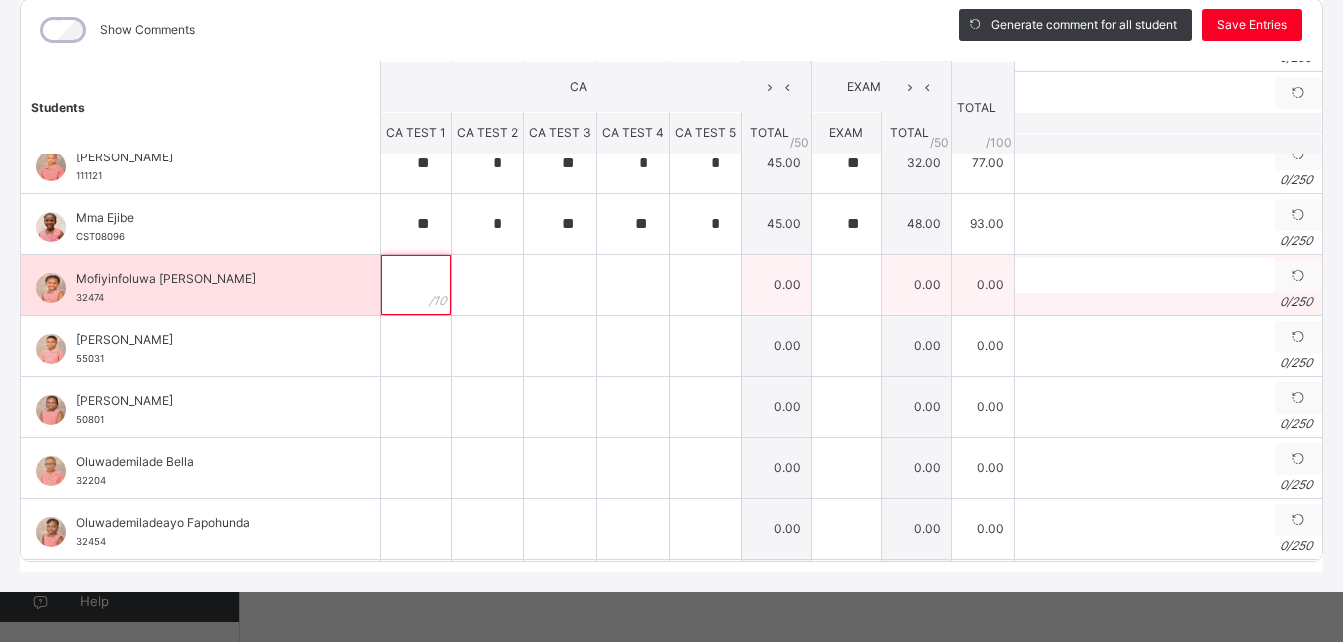 click at bounding box center [416, 285] 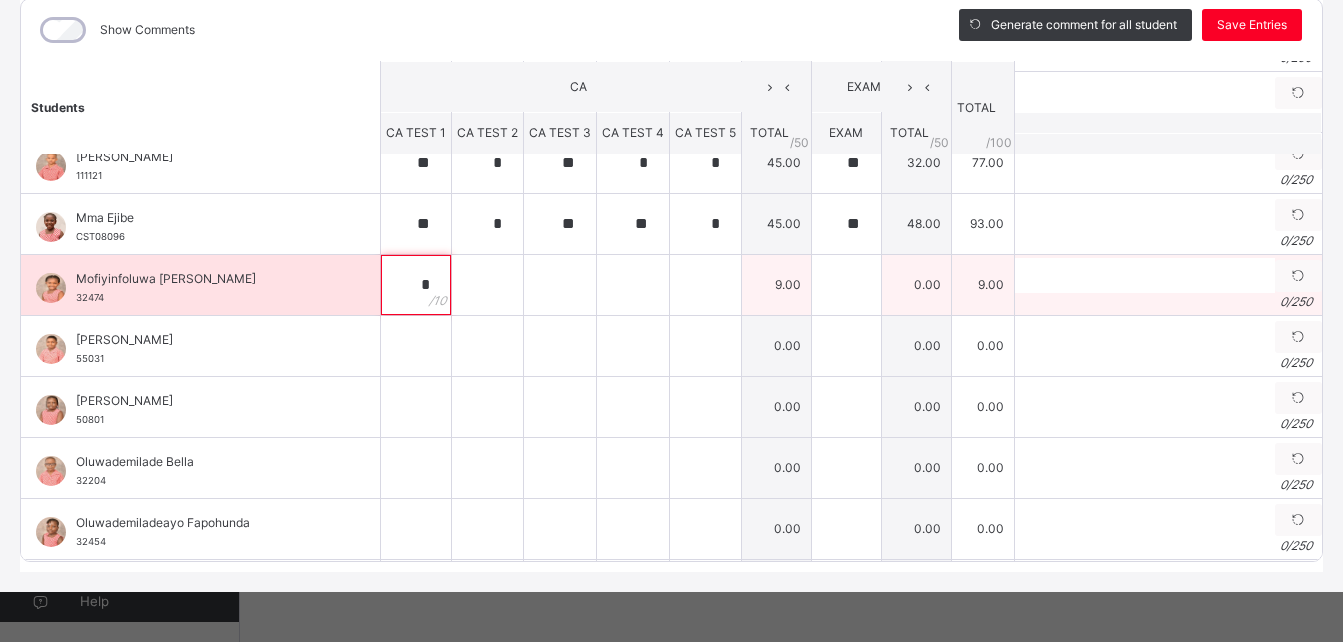 type on "*" 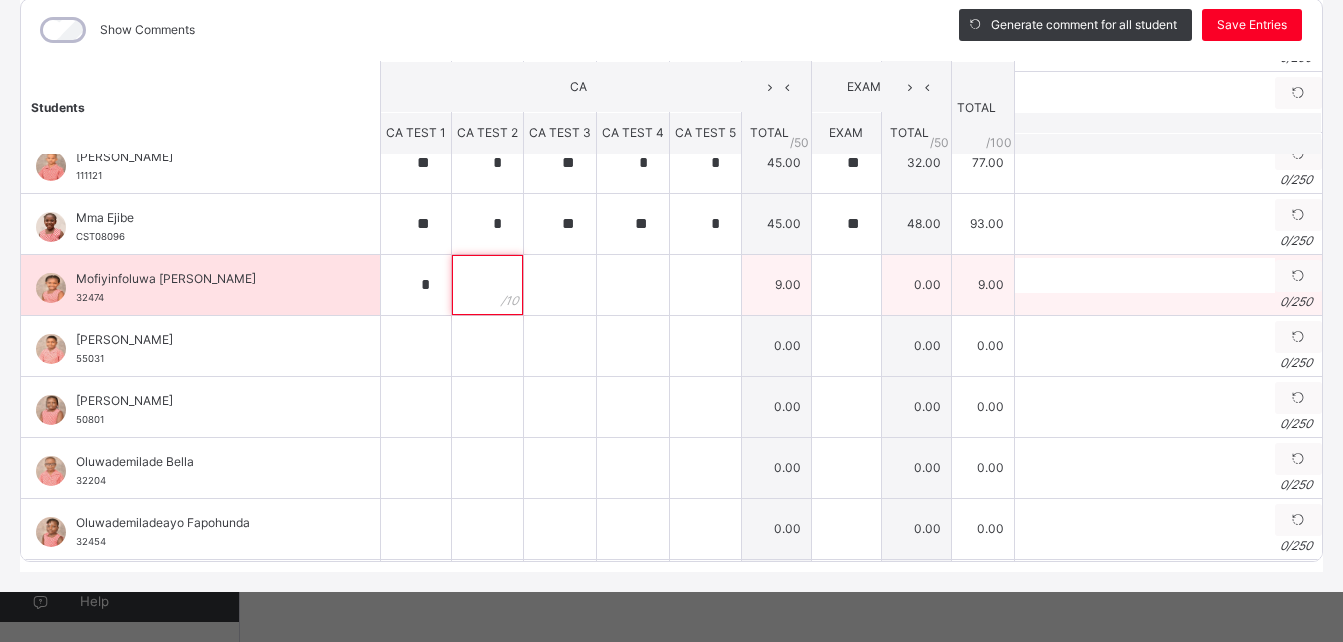 click at bounding box center (487, 285) 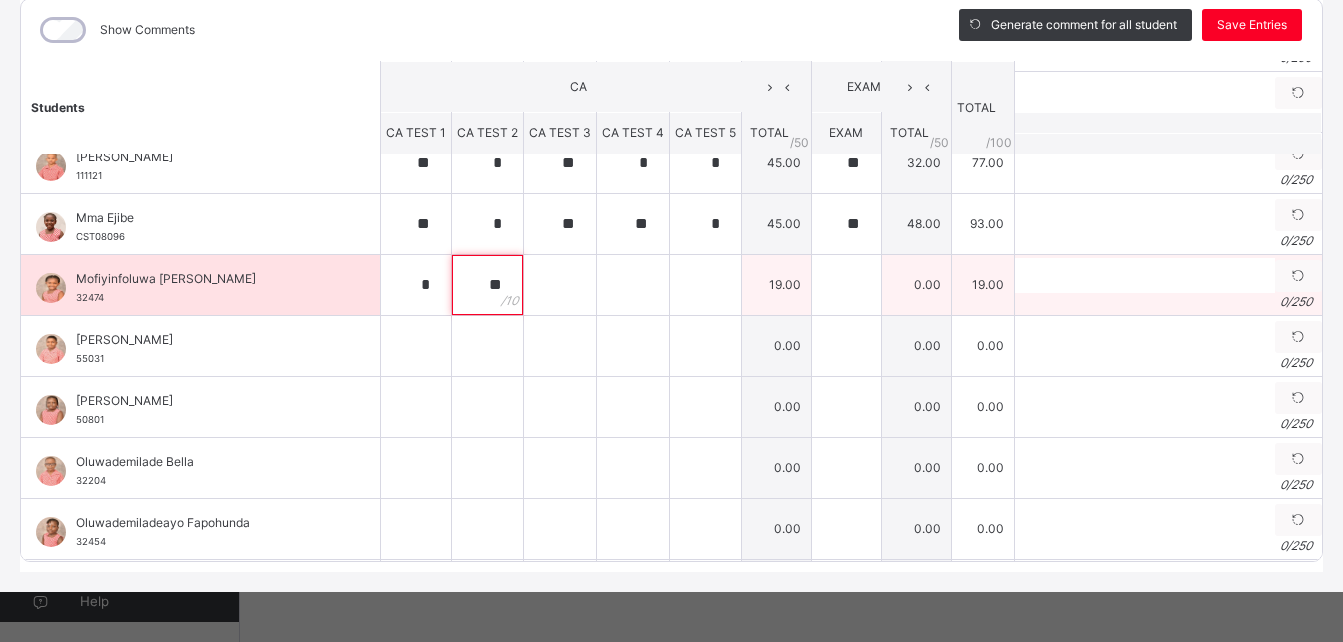 type on "**" 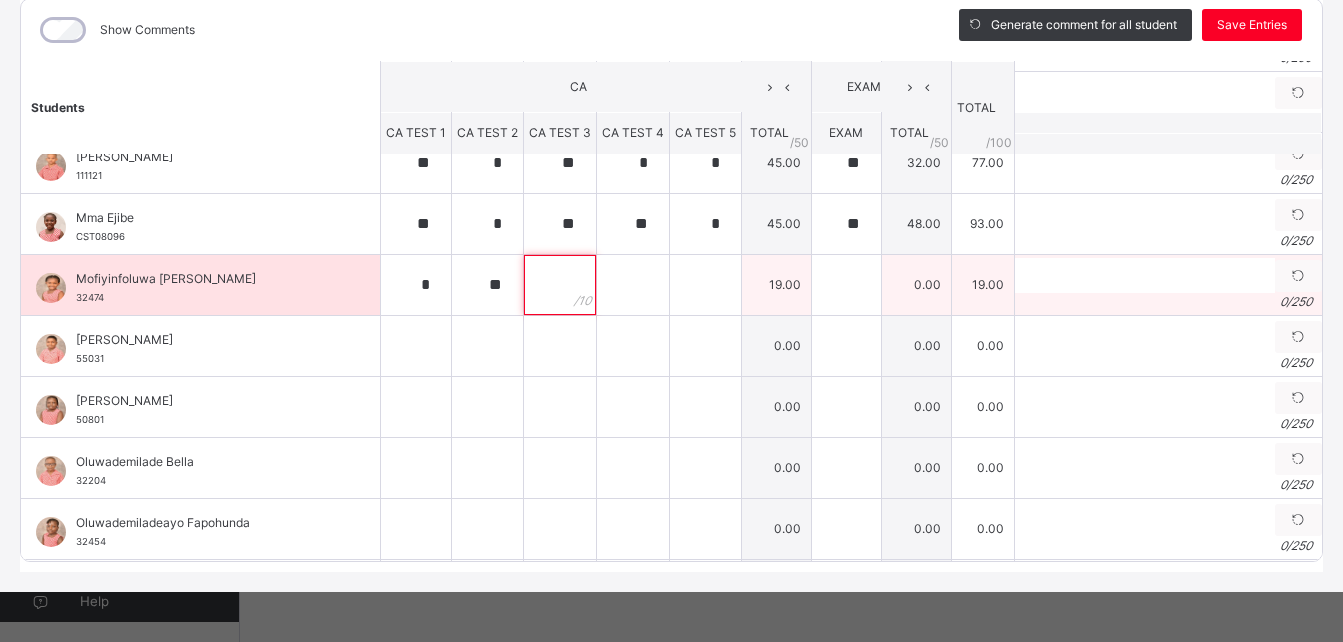 click at bounding box center (560, 285) 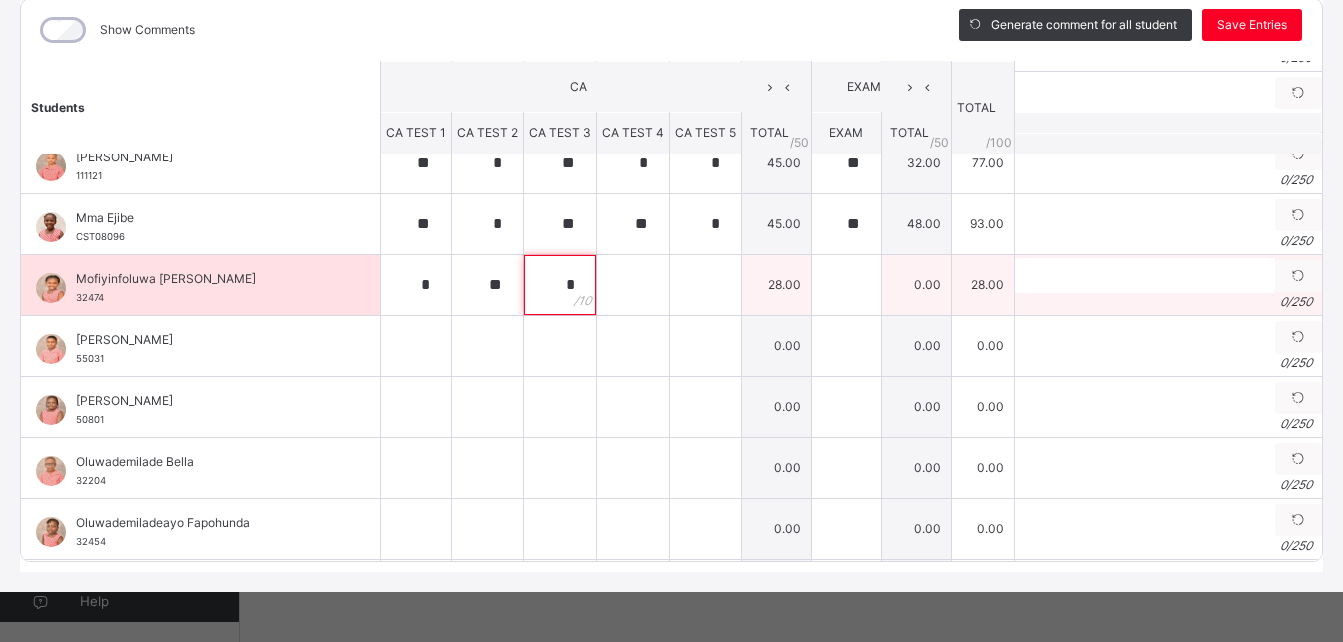type on "*" 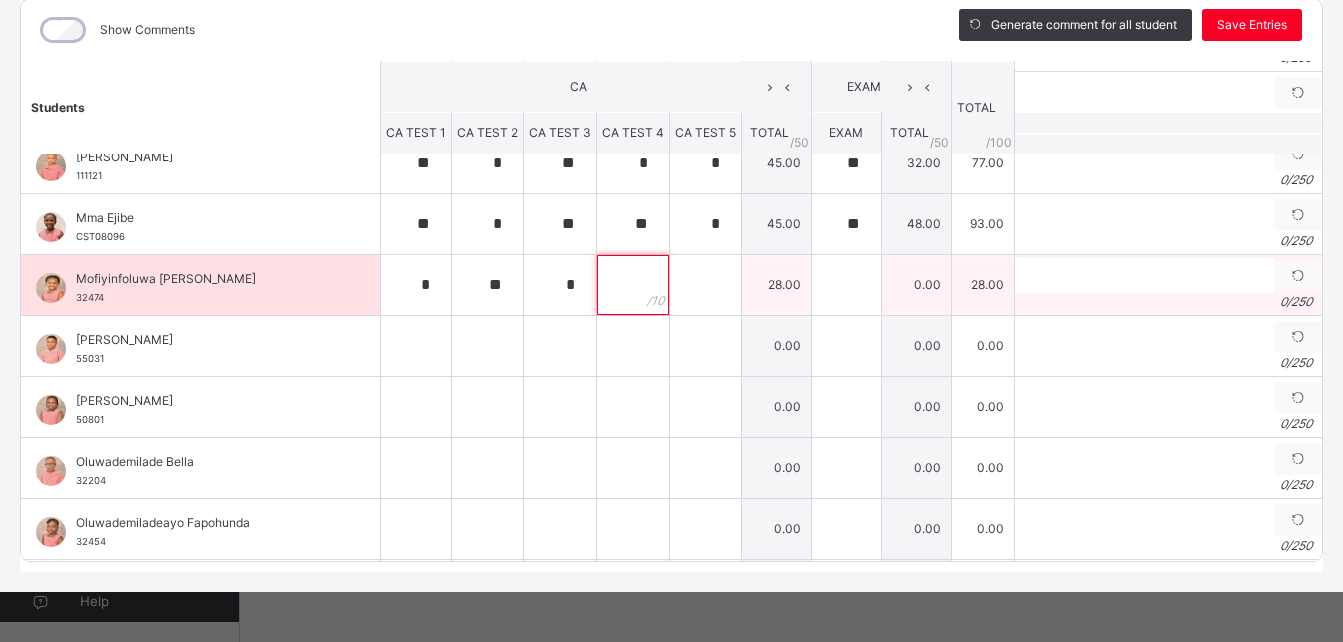click at bounding box center (633, 285) 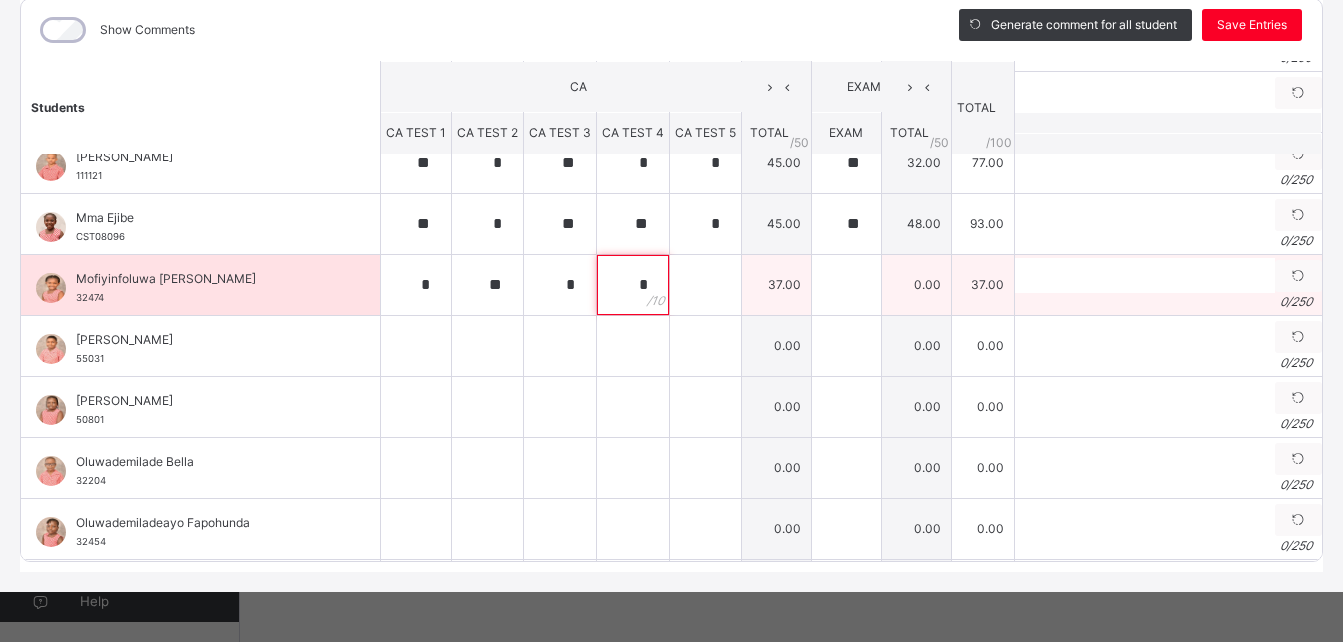 type on "*" 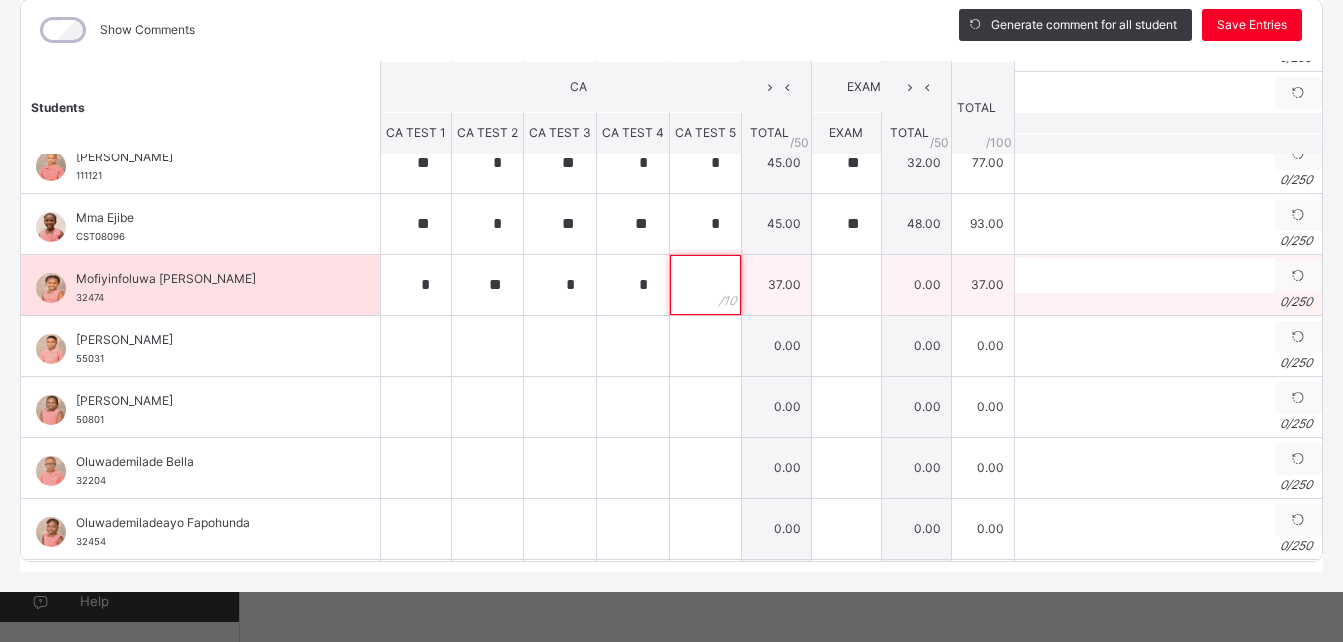 click at bounding box center [705, 285] 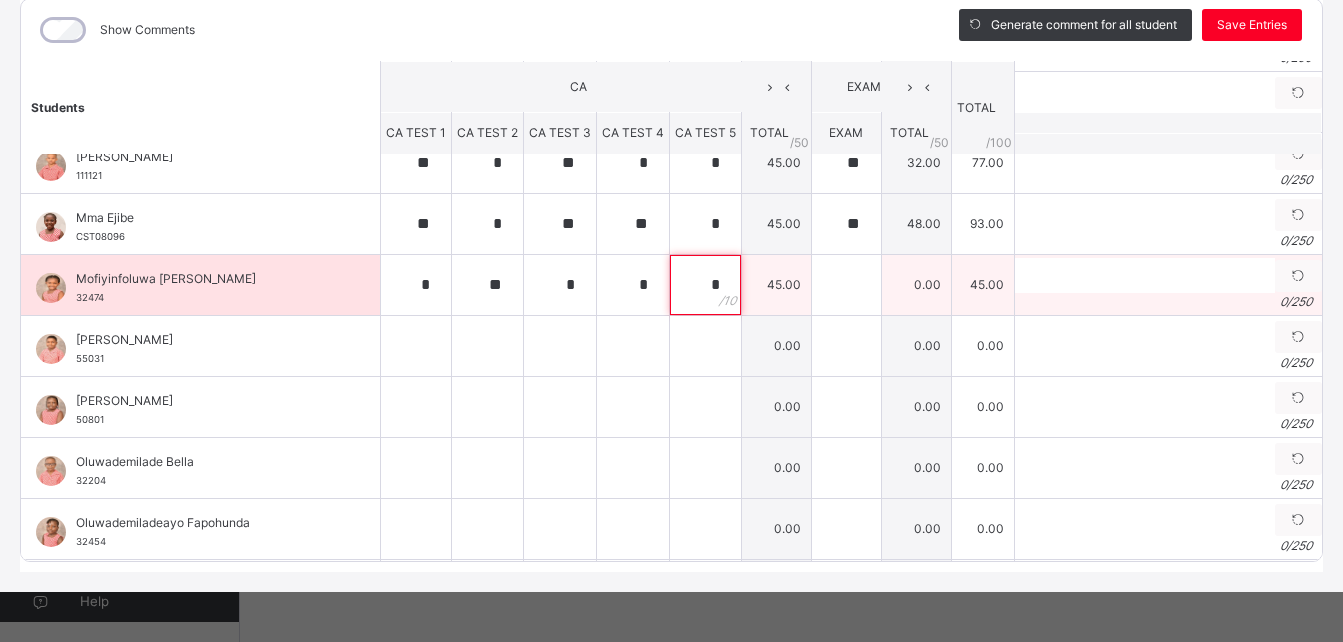 type on "*" 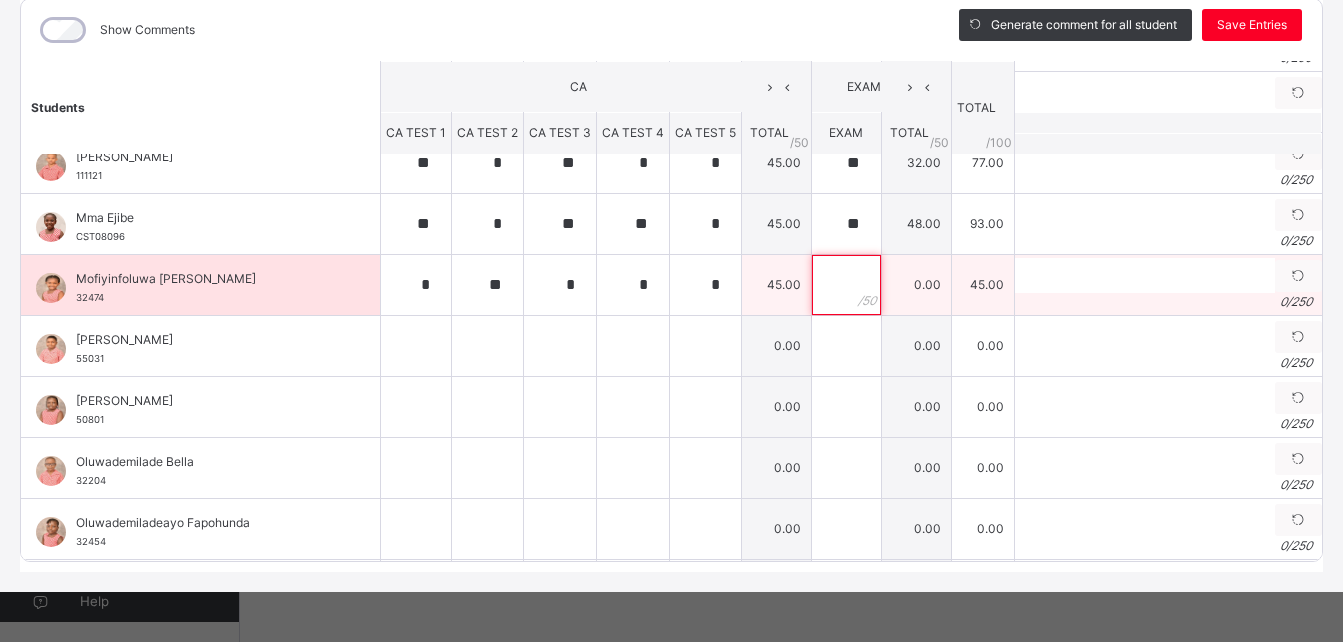 click at bounding box center (846, 285) 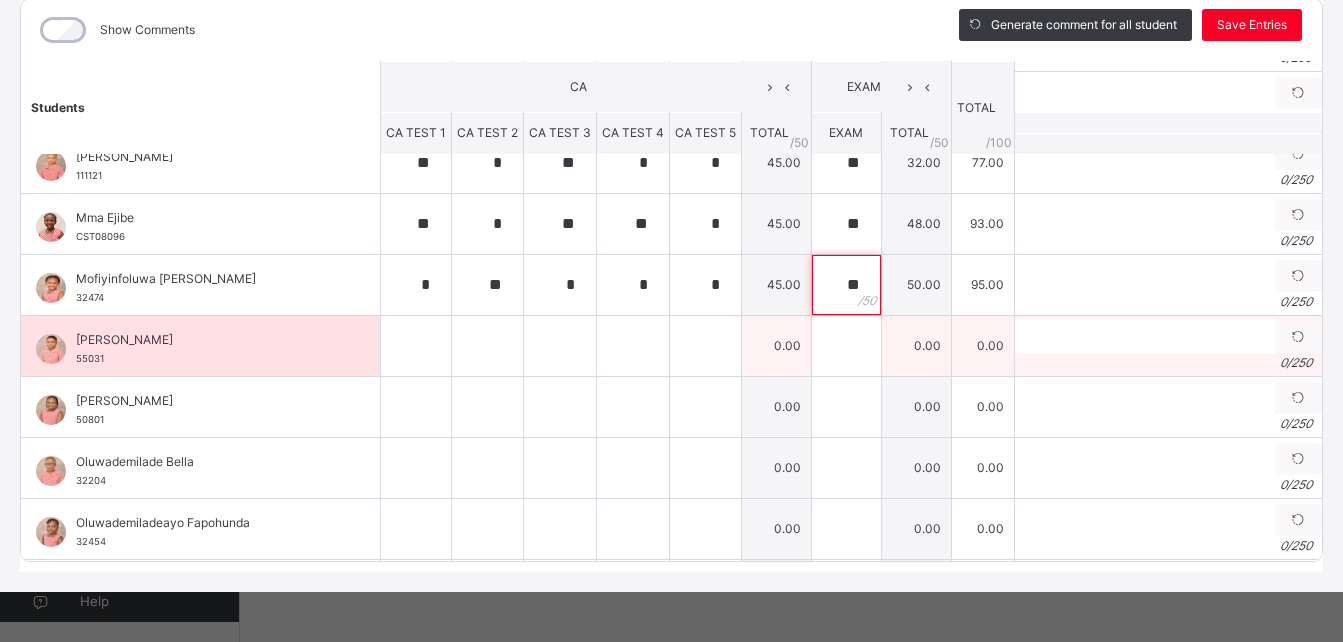 type on "**" 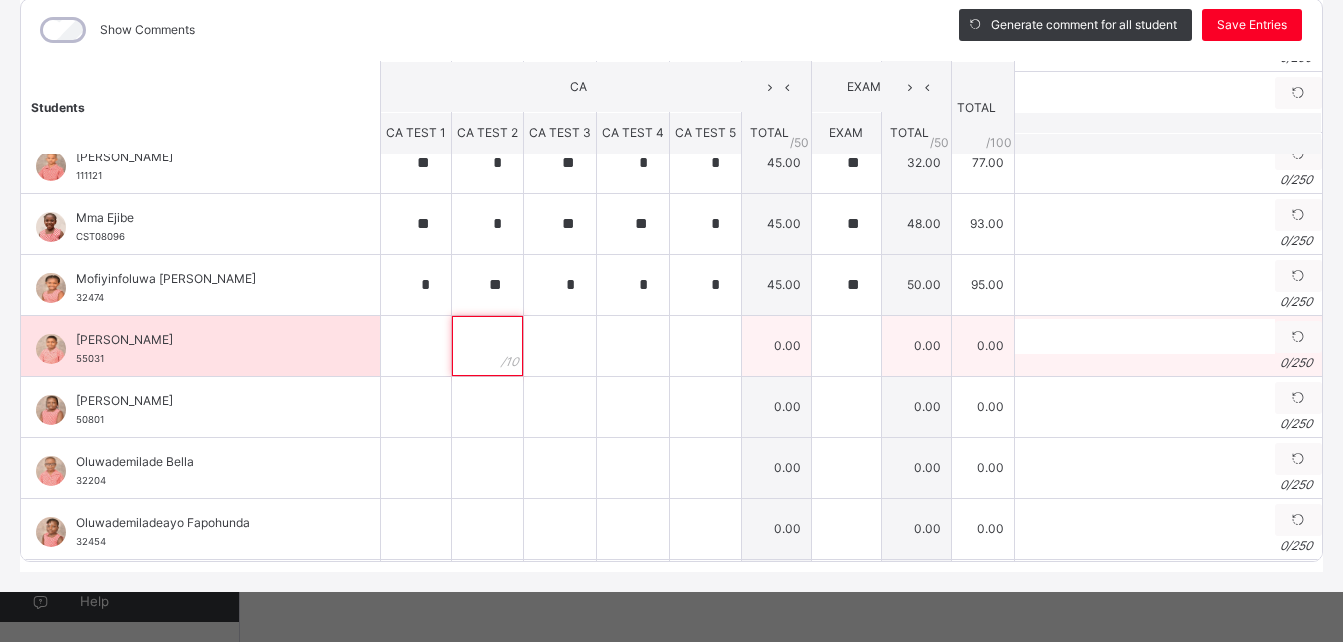 click at bounding box center [487, 346] 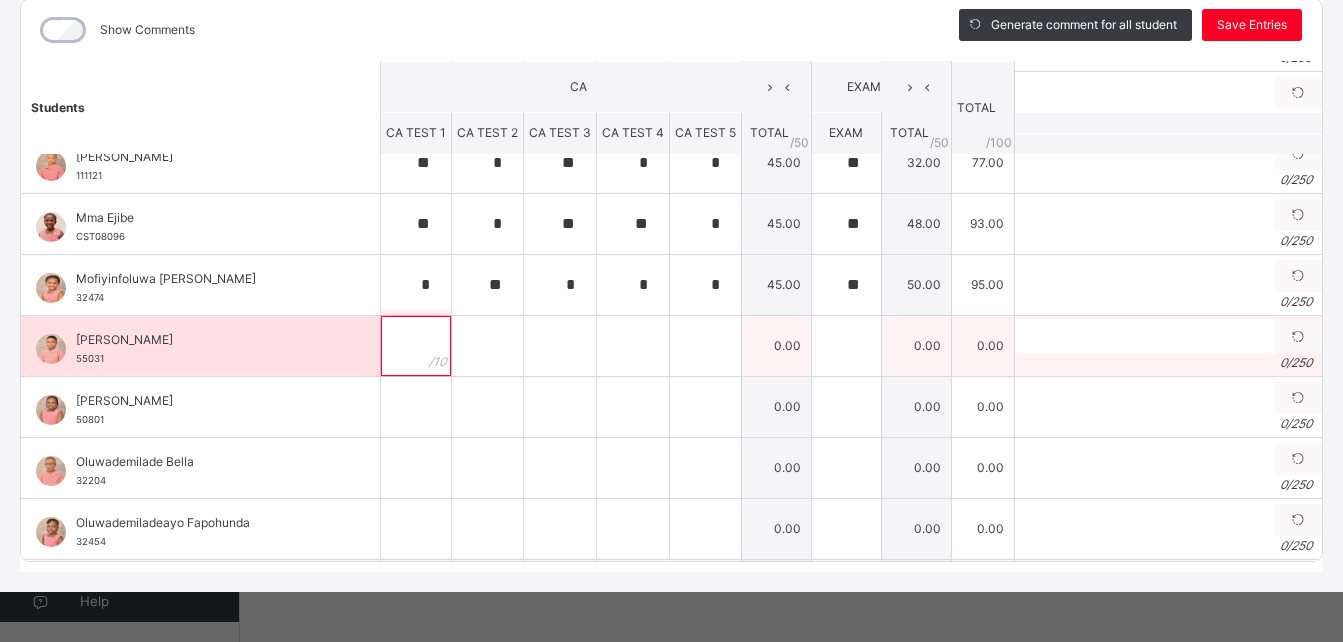 click at bounding box center [416, 346] 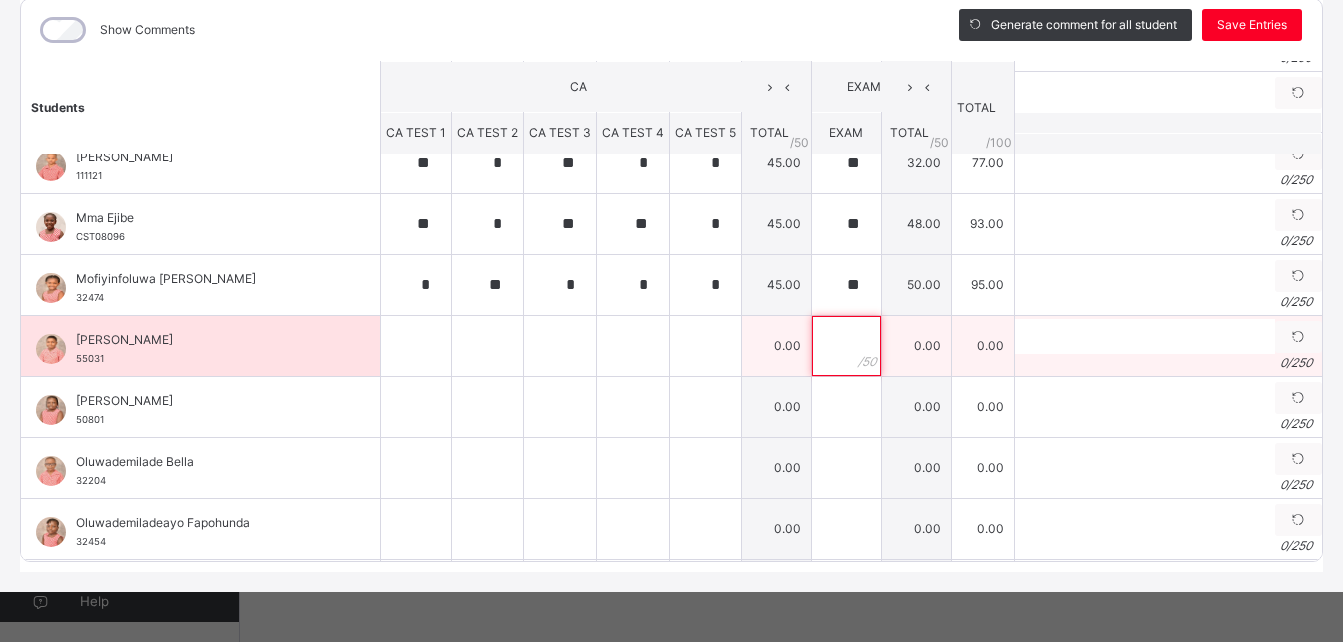 click at bounding box center (846, 346) 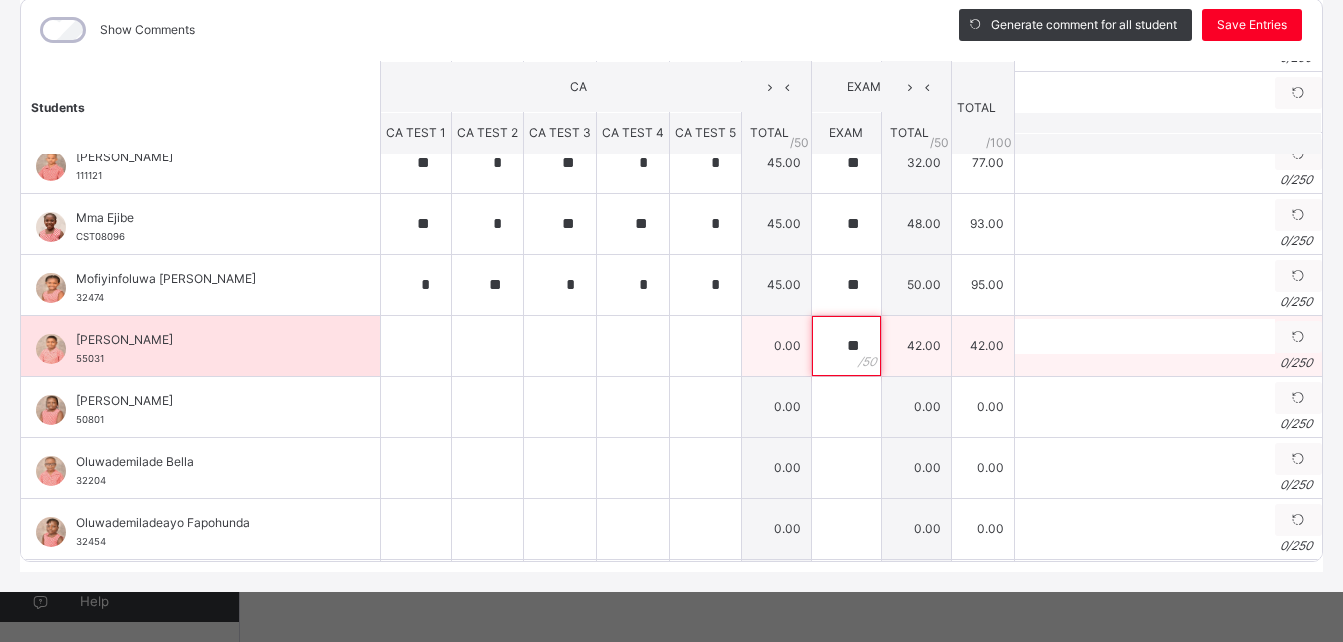 type on "**" 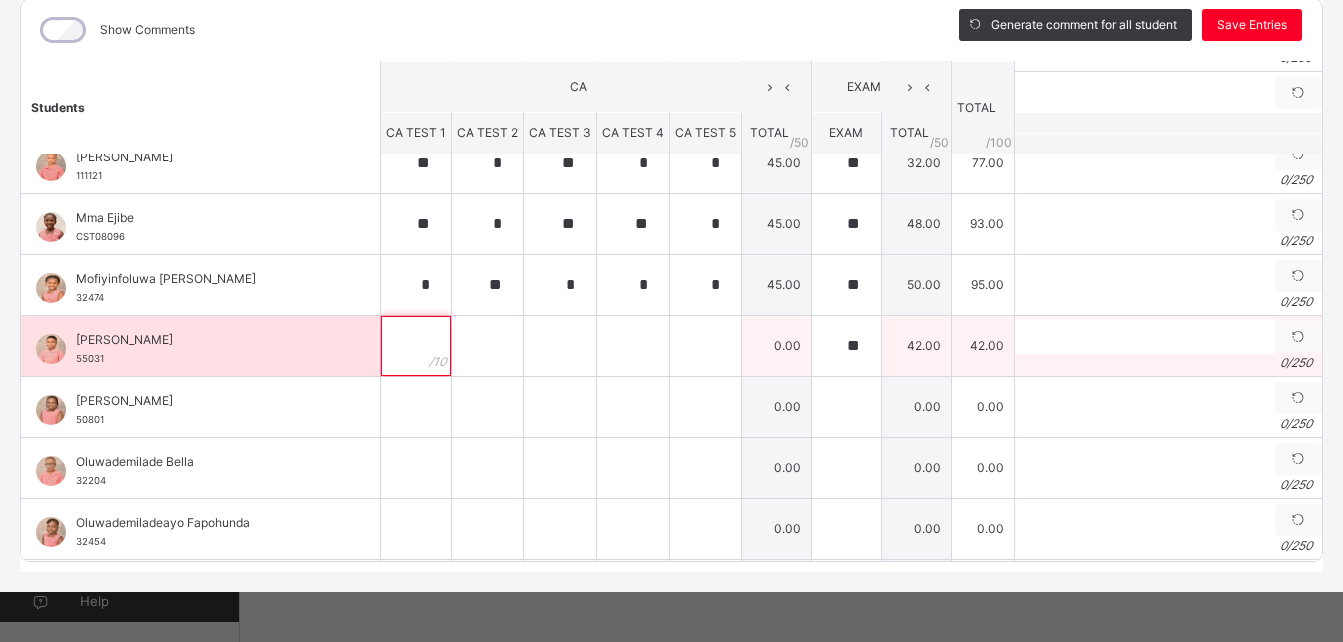 click at bounding box center (416, 346) 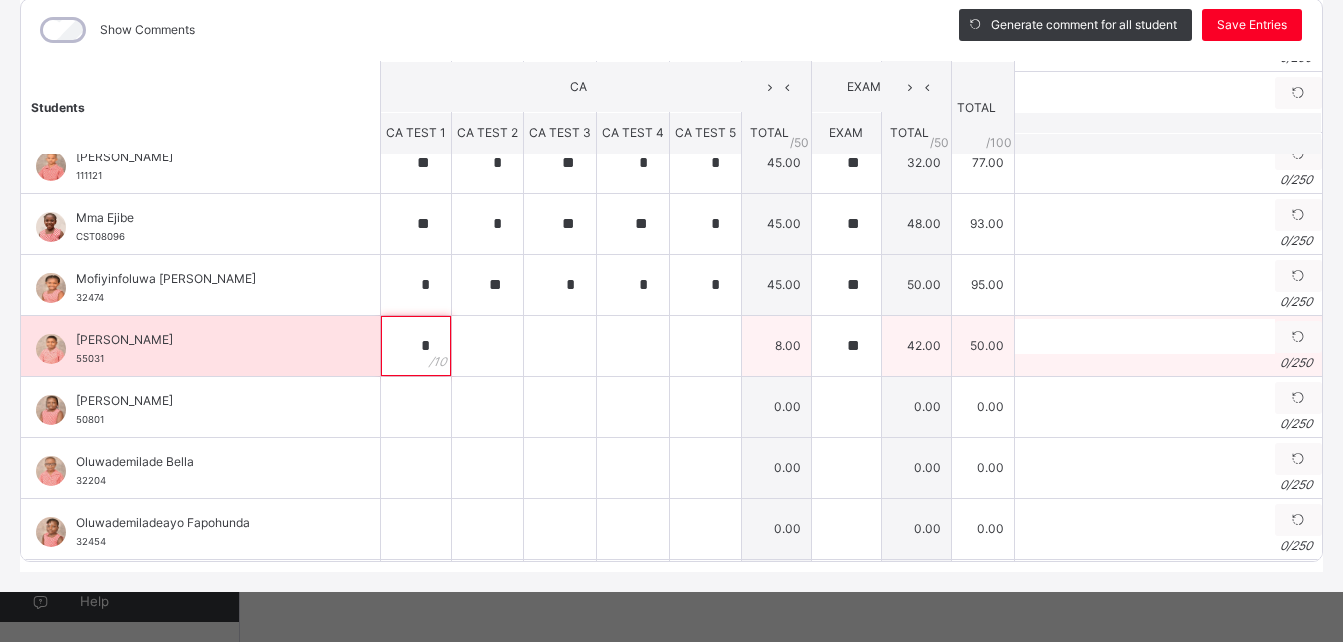 type on "*" 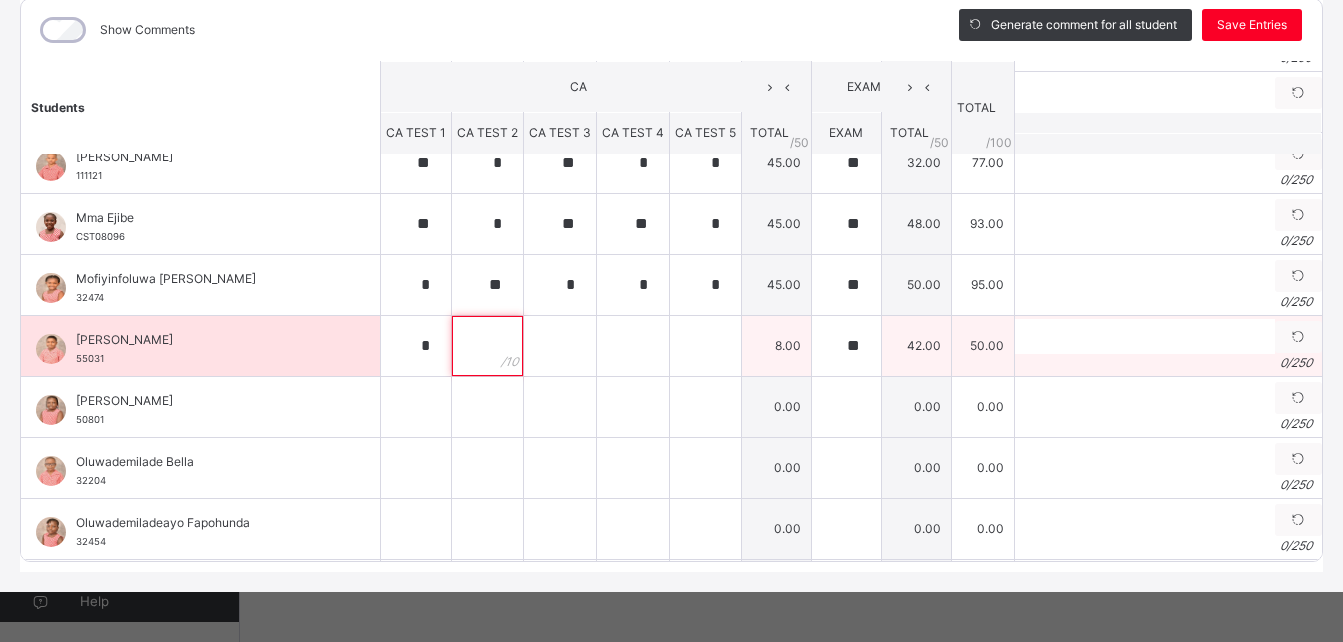 click at bounding box center (487, 346) 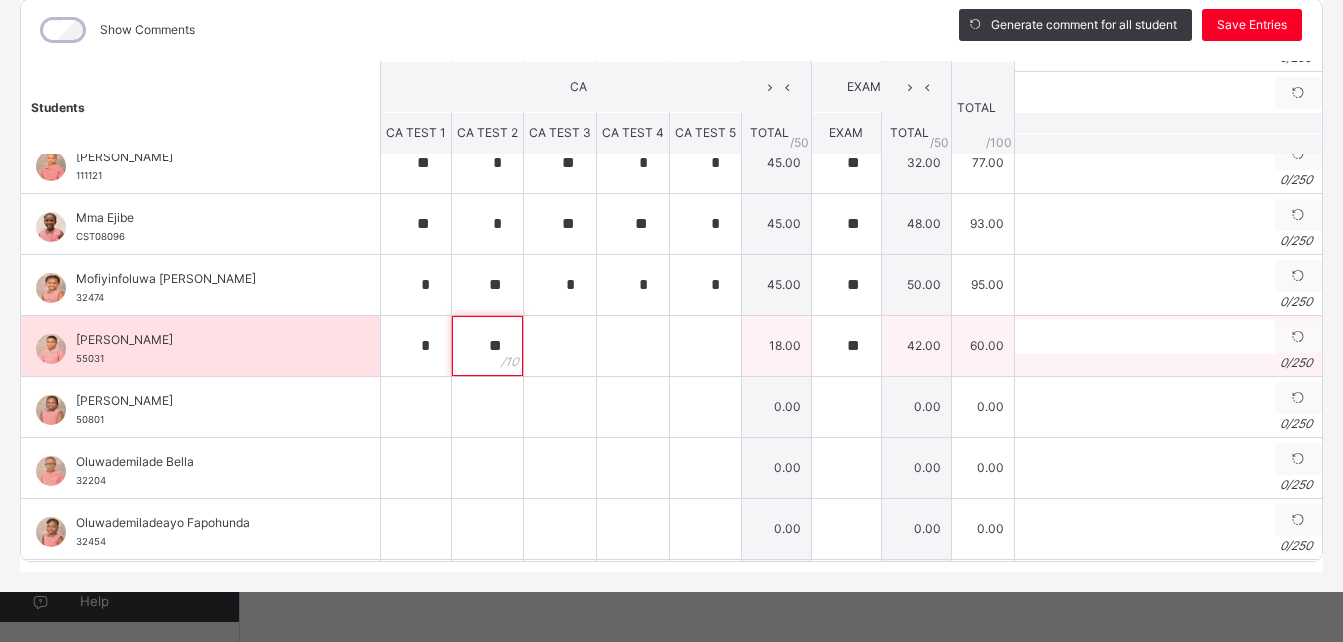 type on "**" 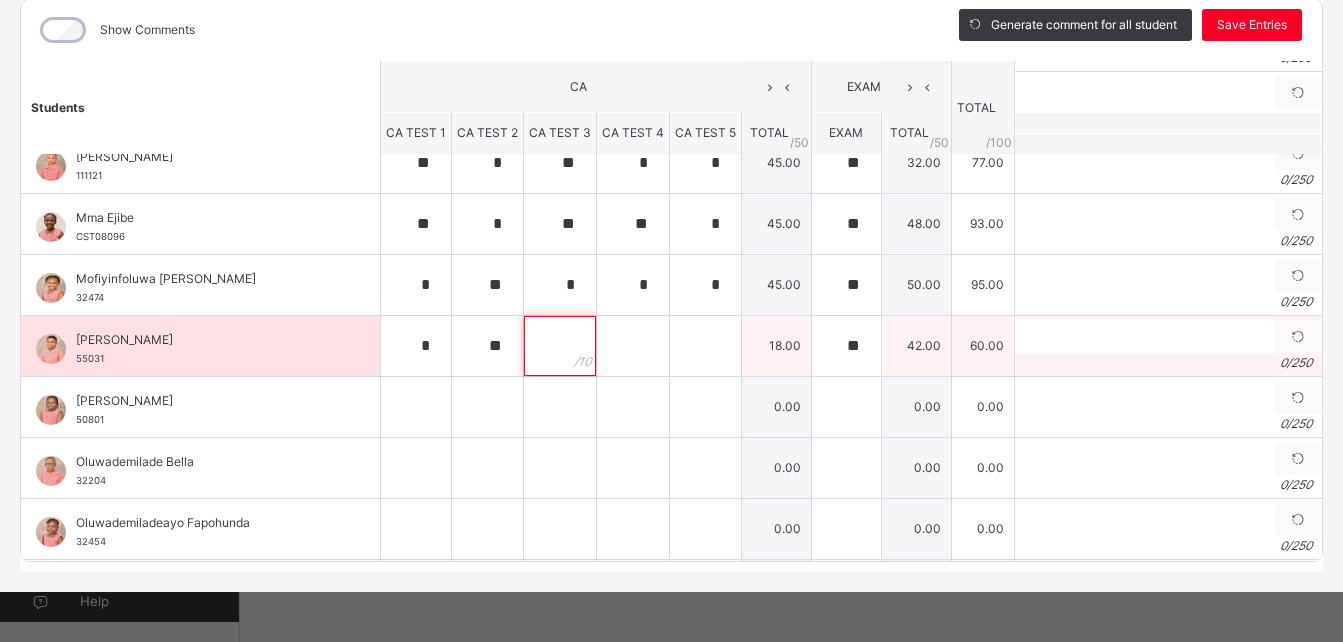 click at bounding box center (560, 346) 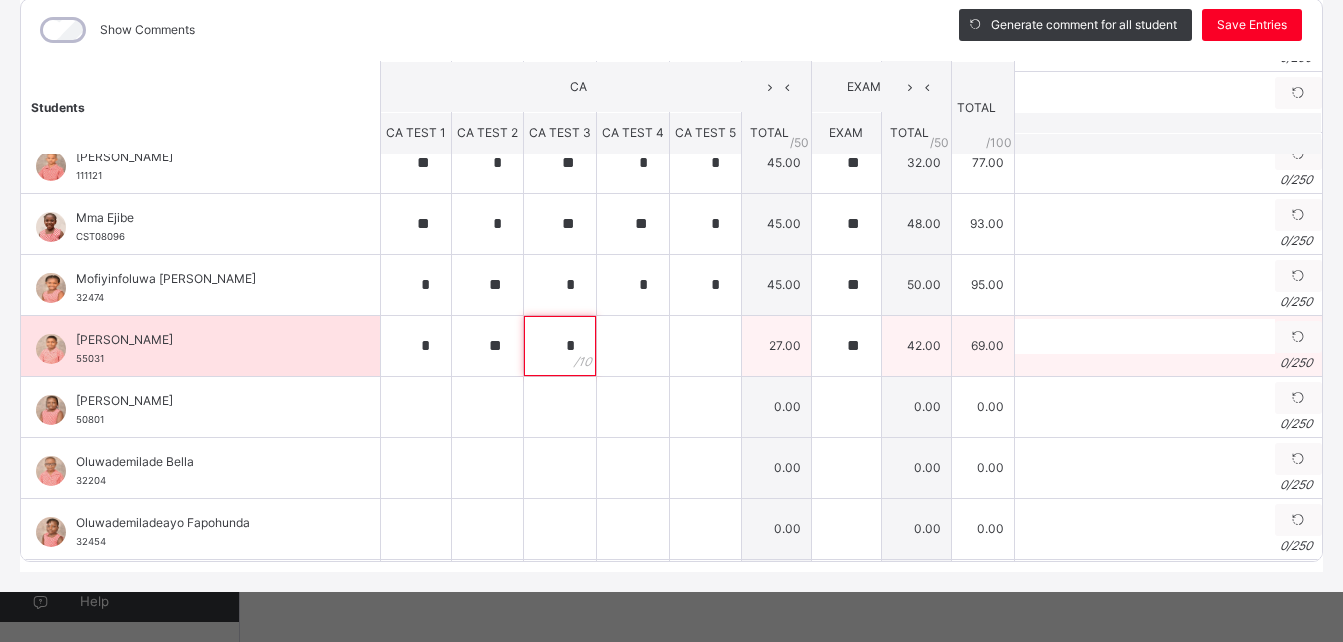 type on "*" 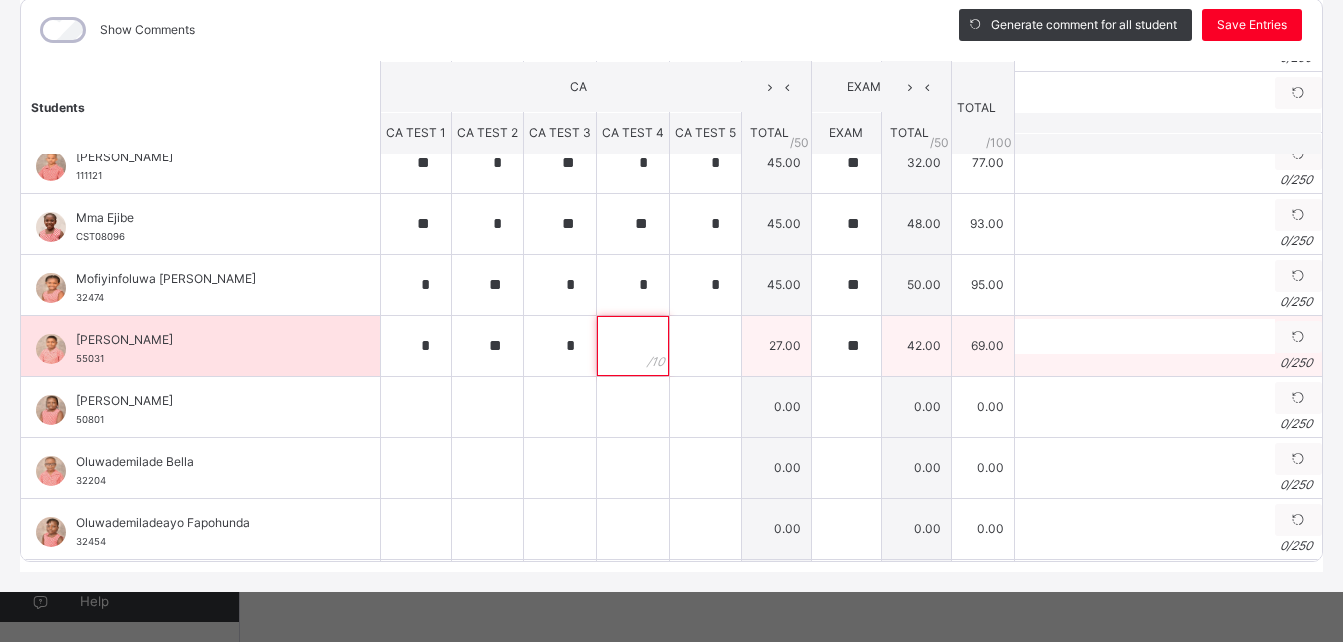 click at bounding box center [633, 346] 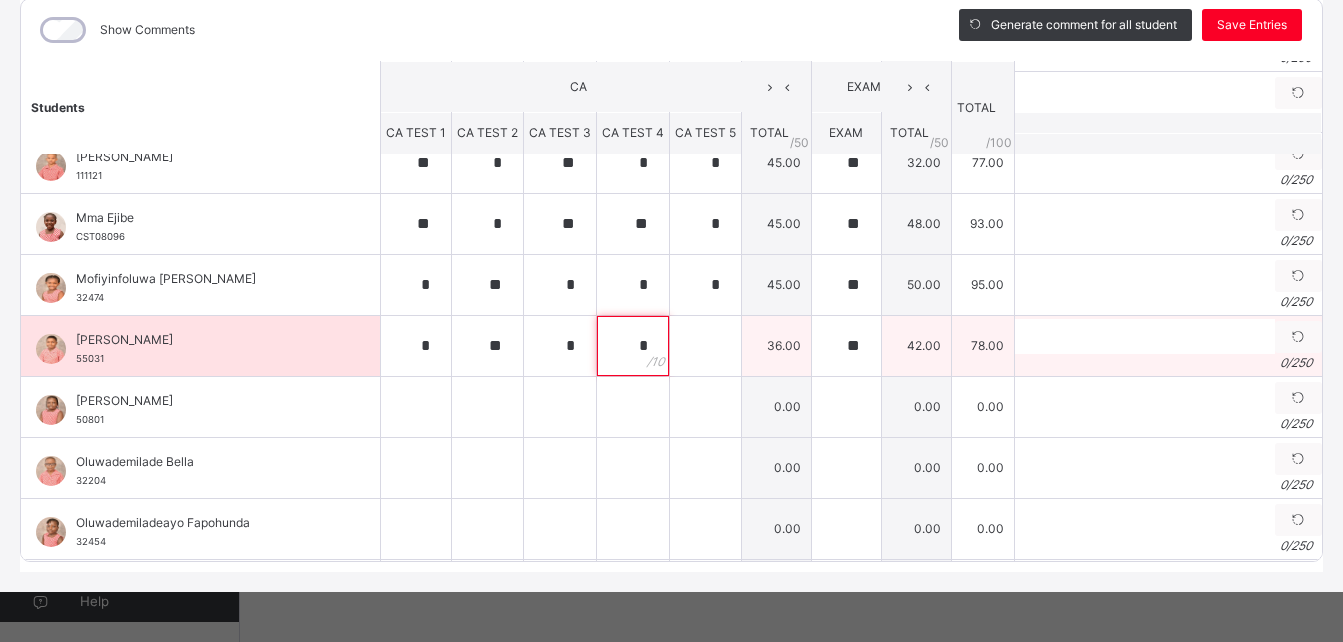 type on "*" 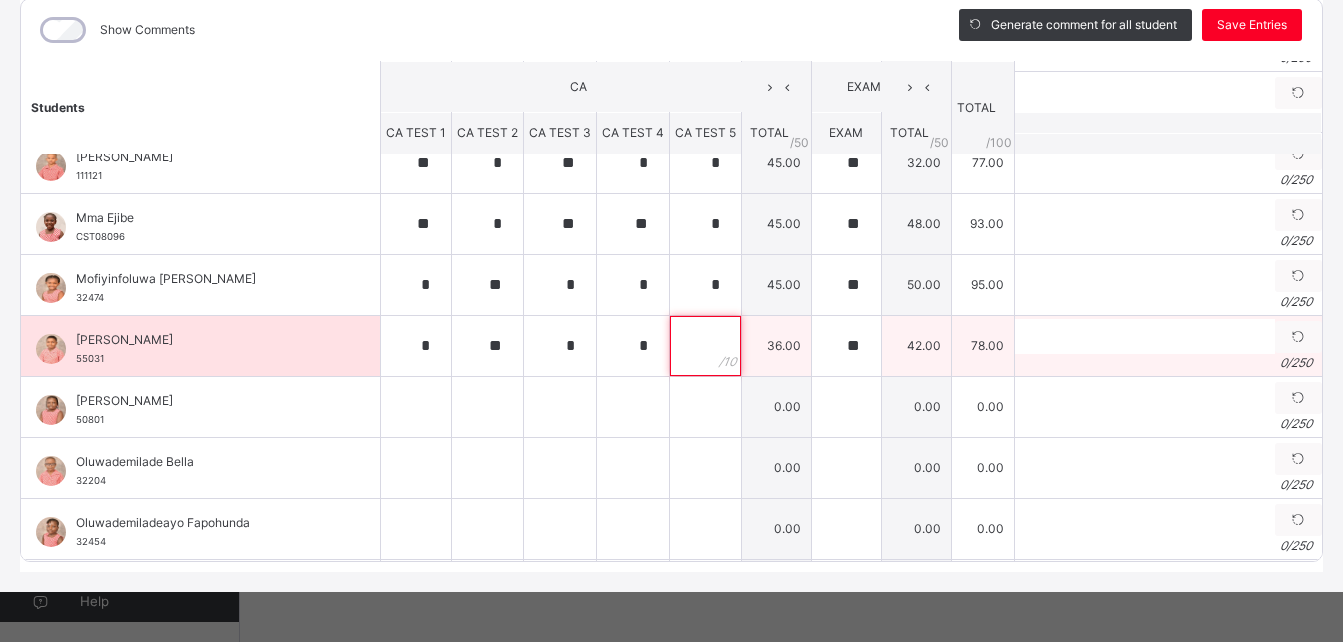 click at bounding box center (705, 346) 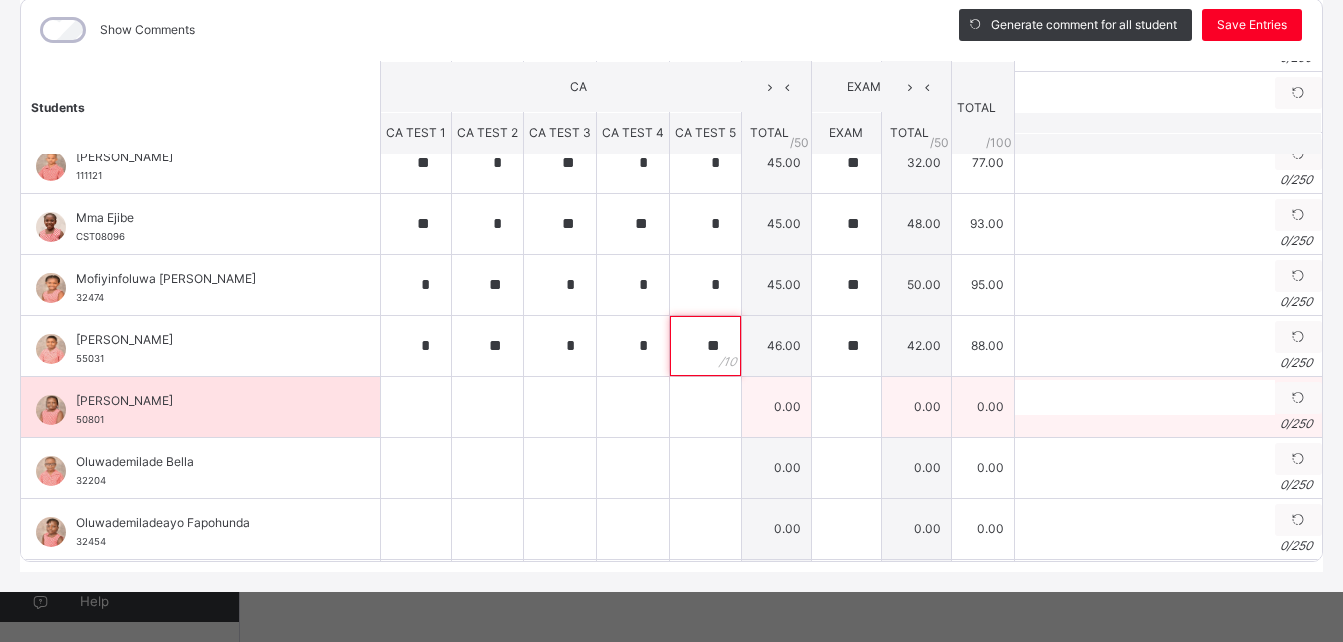 type on "**" 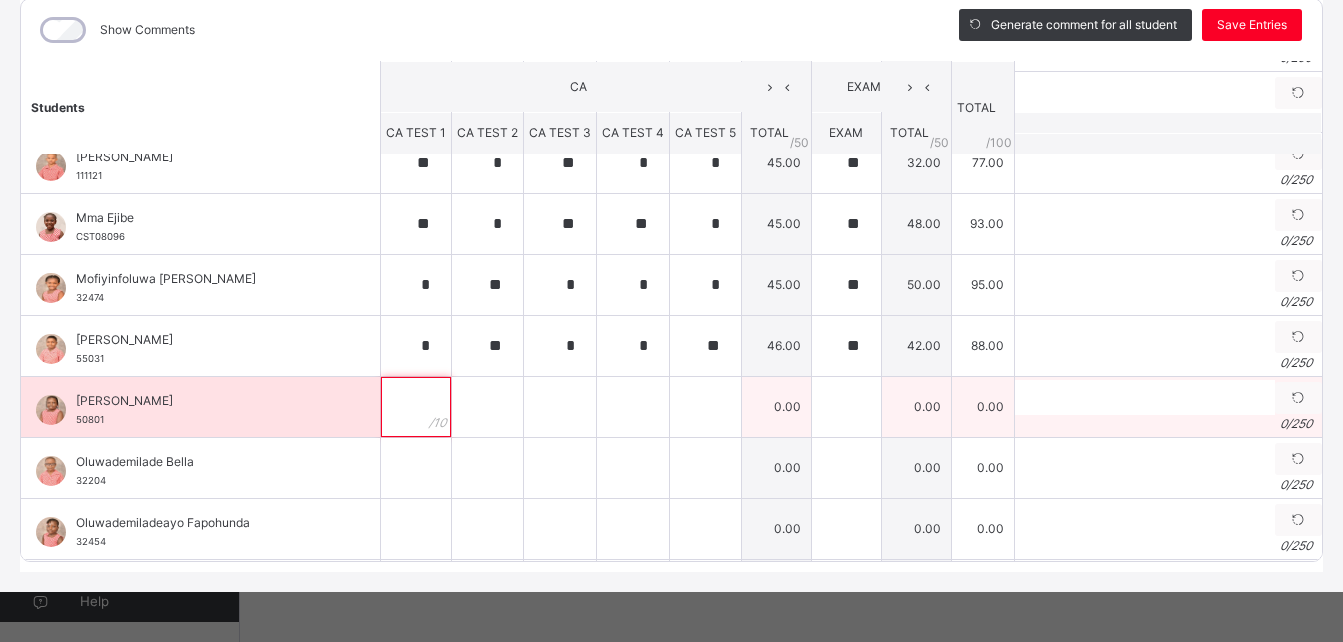 click at bounding box center [416, 407] 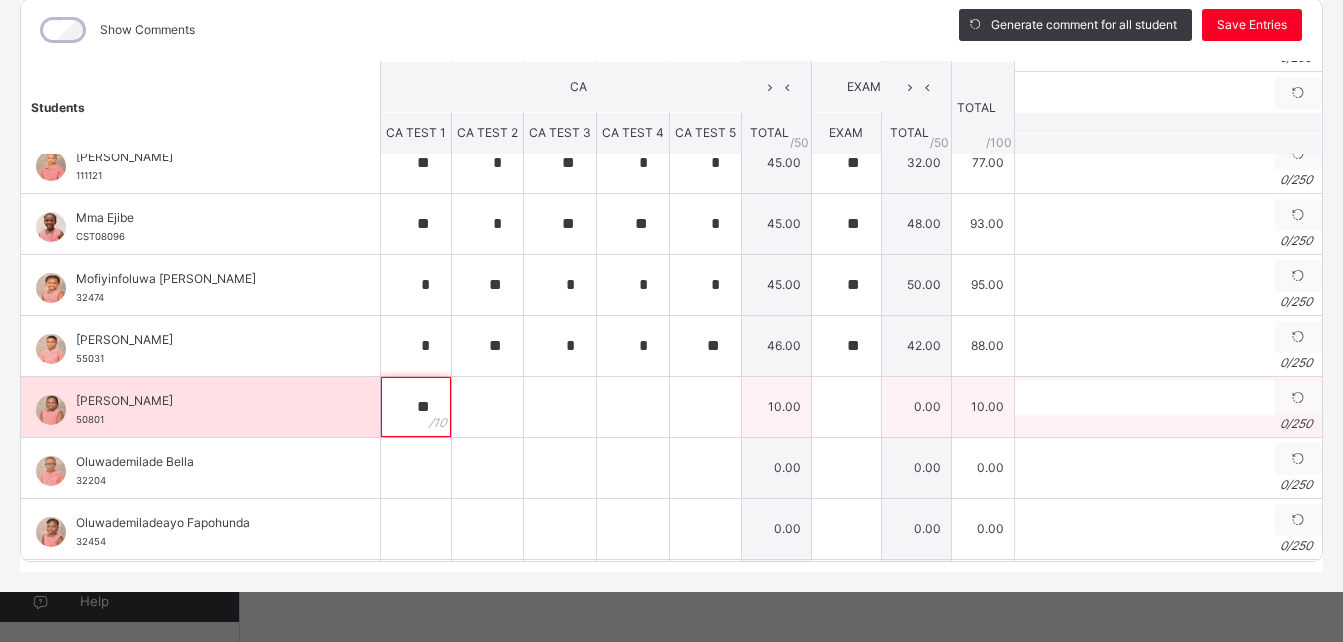 type on "**" 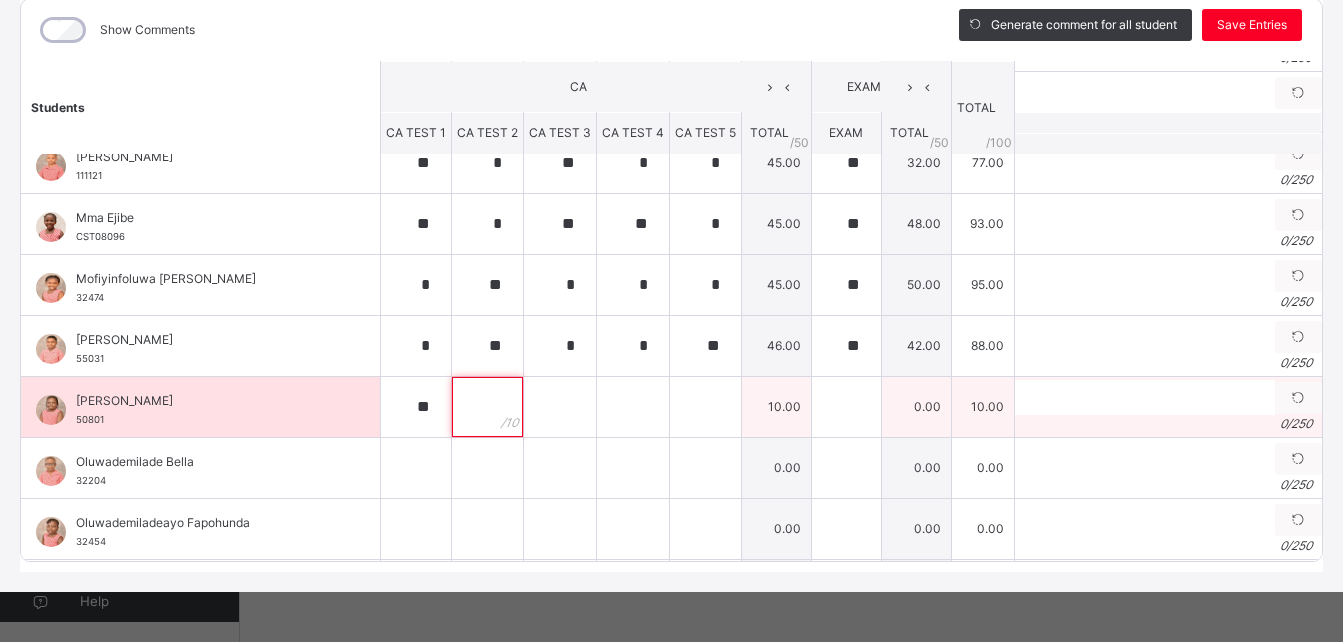 click at bounding box center (487, 407) 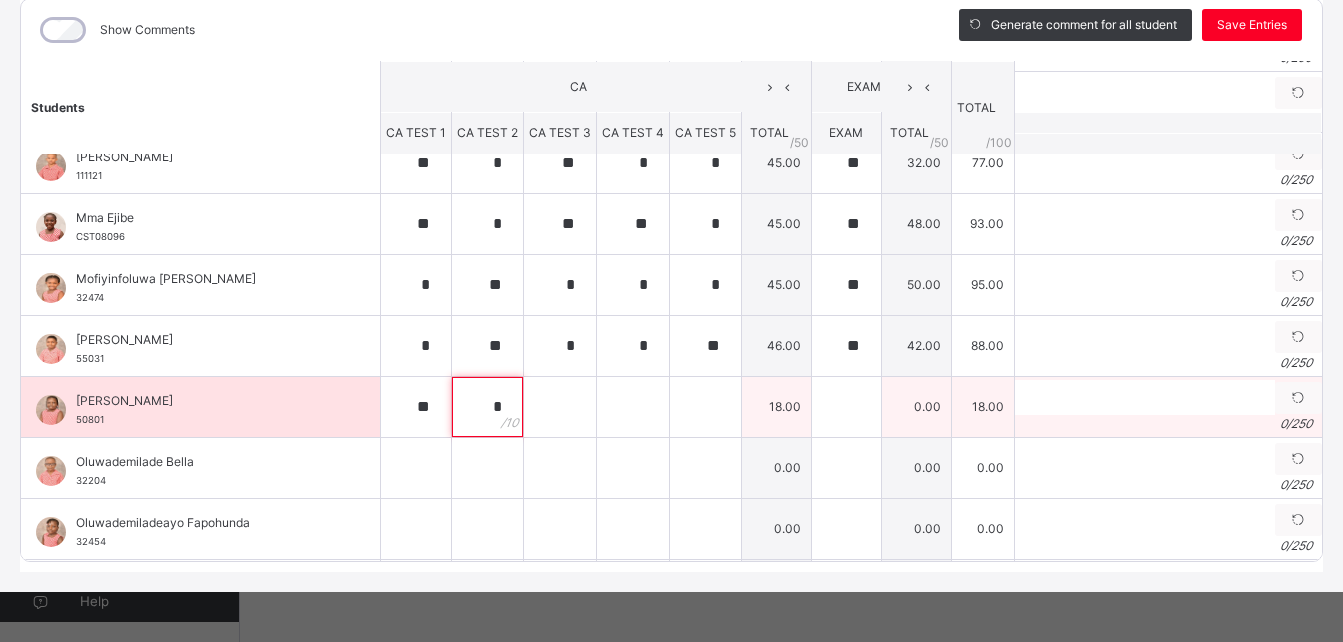 type on "*" 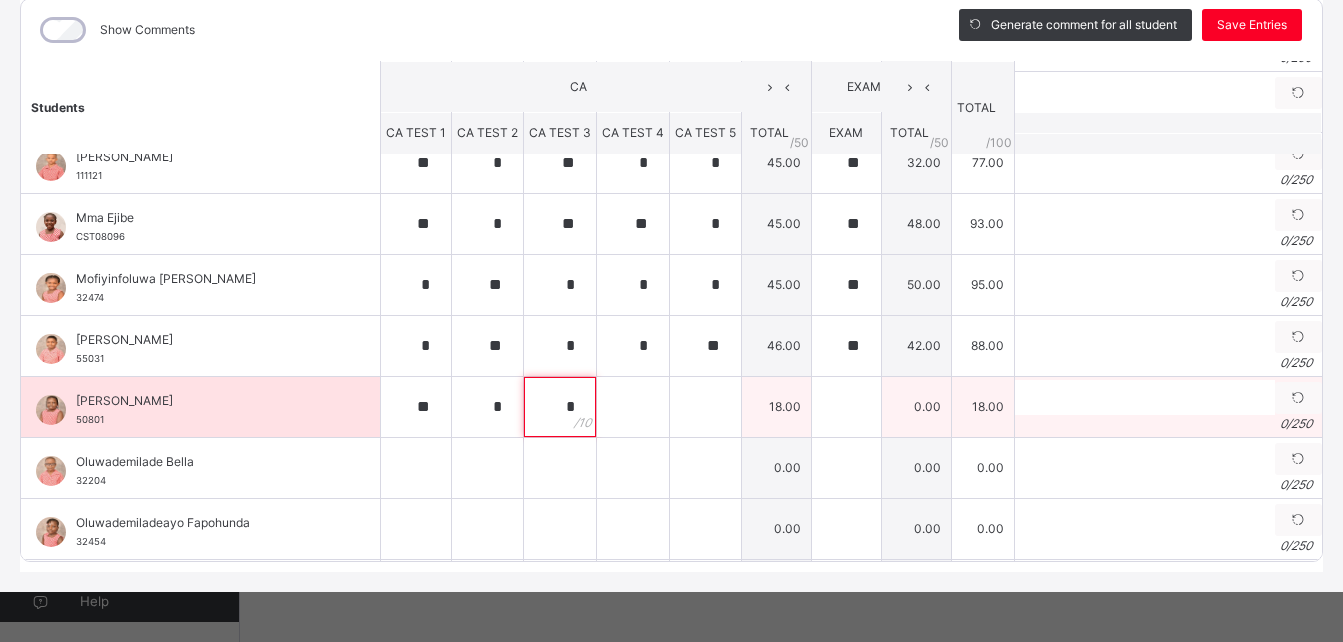 click on "*" at bounding box center (560, 407) 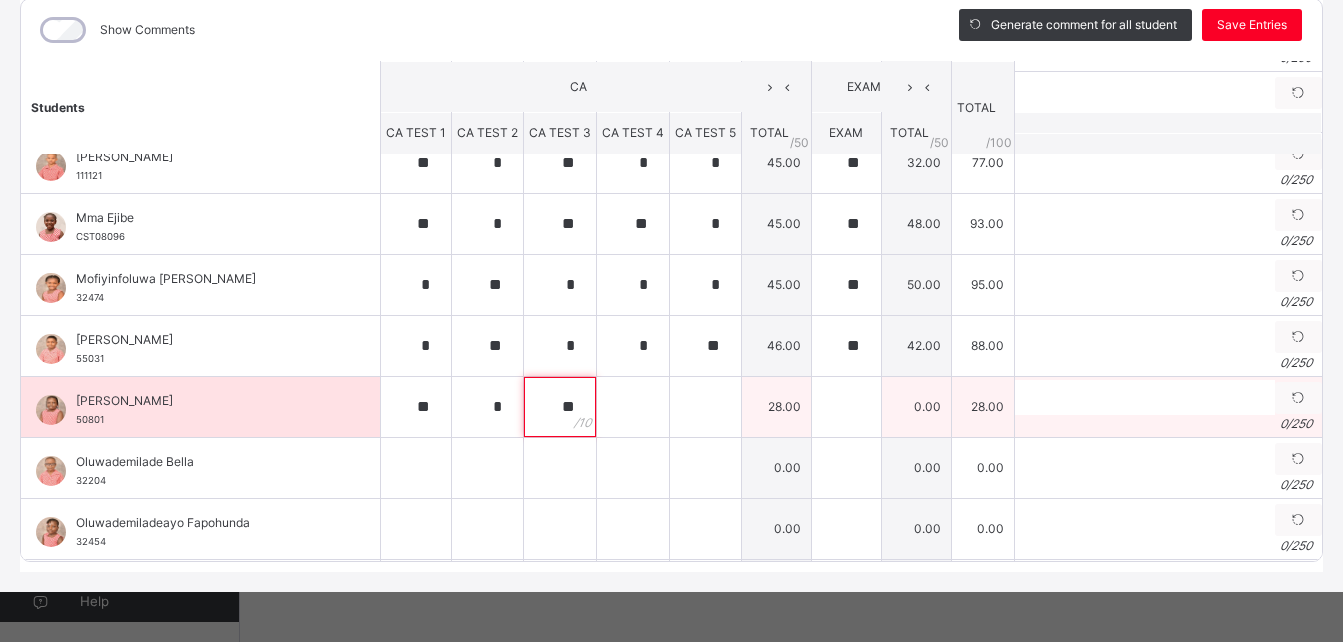 type on "**" 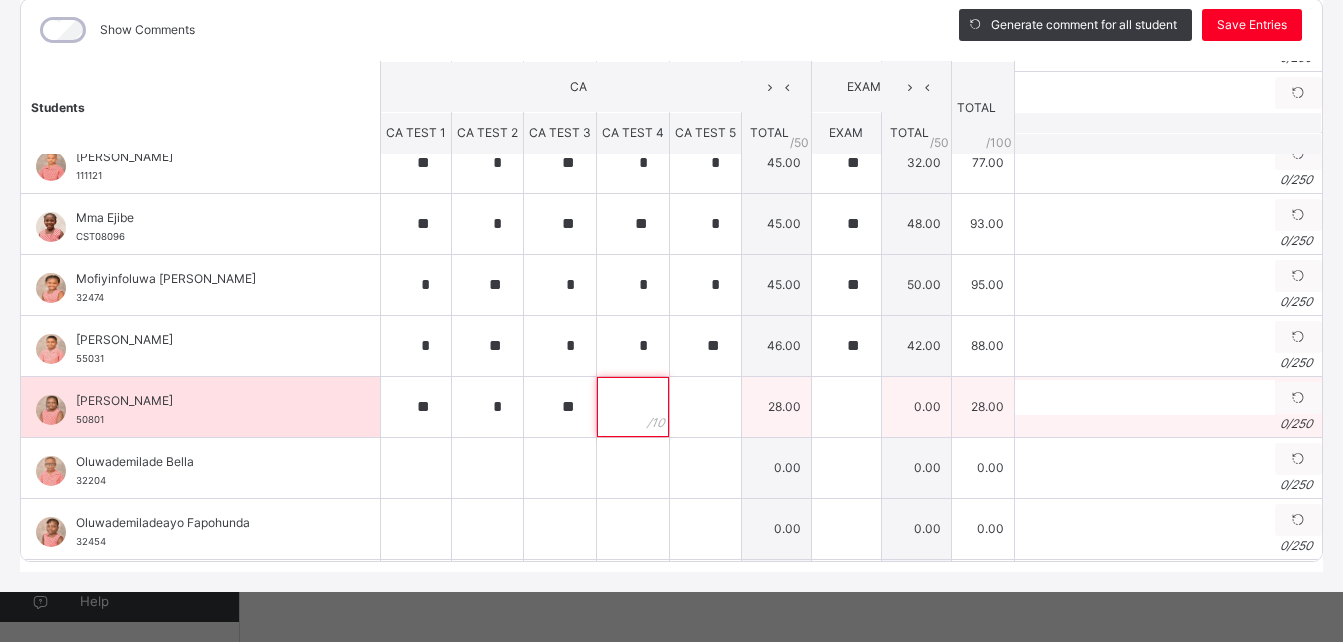click at bounding box center (633, 407) 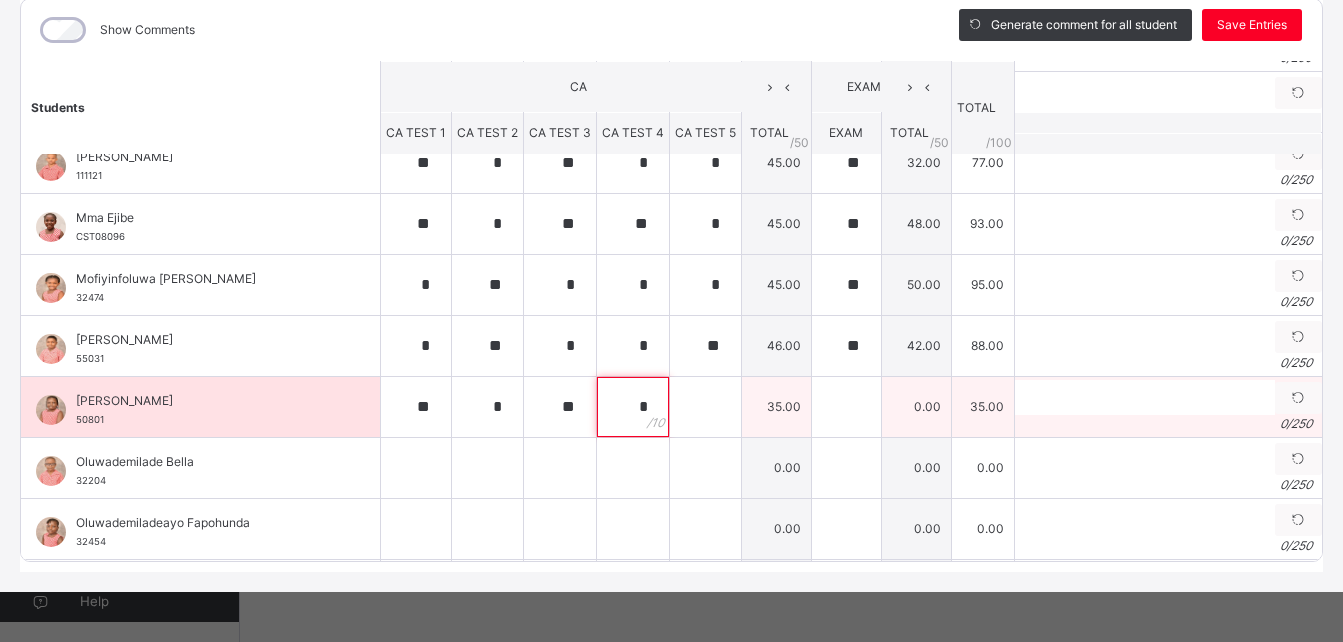 type on "*" 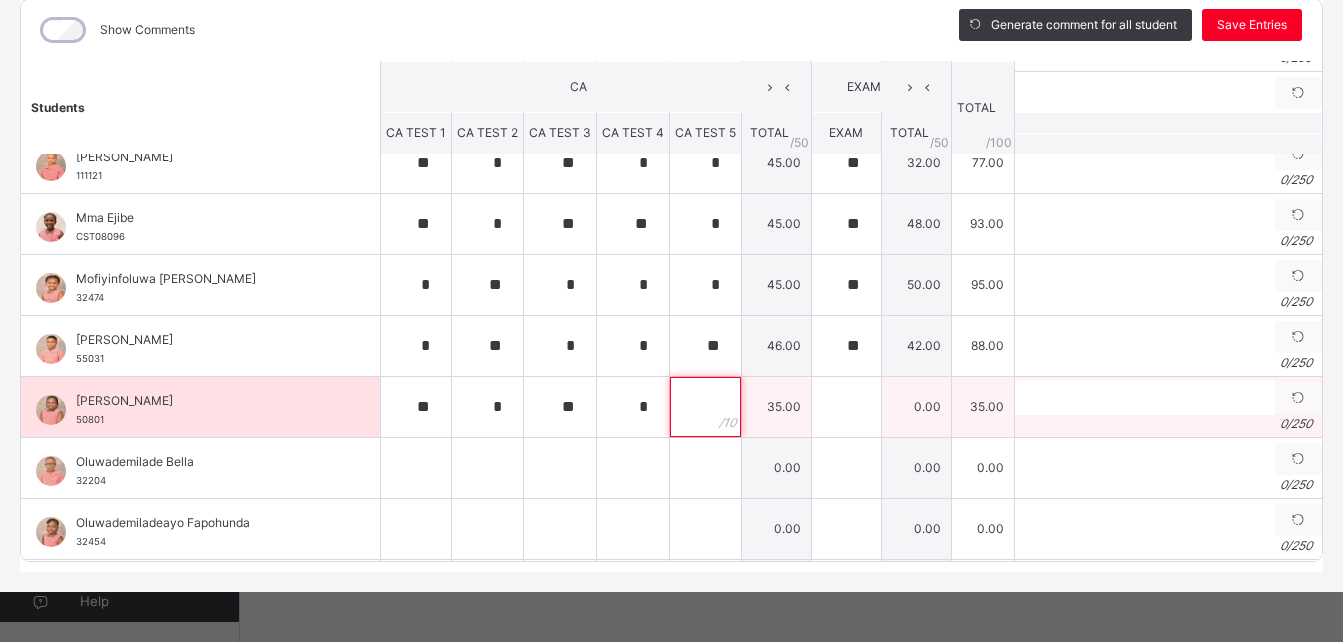 click at bounding box center (705, 407) 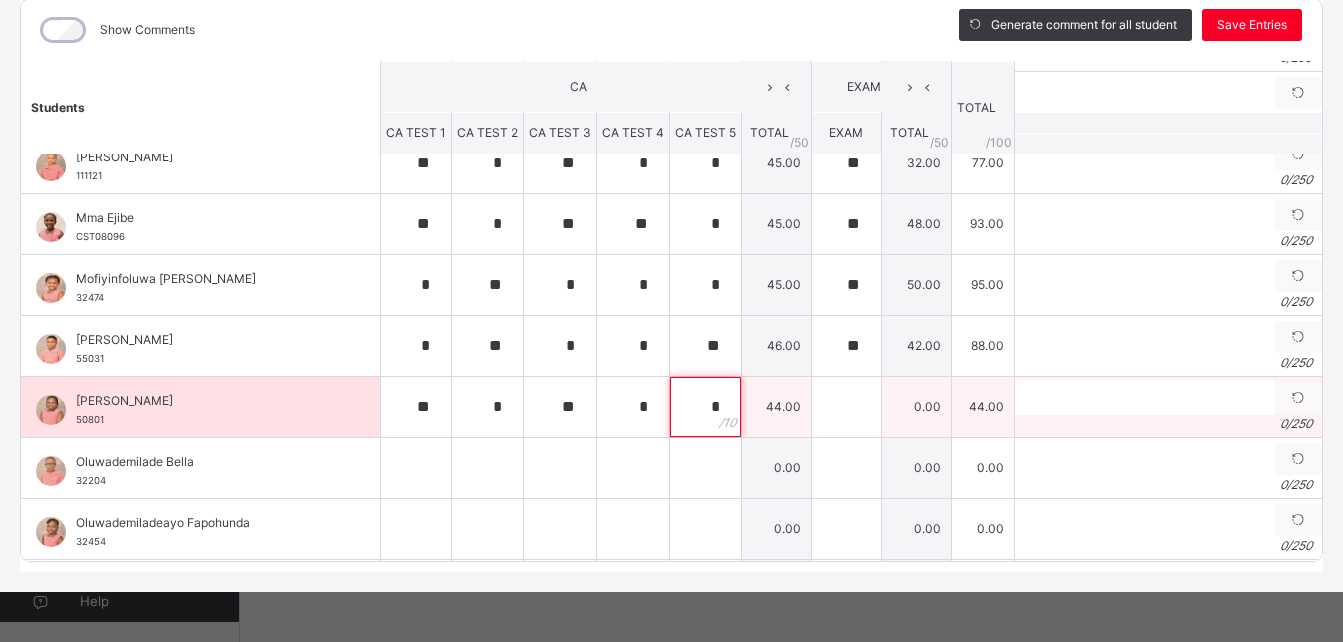 type on "*" 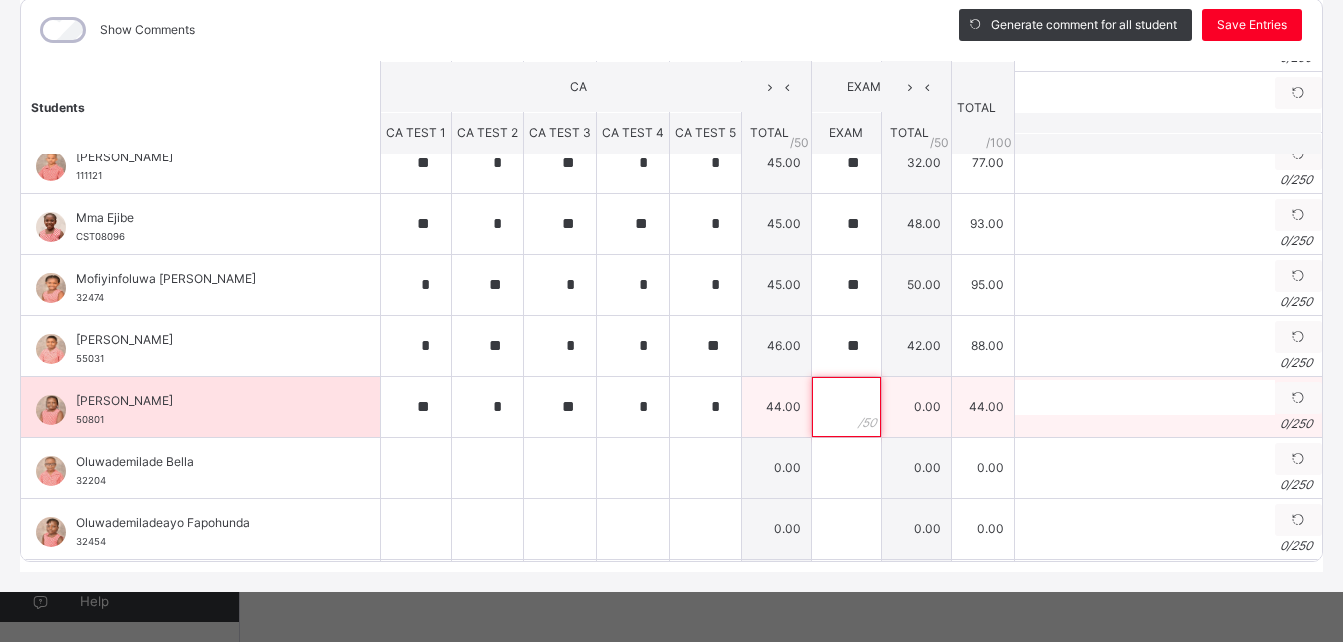 click at bounding box center [846, 407] 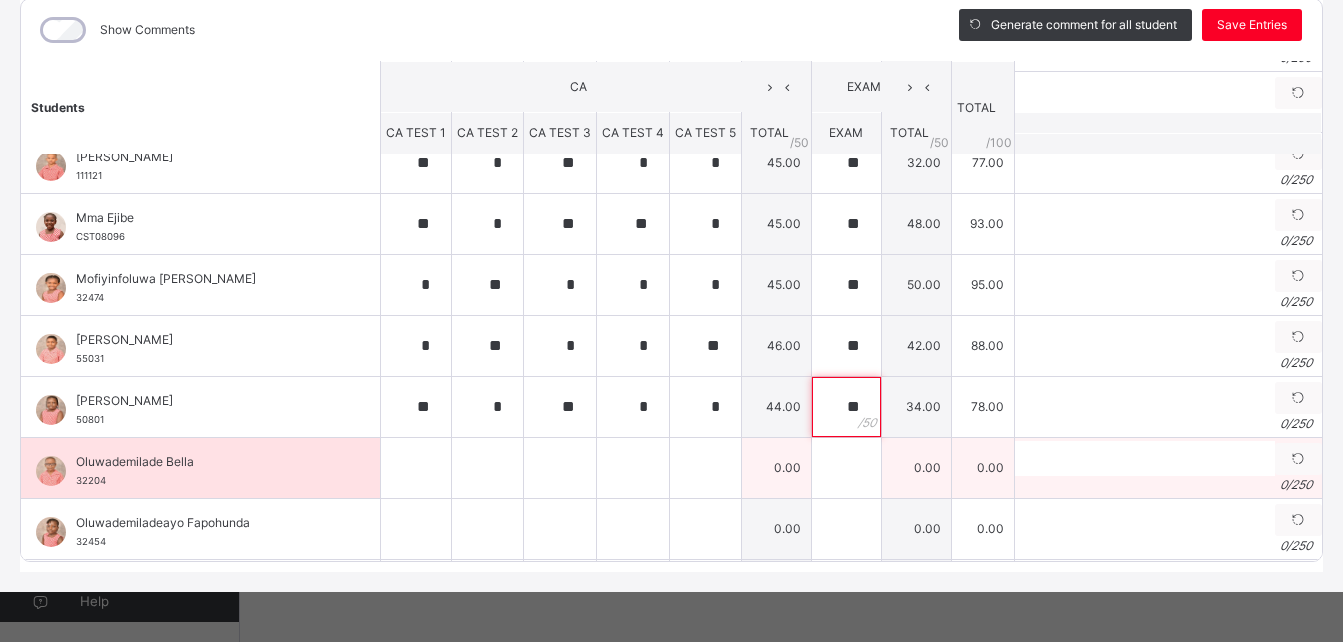 type on "**" 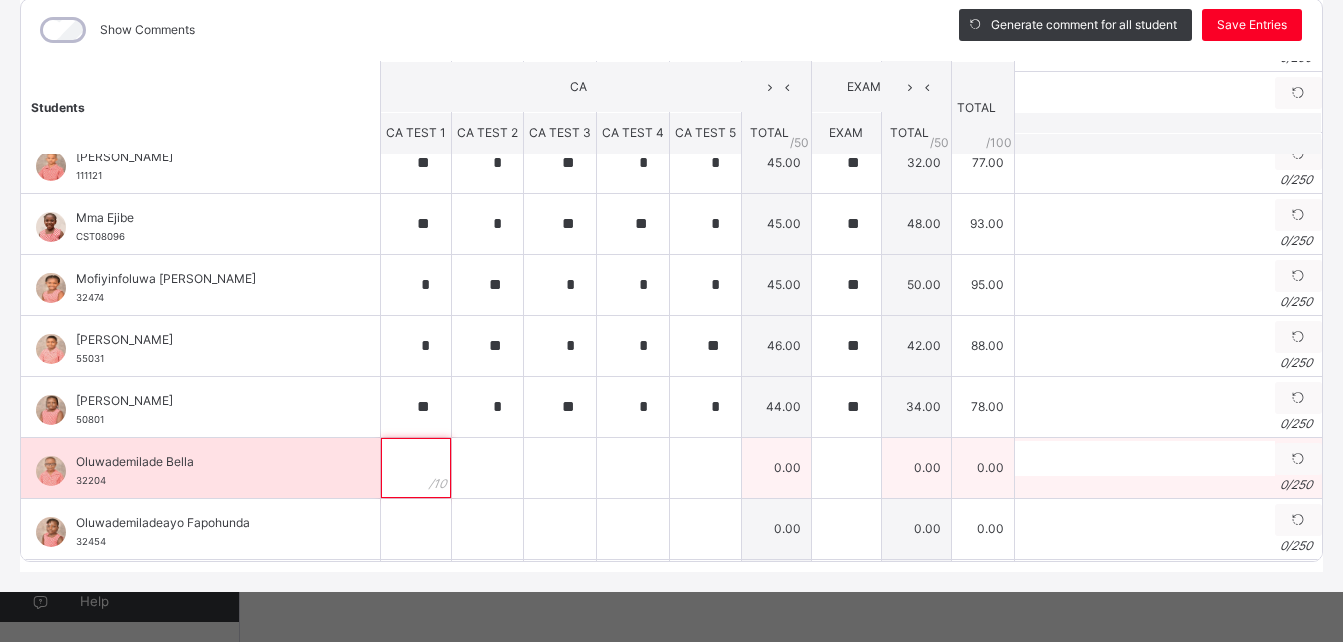 click at bounding box center (416, 468) 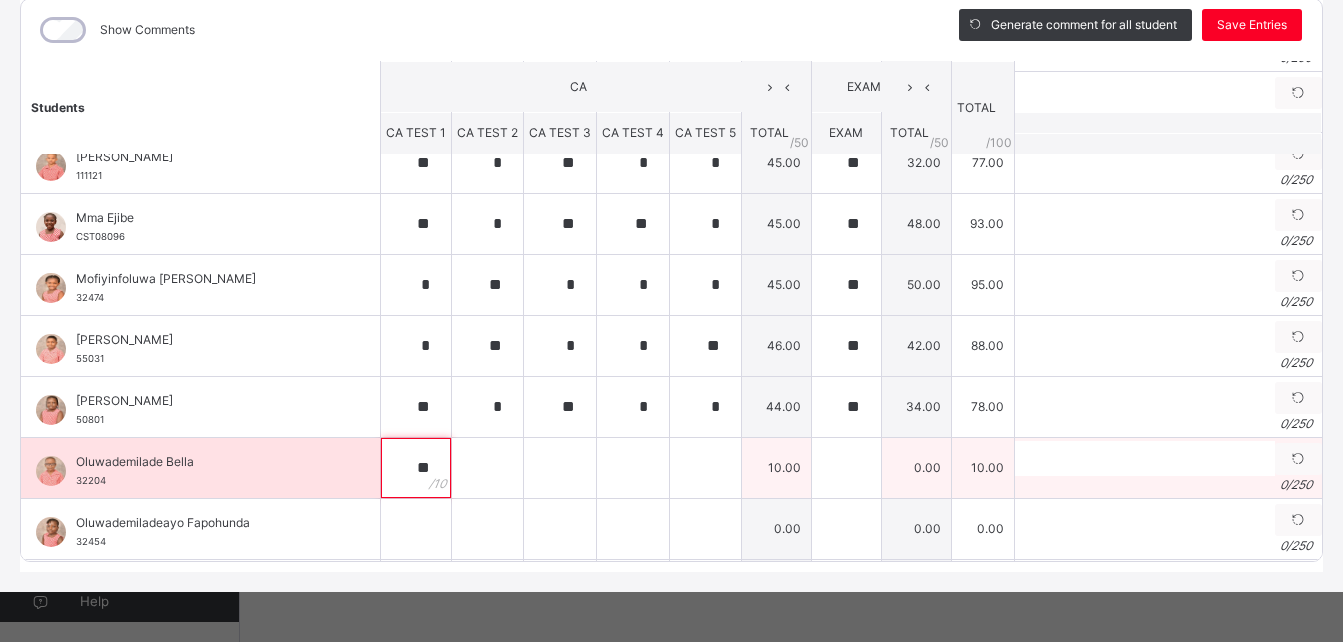 type on "**" 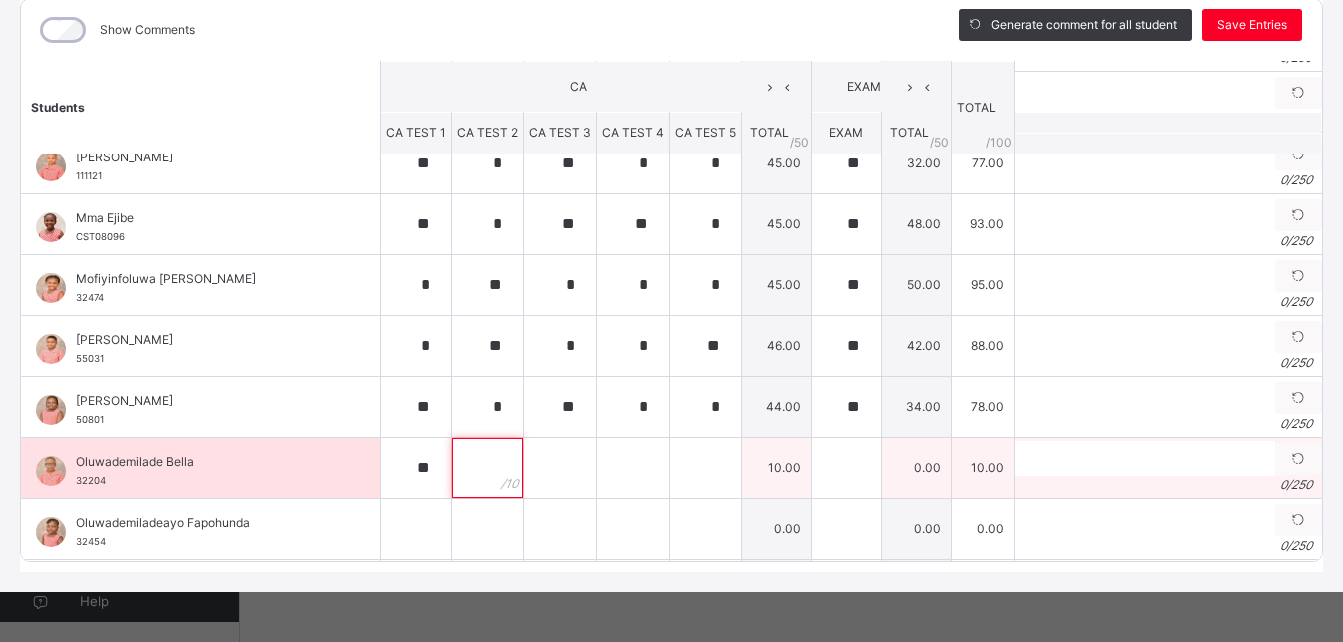 click at bounding box center (487, 468) 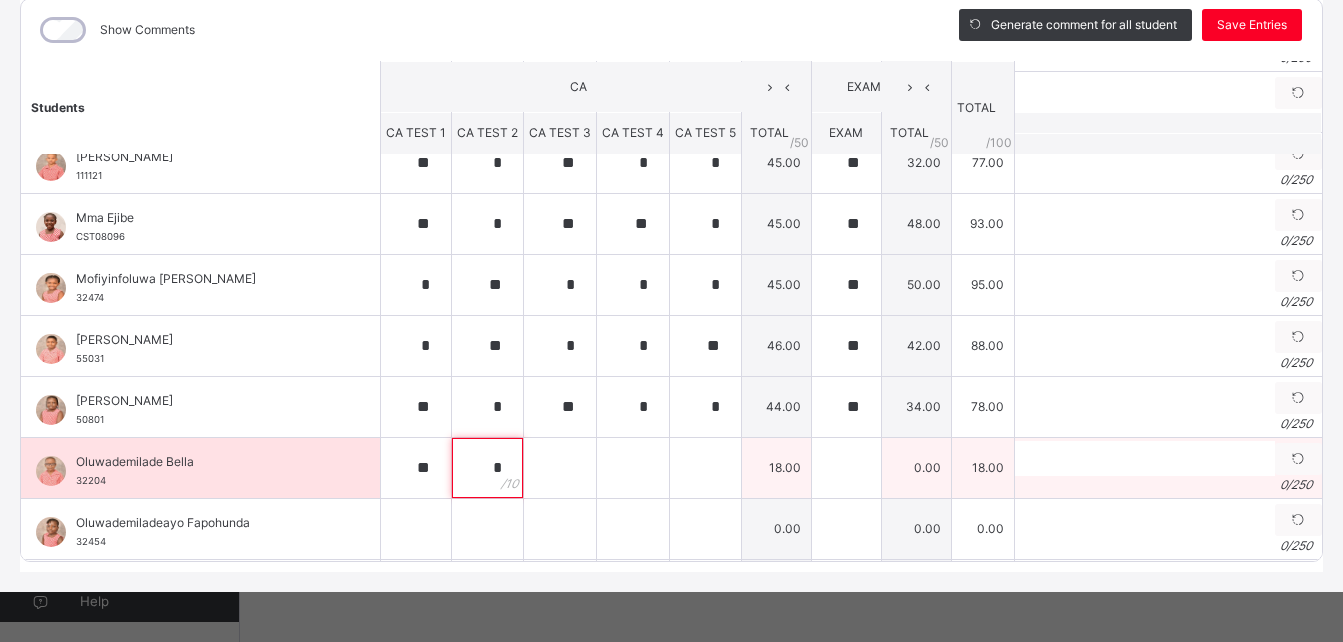type on "*" 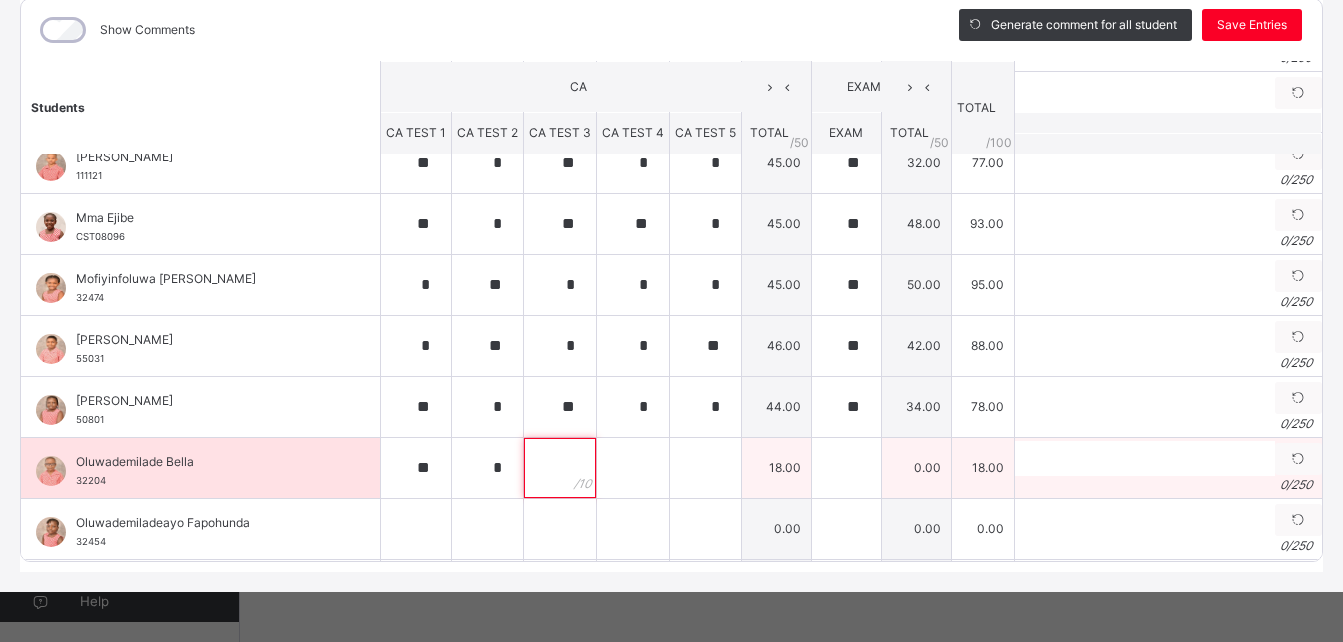 click at bounding box center (560, 468) 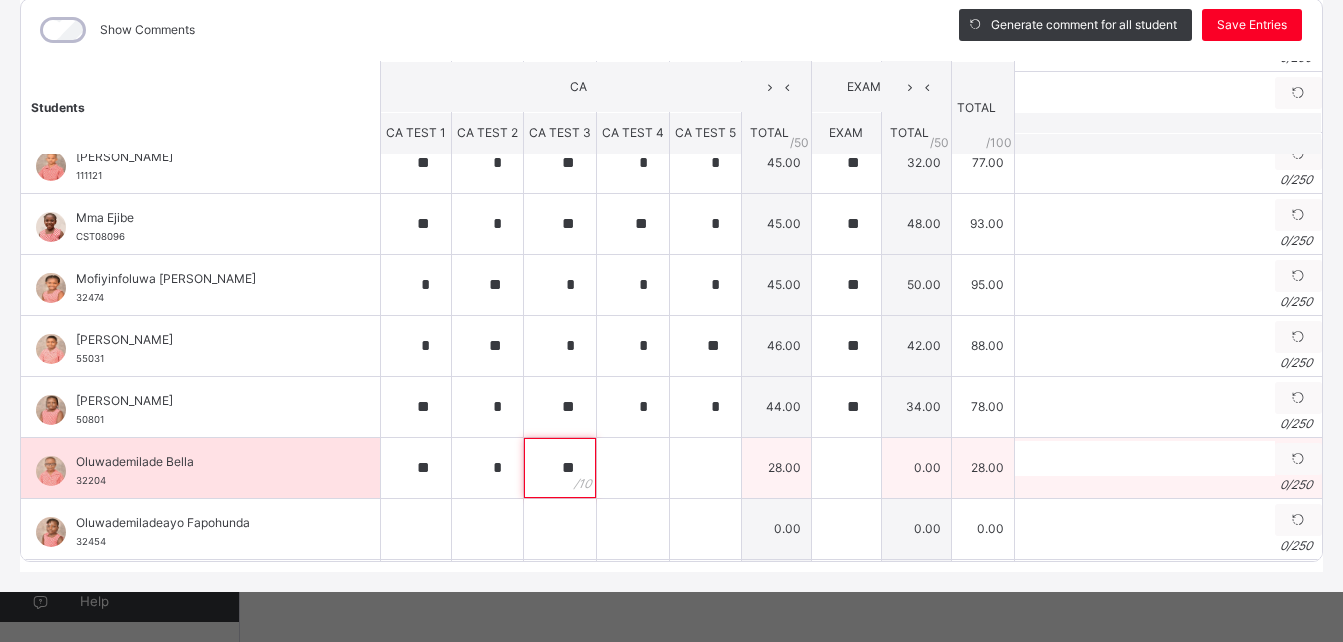 type on "**" 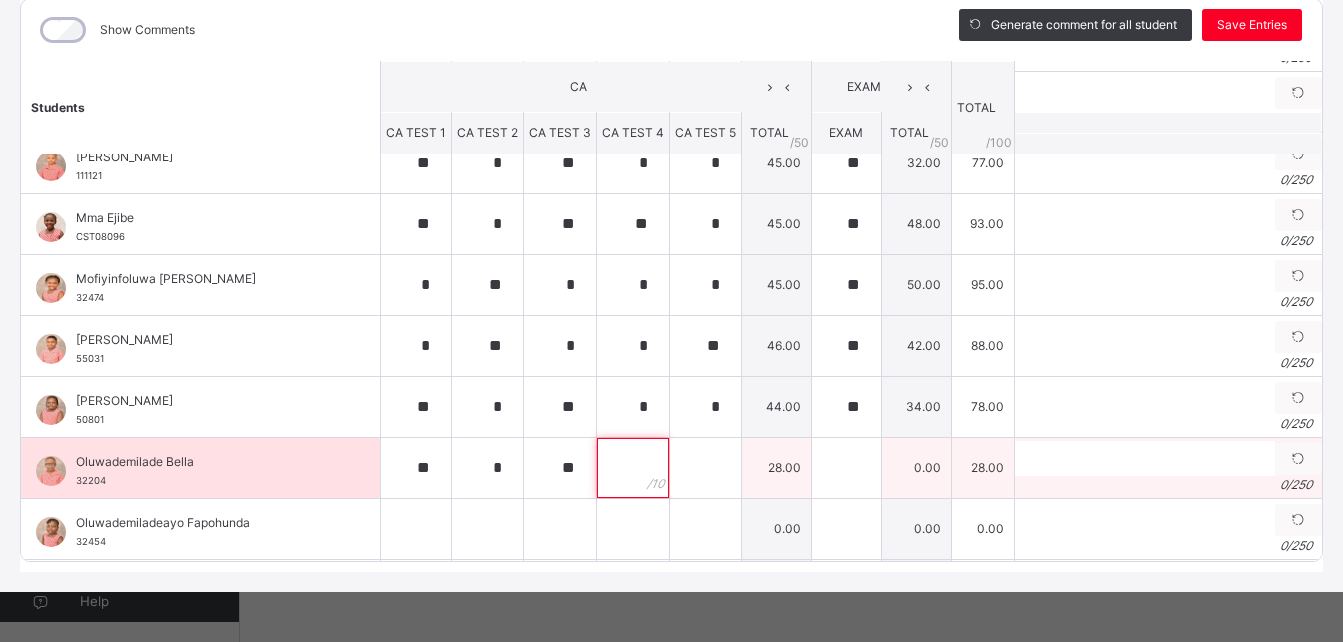 click at bounding box center [633, 468] 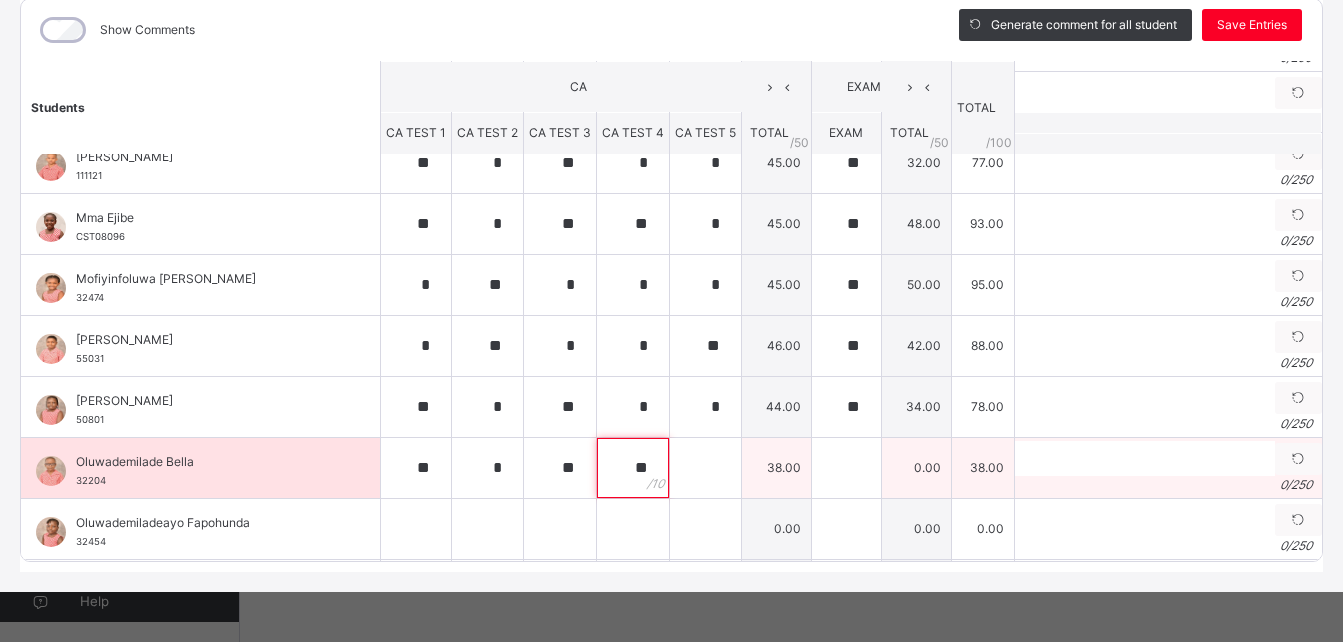 type on "**" 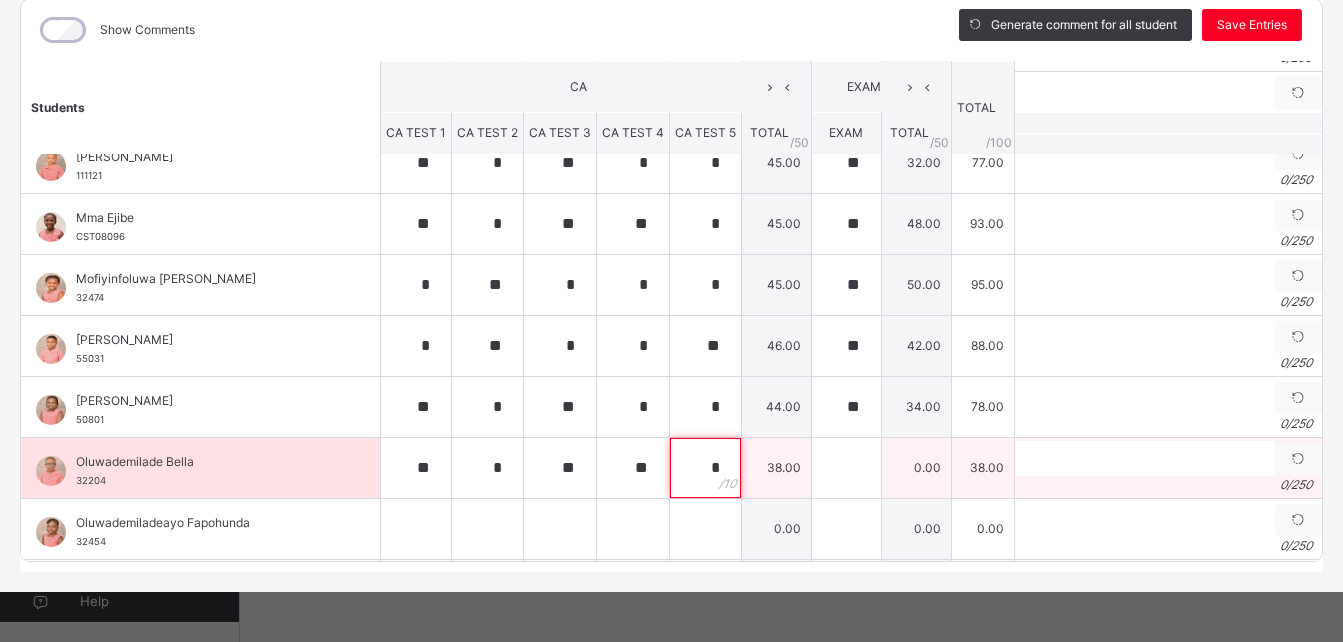 click on "*" at bounding box center [705, 468] 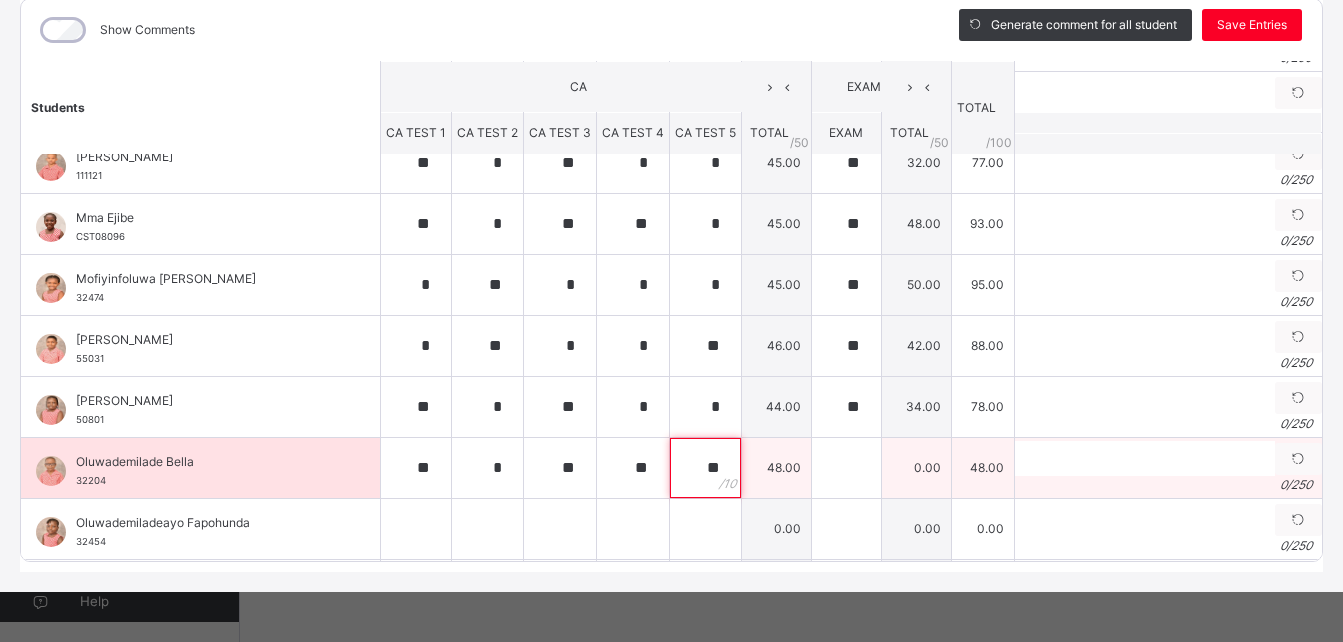 type on "**" 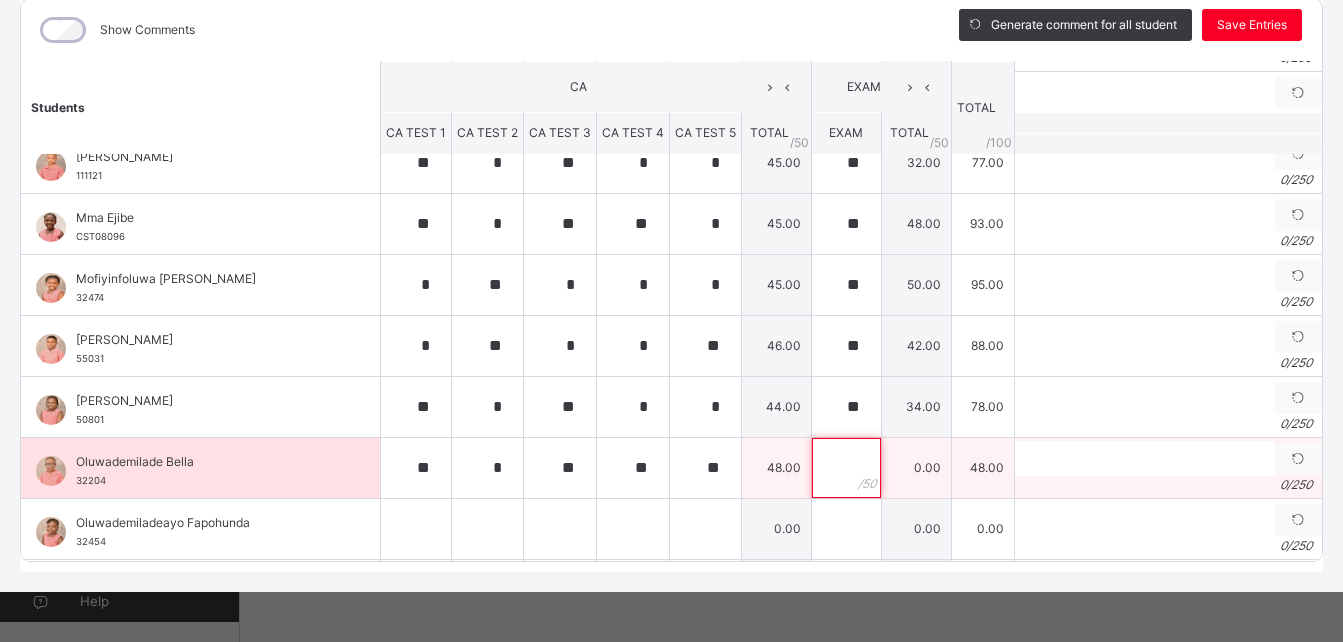 click at bounding box center [846, 468] 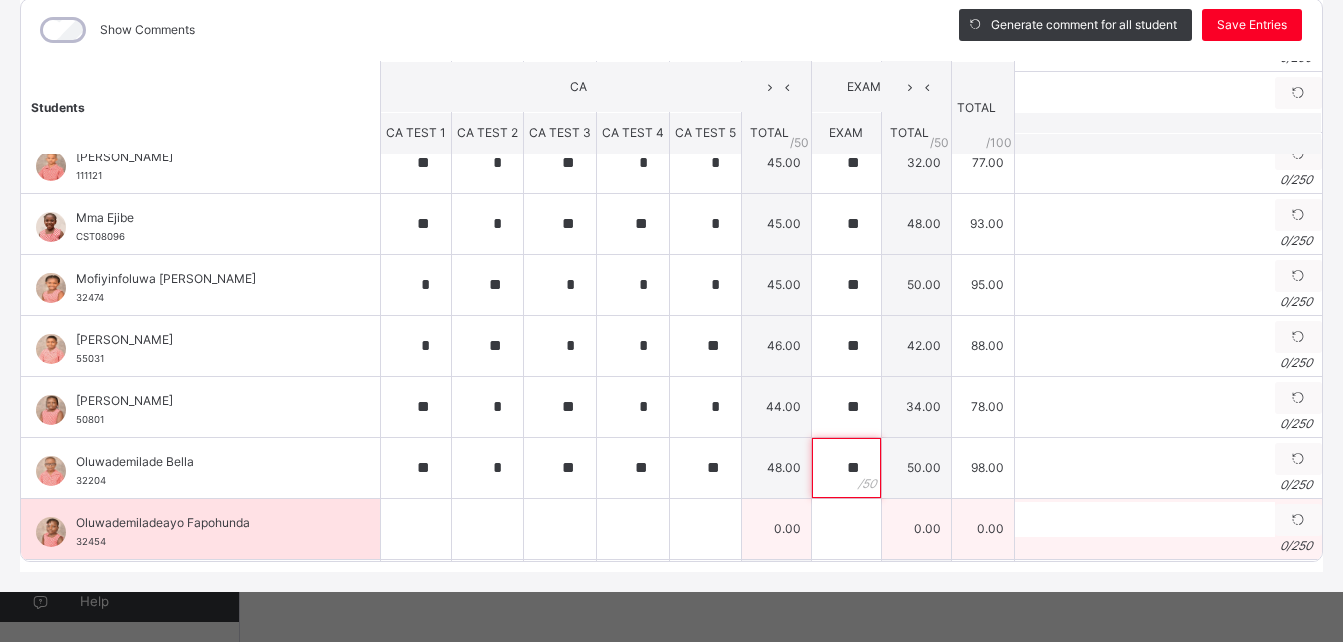type on "**" 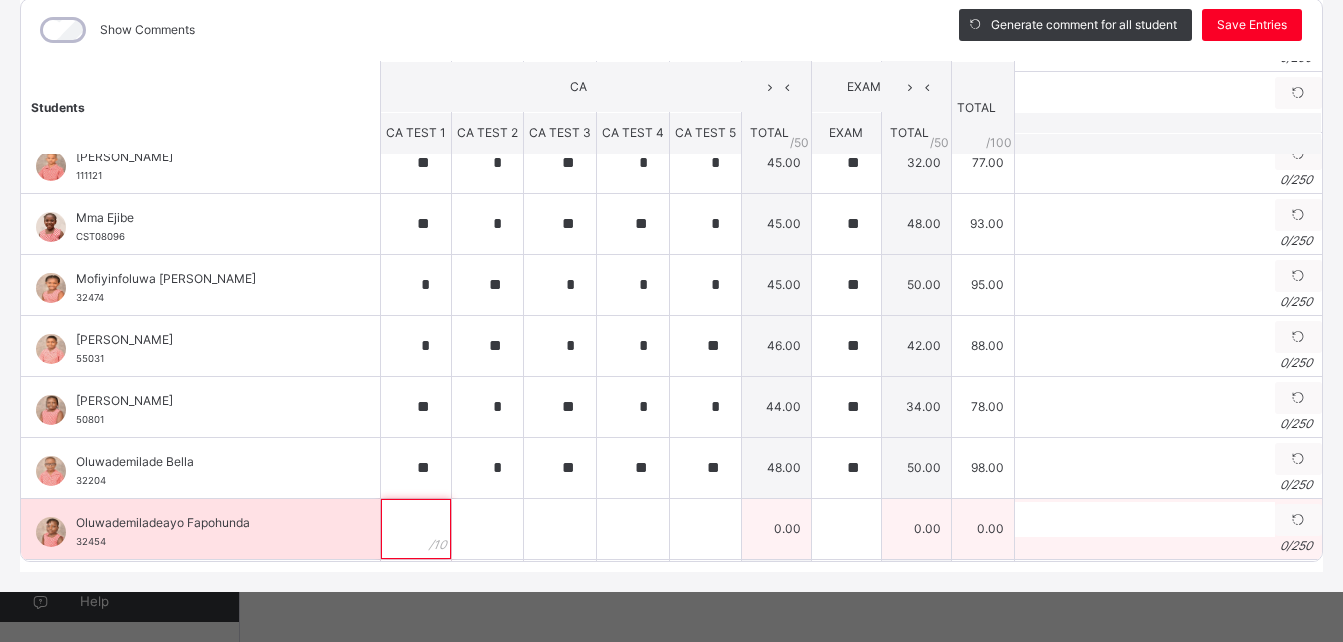 click at bounding box center (416, 529) 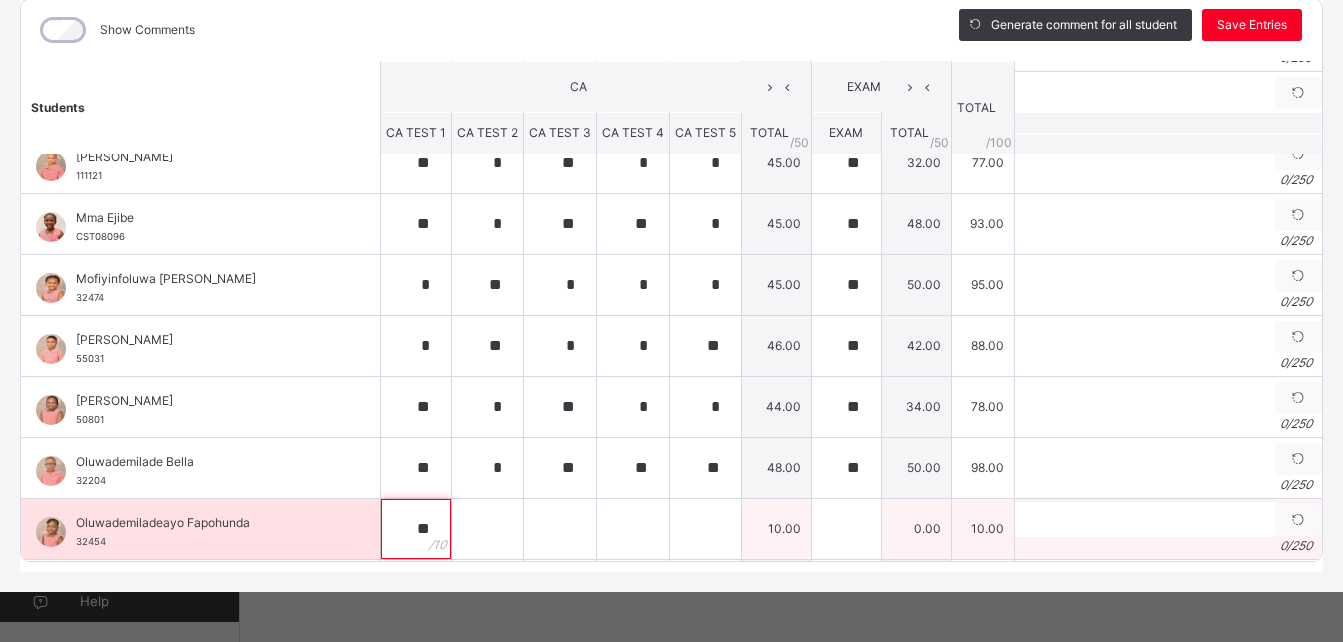 type on "**" 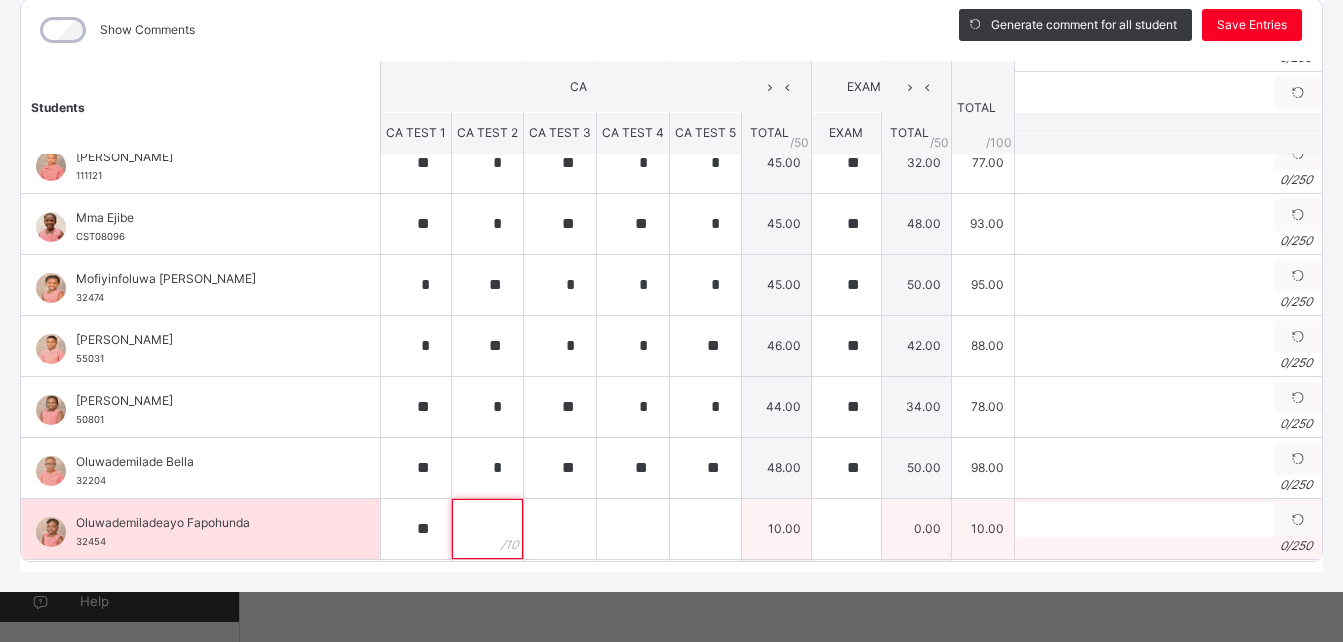 click at bounding box center (487, 529) 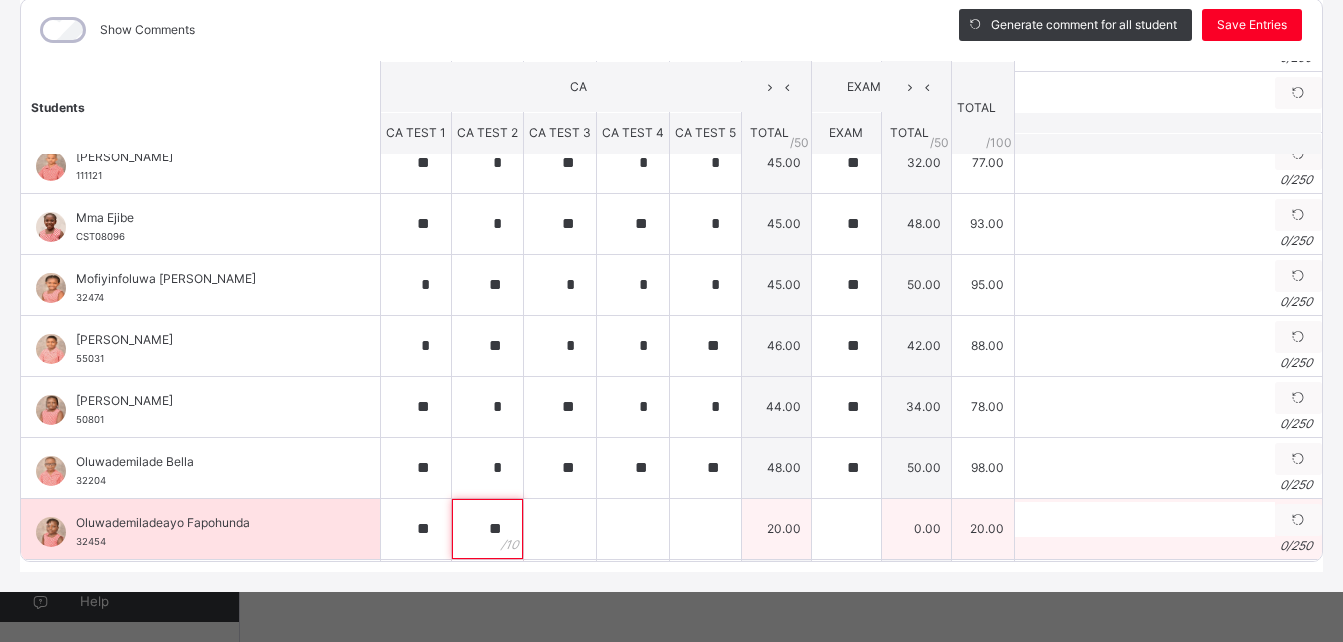 type on "**" 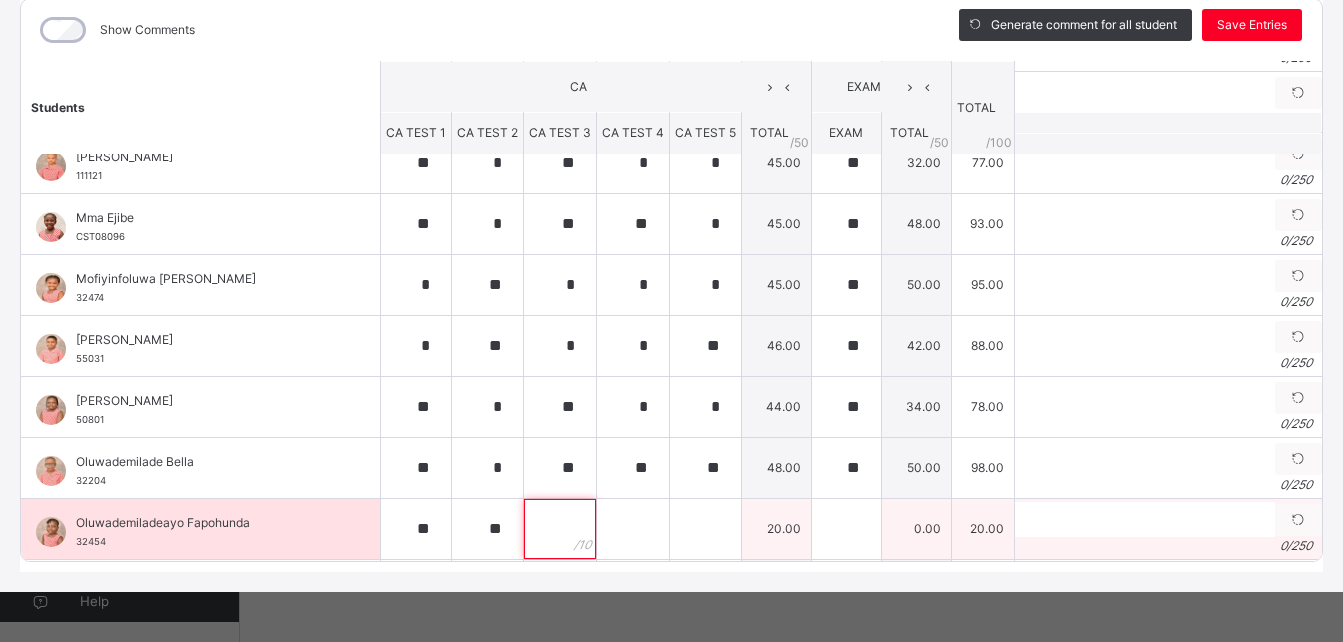click at bounding box center (560, 529) 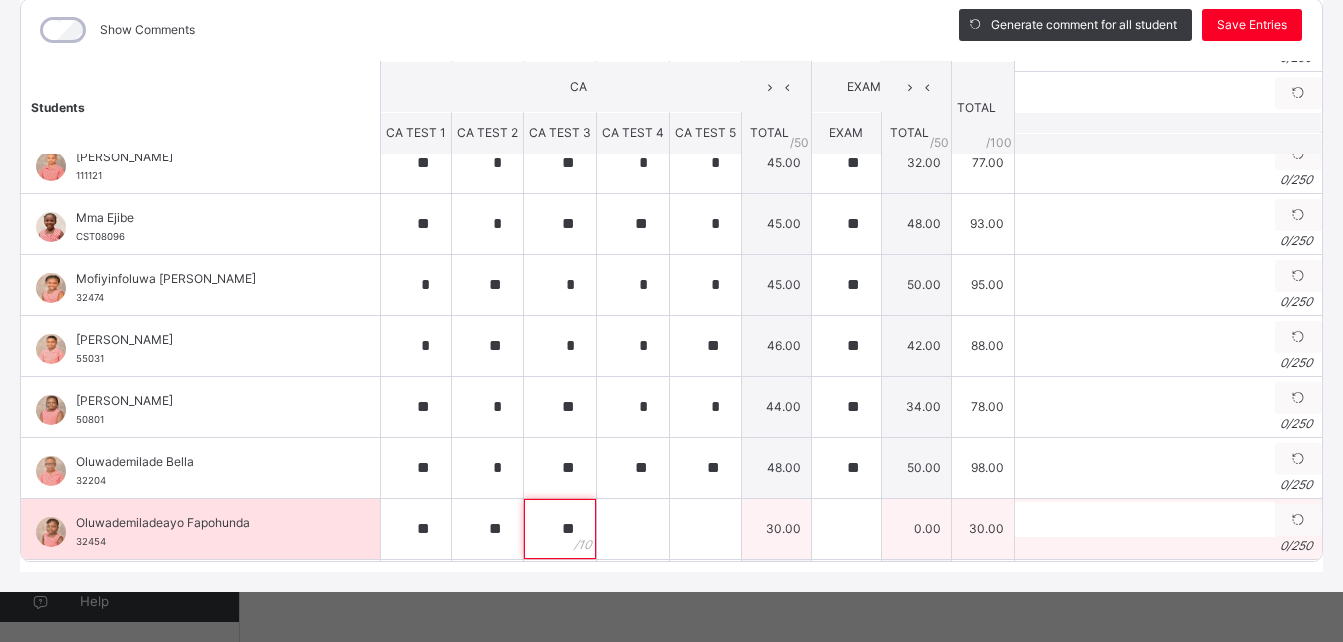 type on "**" 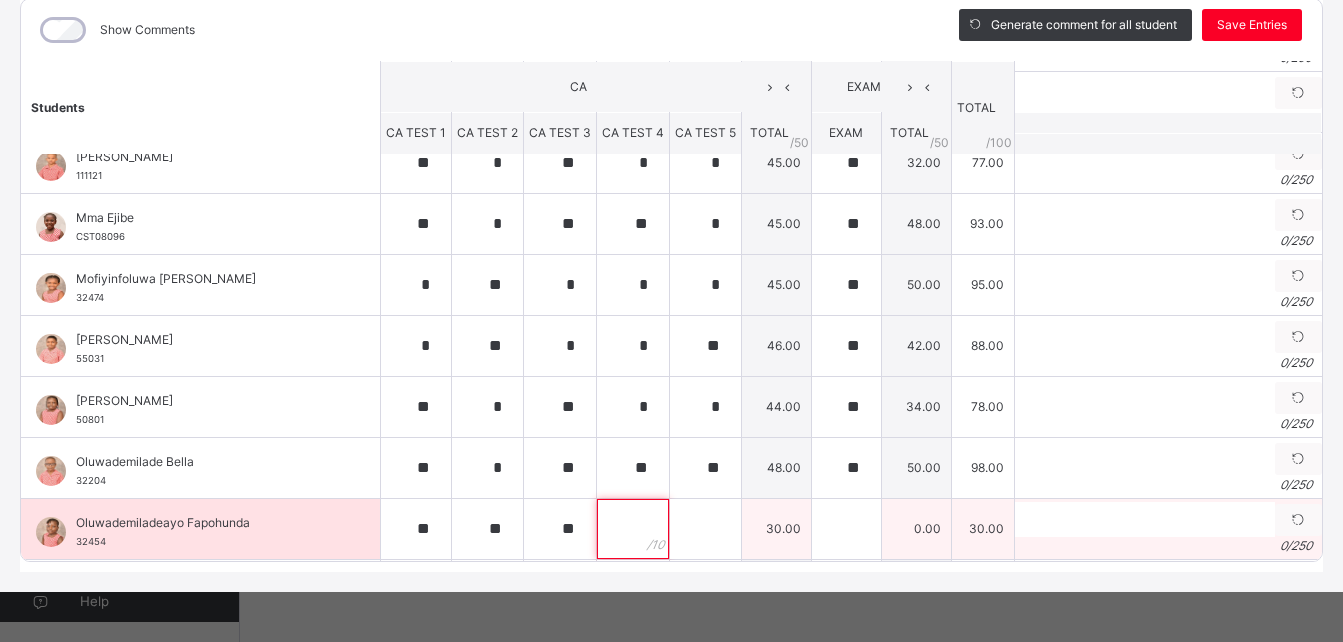 click at bounding box center [633, 529] 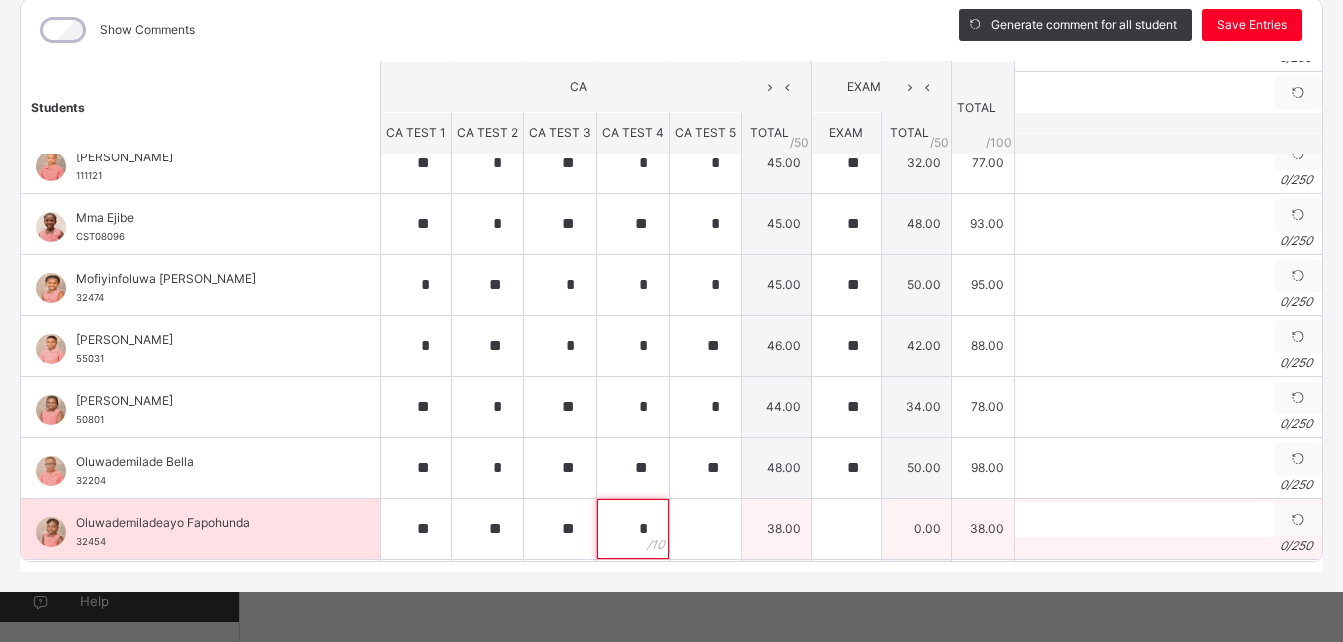 type on "*" 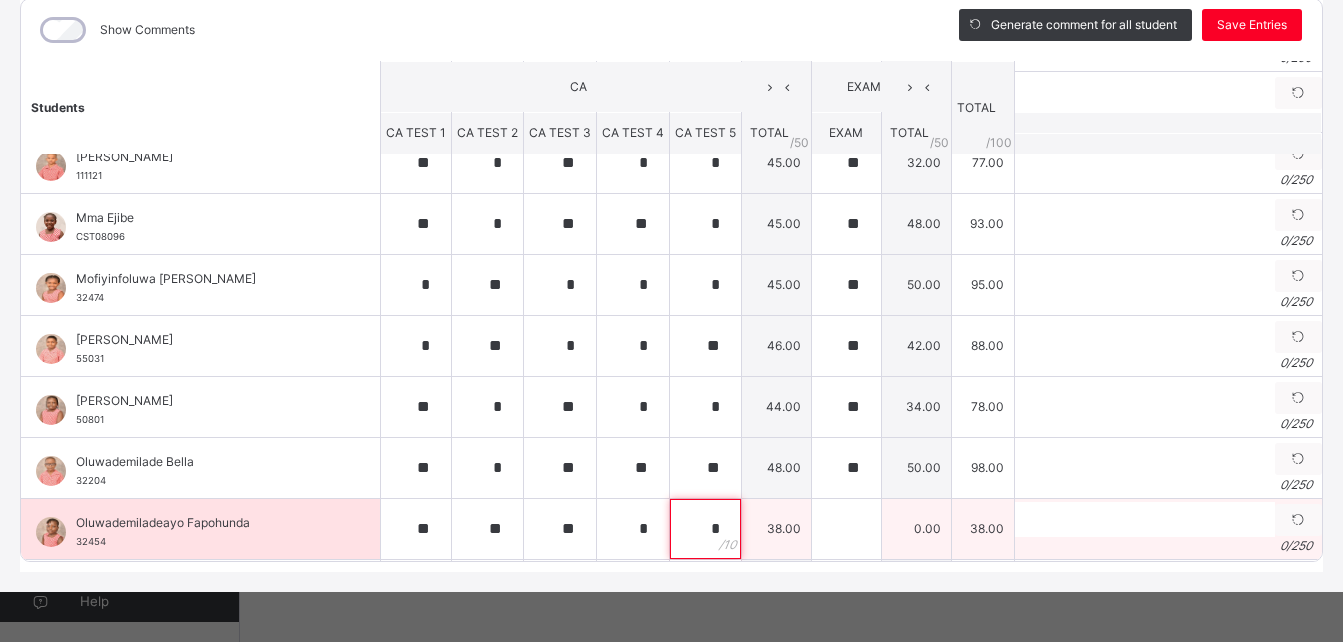 click on "*" at bounding box center [705, 529] 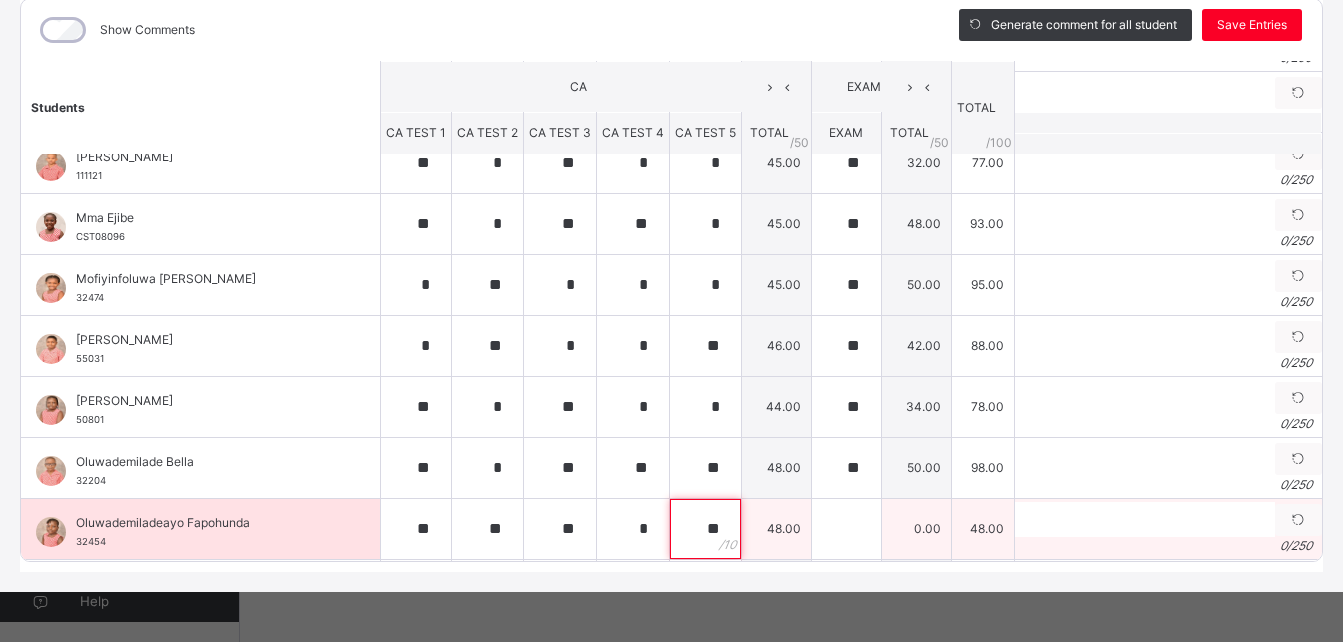type on "**" 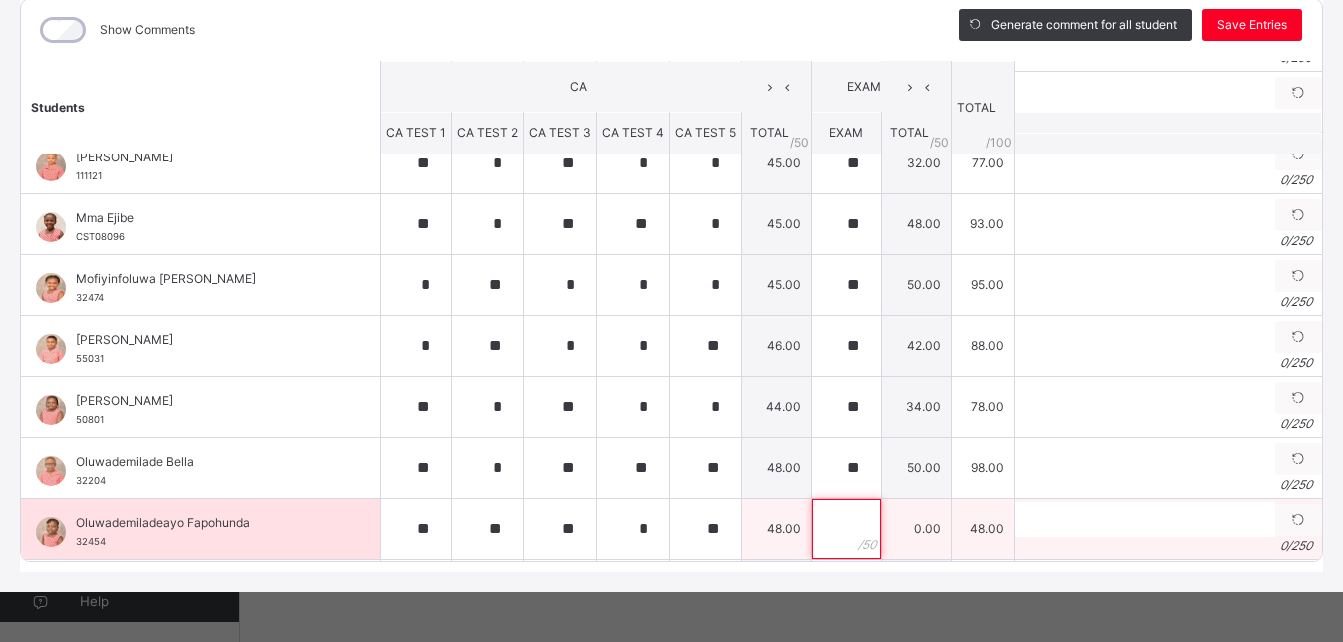click at bounding box center (846, 529) 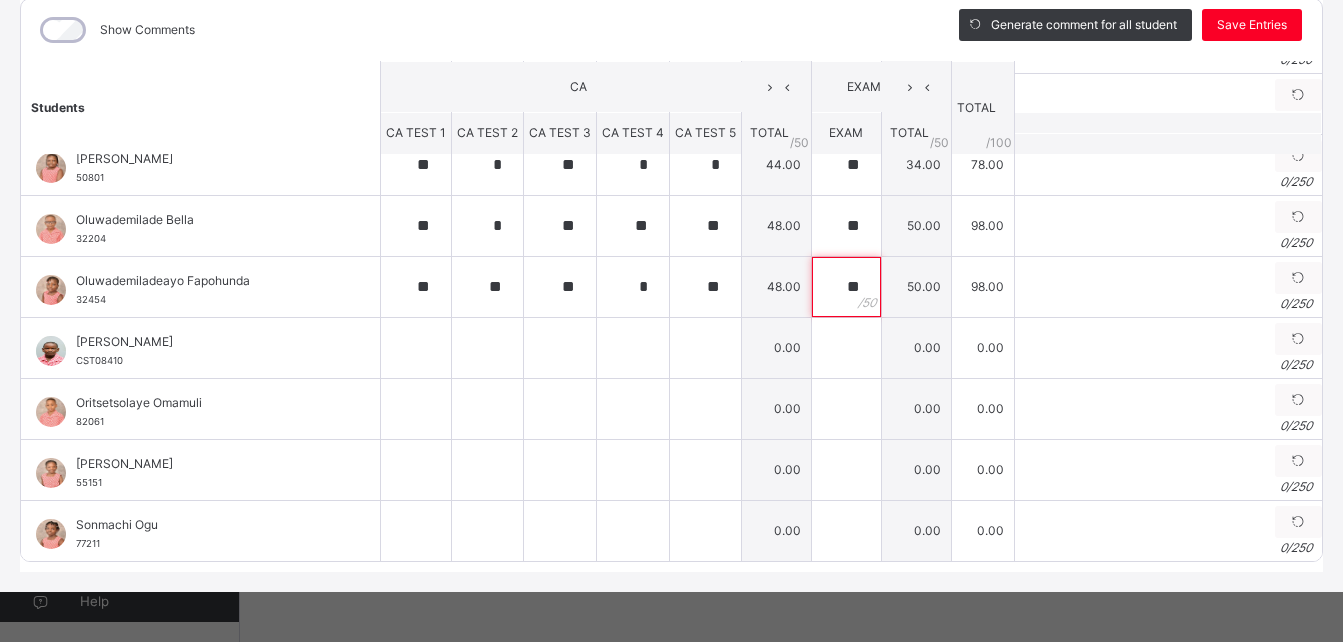 scroll, scrollTop: 610, scrollLeft: 0, axis: vertical 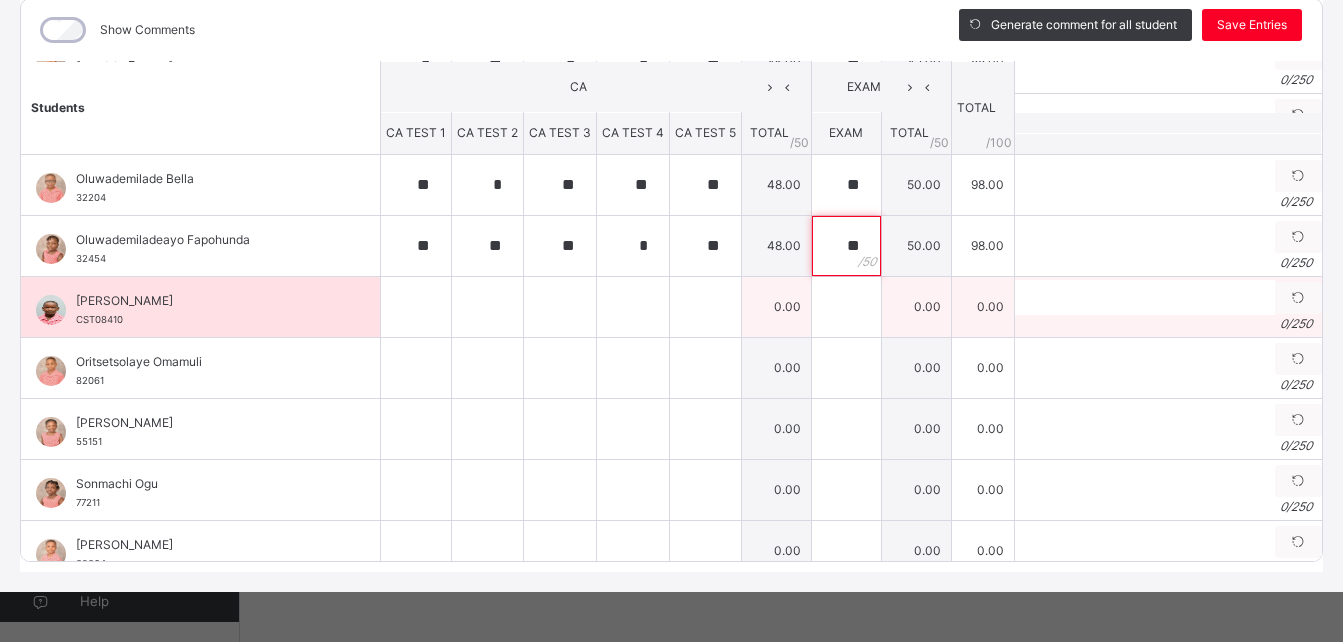 type on "**" 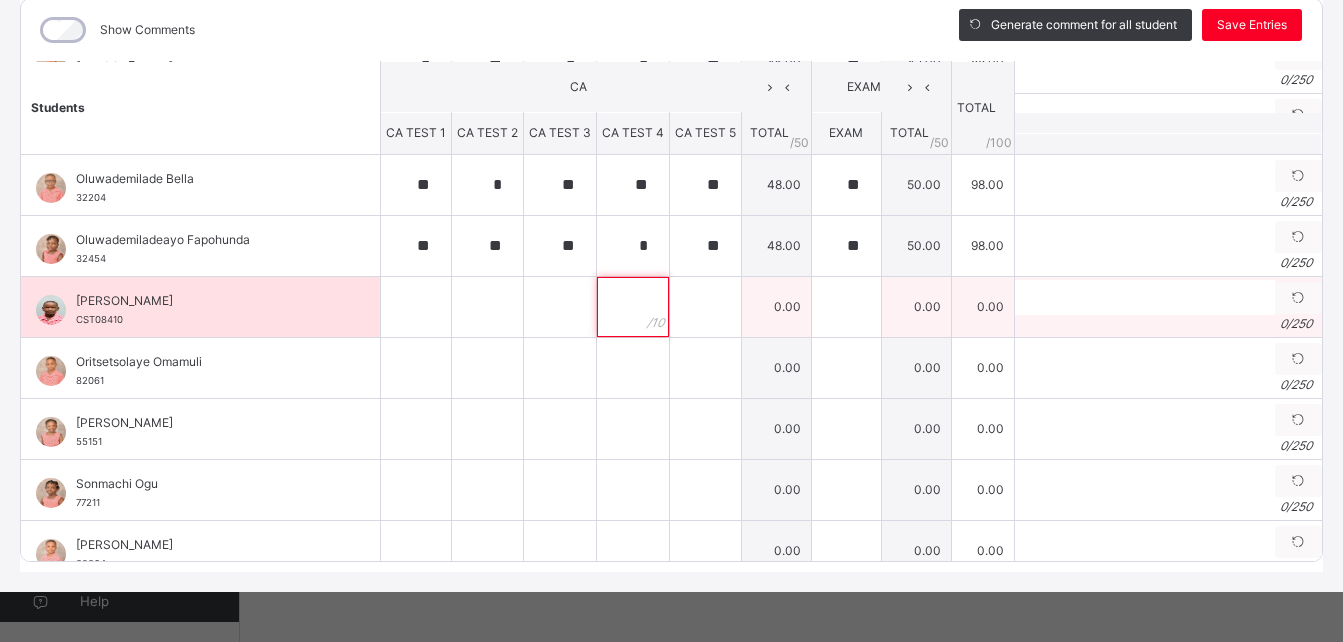 click at bounding box center [633, 307] 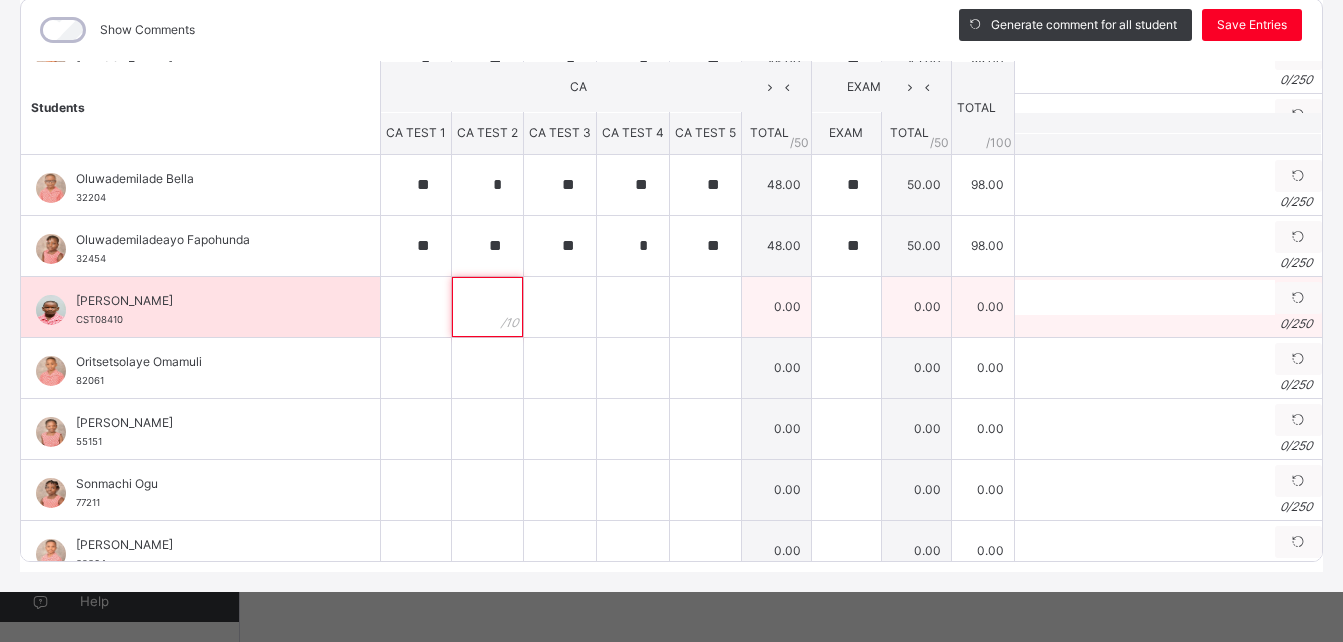 click at bounding box center [487, 307] 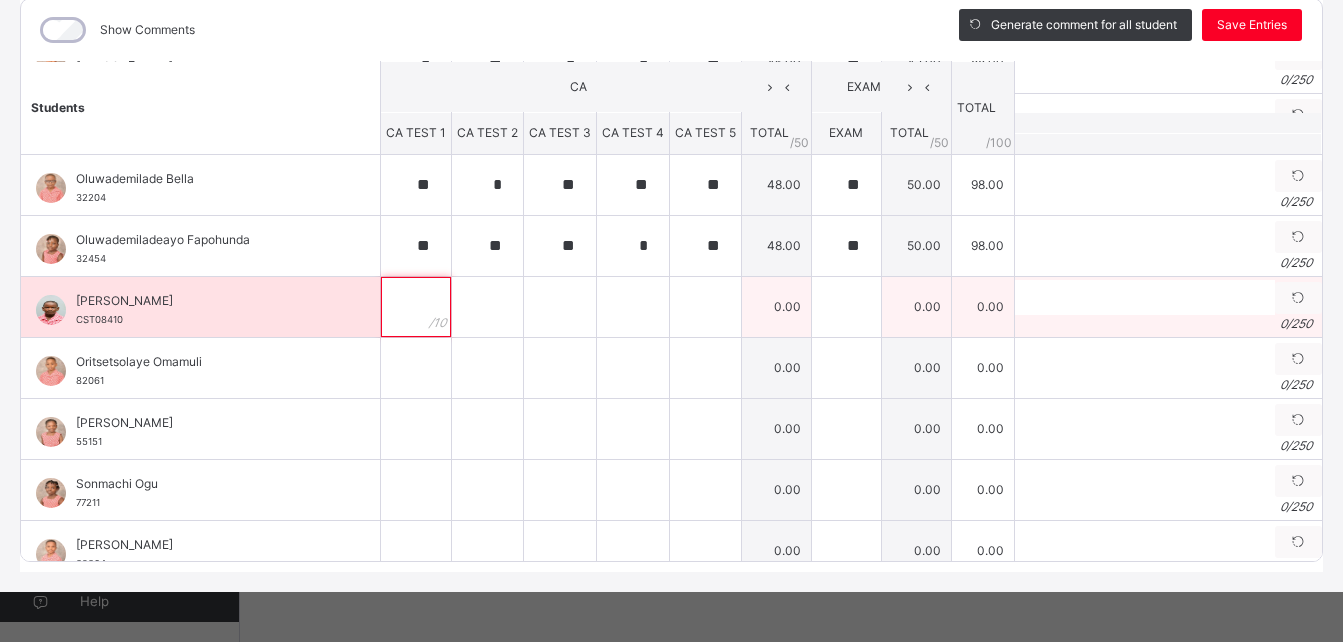 click at bounding box center [416, 307] 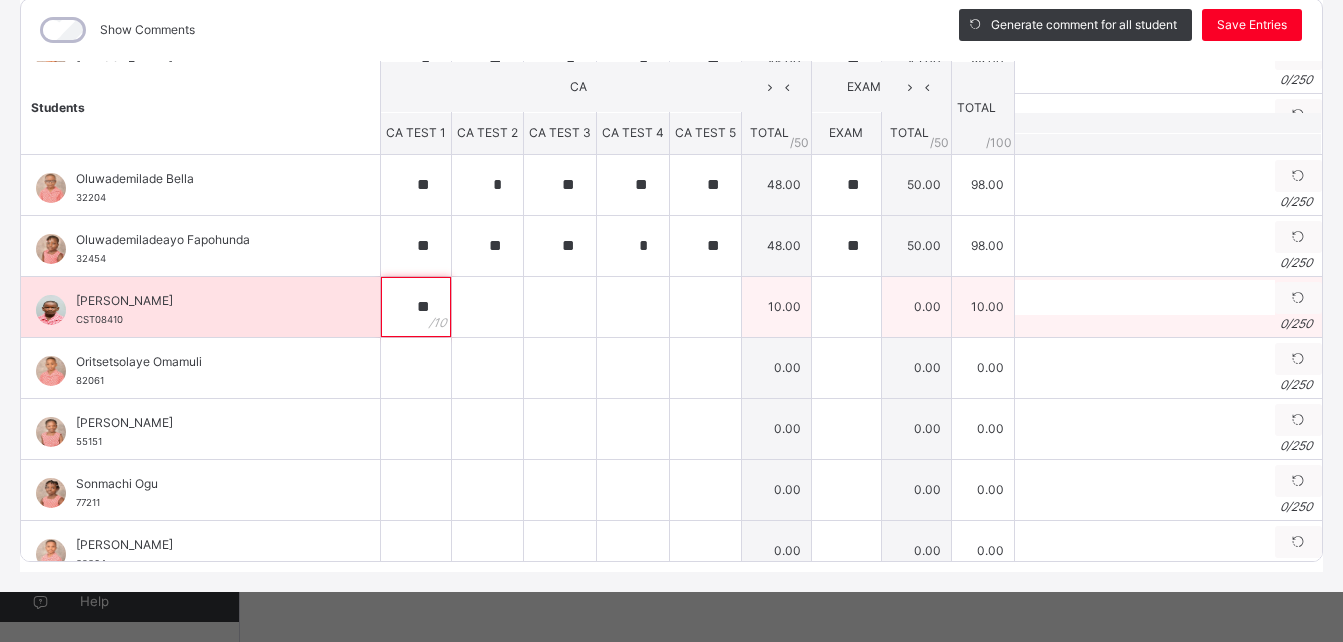 type on "**" 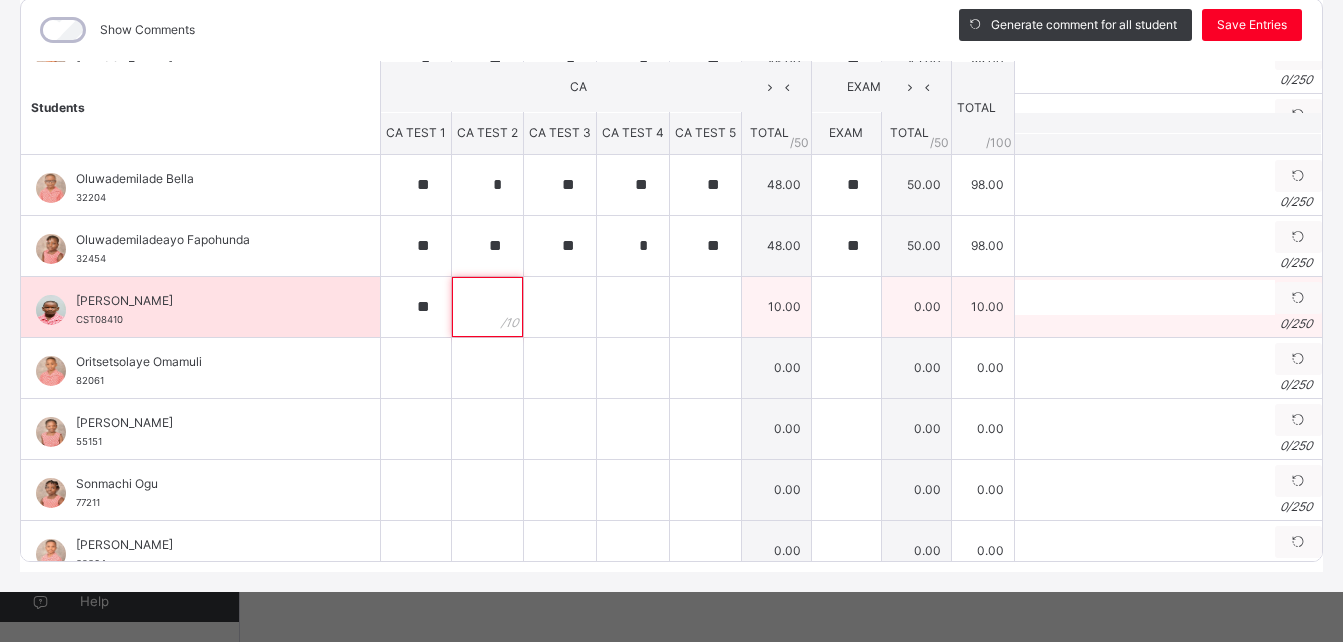 click at bounding box center [487, 307] 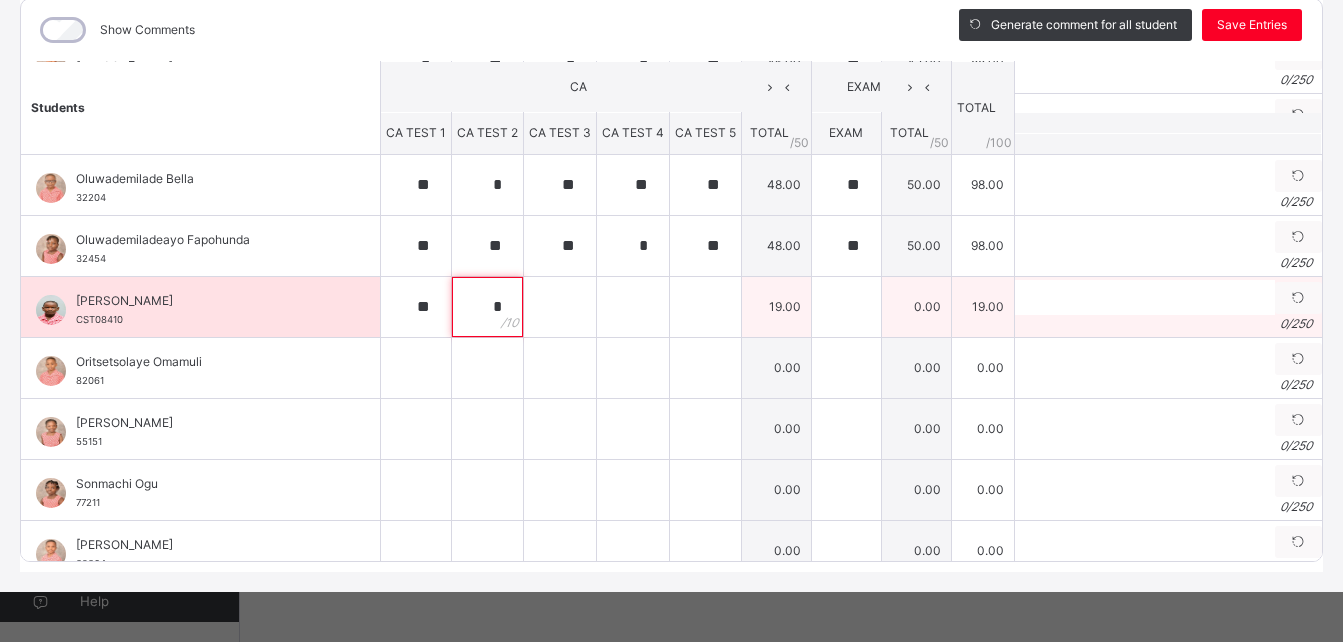 type on "*" 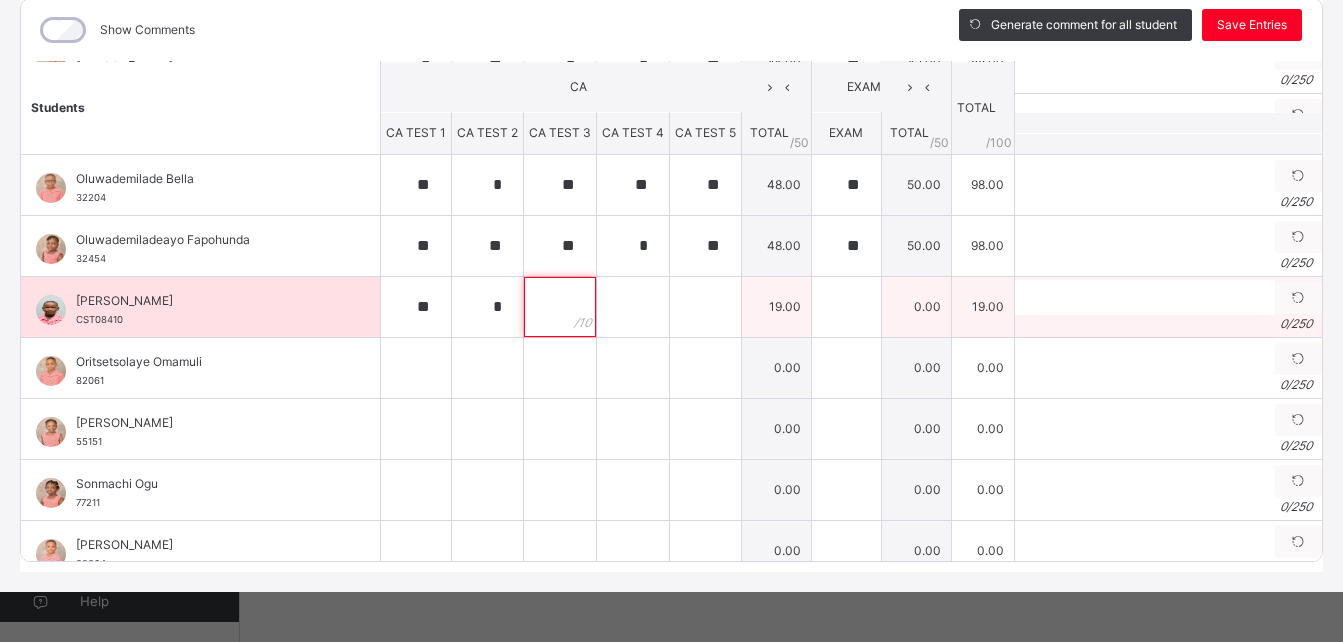 click at bounding box center [560, 307] 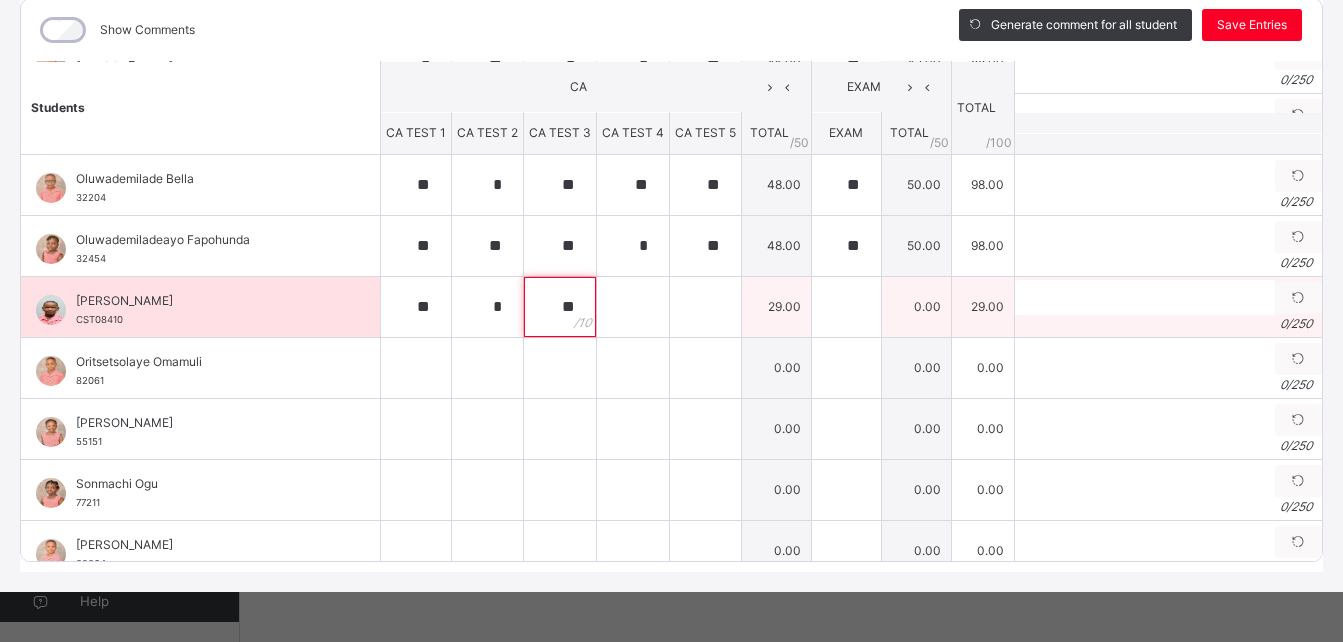 type on "**" 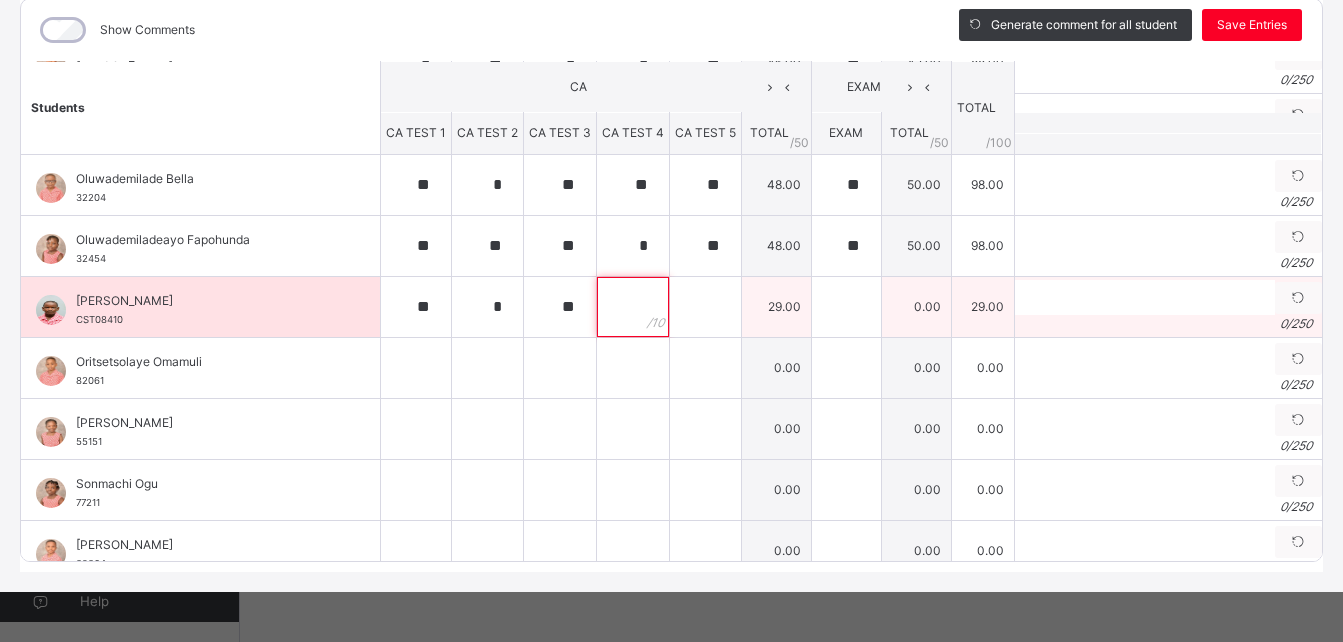 click at bounding box center (633, 307) 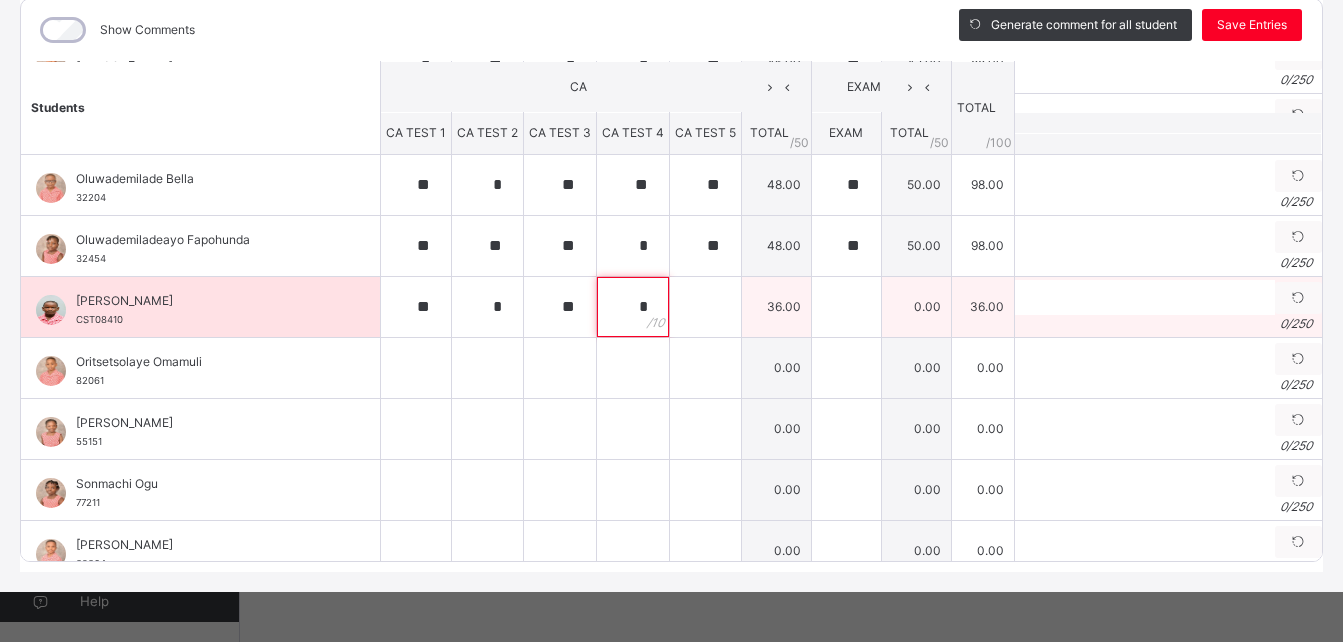 type on "*" 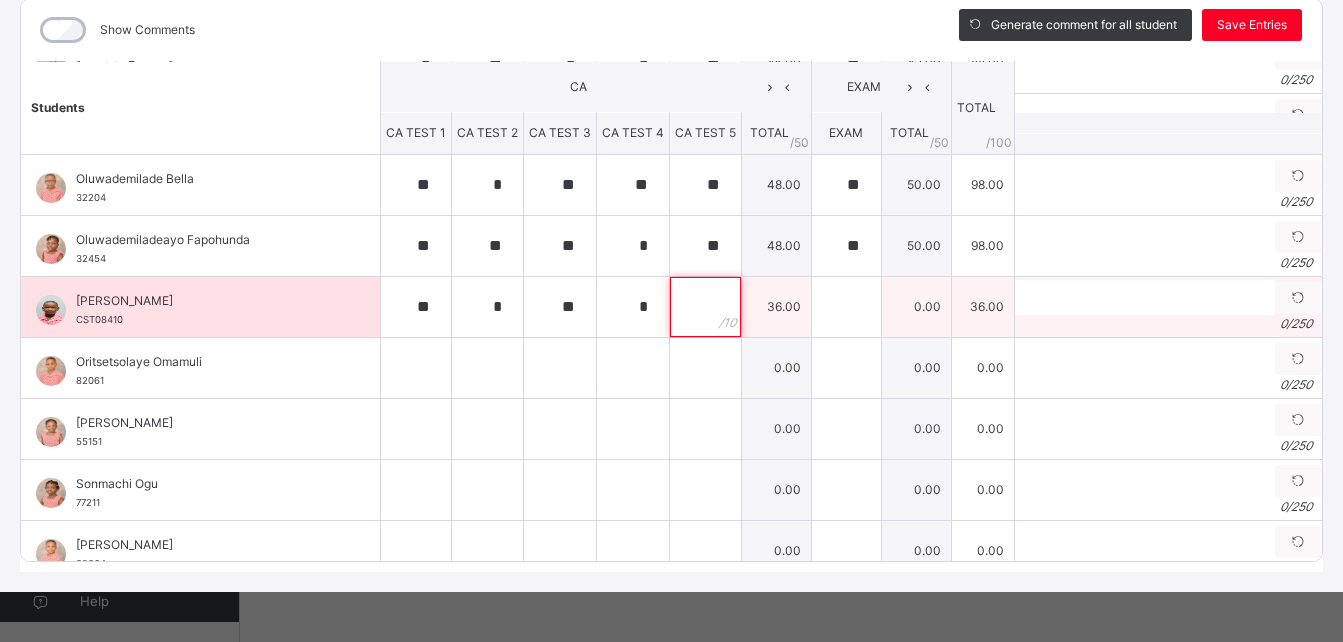 click at bounding box center [705, 307] 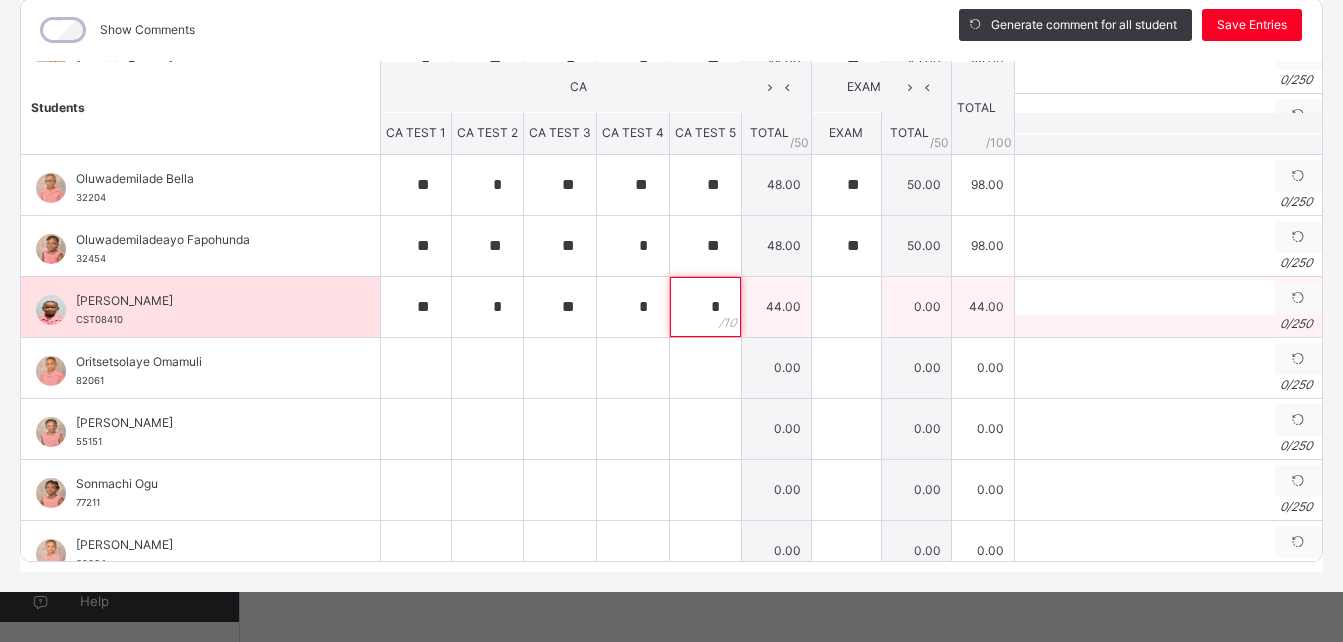 type on "*" 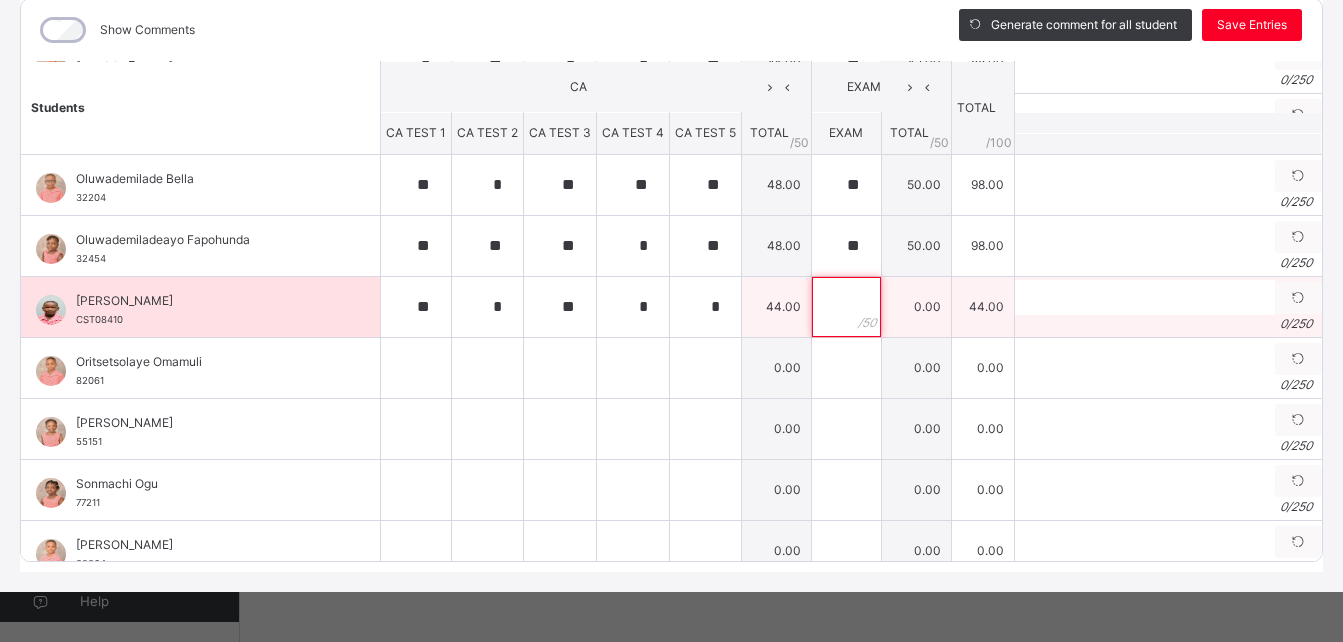 click at bounding box center [846, 307] 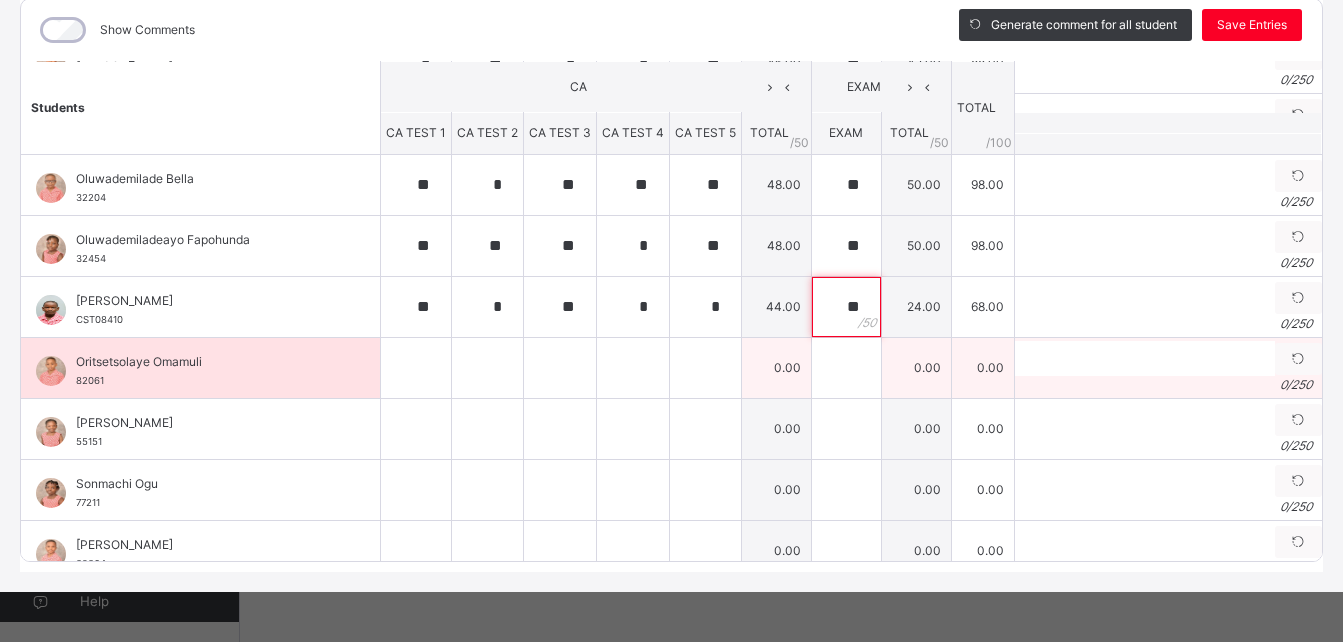 type on "**" 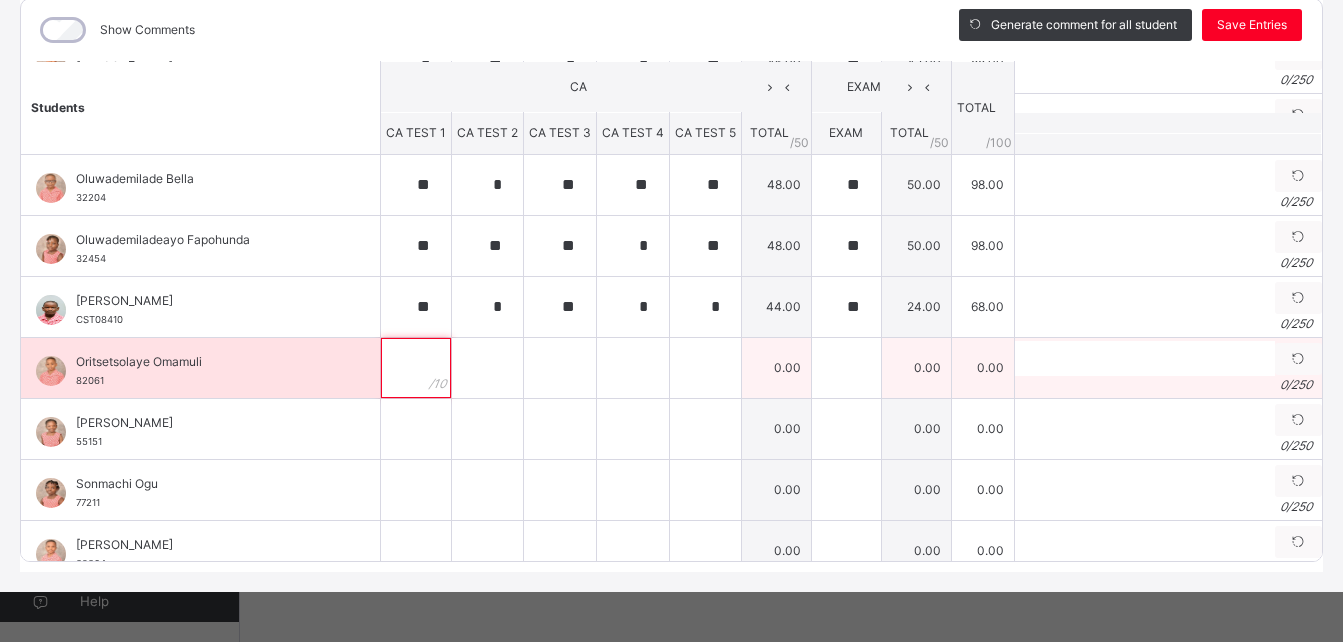 click at bounding box center (416, 368) 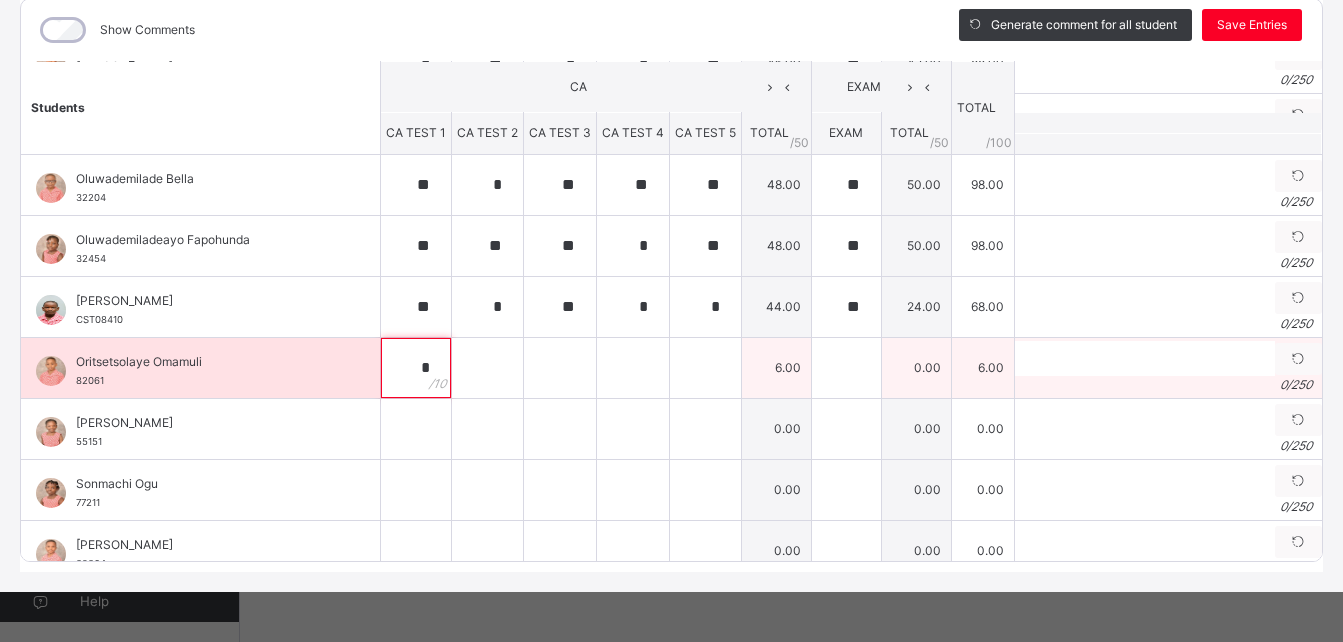 type on "*" 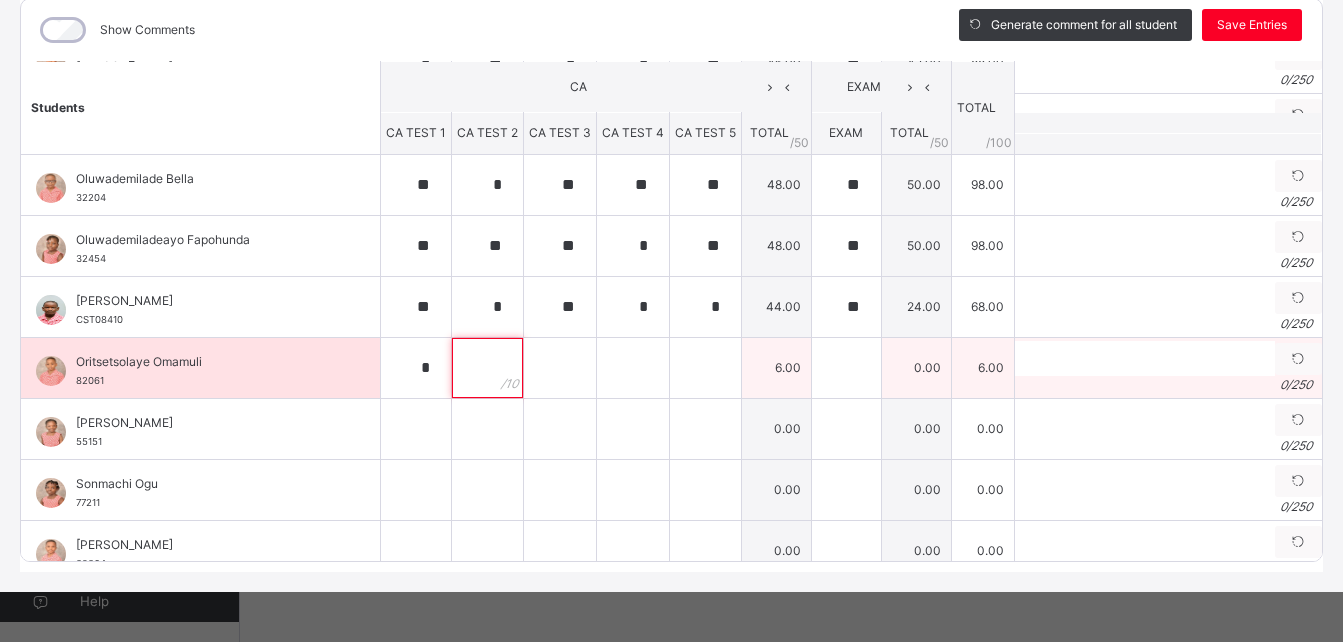 click at bounding box center (487, 368) 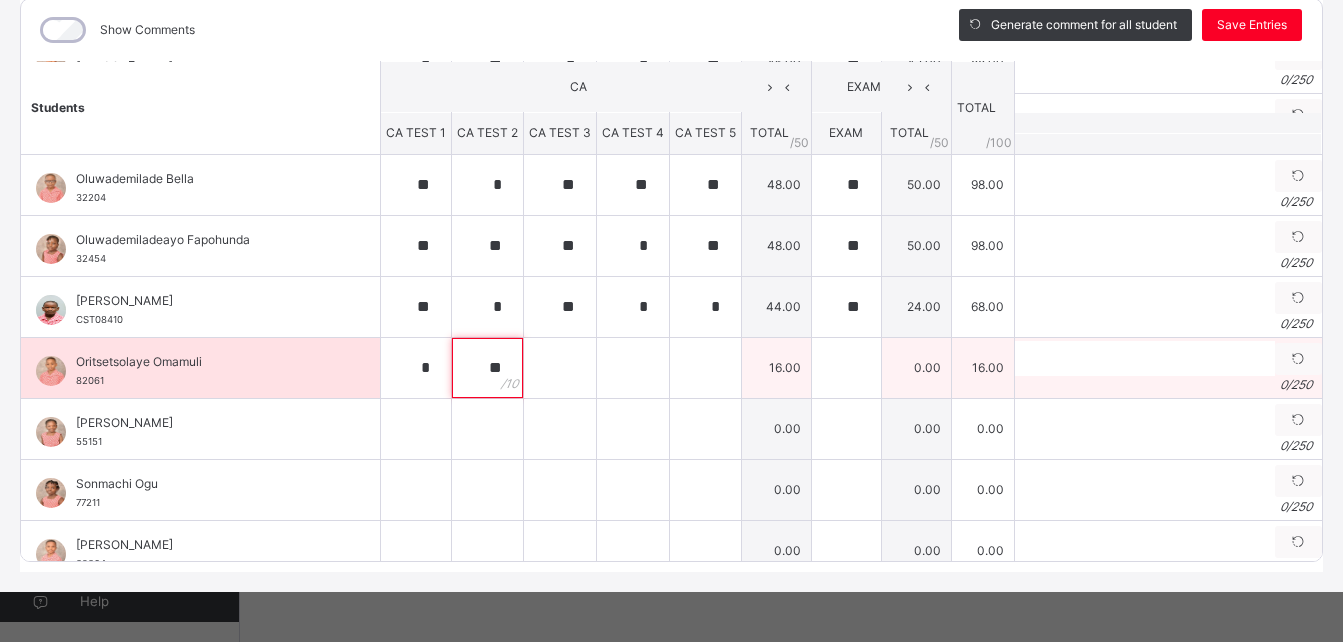 type on "**" 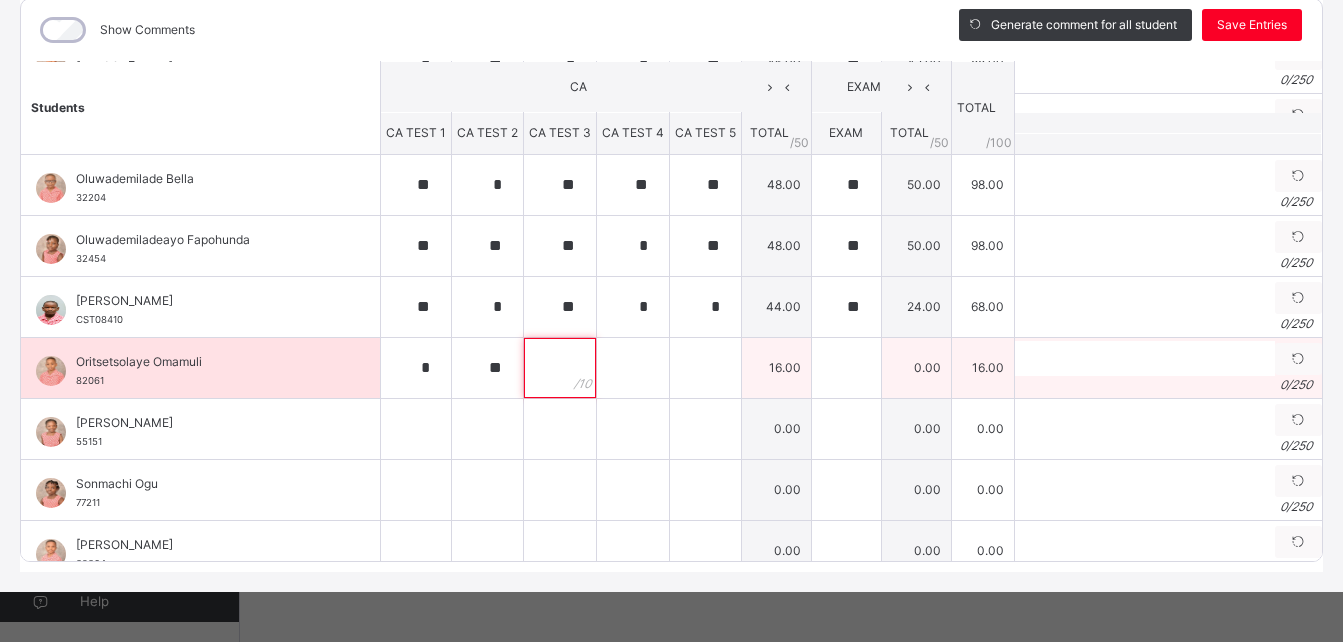 click at bounding box center [560, 368] 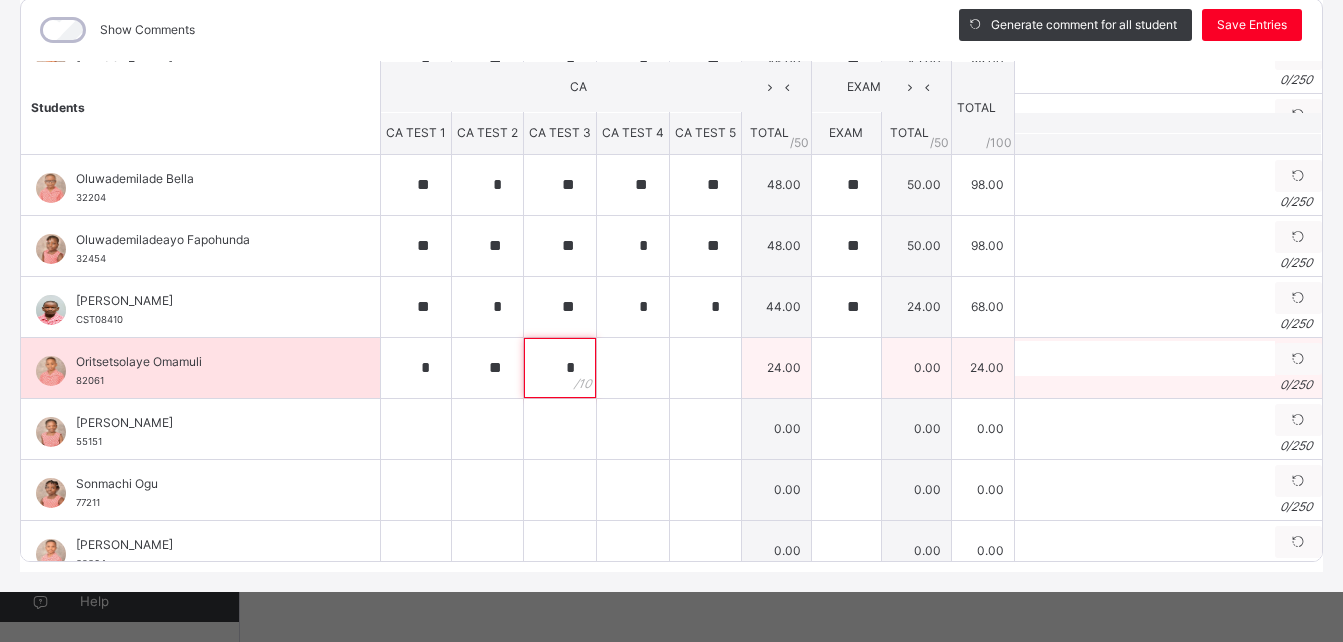 type on "*" 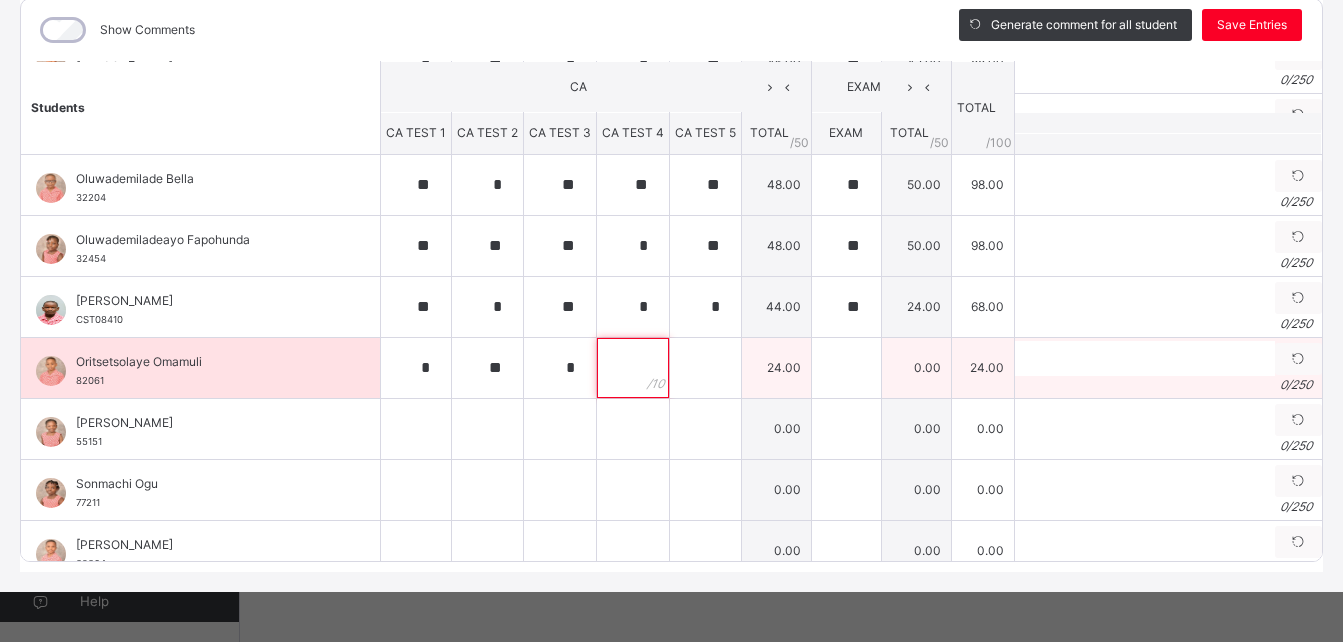click at bounding box center (633, 368) 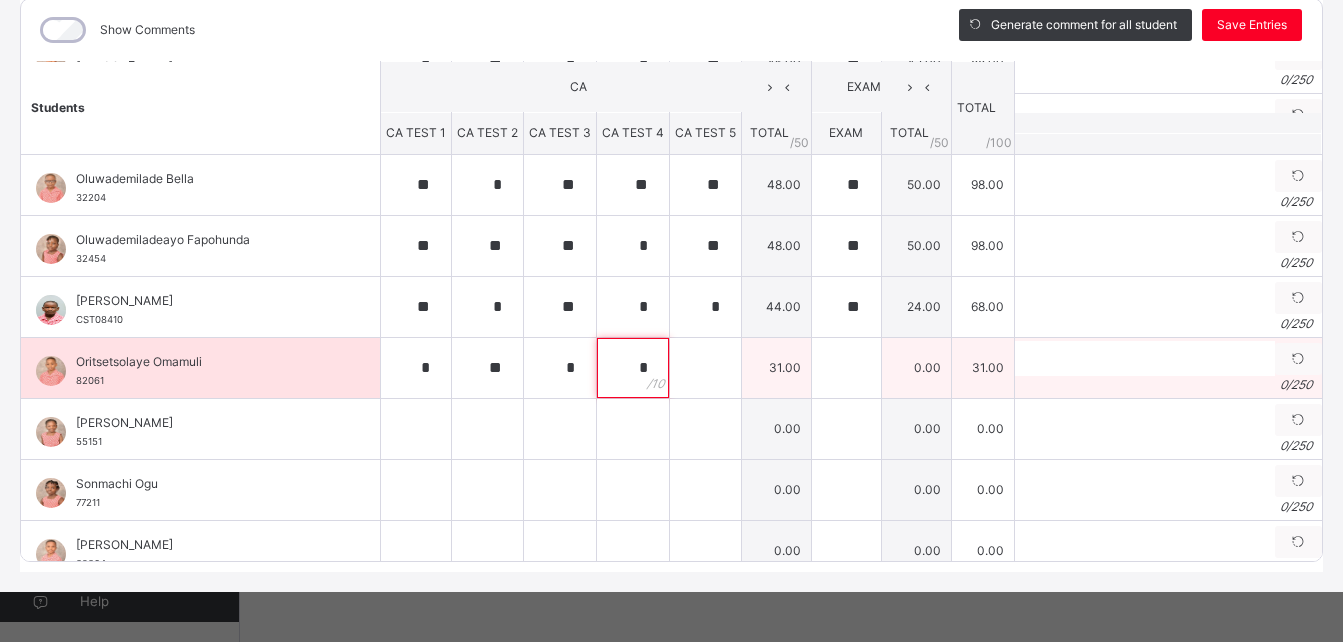 type on "*" 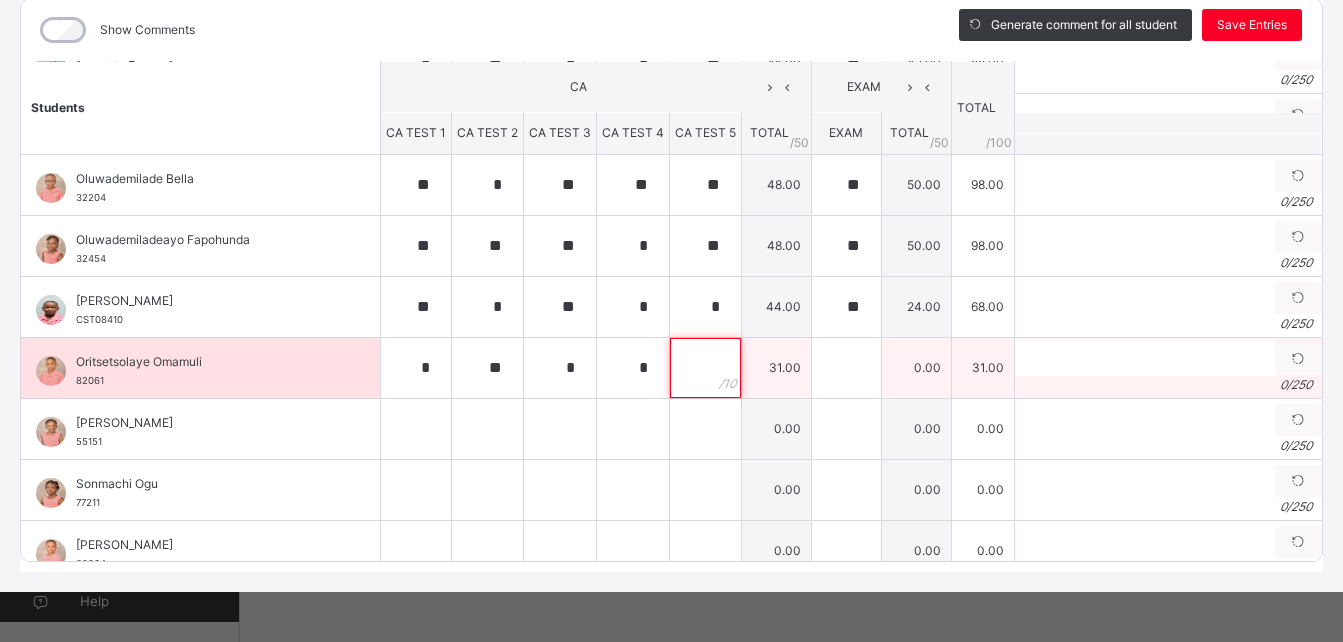 click at bounding box center (705, 368) 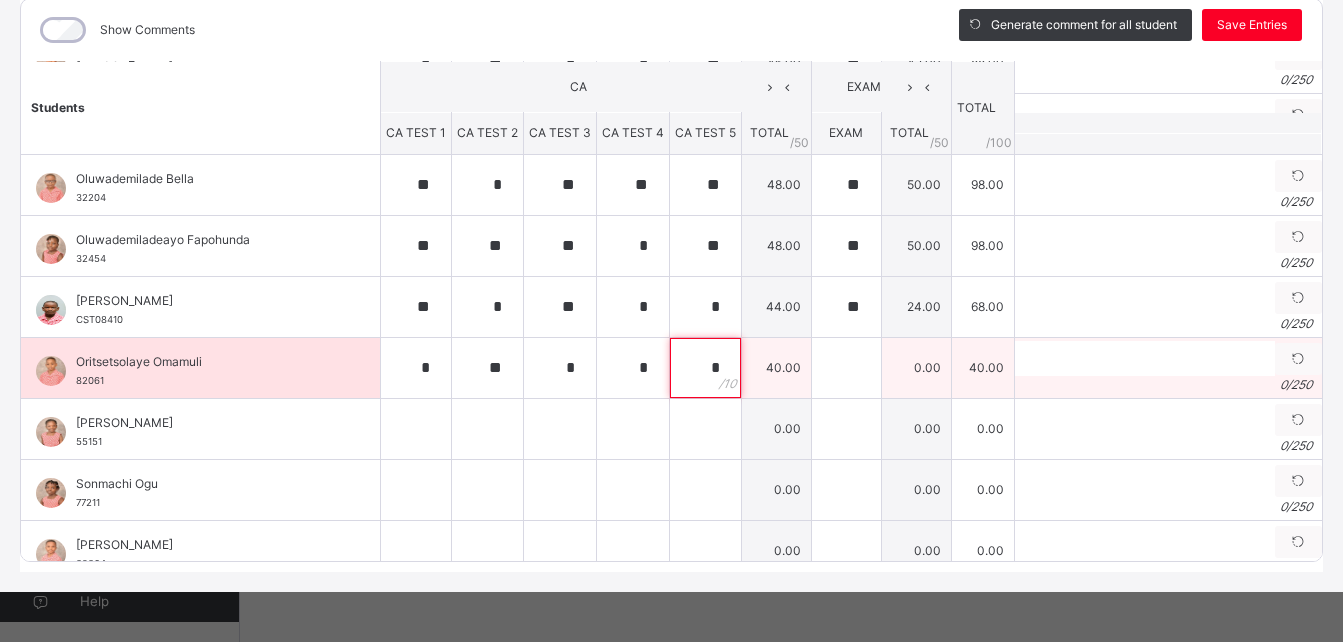 type on "*" 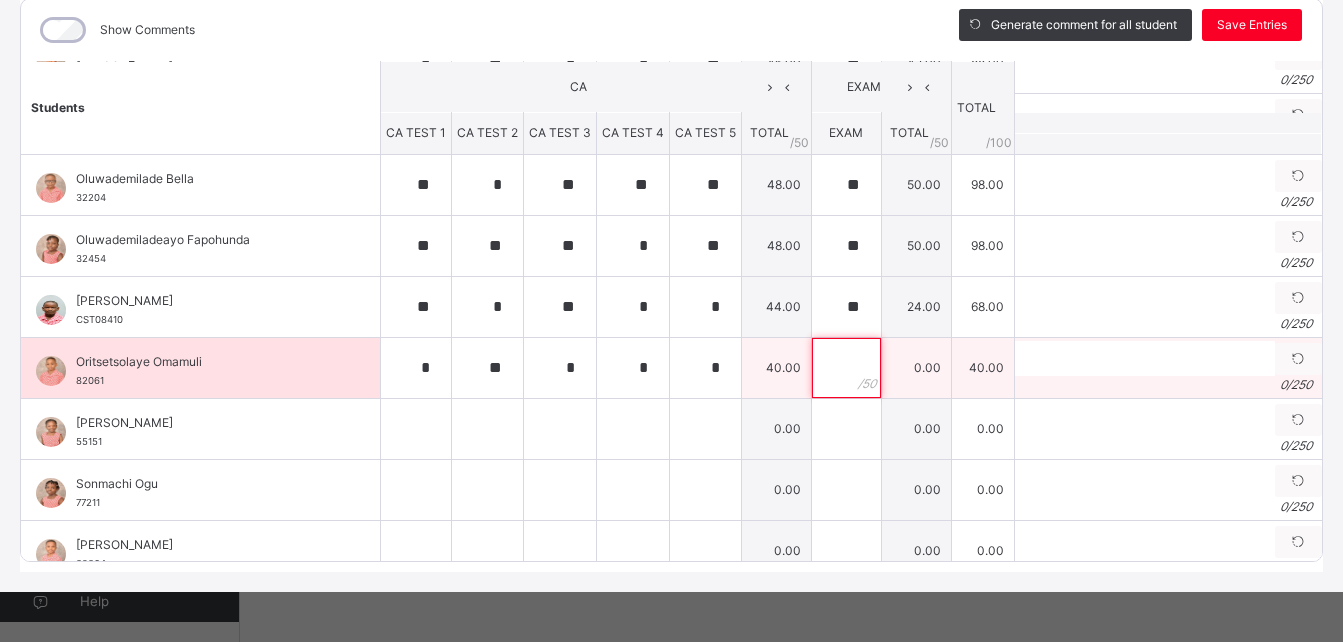 click at bounding box center [846, 368] 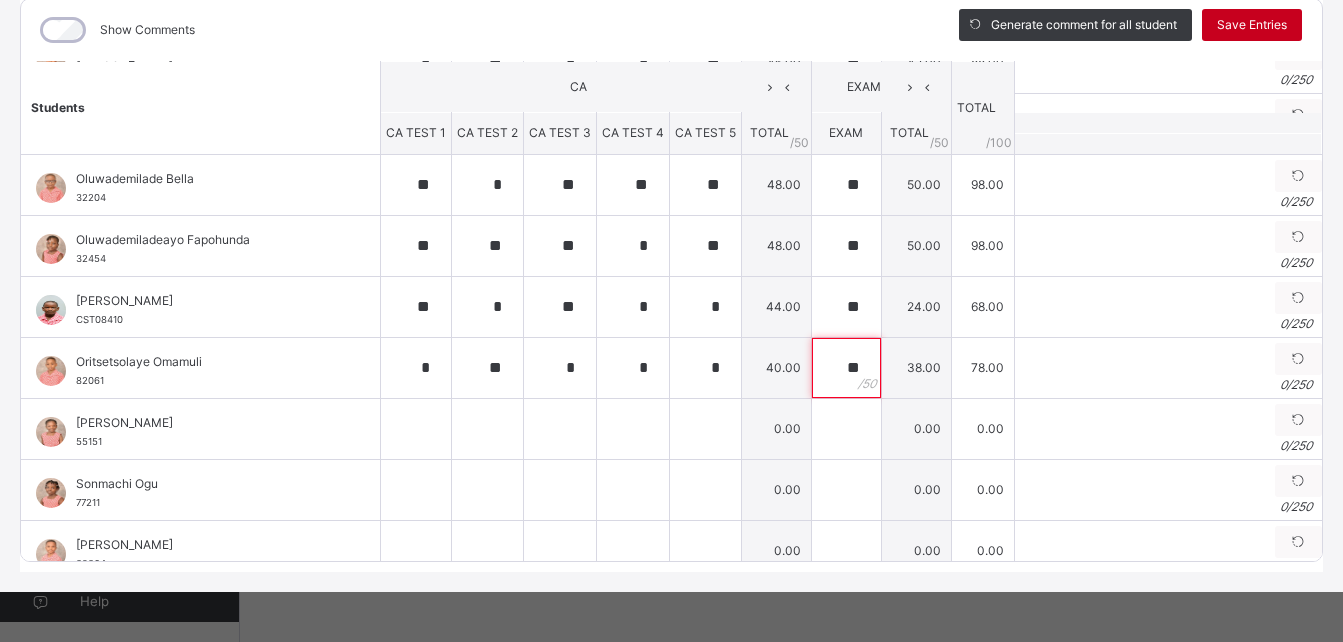 type on "**" 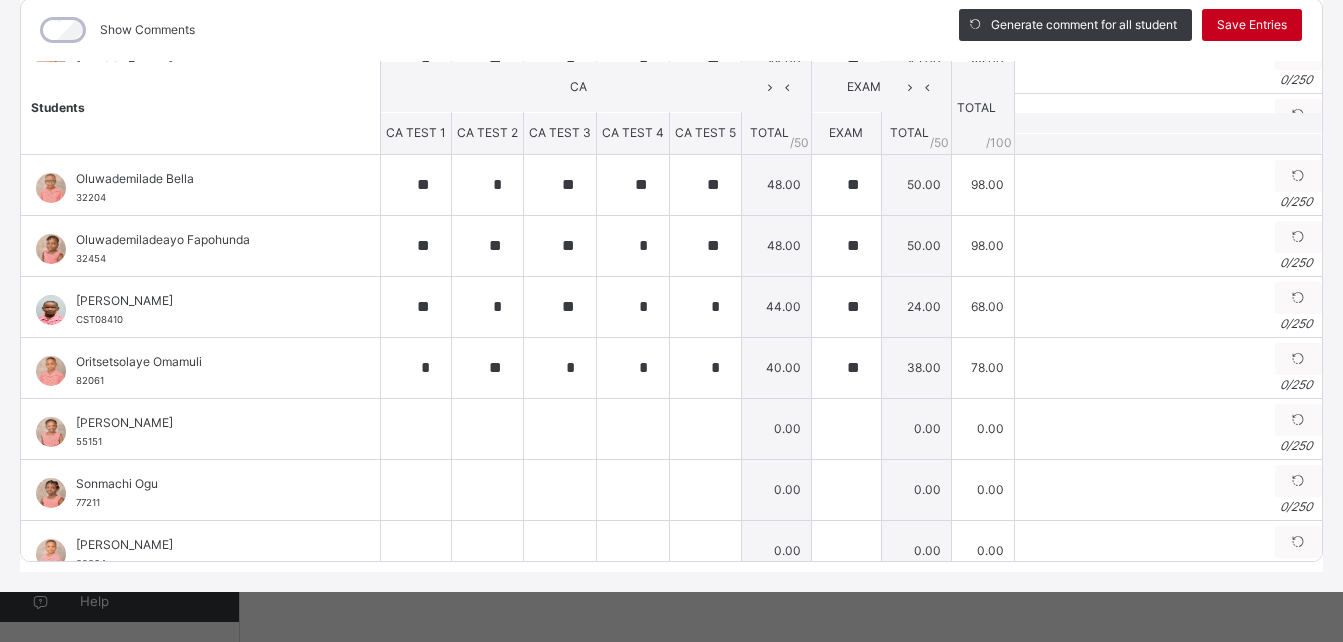 click on "Save Entries" at bounding box center (1252, 25) 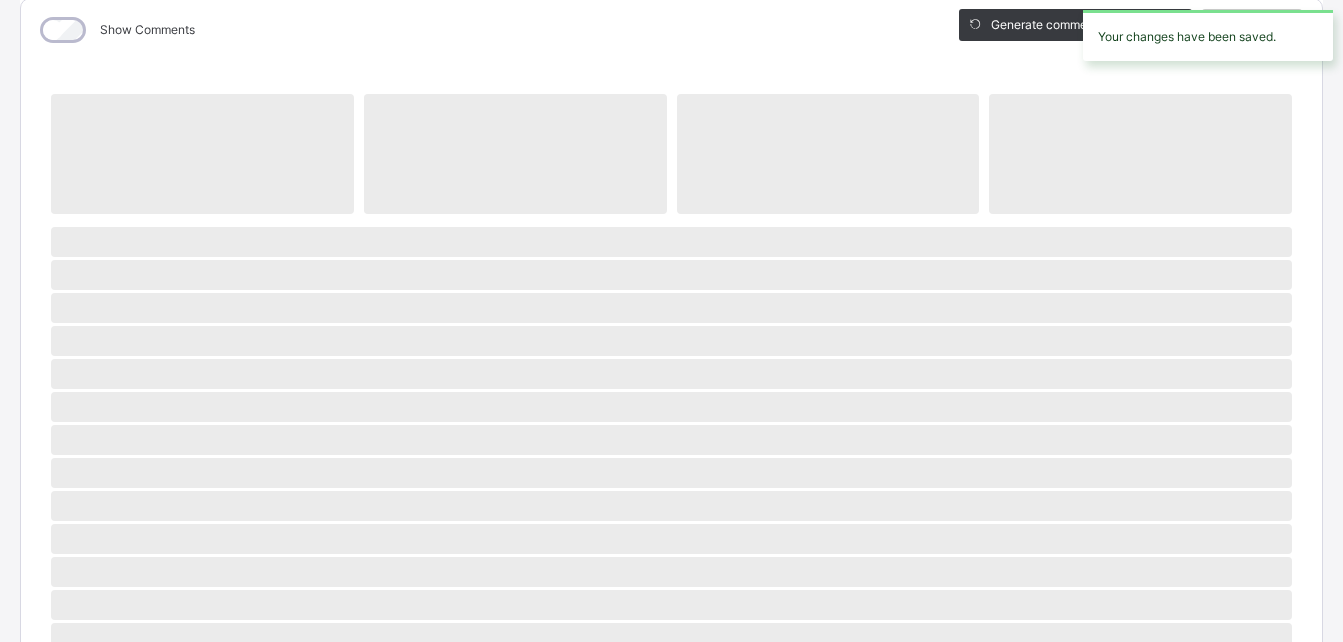 click on "Your changes have been saved." at bounding box center (1208, 35) 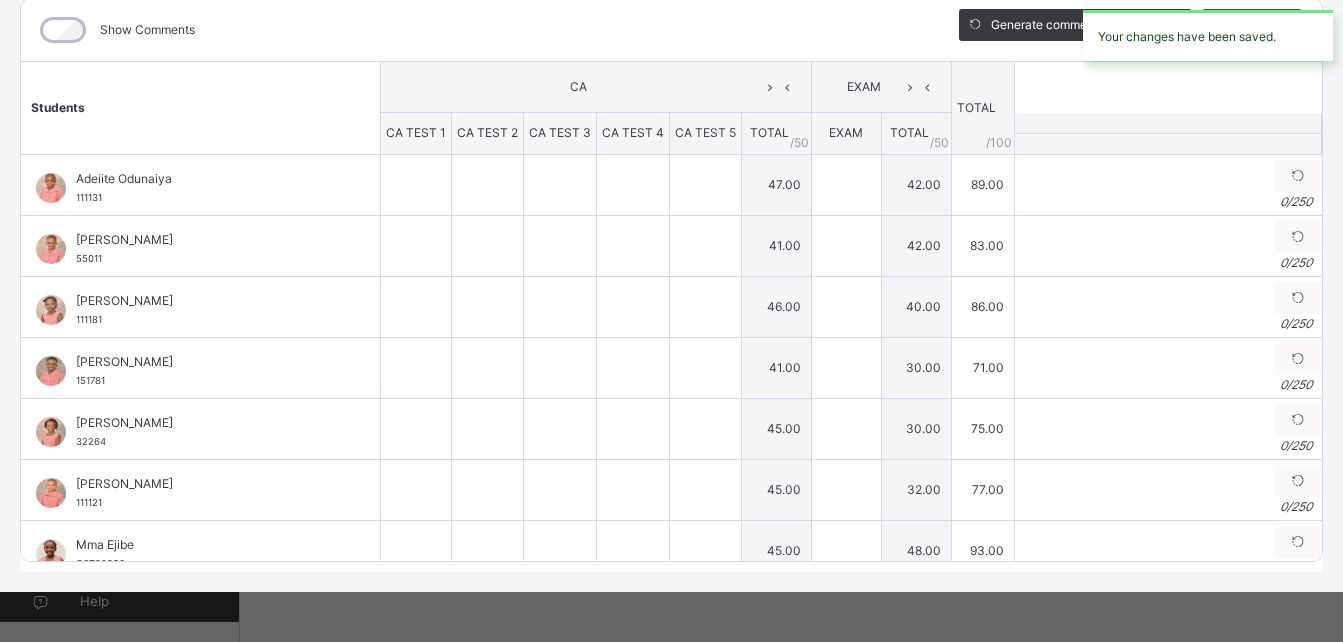type on "**" 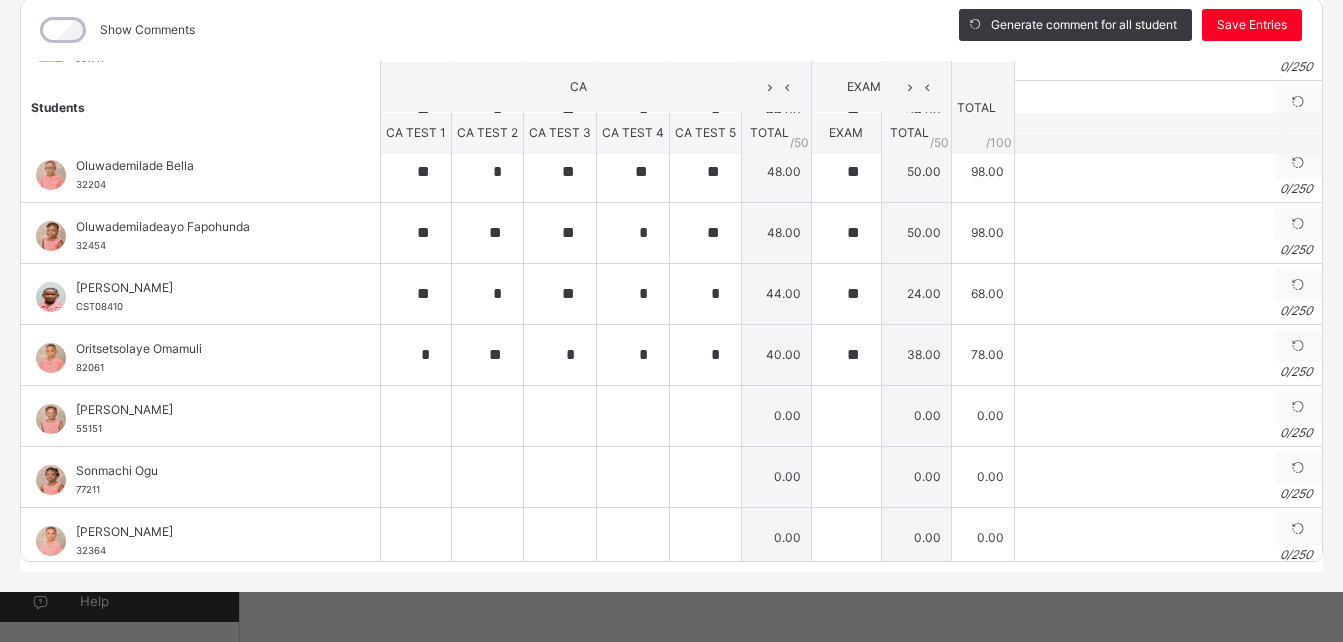 scroll, scrollTop: 646, scrollLeft: 0, axis: vertical 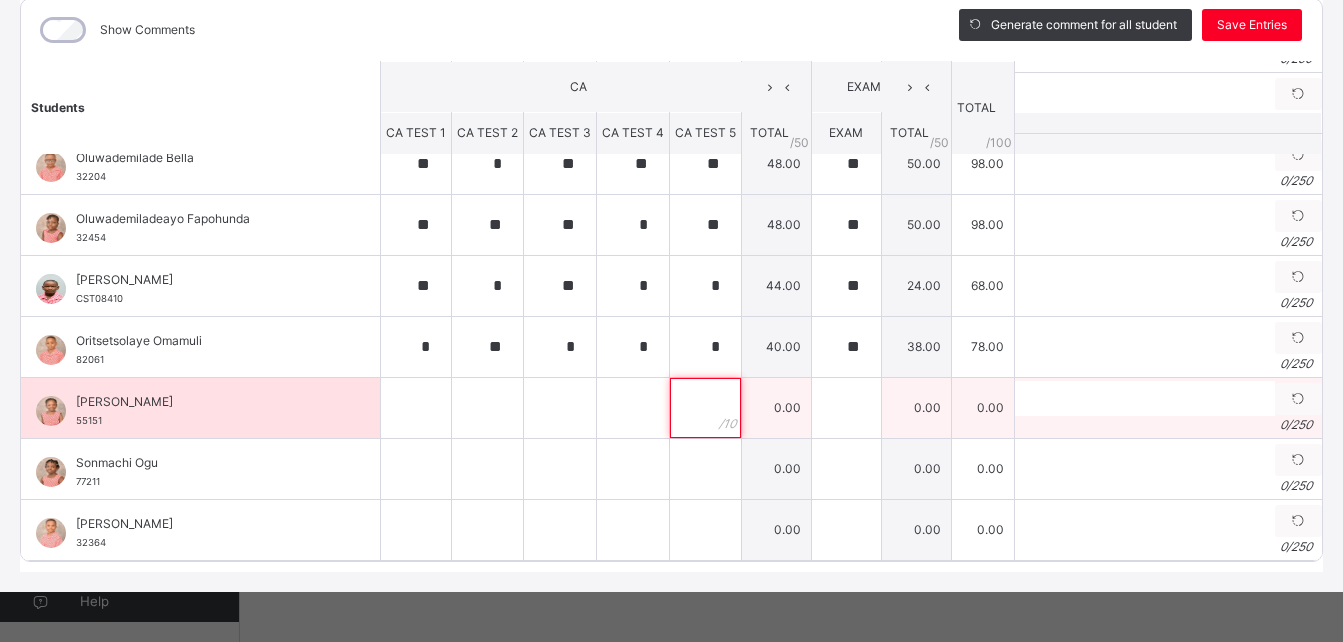 click at bounding box center (705, 408) 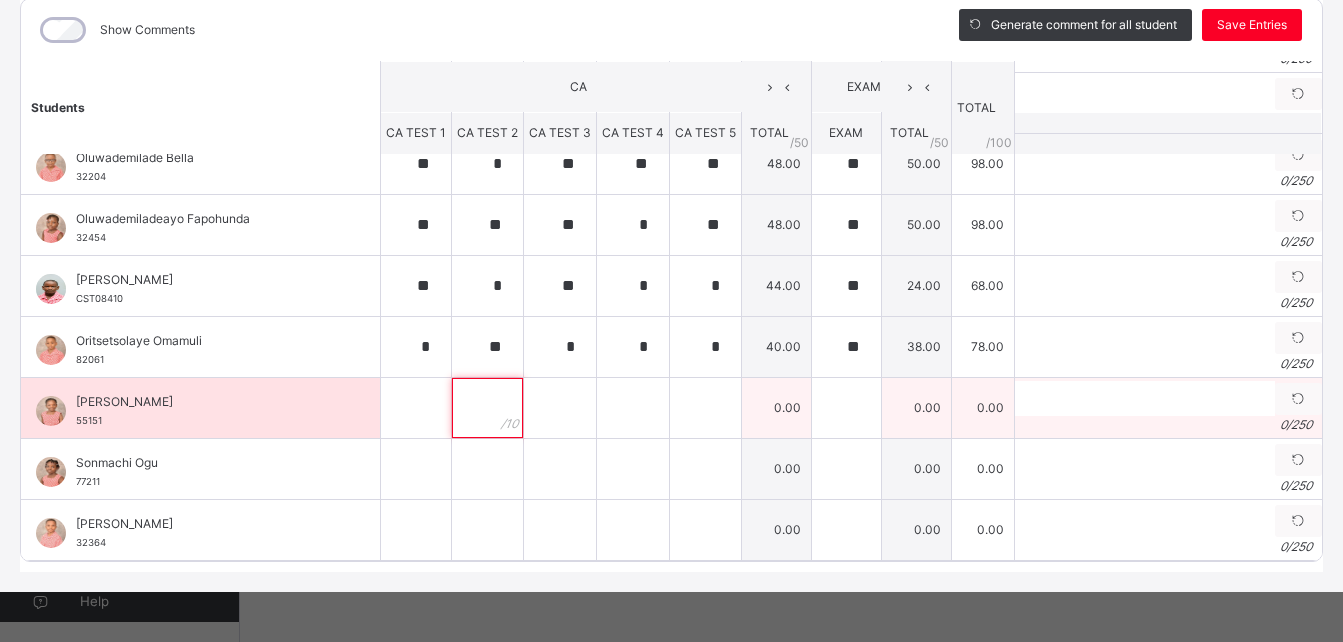 click at bounding box center (487, 408) 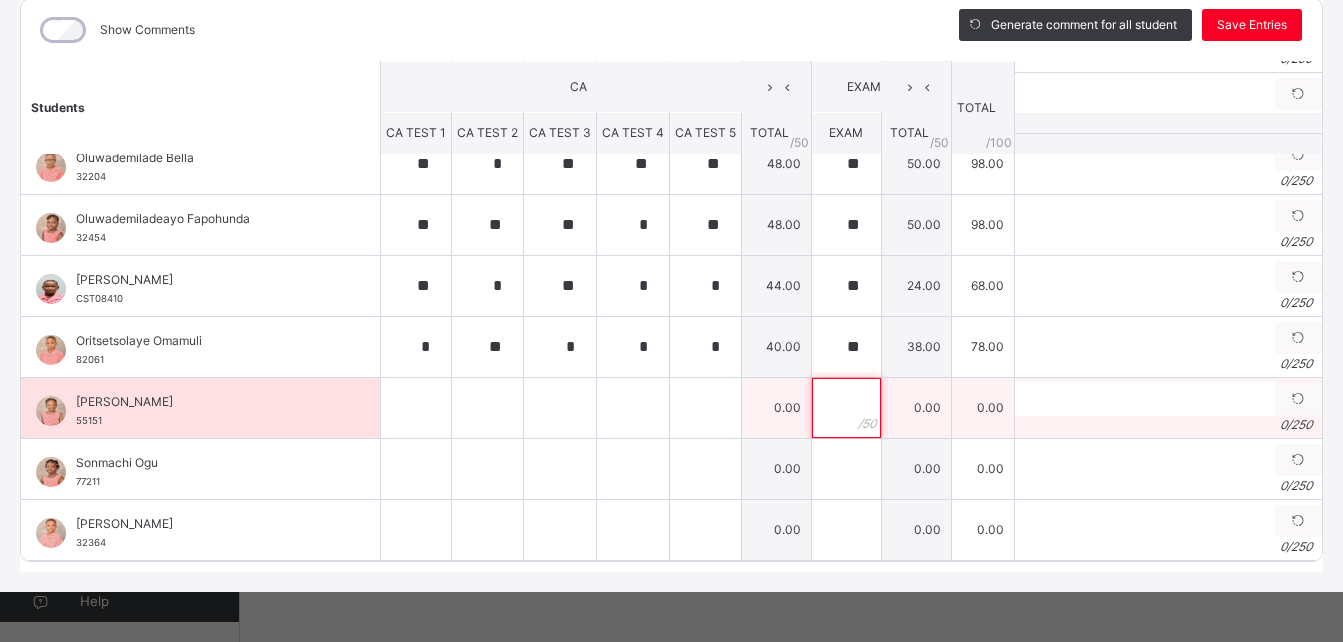 click at bounding box center (846, 408) 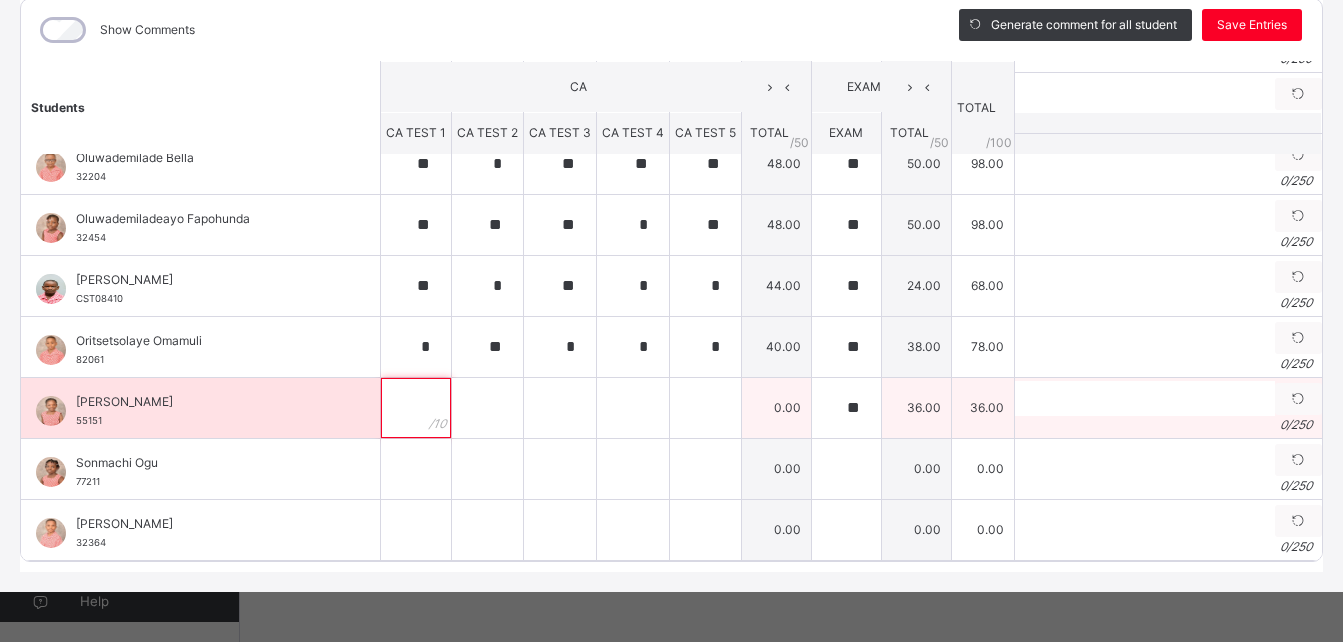 click at bounding box center (416, 408) 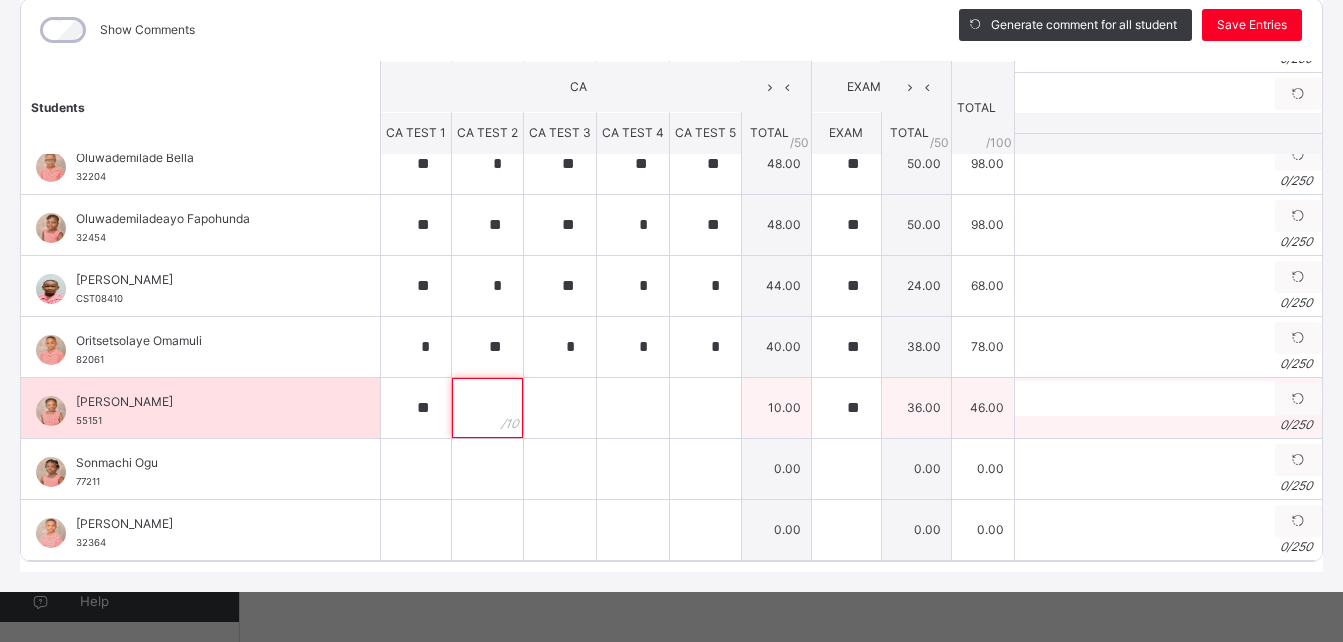 click at bounding box center [487, 408] 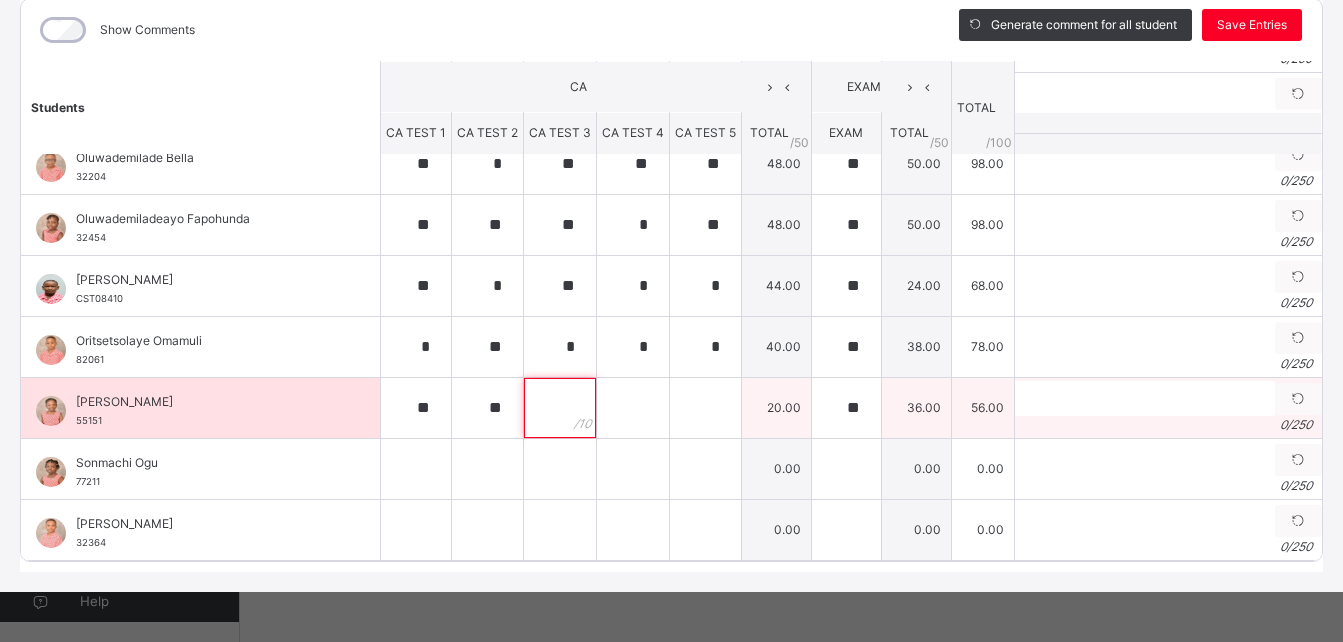 click at bounding box center [560, 408] 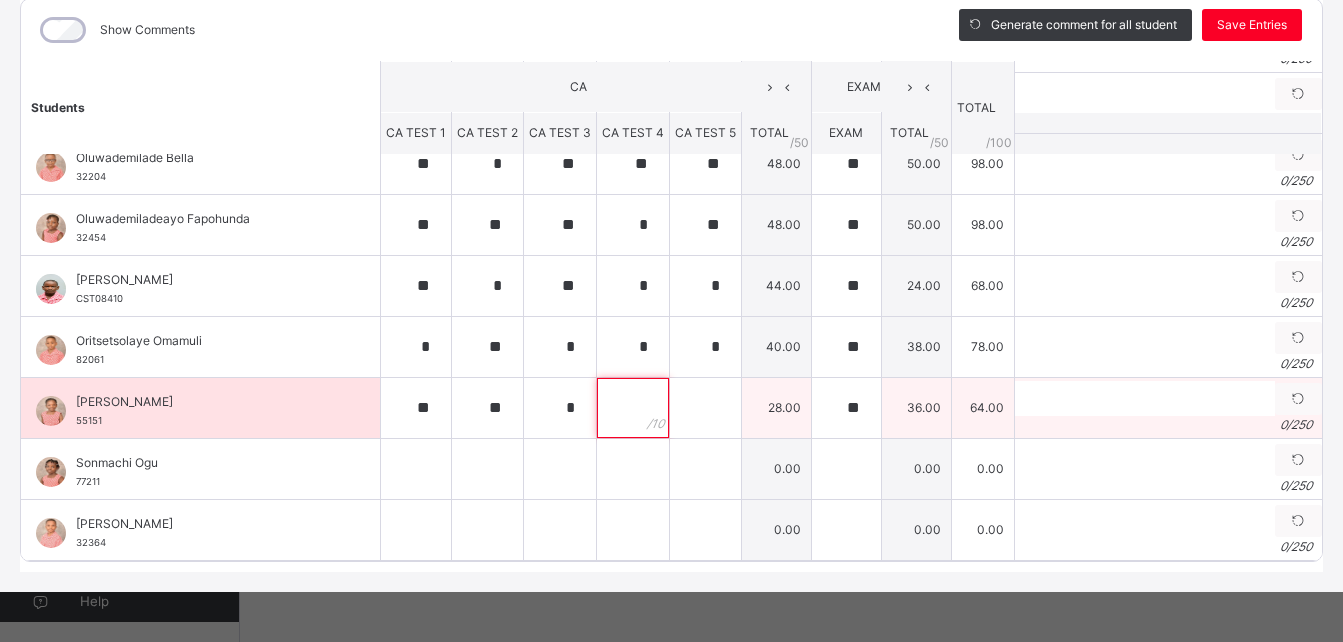 click at bounding box center [633, 408] 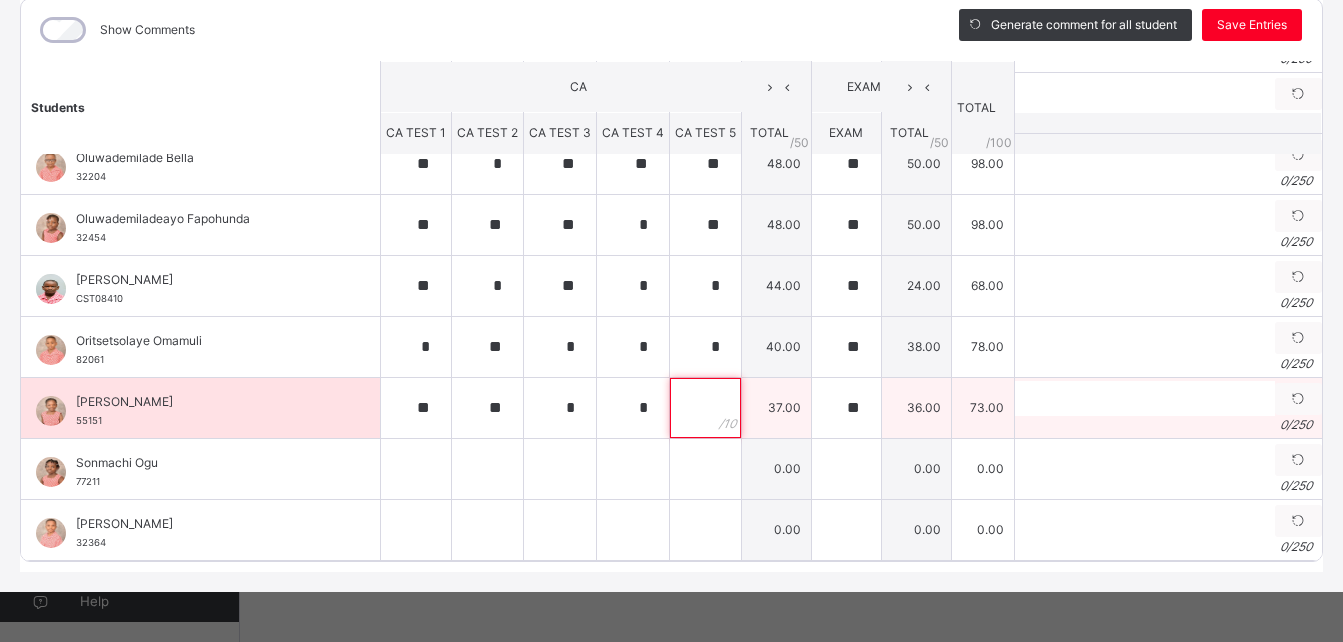 click at bounding box center (705, 408) 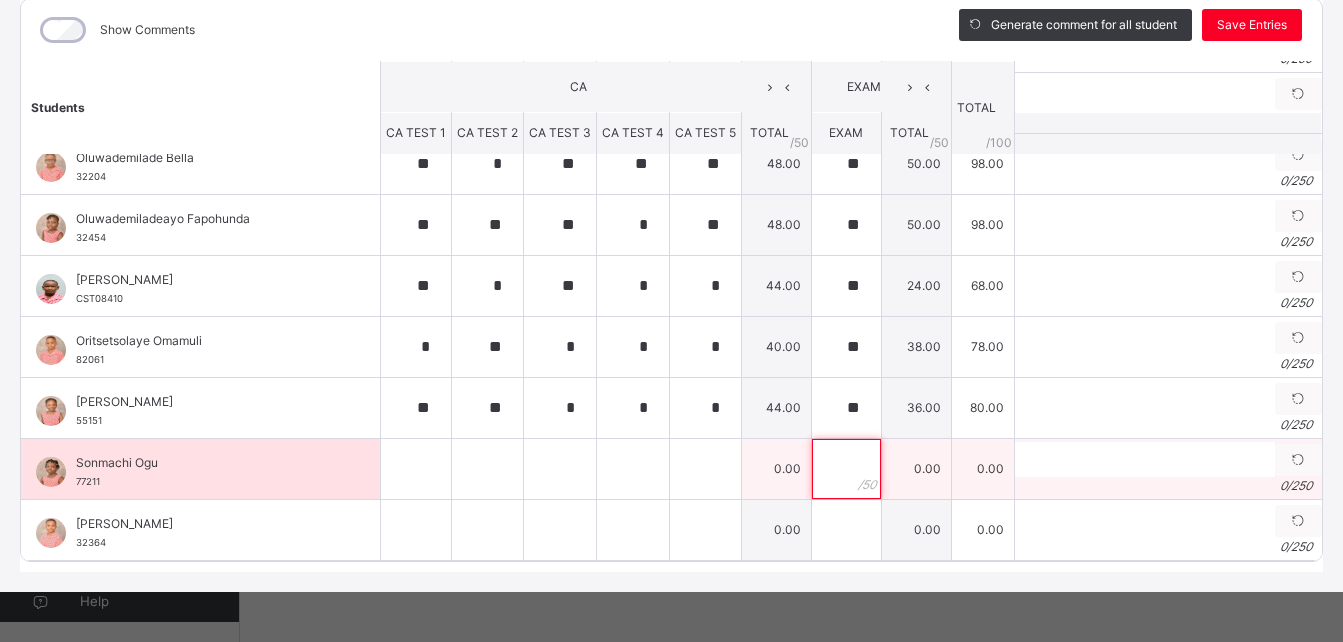 click at bounding box center [846, 469] 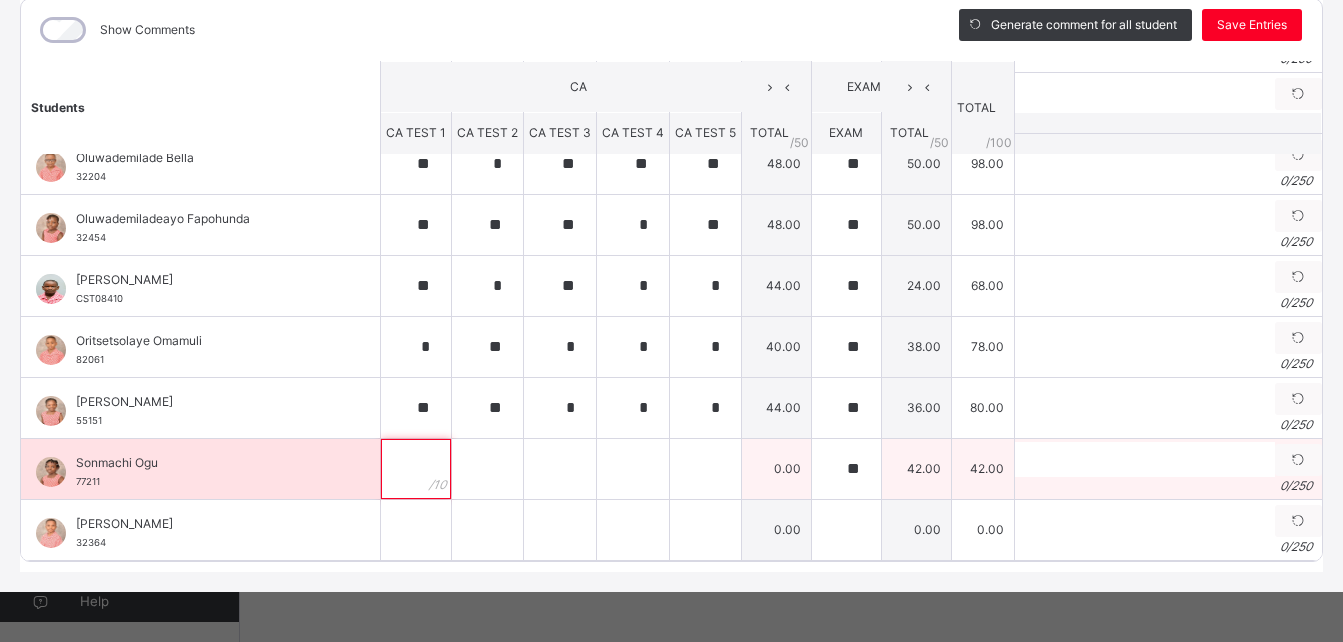 click at bounding box center [416, 469] 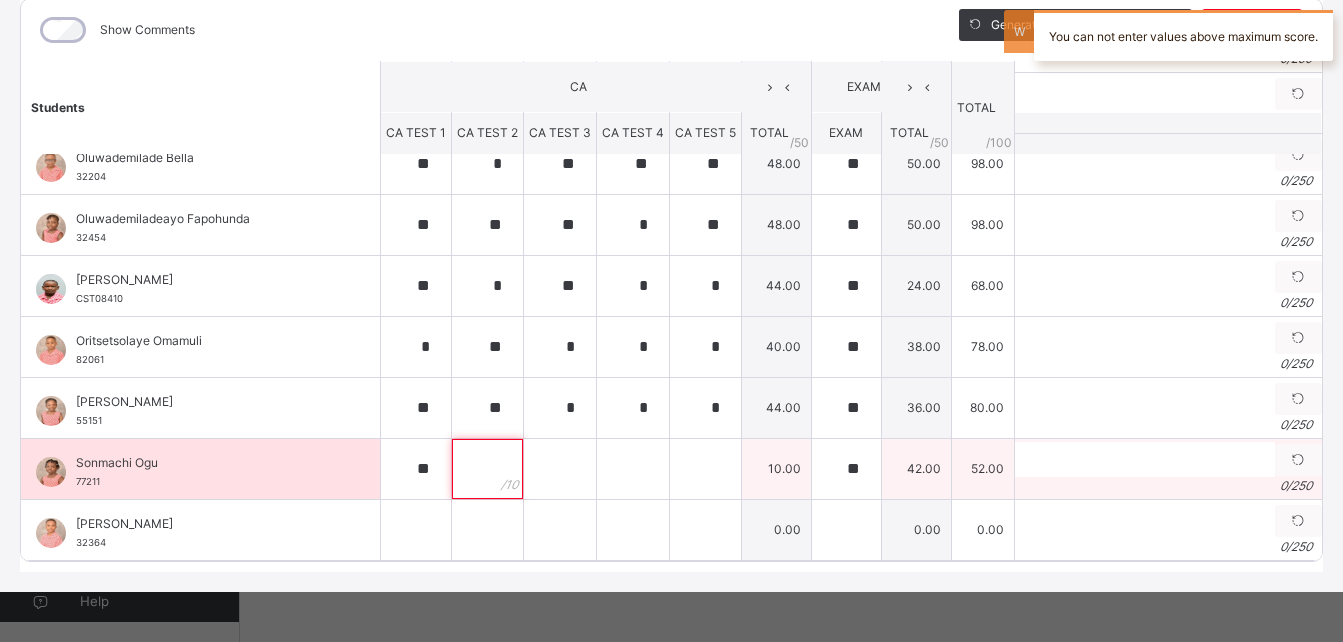 click at bounding box center [487, 469] 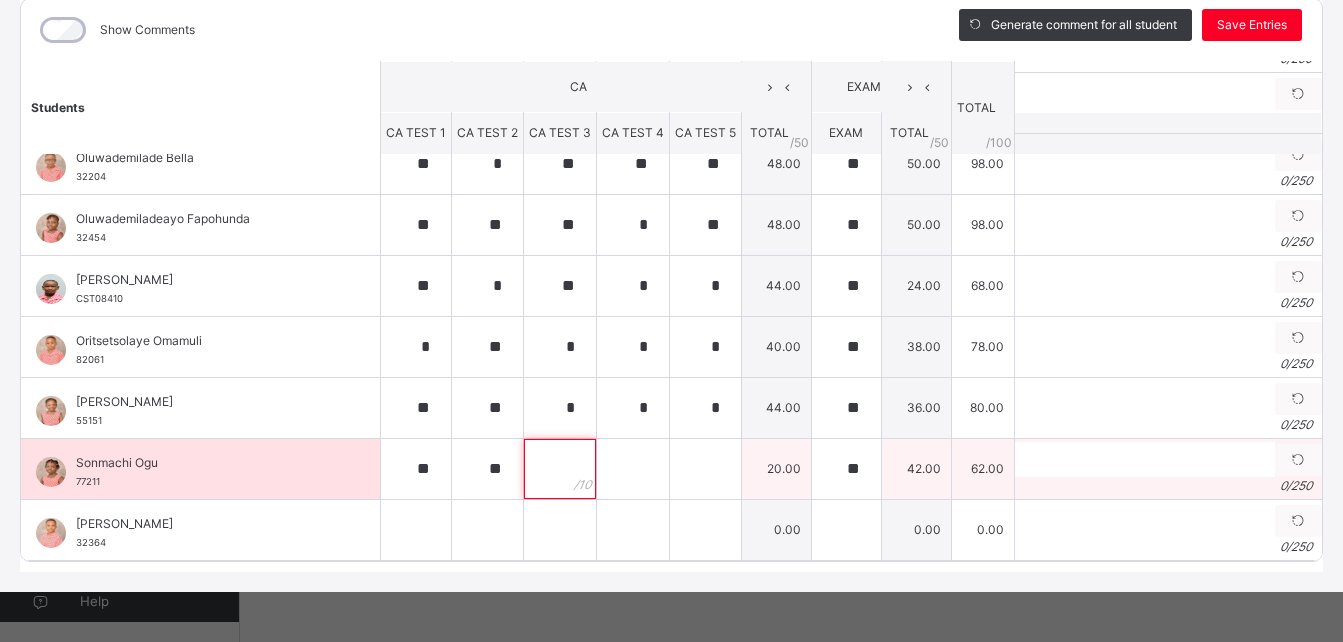 click at bounding box center [560, 469] 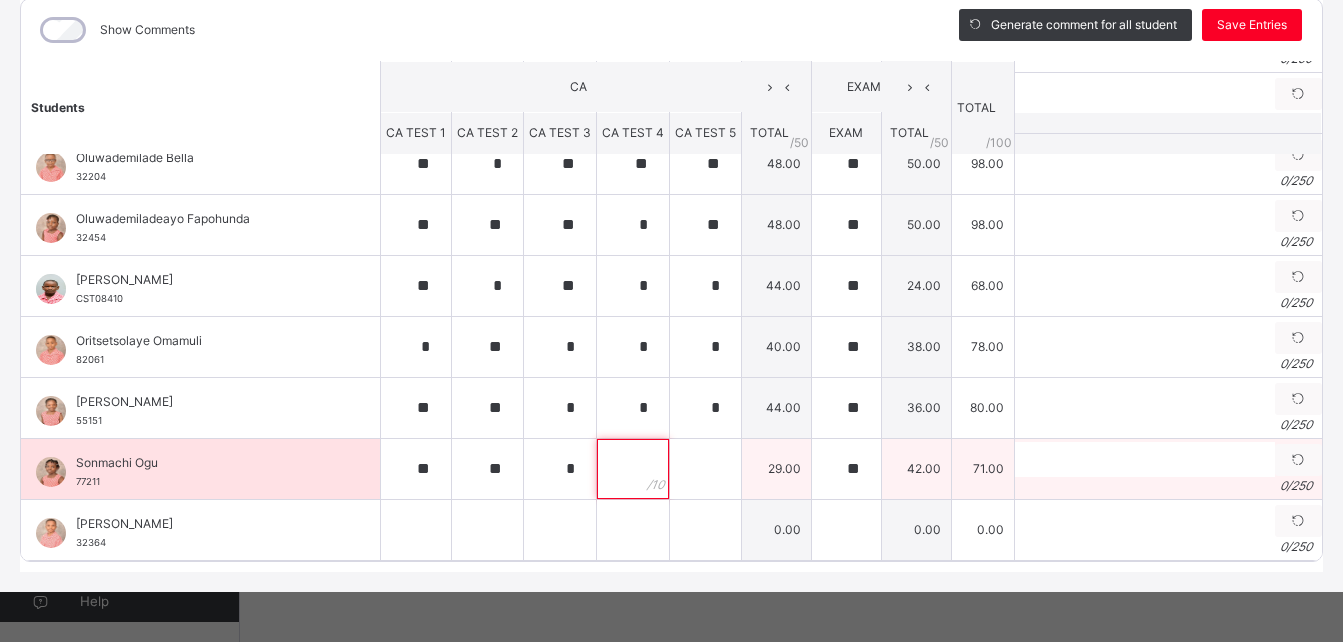 click at bounding box center (633, 469) 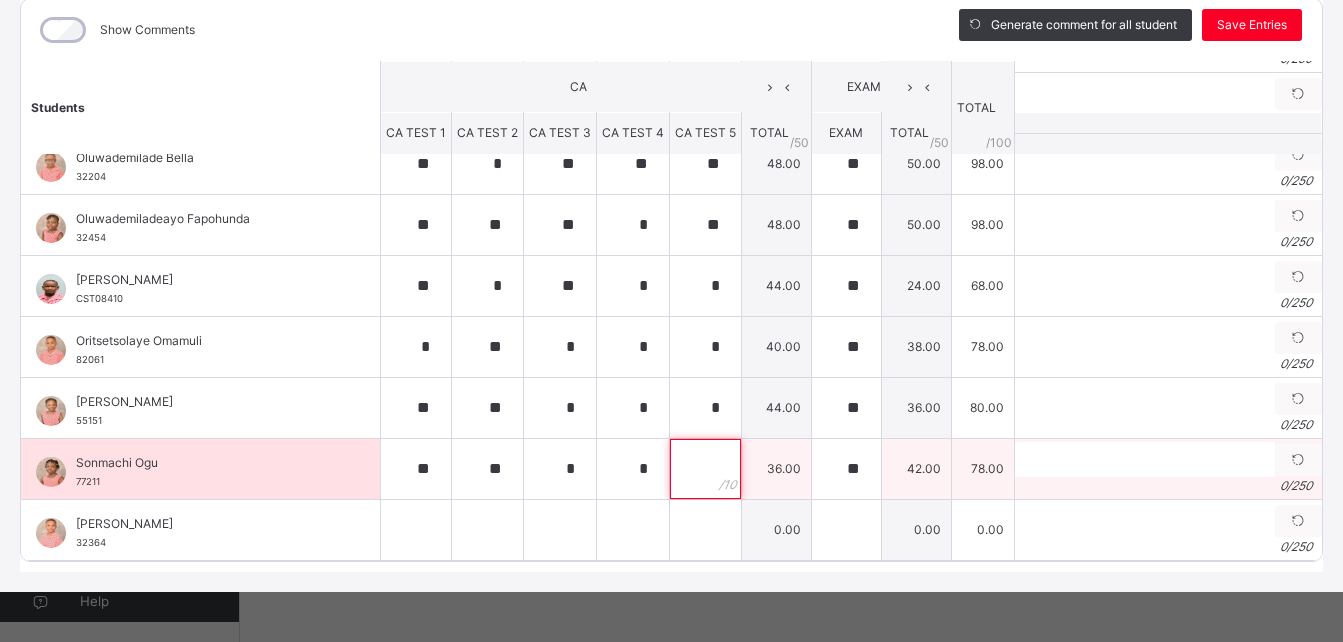 click at bounding box center (705, 469) 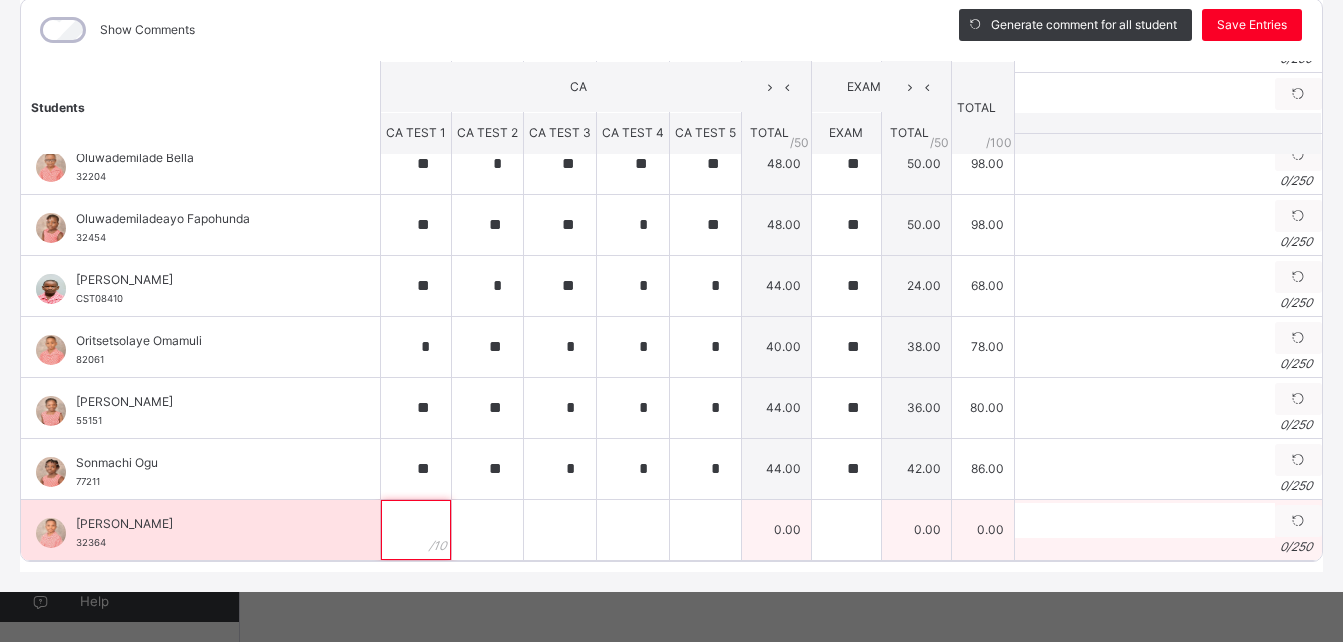 click at bounding box center (416, 530) 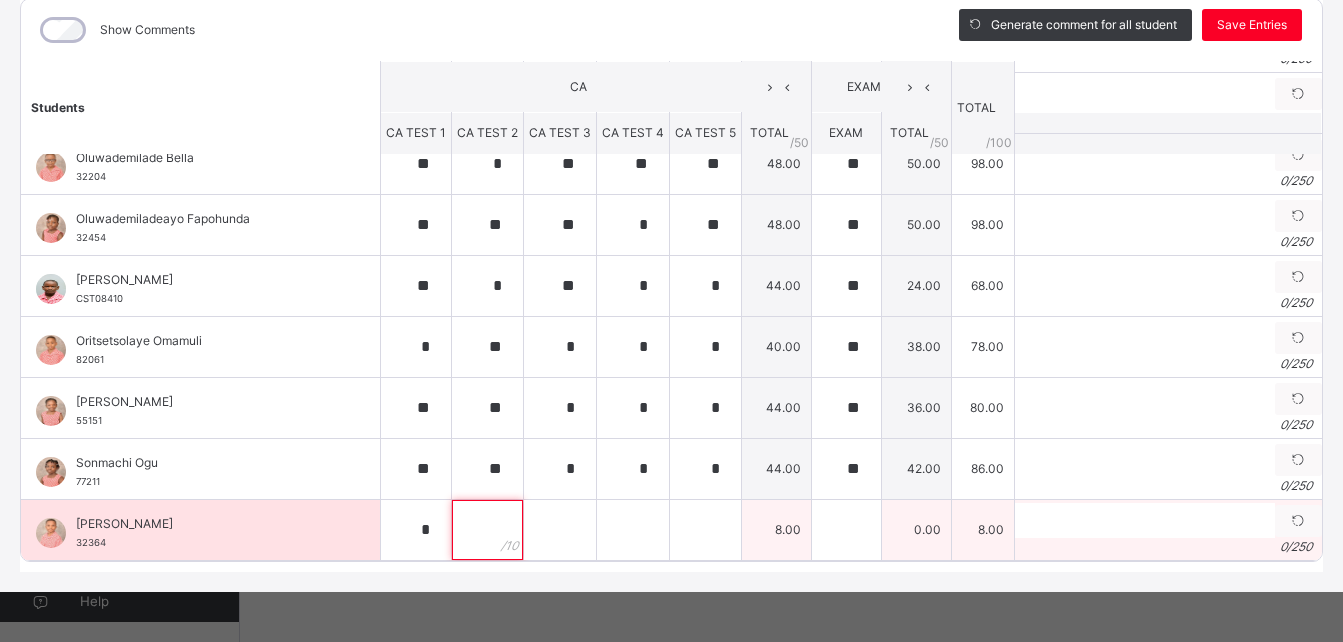 click at bounding box center [487, 530] 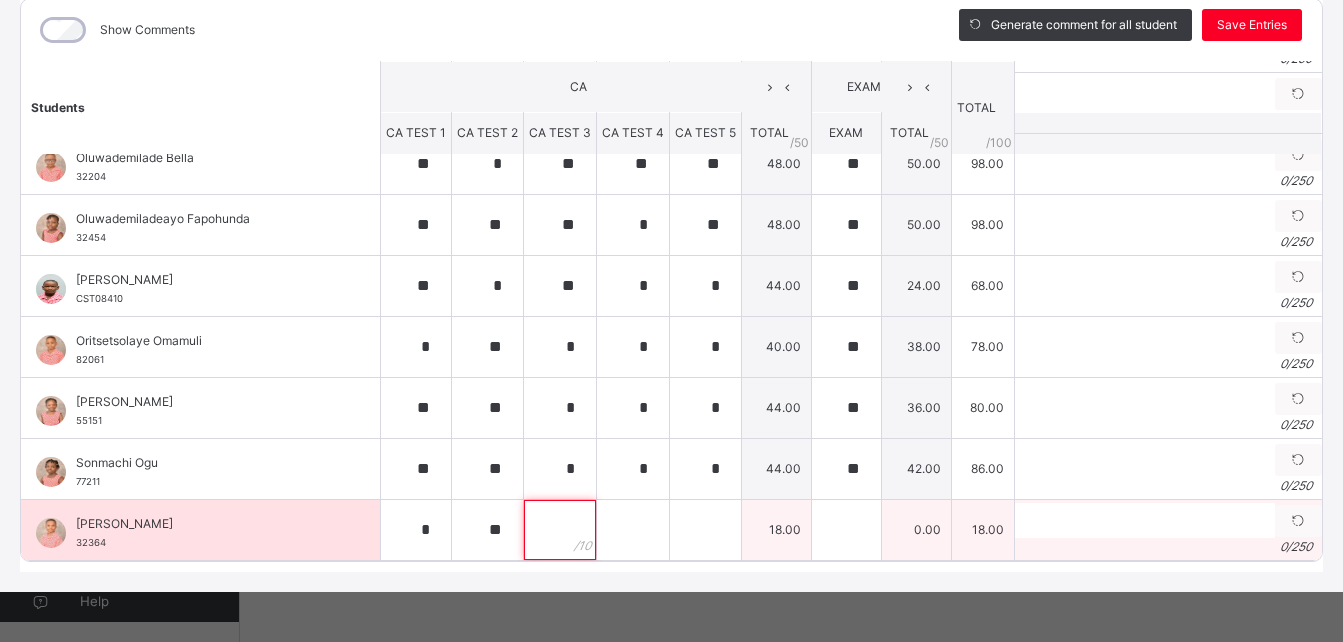 click at bounding box center (560, 530) 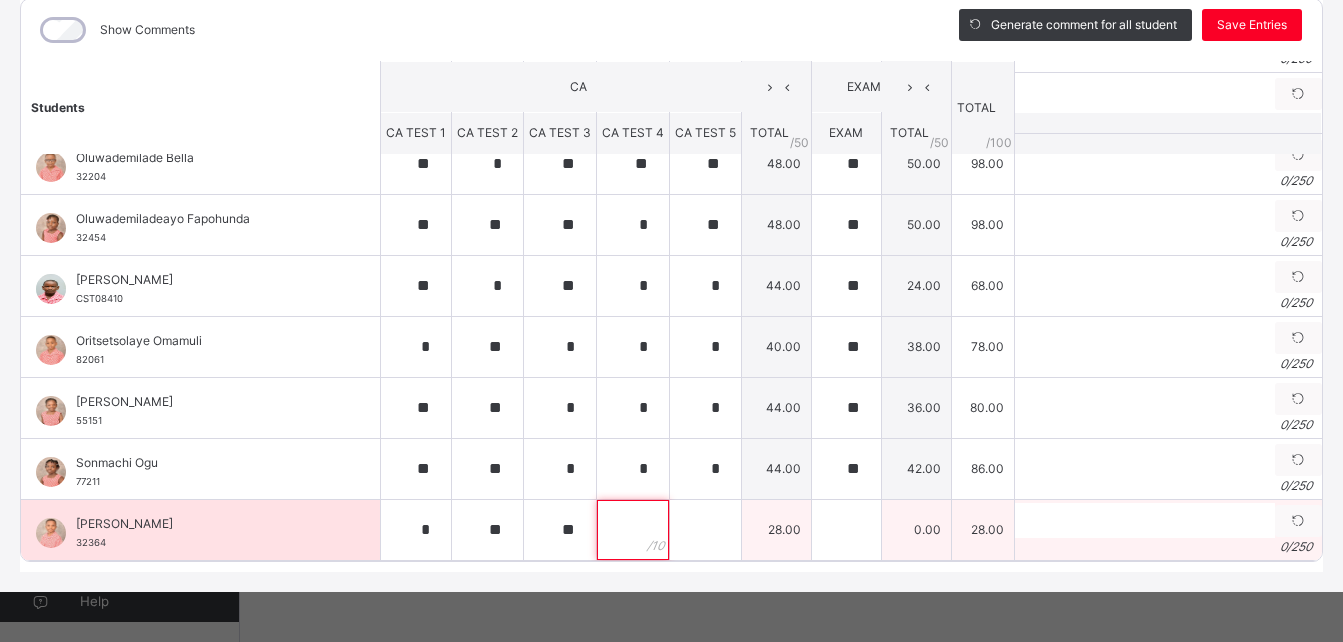 click at bounding box center (633, 530) 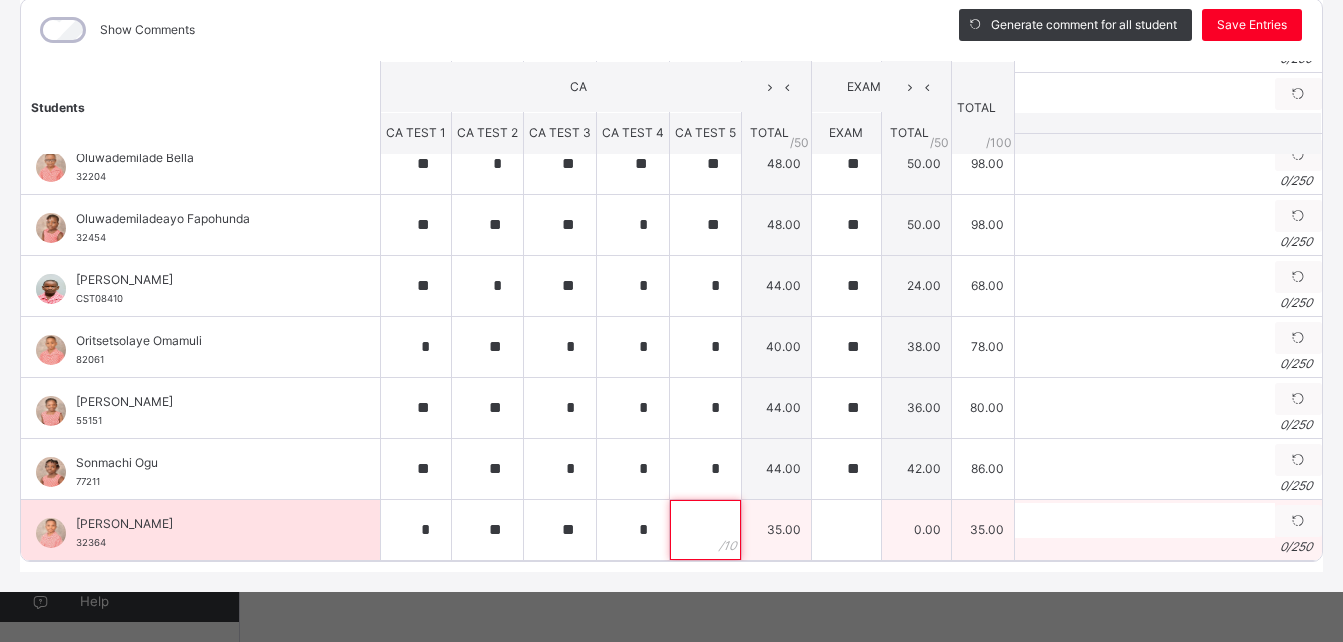 click at bounding box center [705, 530] 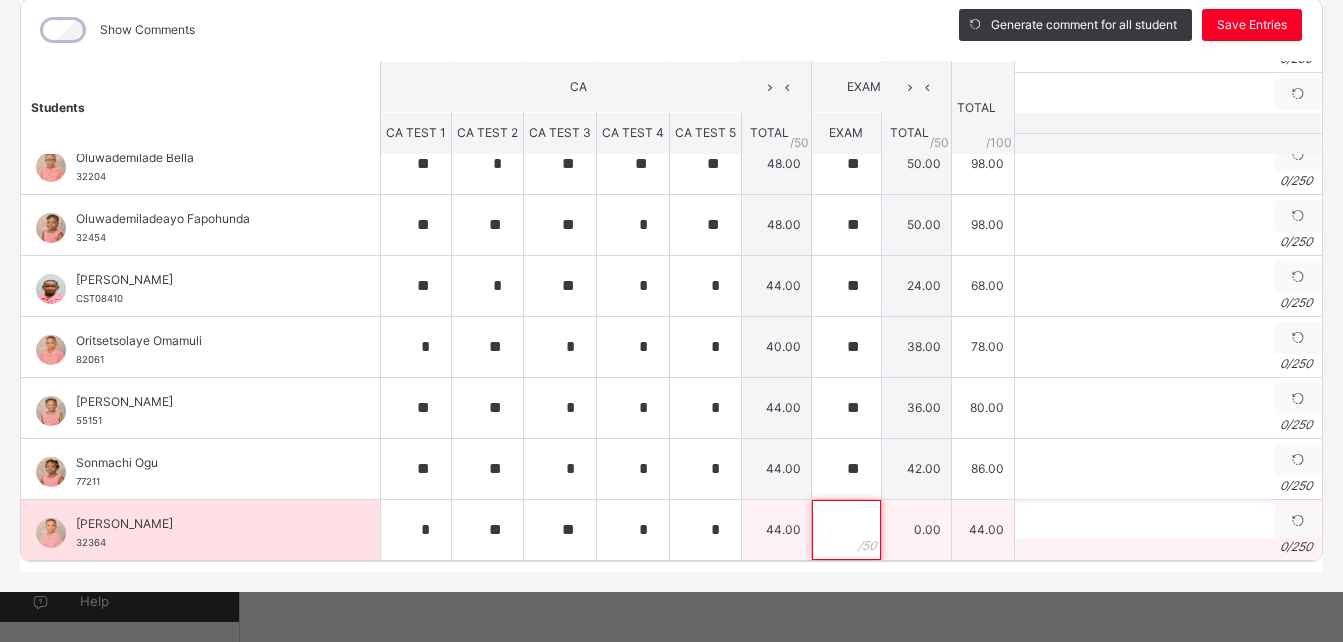 click at bounding box center (846, 530) 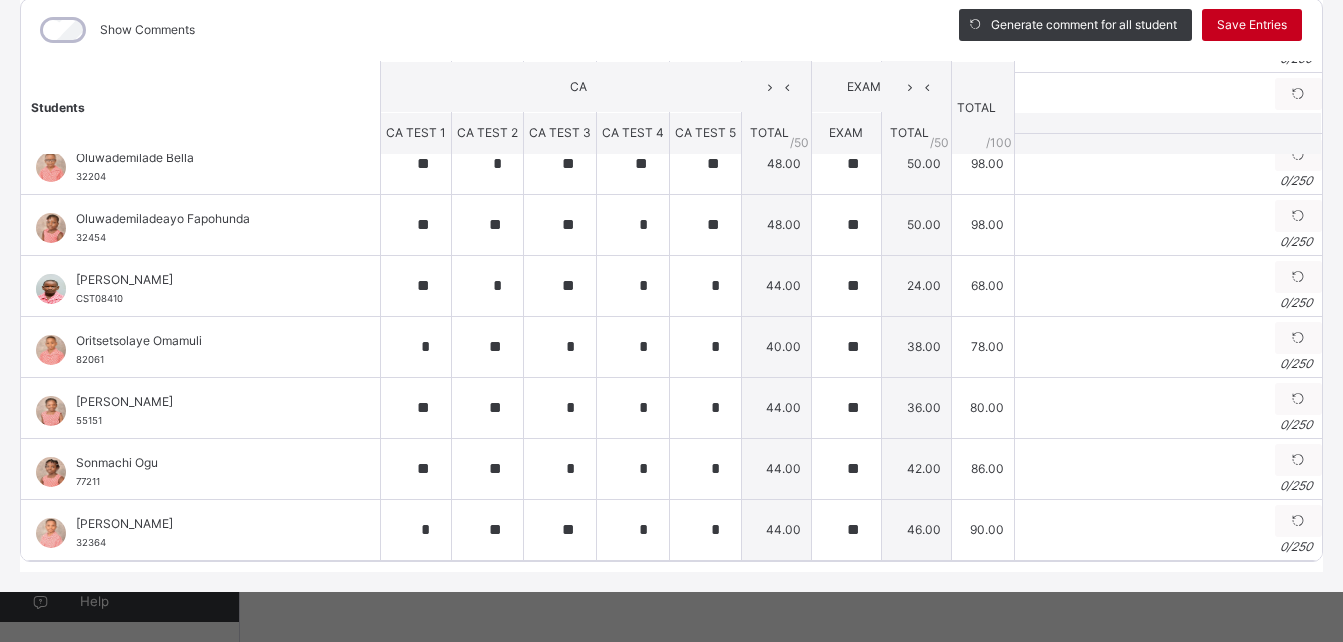 click on "Save Entries" at bounding box center [1252, 25] 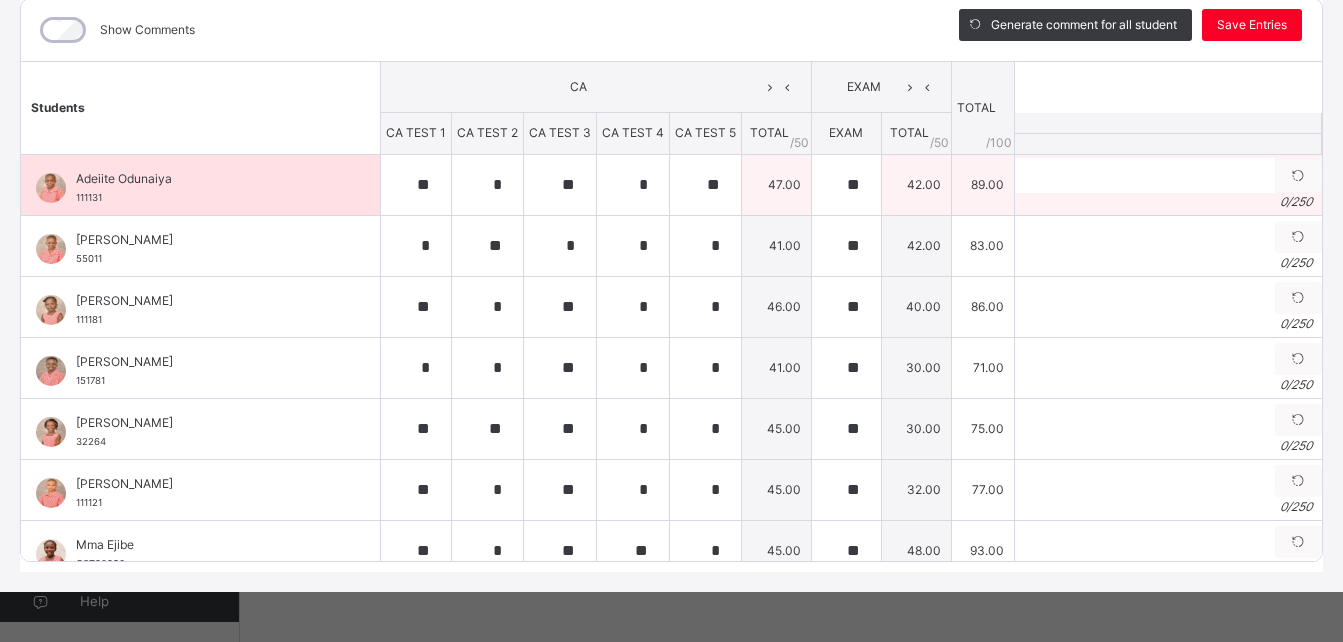 click on "0 / 250" at bounding box center (1168, 202) 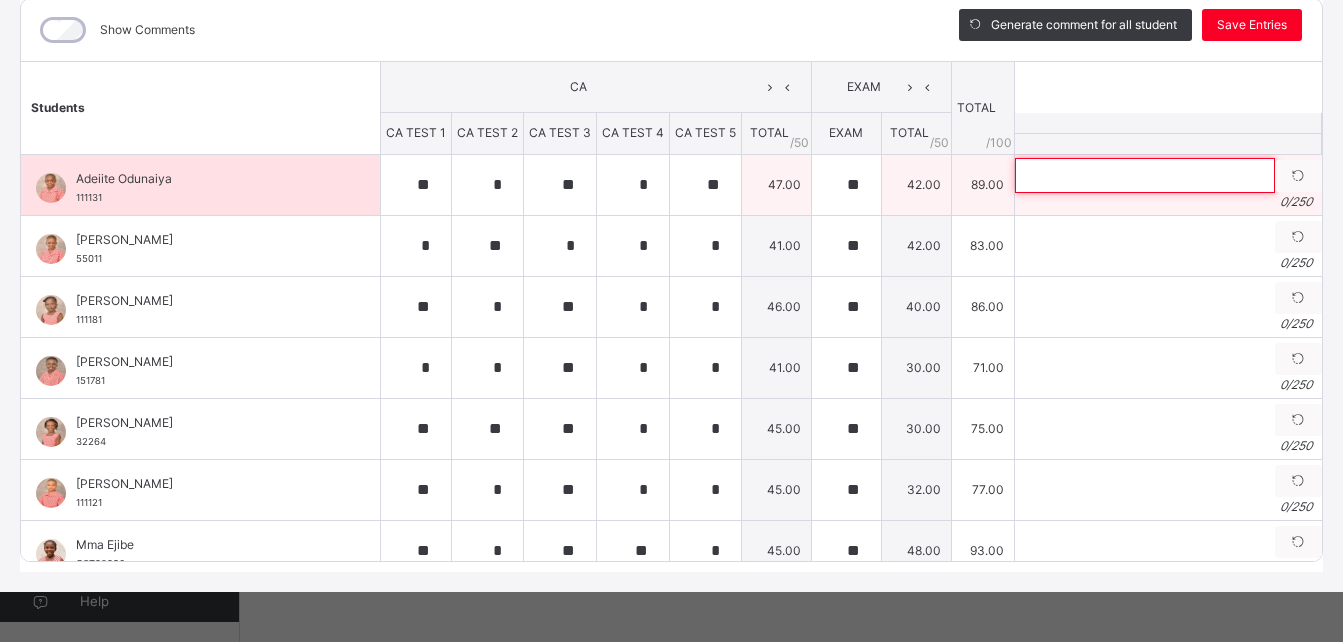 click at bounding box center [1145, 175] 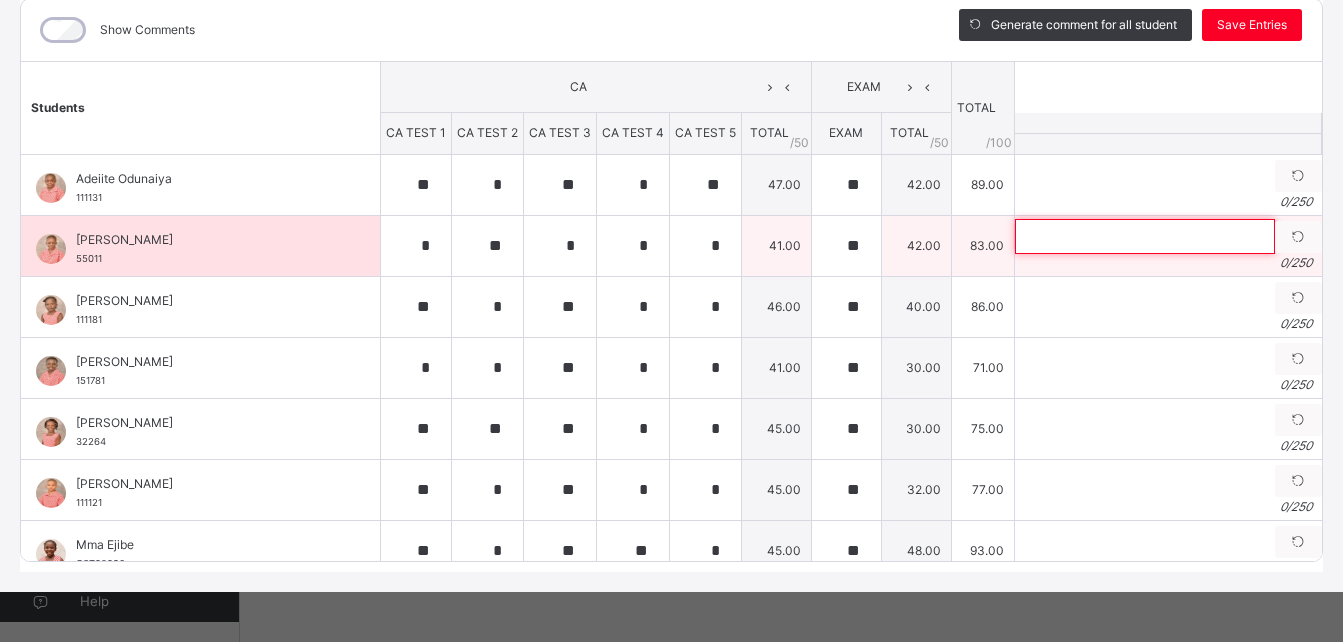 click at bounding box center (1145, 236) 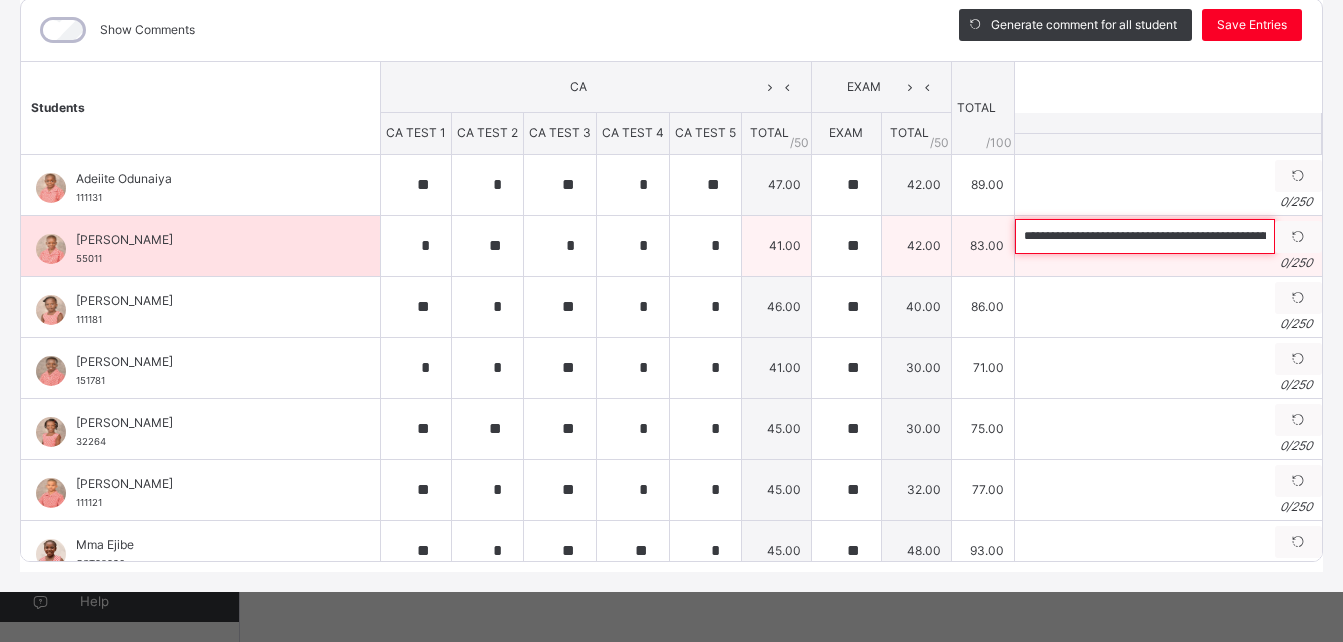 scroll, scrollTop: 0, scrollLeft: 709, axis: horizontal 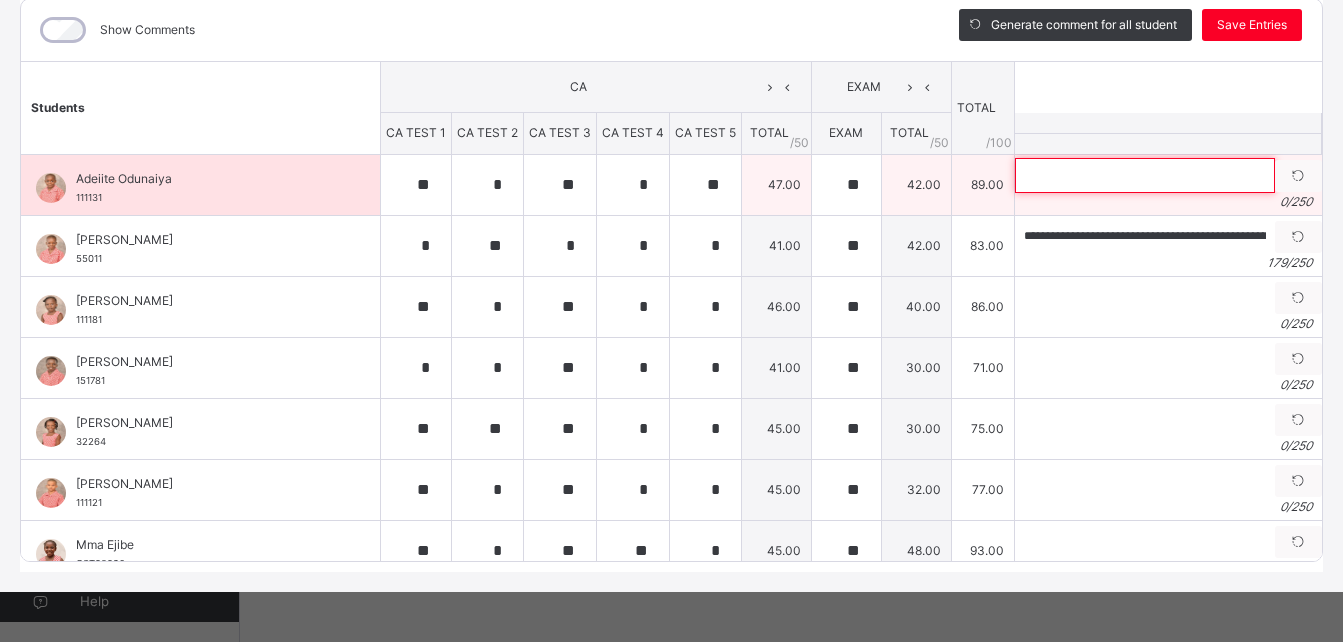 click at bounding box center (1145, 175) 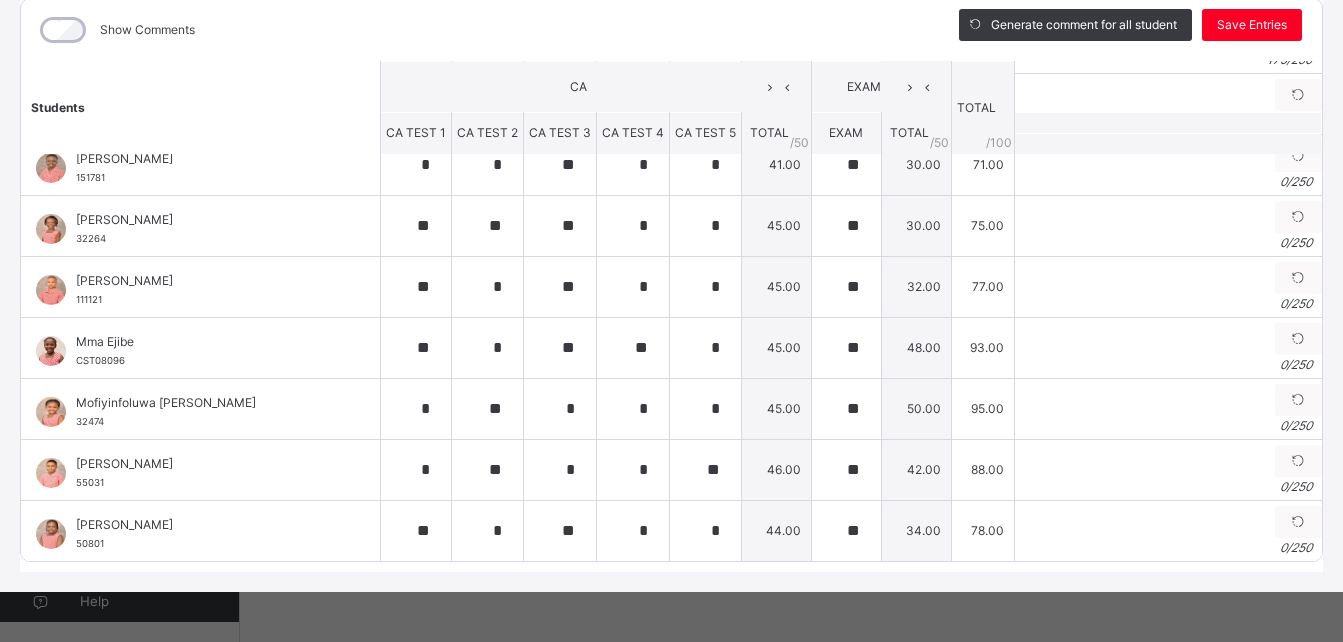 scroll, scrollTop: 239, scrollLeft: 0, axis: vertical 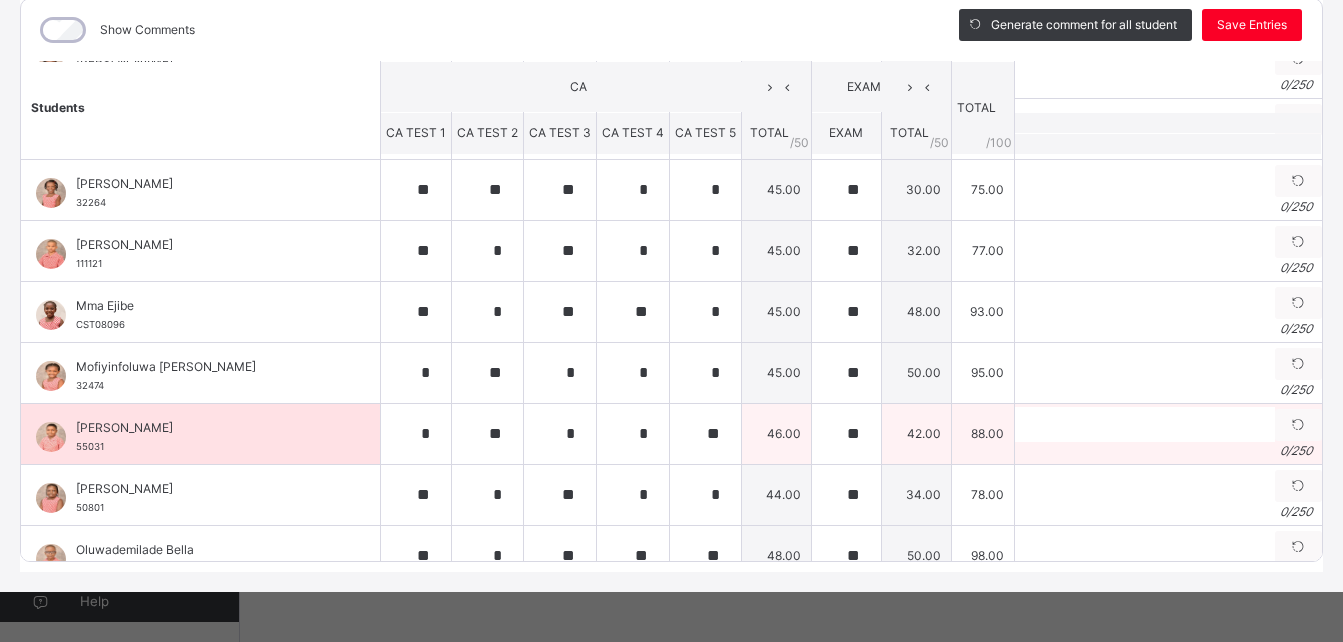 click on "Generate comment 0 / 250" at bounding box center (1167, 433) 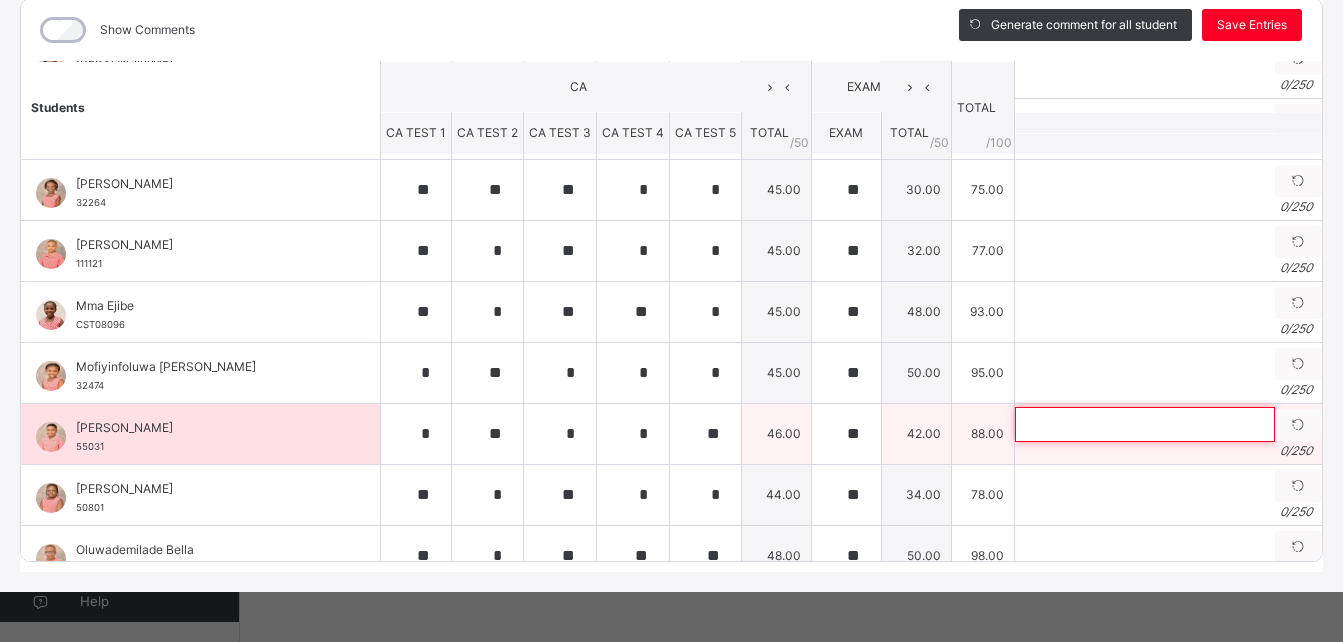 click at bounding box center (1145, 424) 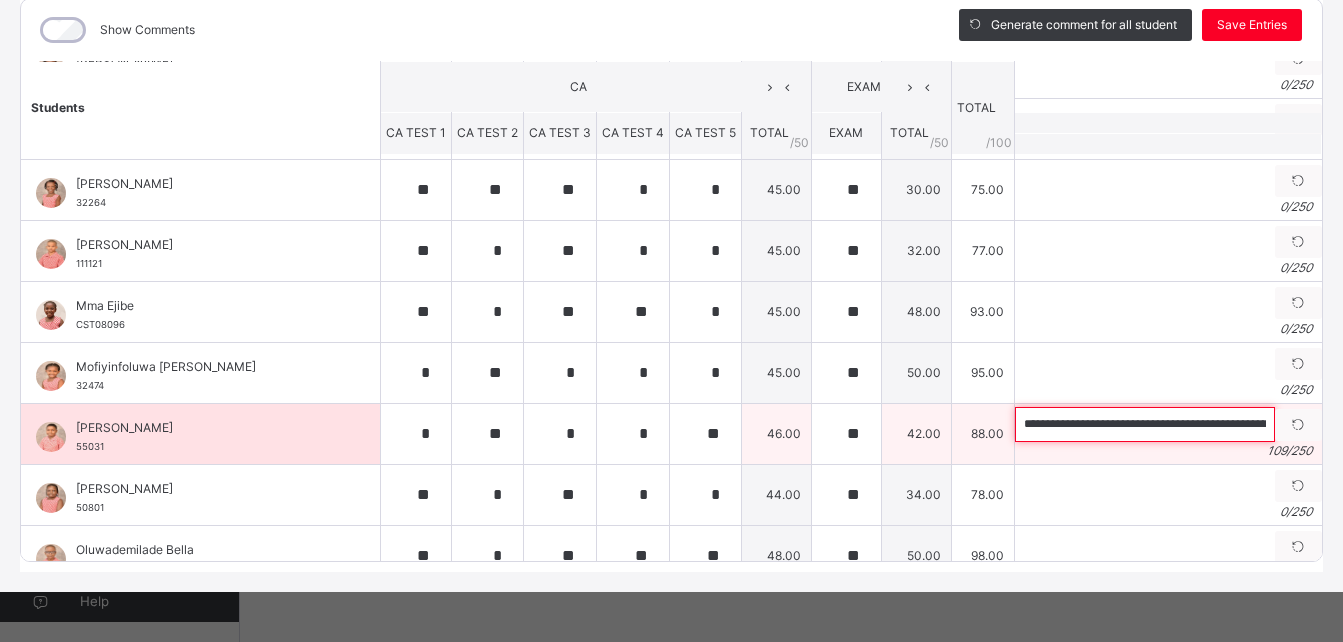 scroll, scrollTop: 0, scrollLeft: 362, axis: horizontal 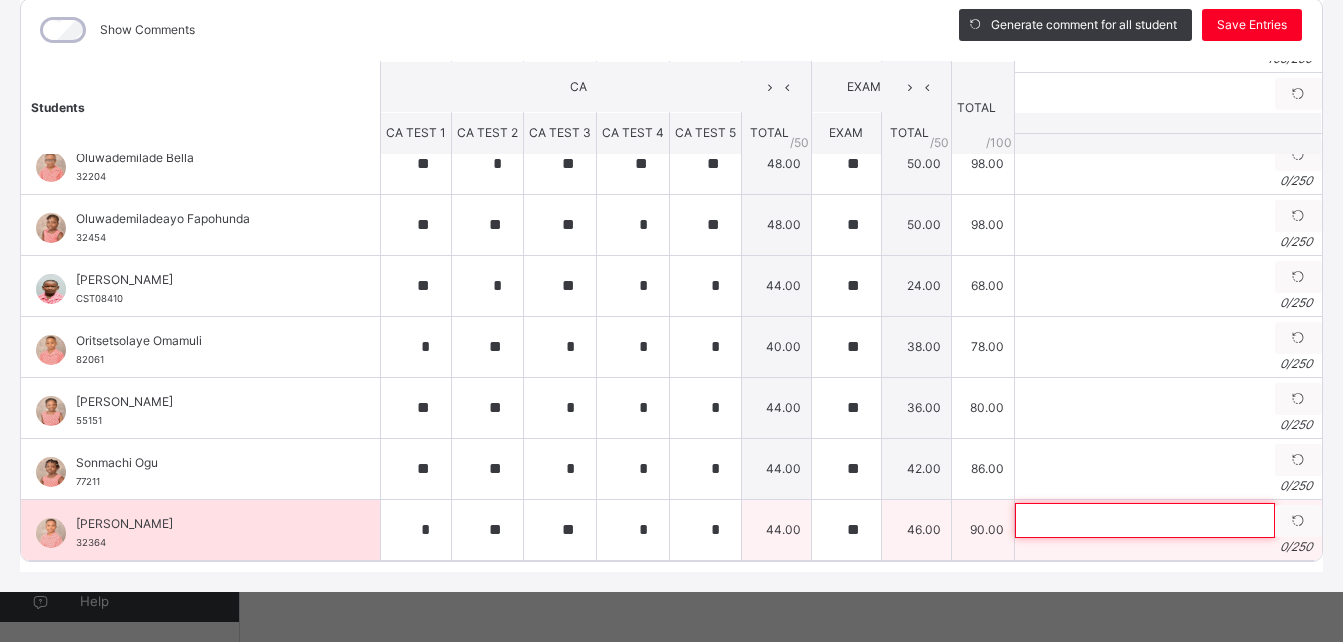 click at bounding box center [1145, 520] 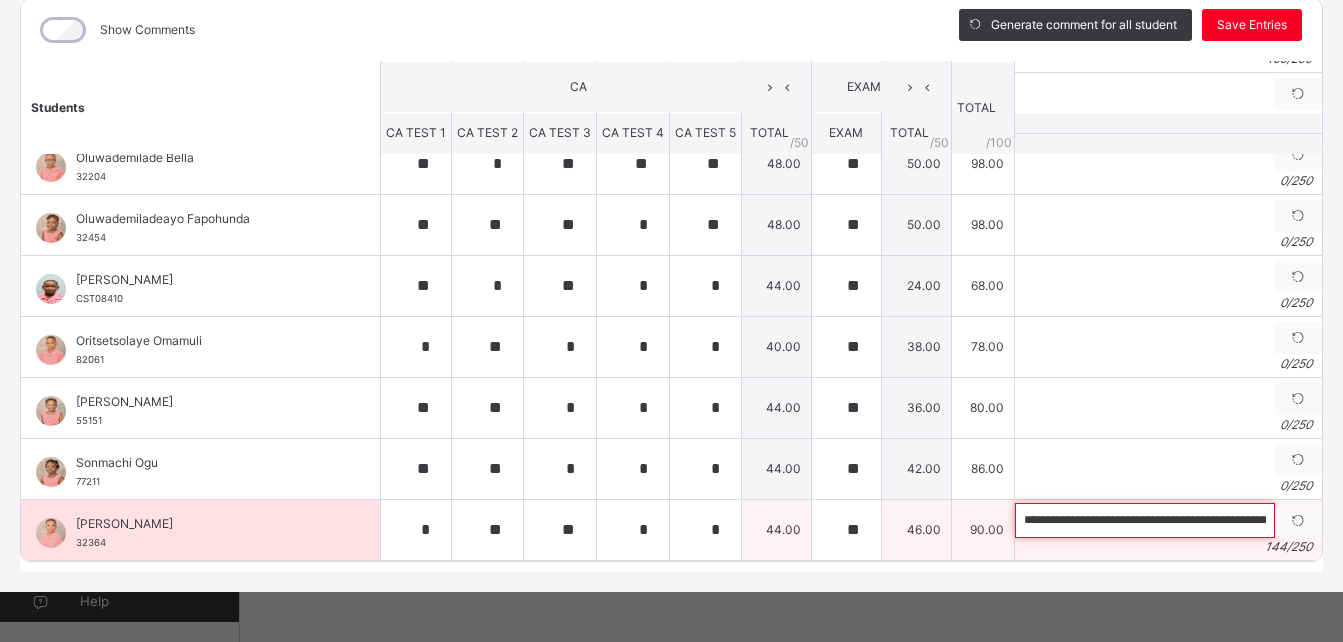 scroll, scrollTop: 0, scrollLeft: 530, axis: horizontal 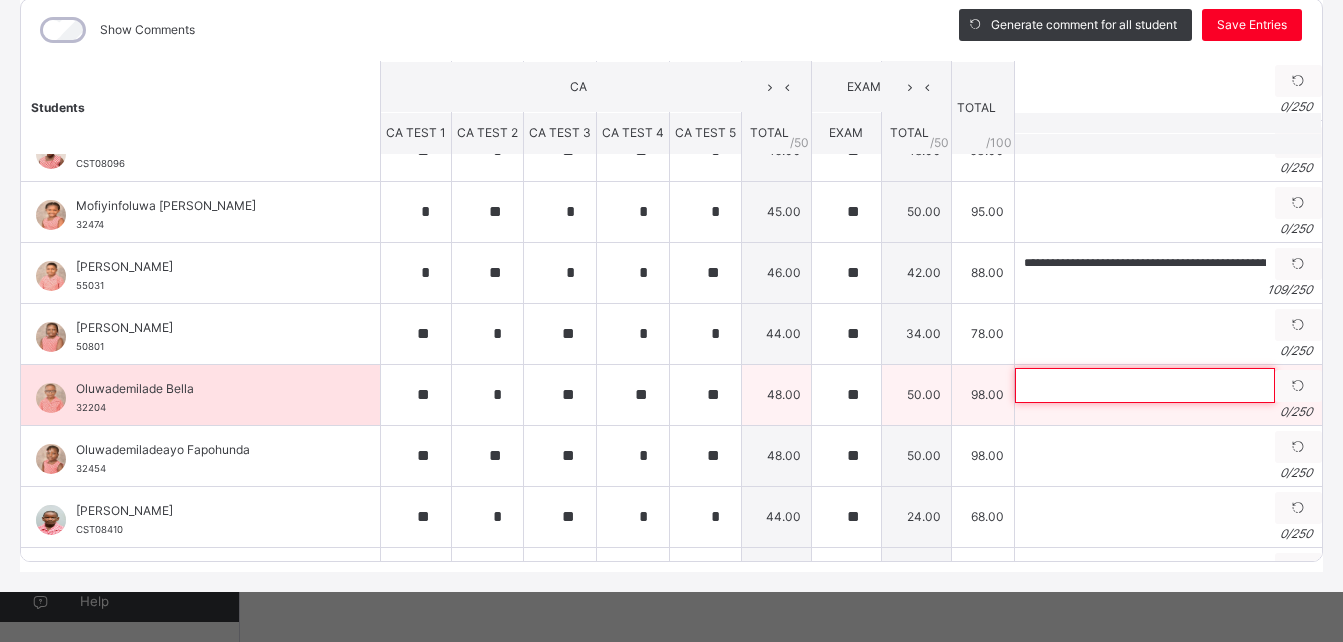 click at bounding box center (1145, 385) 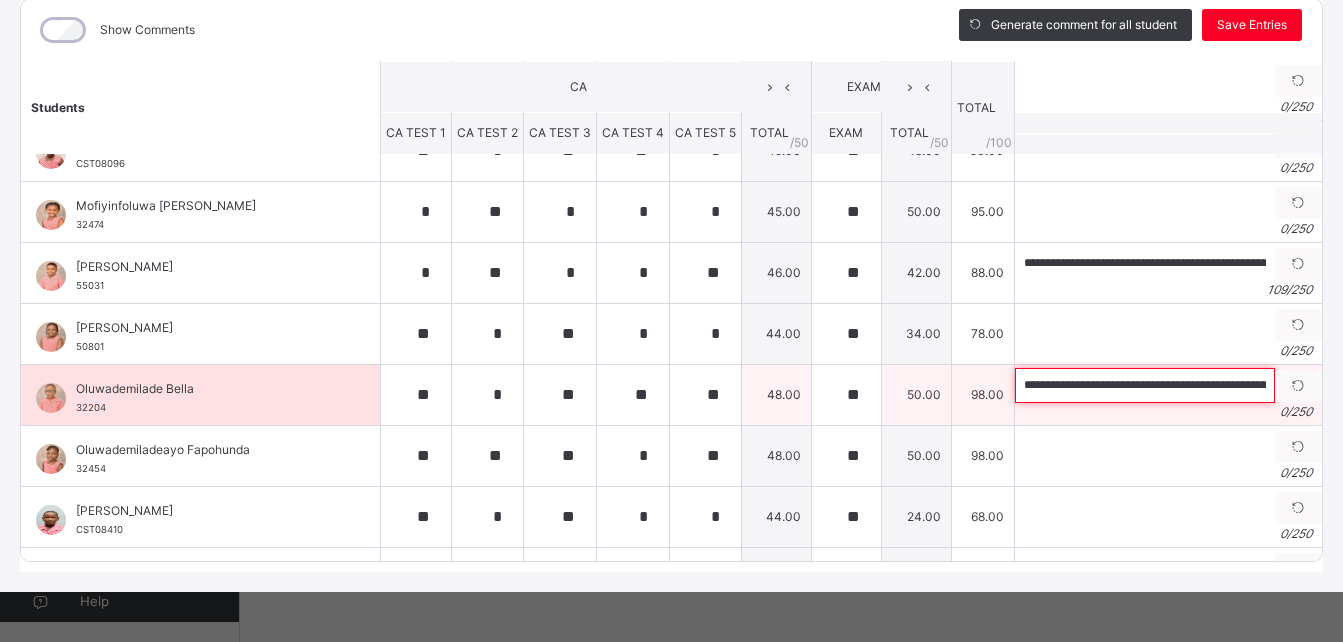 scroll, scrollTop: 0, scrollLeft: 415, axis: horizontal 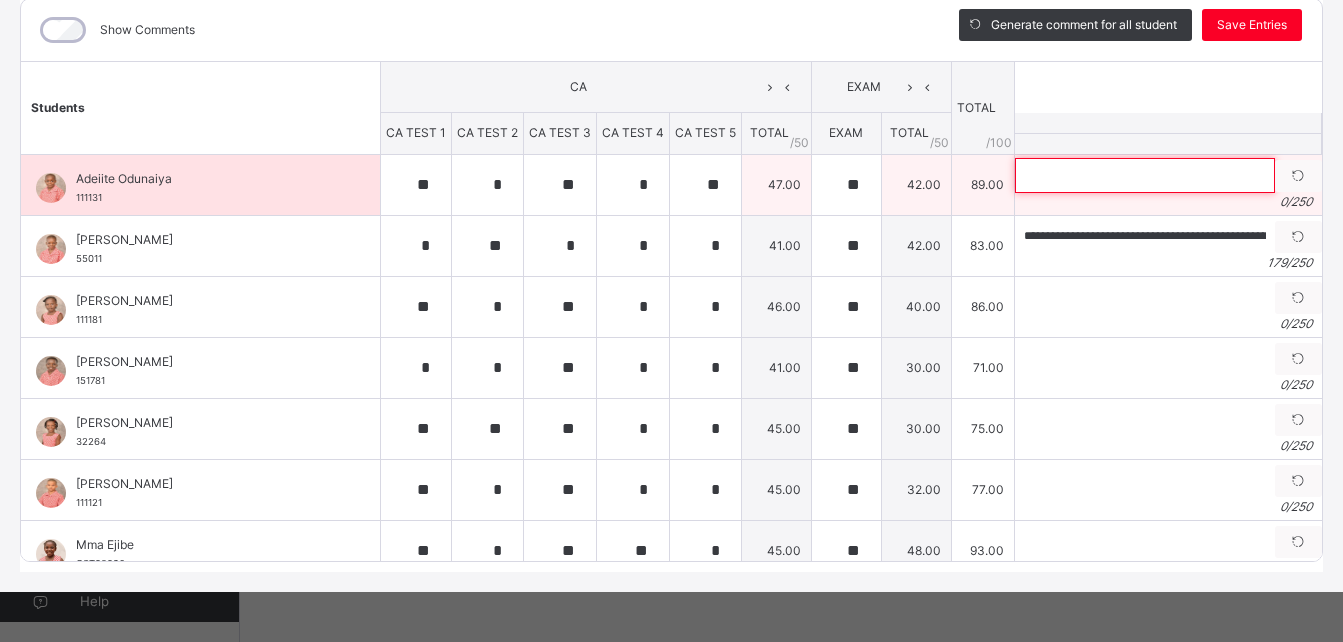 click at bounding box center (1145, 175) 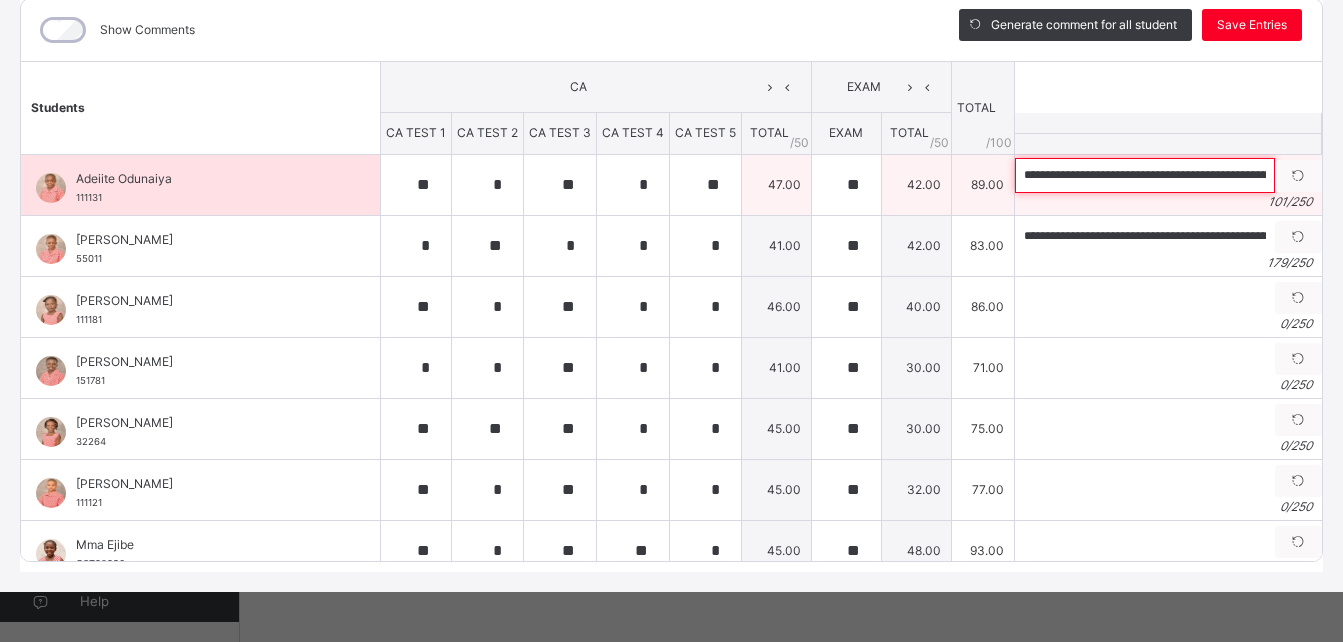 scroll, scrollTop: 0, scrollLeft: 321, axis: horizontal 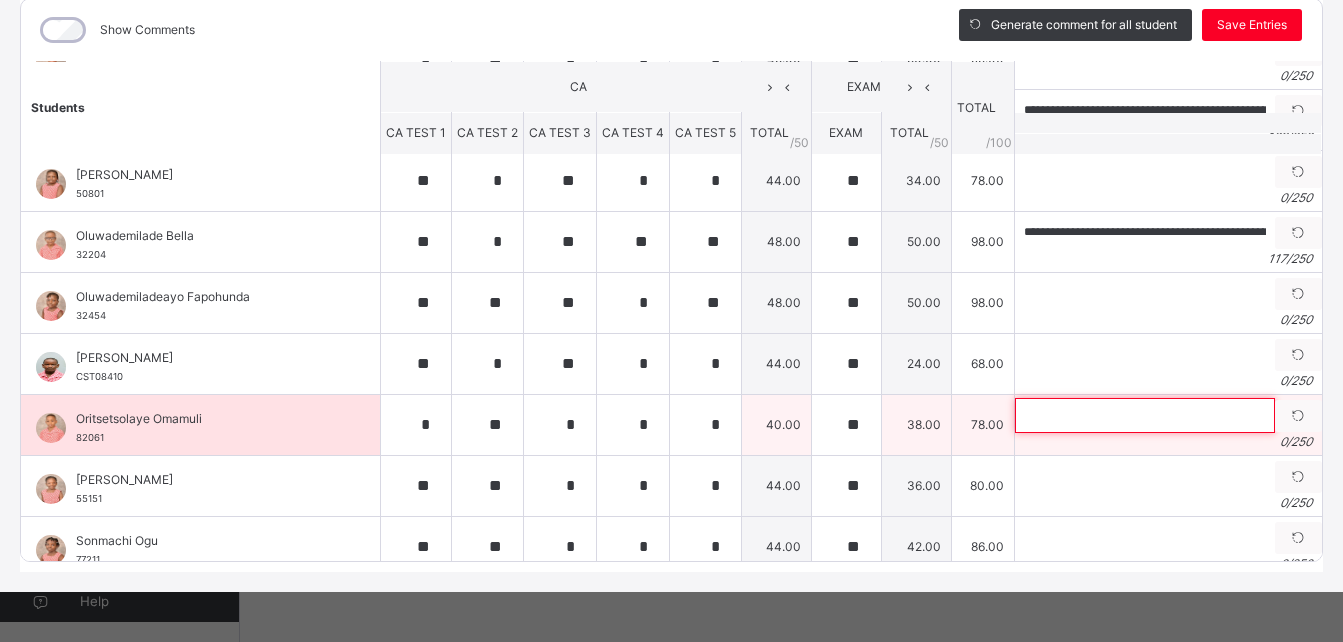 click at bounding box center (1145, 415) 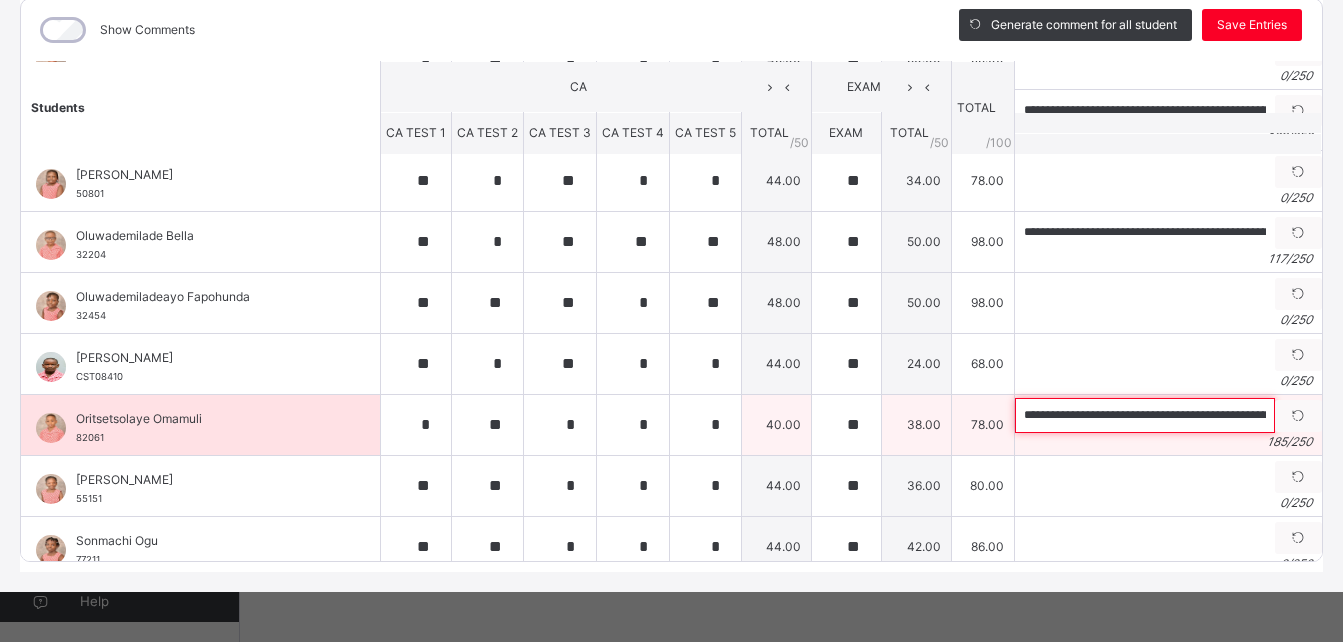 scroll, scrollTop: 0, scrollLeft: 736, axis: horizontal 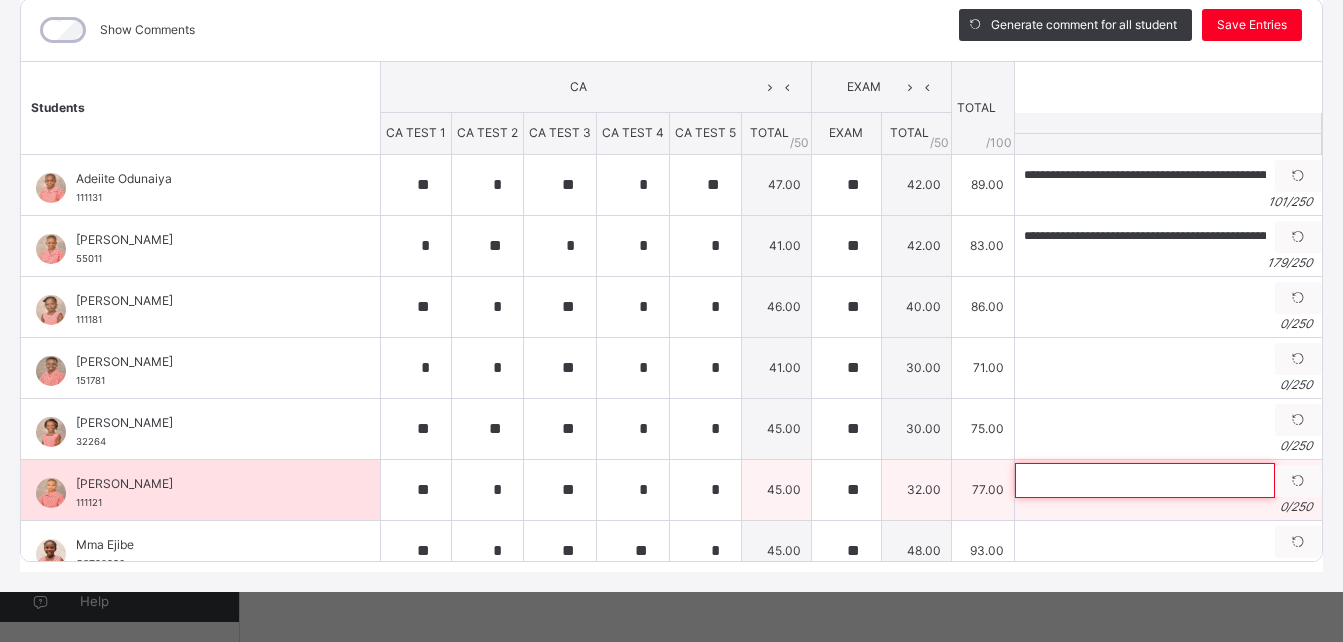 click at bounding box center [1145, 480] 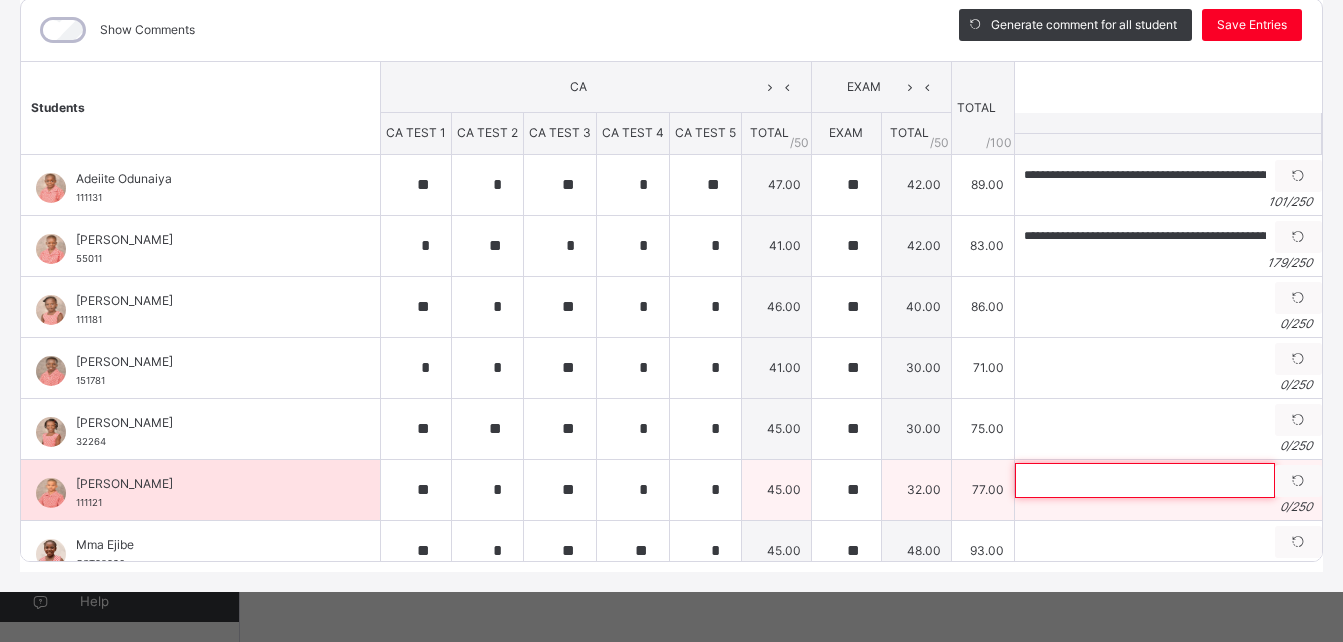 paste on "**********" 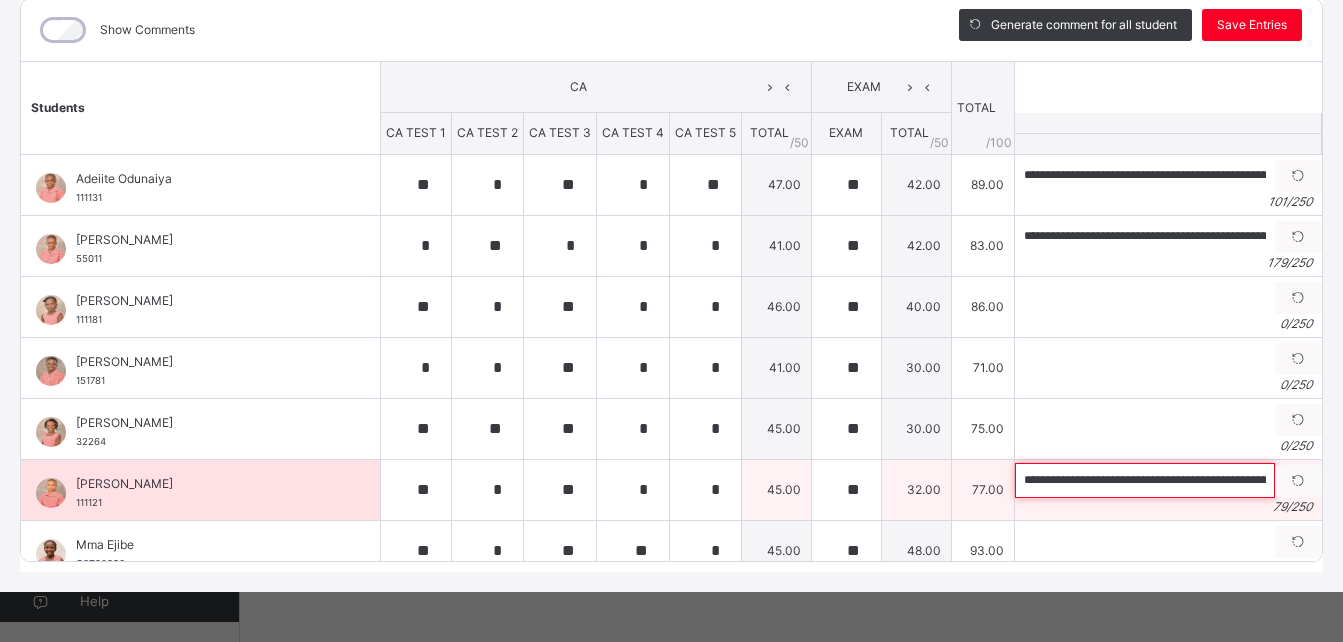 scroll, scrollTop: 0, scrollLeft: 166, axis: horizontal 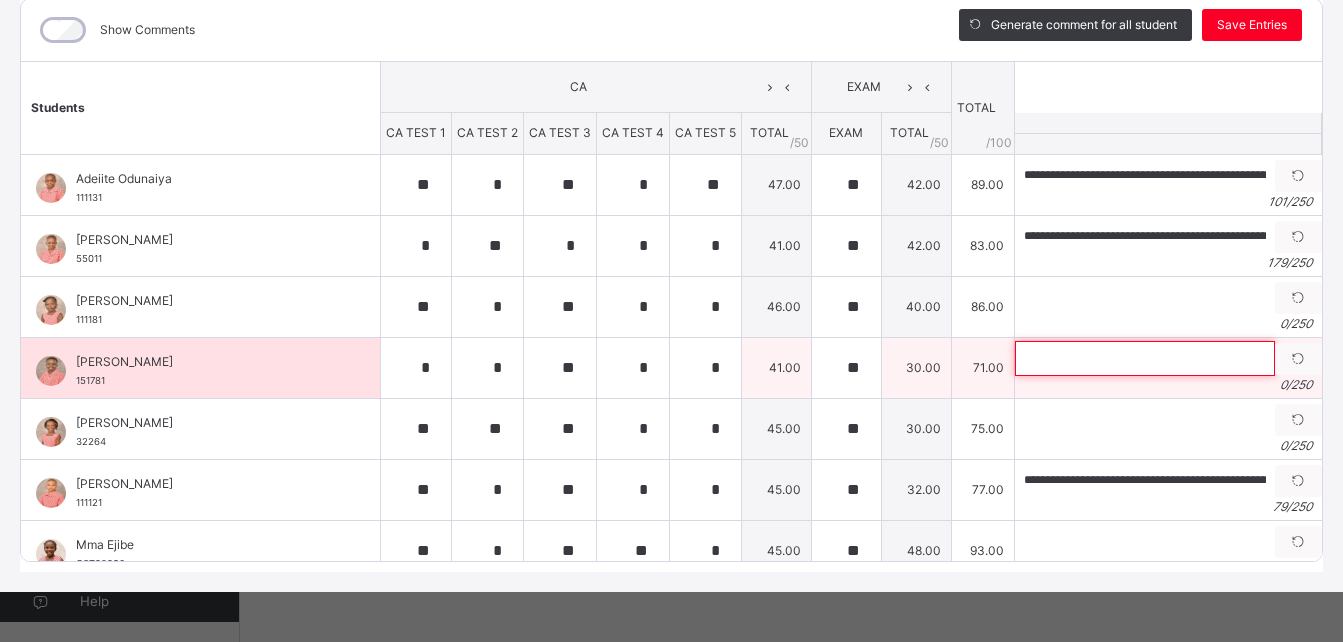 click at bounding box center [1145, 358] 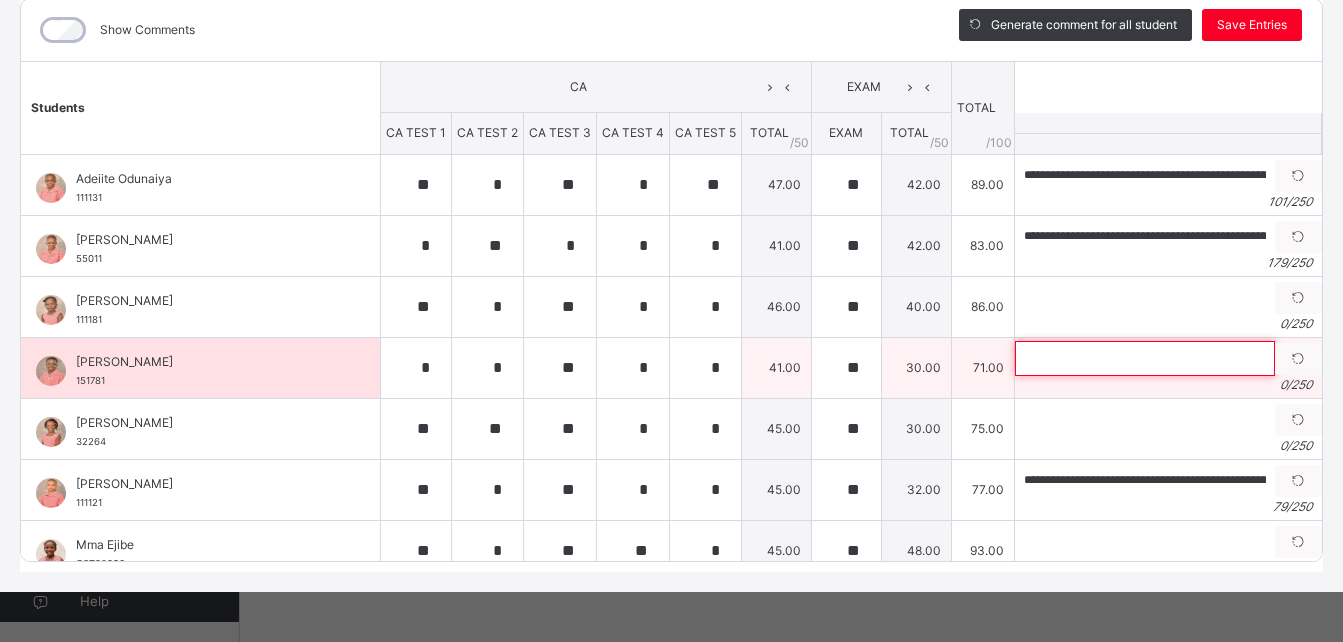 paste on "**********" 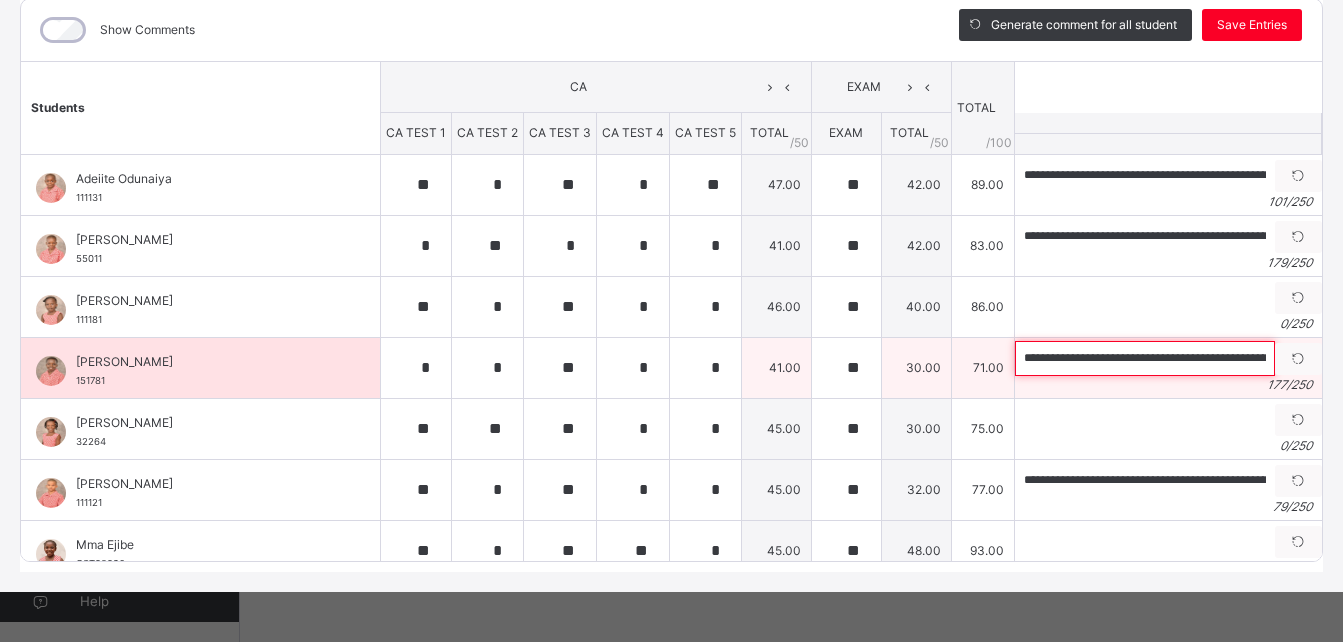 scroll, scrollTop: 0, scrollLeft: 698, axis: horizontal 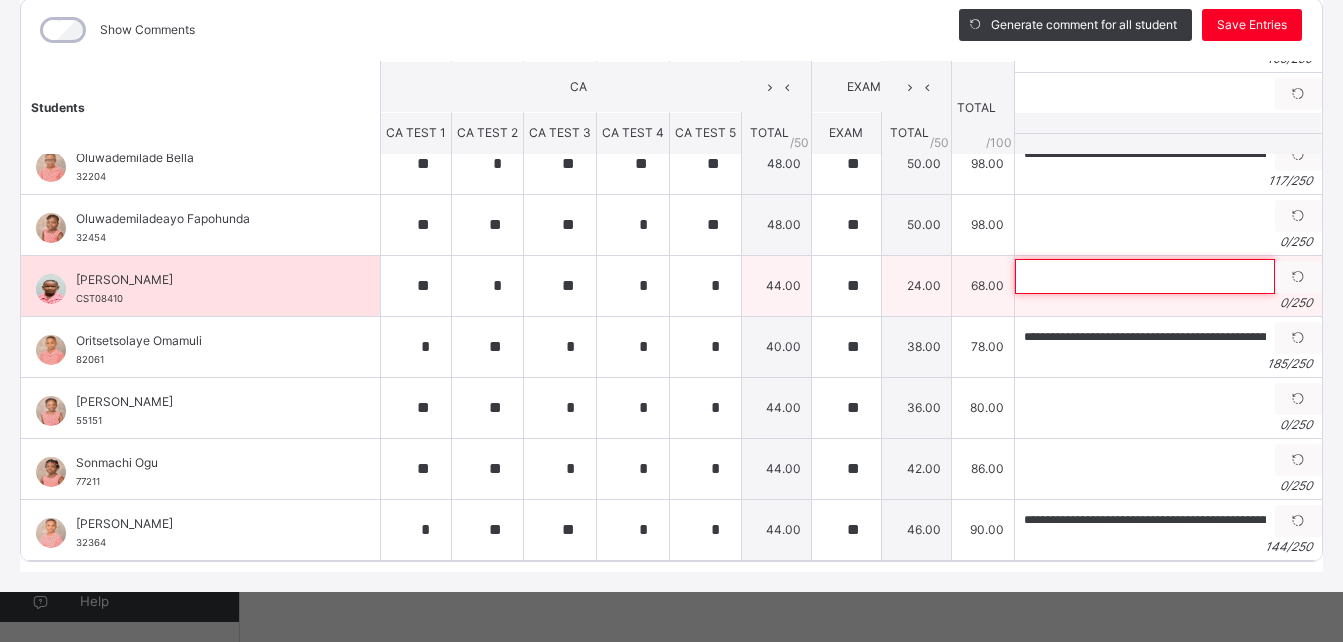 click at bounding box center [1145, 276] 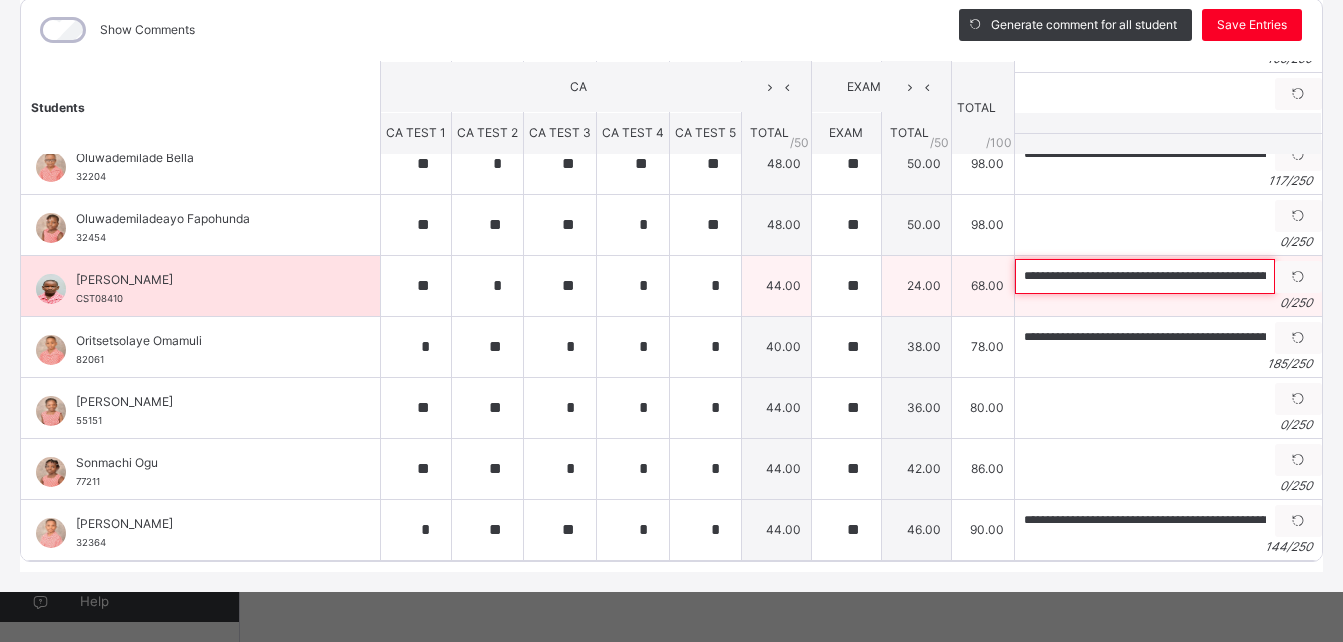 scroll, scrollTop: 0, scrollLeft: 244, axis: horizontal 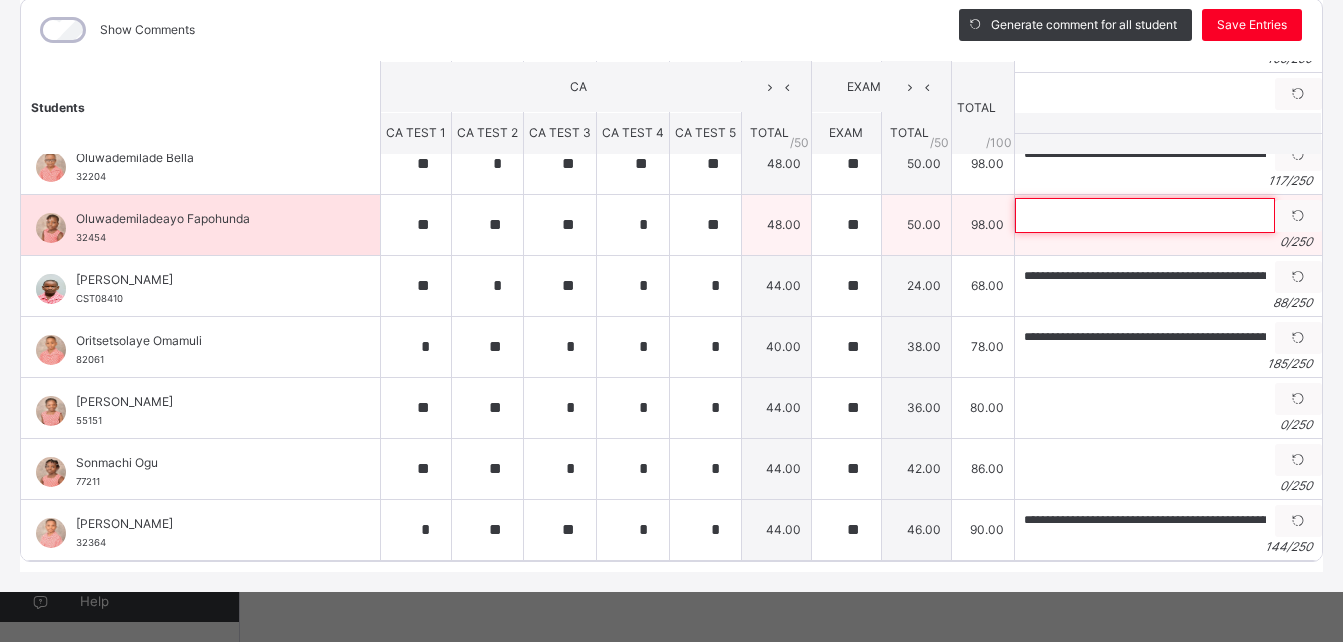 click at bounding box center [1145, 215] 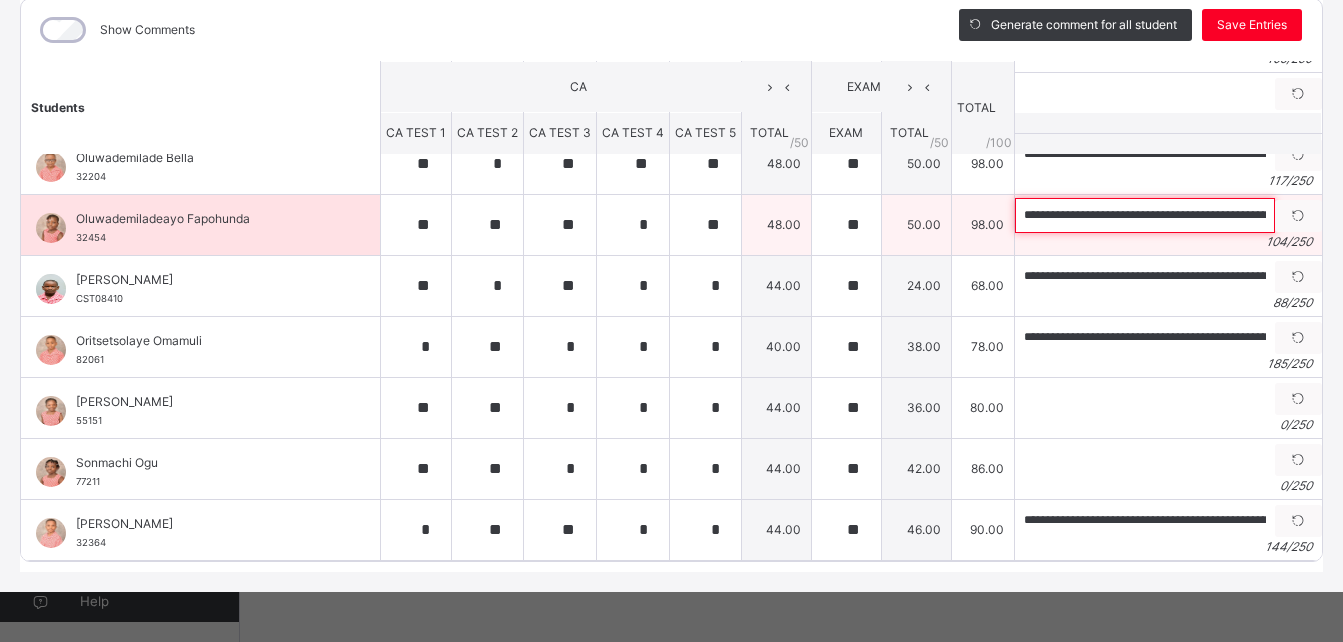 scroll, scrollTop: 0, scrollLeft: 357, axis: horizontal 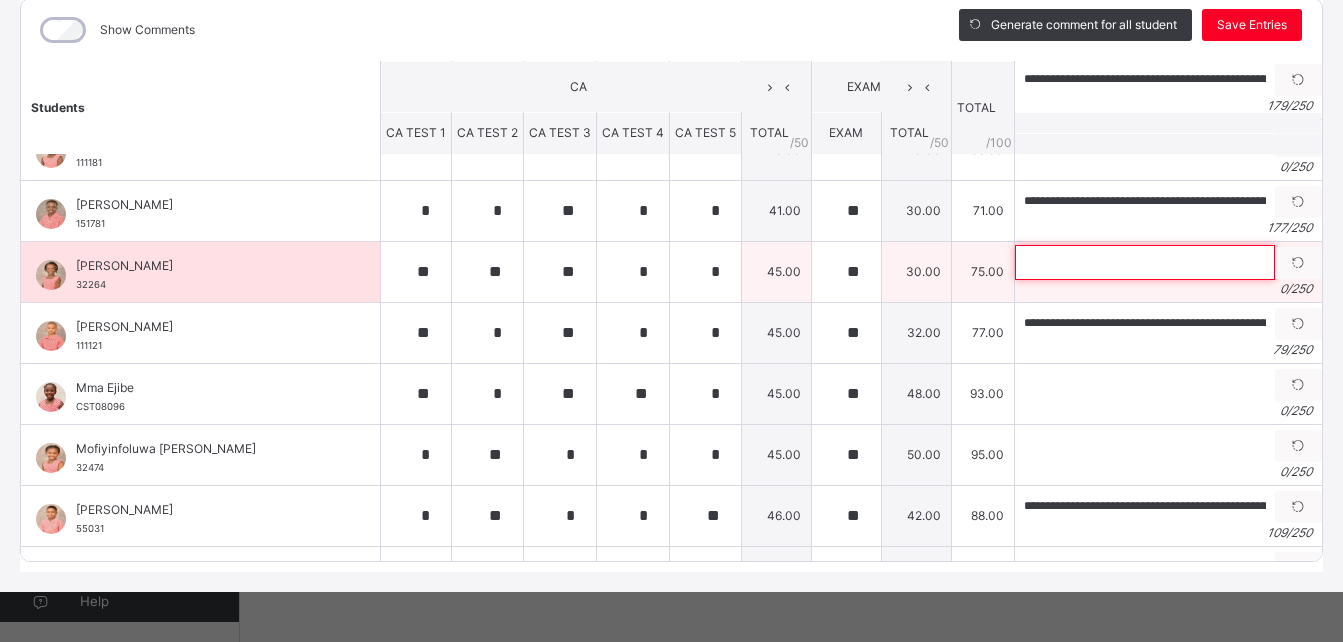 click at bounding box center [1145, 262] 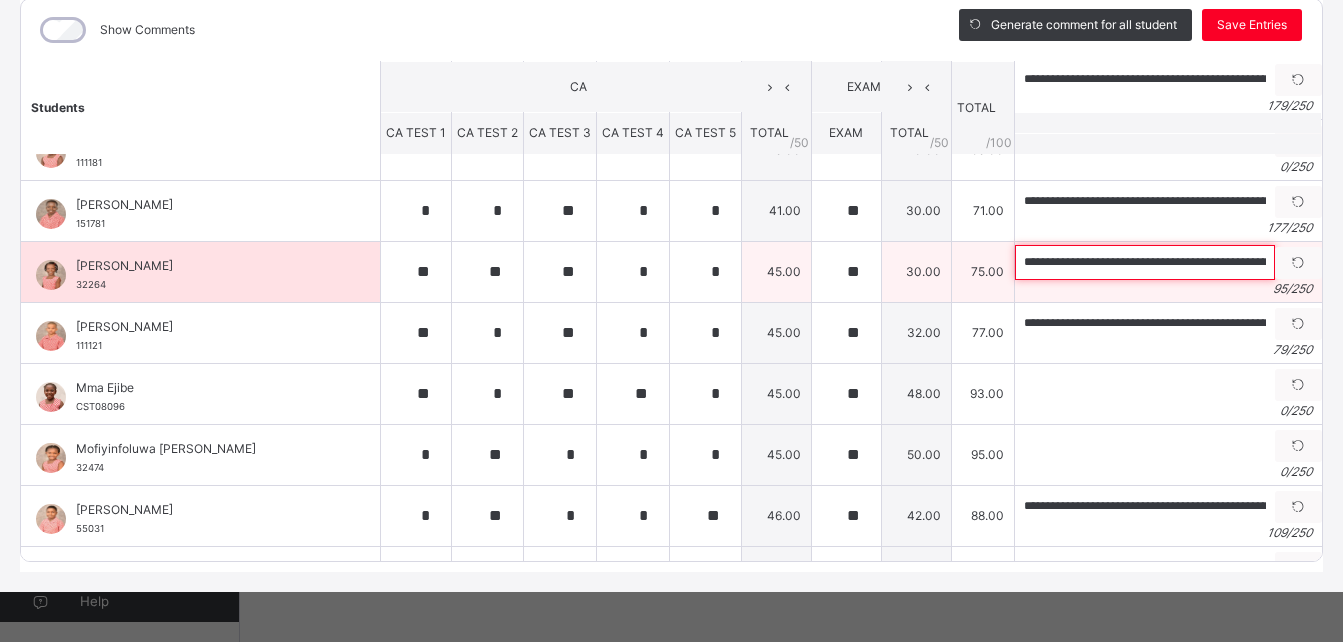 scroll, scrollTop: 0, scrollLeft: 253, axis: horizontal 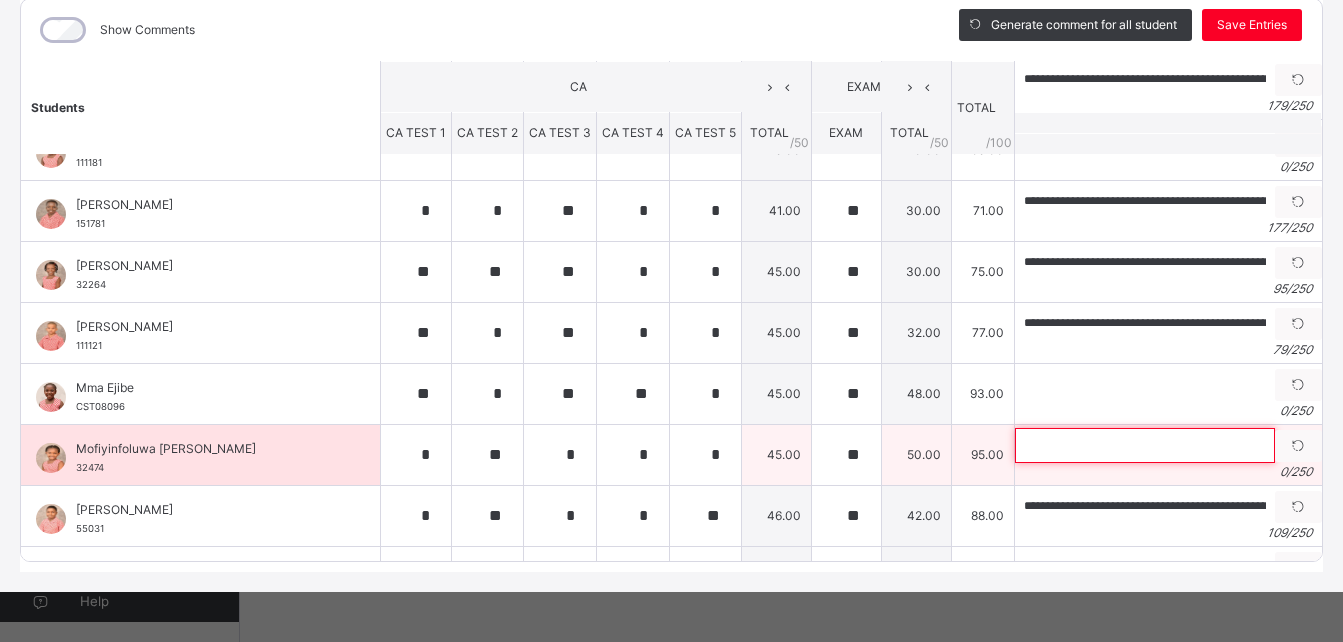 click at bounding box center [1145, 445] 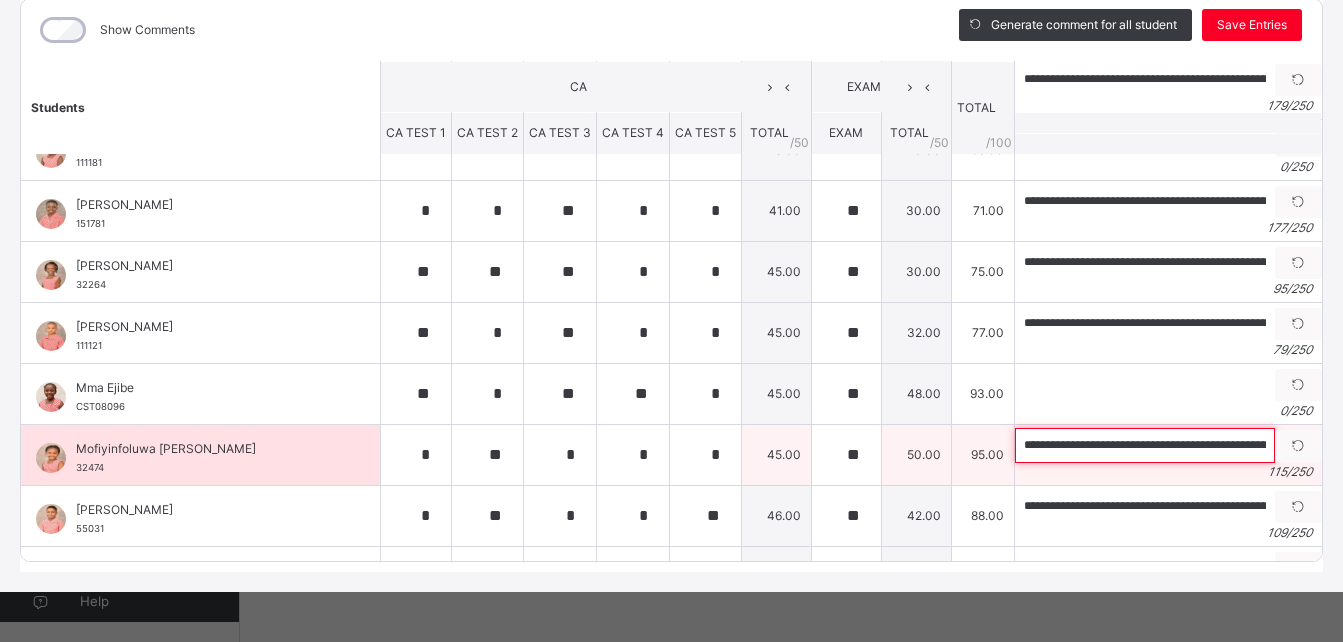 scroll, scrollTop: 0, scrollLeft: 400, axis: horizontal 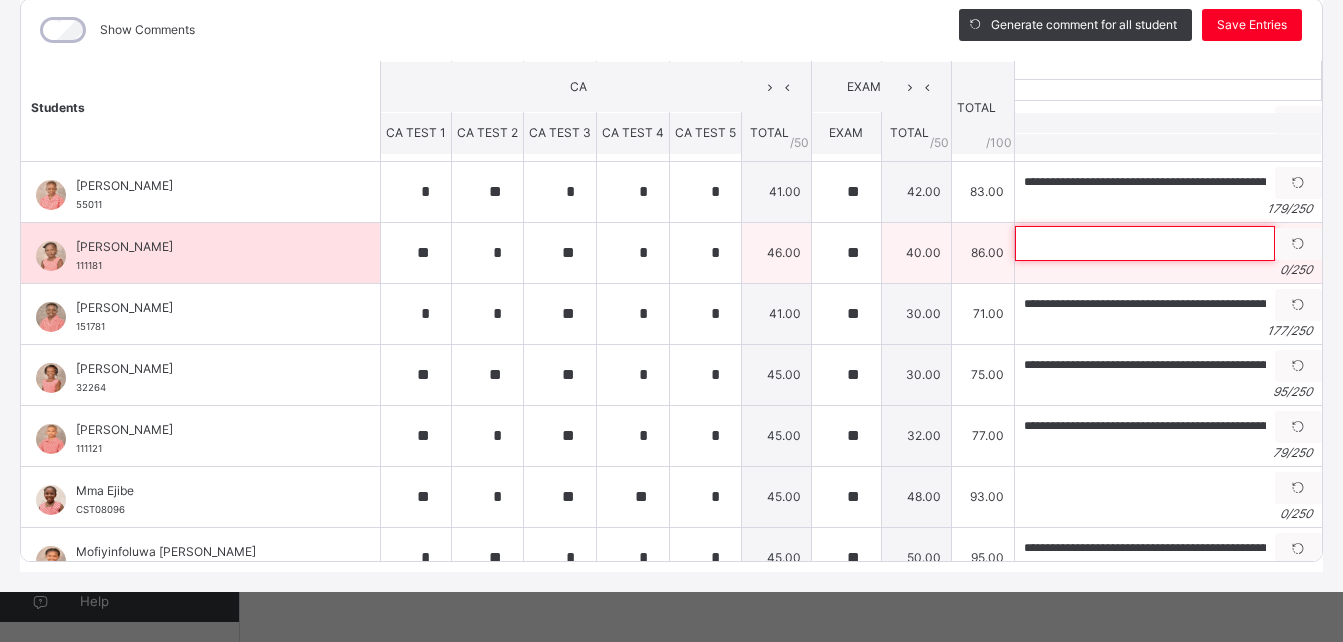 click at bounding box center (1145, 243) 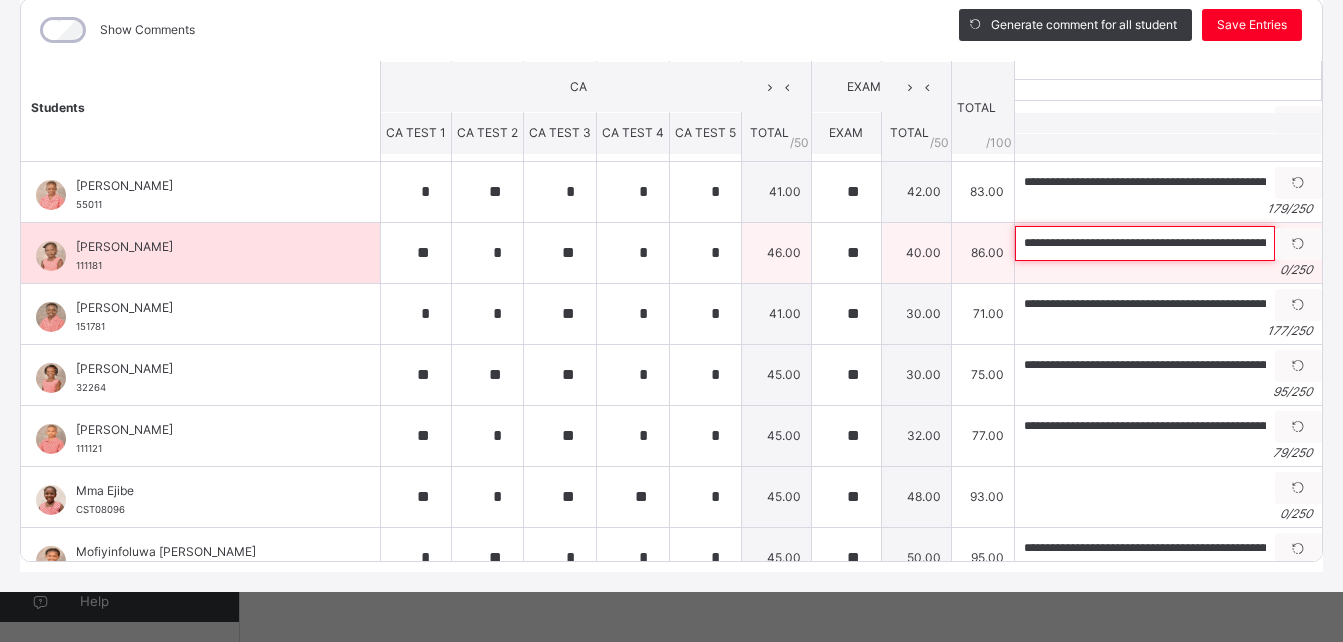 scroll, scrollTop: 0, scrollLeft: 376, axis: horizontal 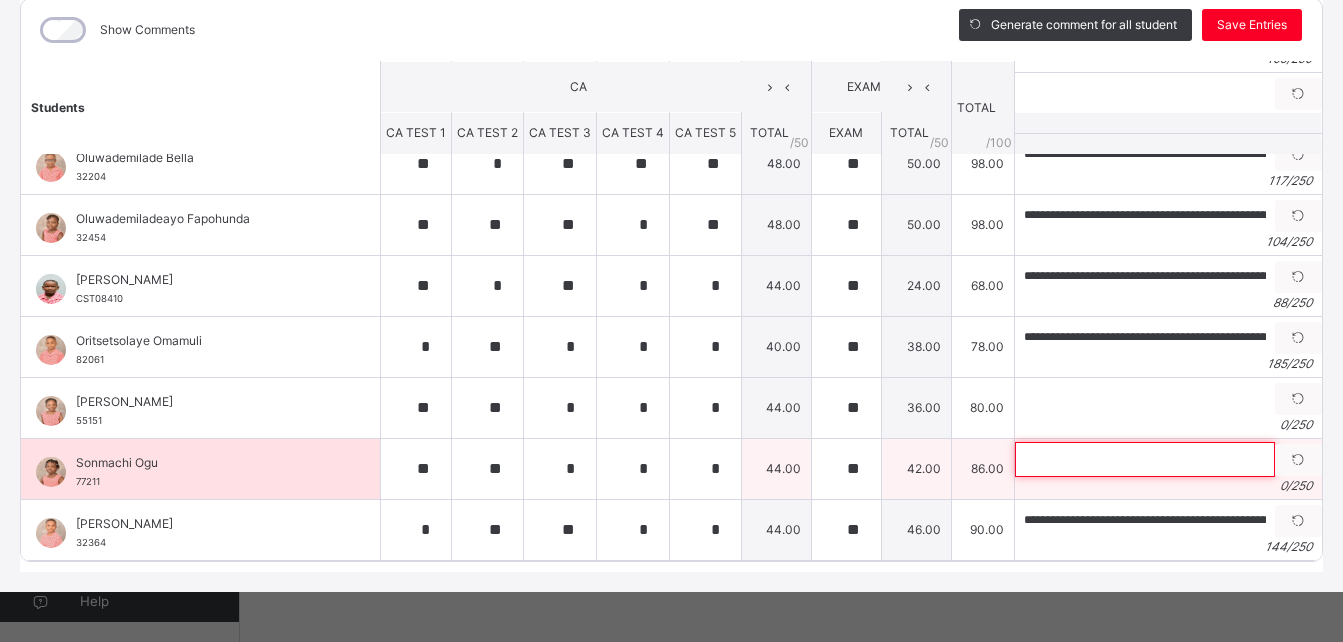 click at bounding box center [1145, 459] 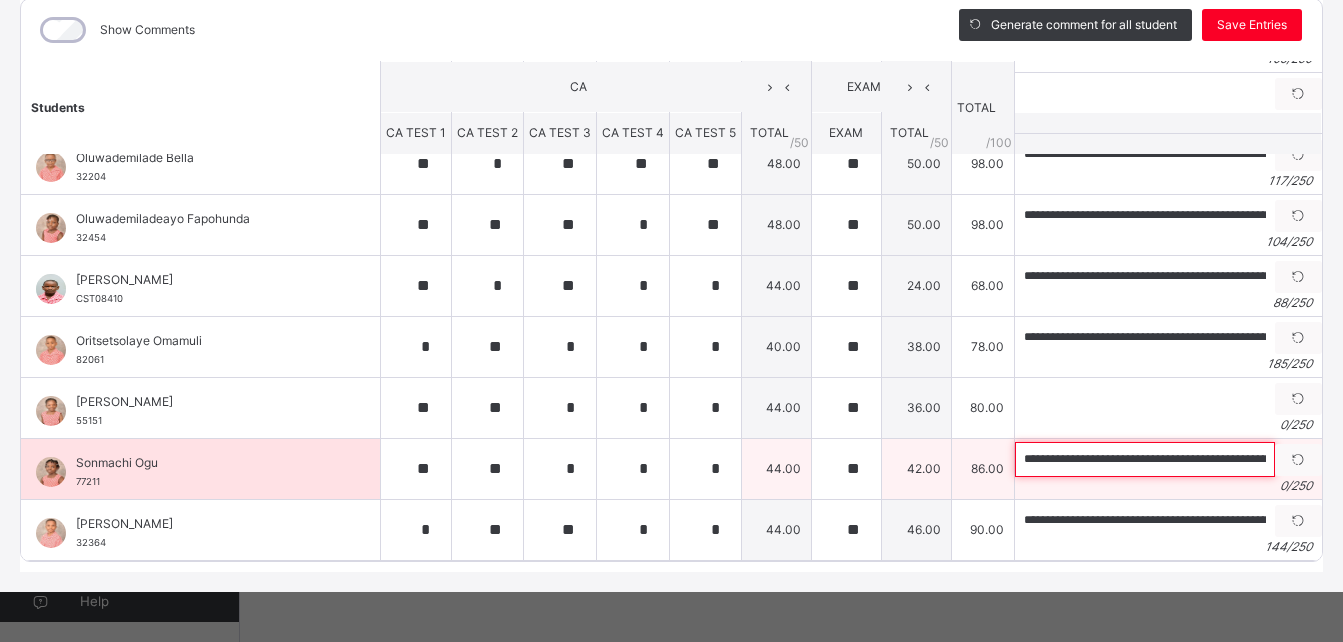 scroll, scrollTop: 0, scrollLeft: 717, axis: horizontal 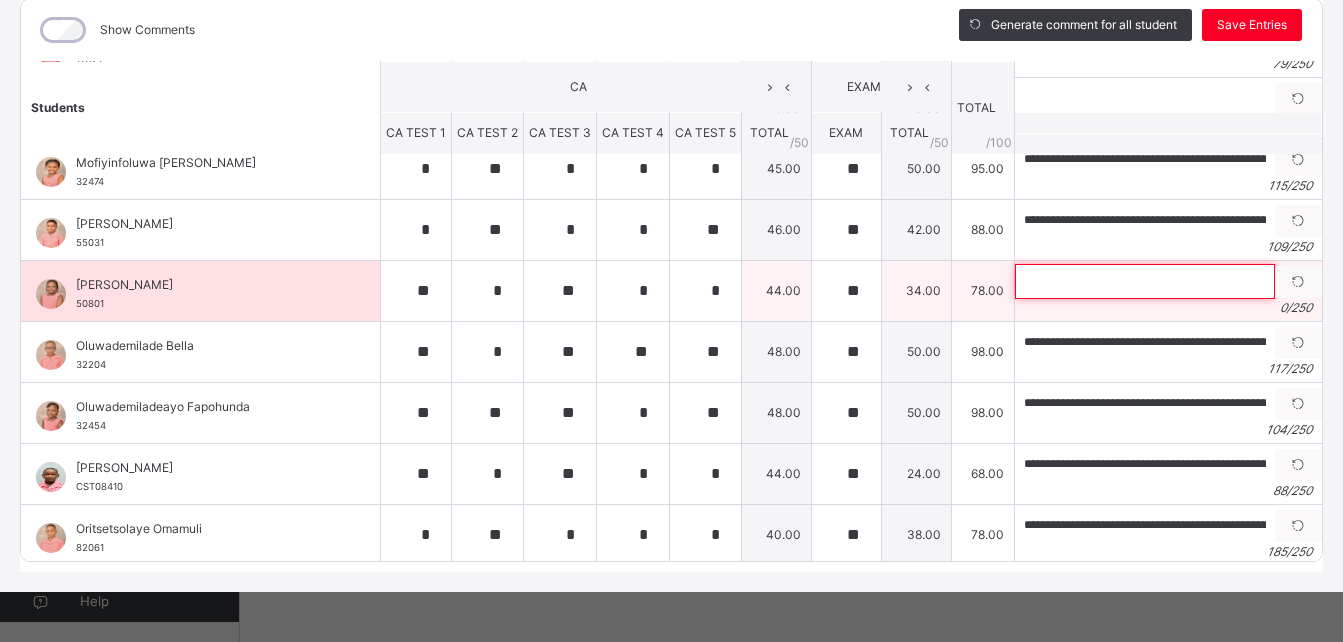 click at bounding box center (1145, 281) 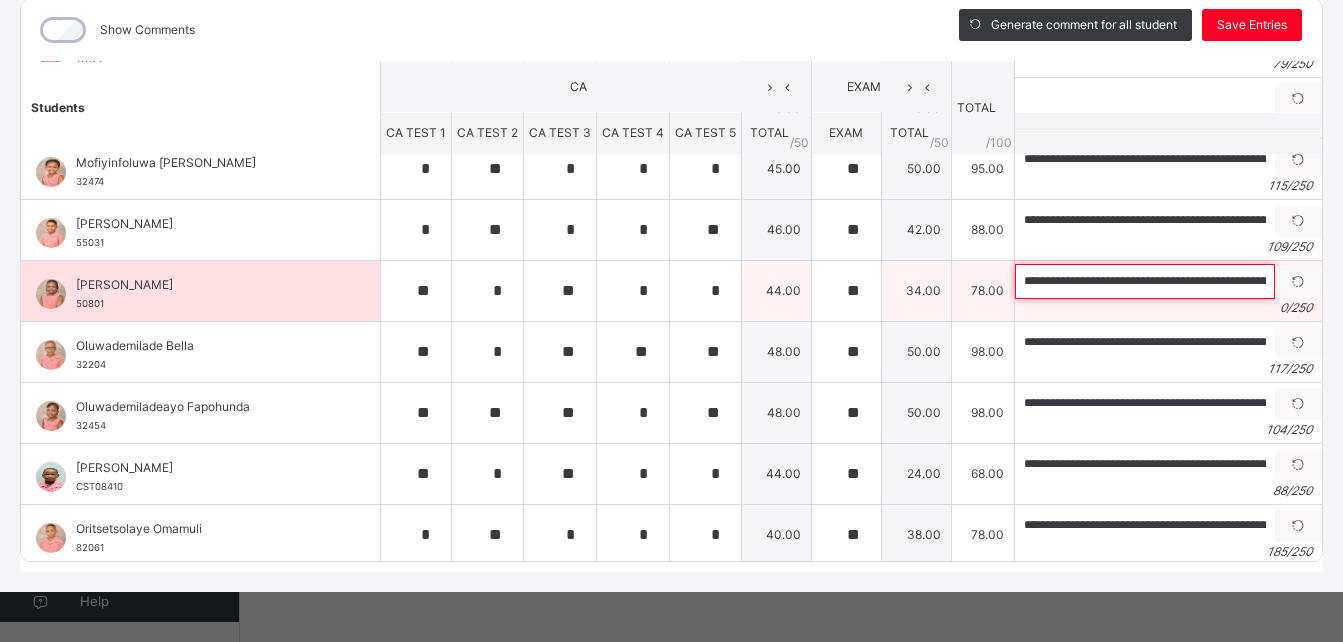 scroll, scrollTop: 0, scrollLeft: 103, axis: horizontal 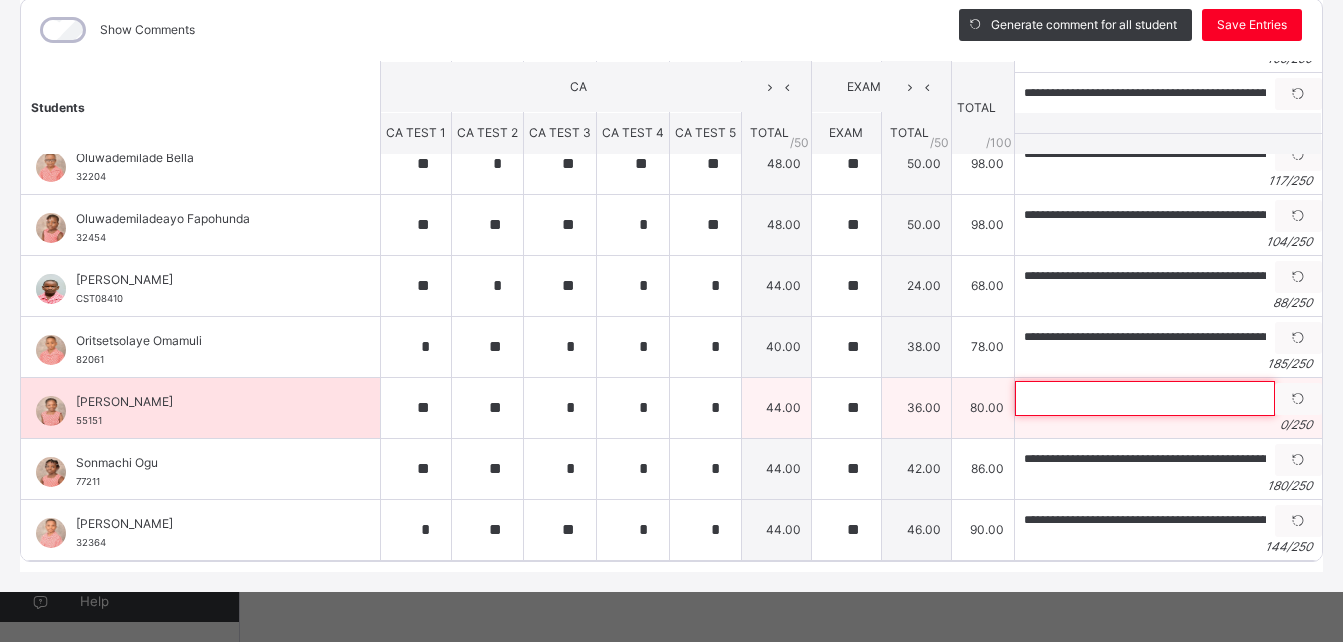 click at bounding box center (1145, 398) 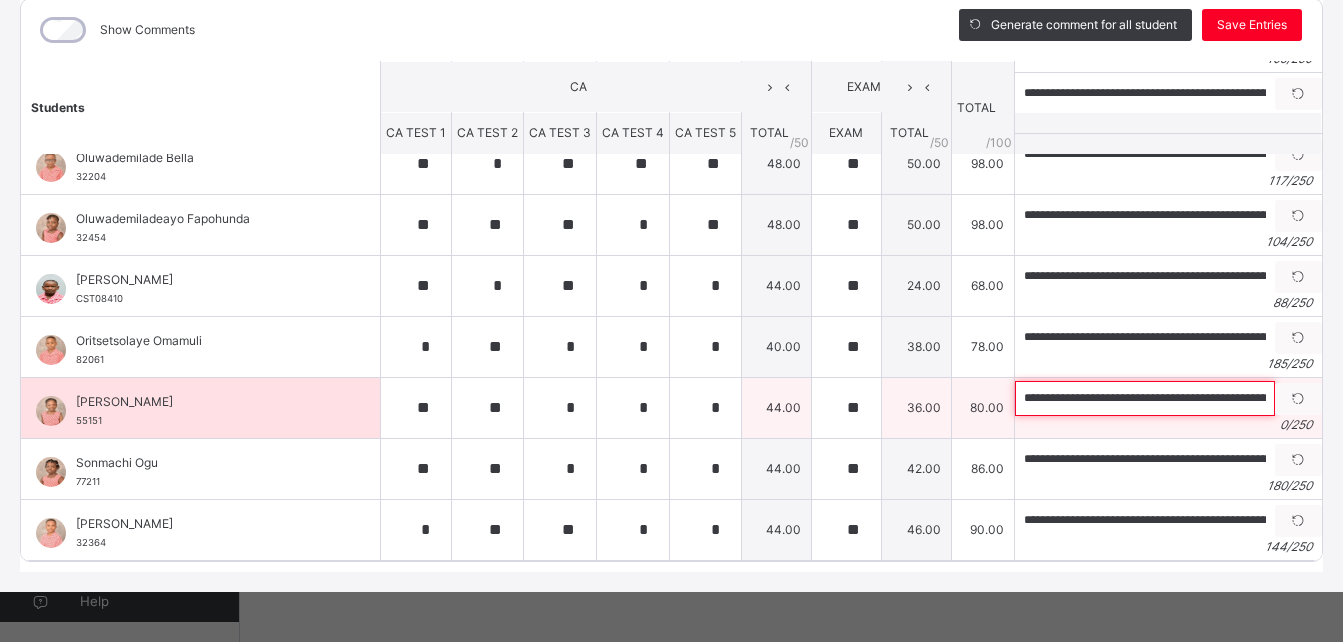 scroll, scrollTop: 0, scrollLeft: 219, axis: horizontal 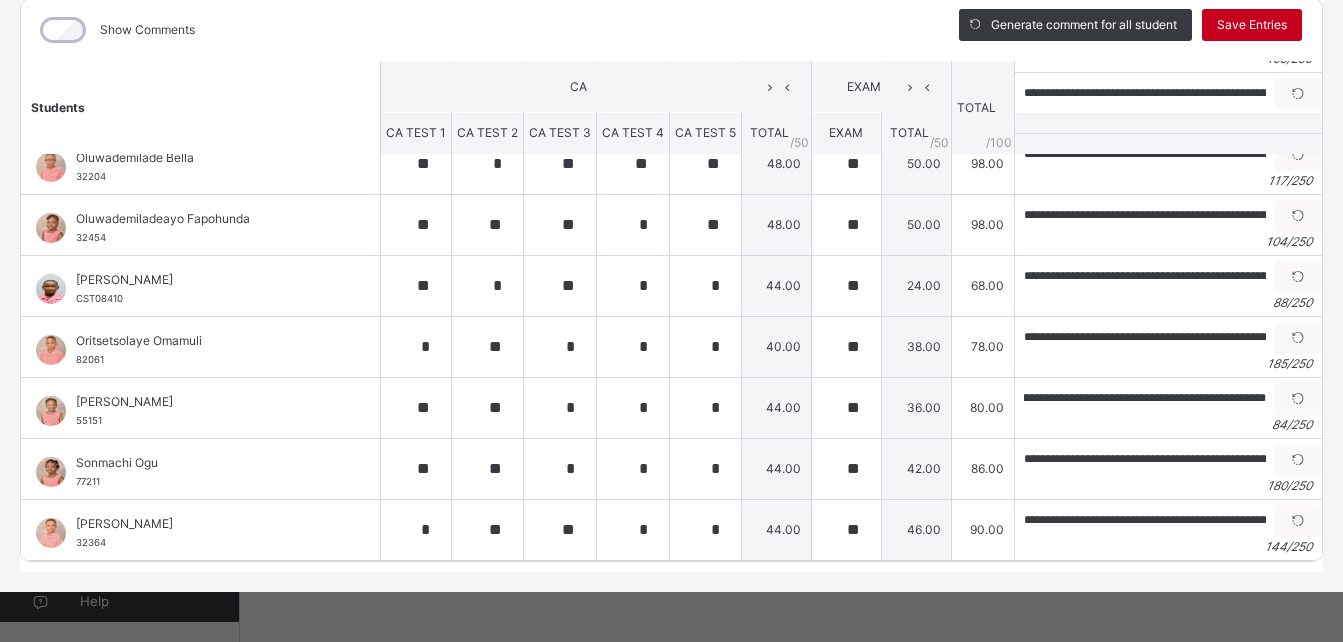 click on "Save Entries" at bounding box center (1252, 25) 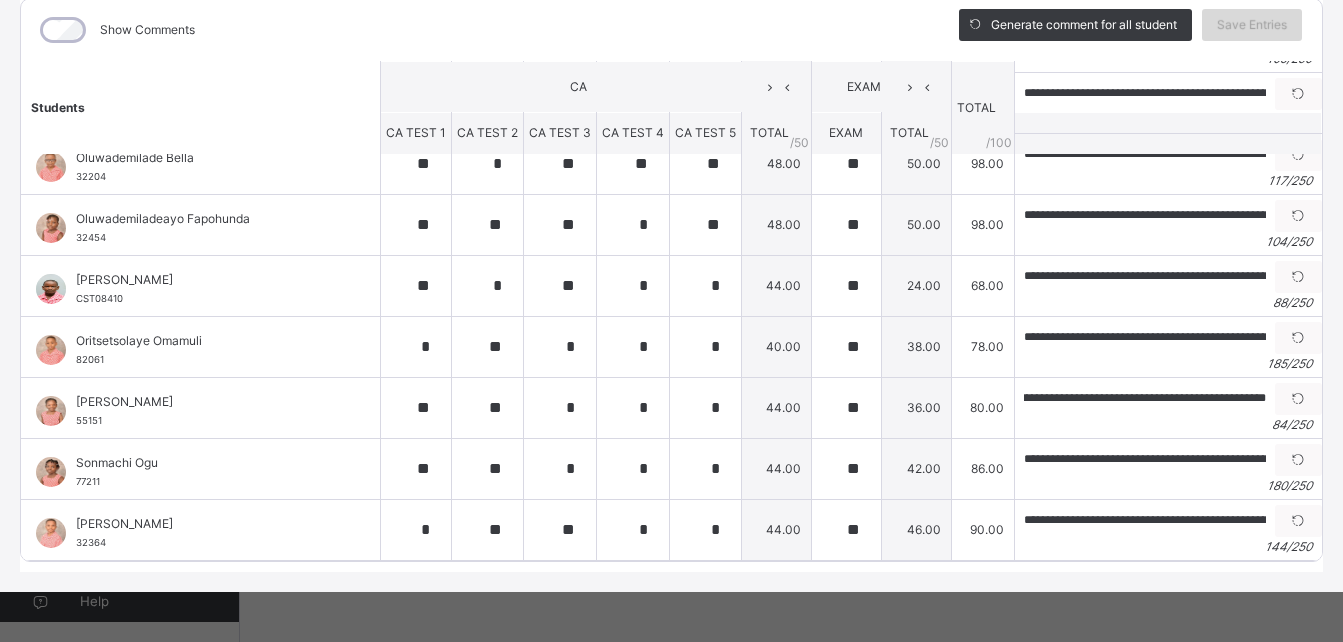 scroll, scrollTop: 0, scrollLeft: 0, axis: both 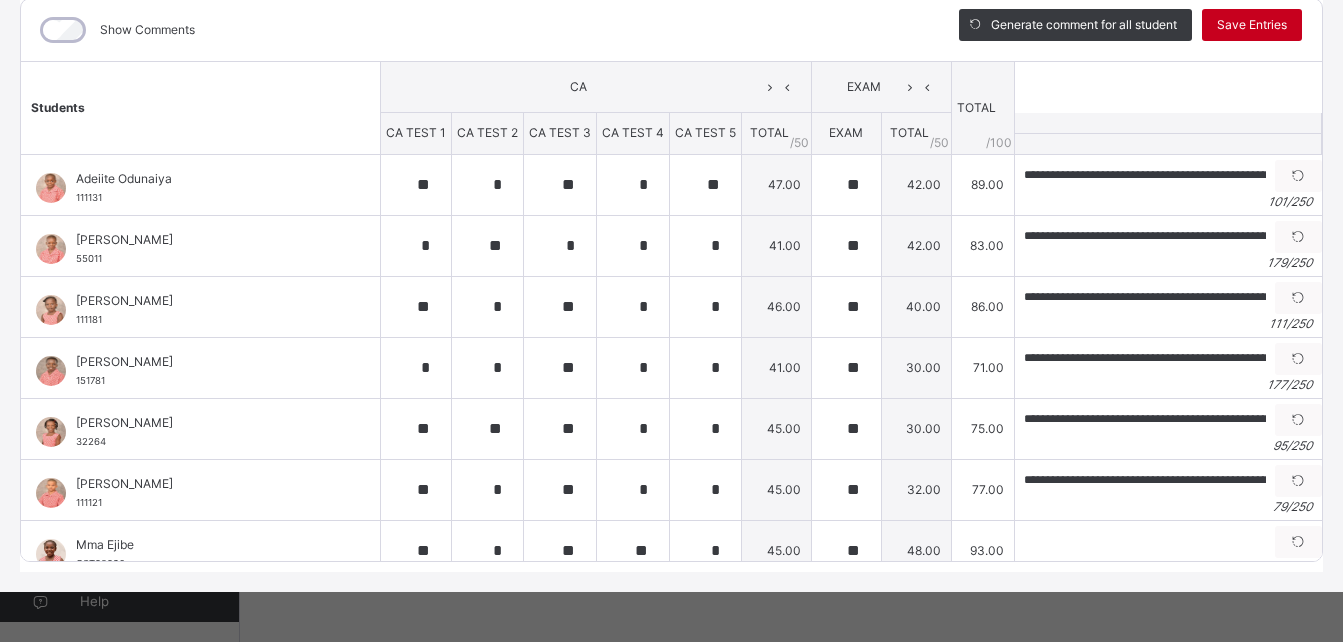 click on "Save Entries" at bounding box center [1252, 25] 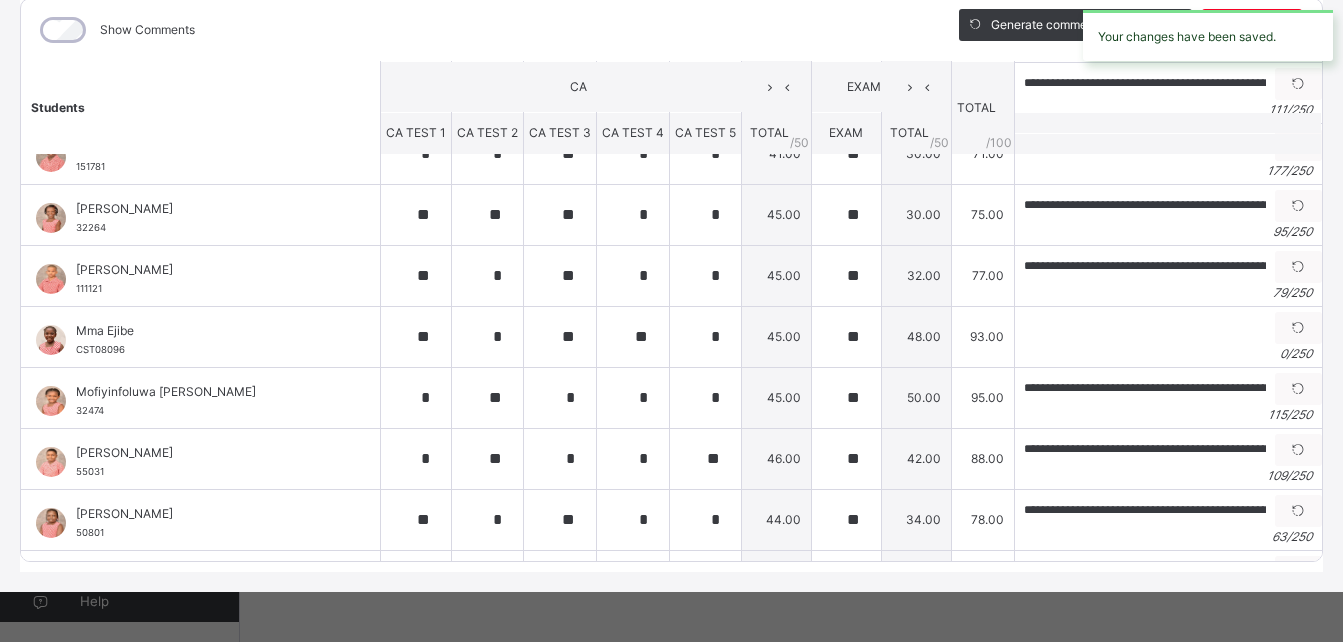 scroll, scrollTop: 59, scrollLeft: 0, axis: vertical 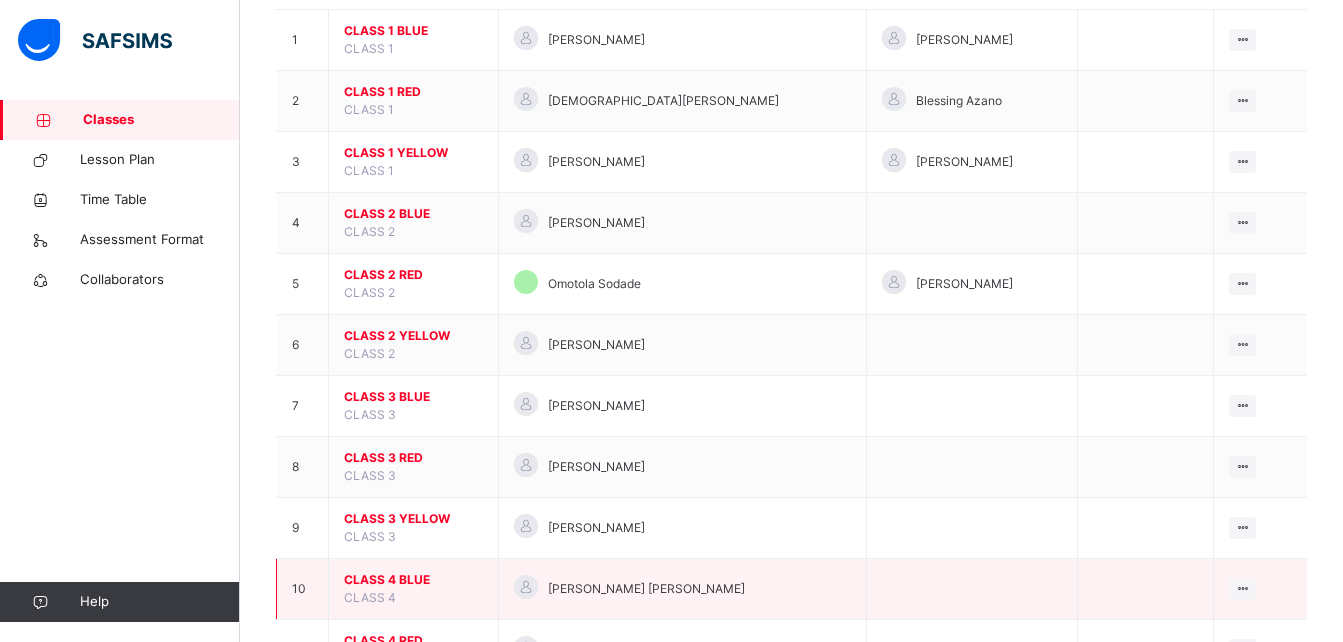 click on "CLASS 4   BLUE   CLASS 4" at bounding box center (414, 589) 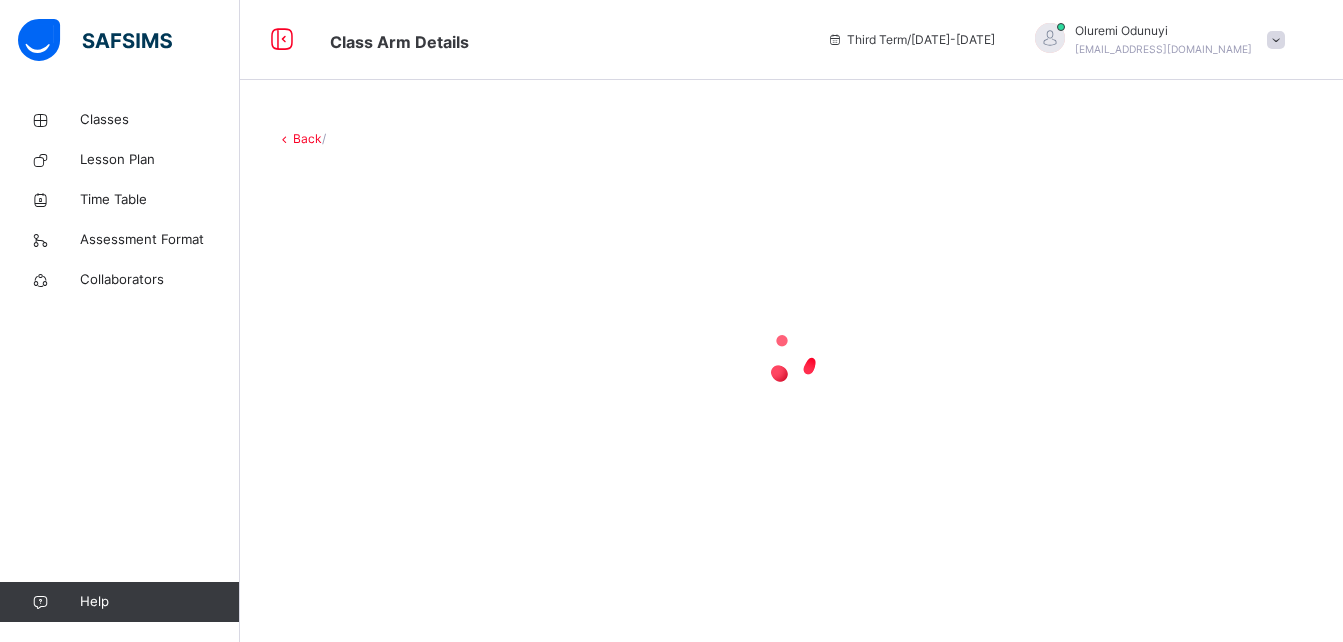 scroll, scrollTop: 0, scrollLeft: 0, axis: both 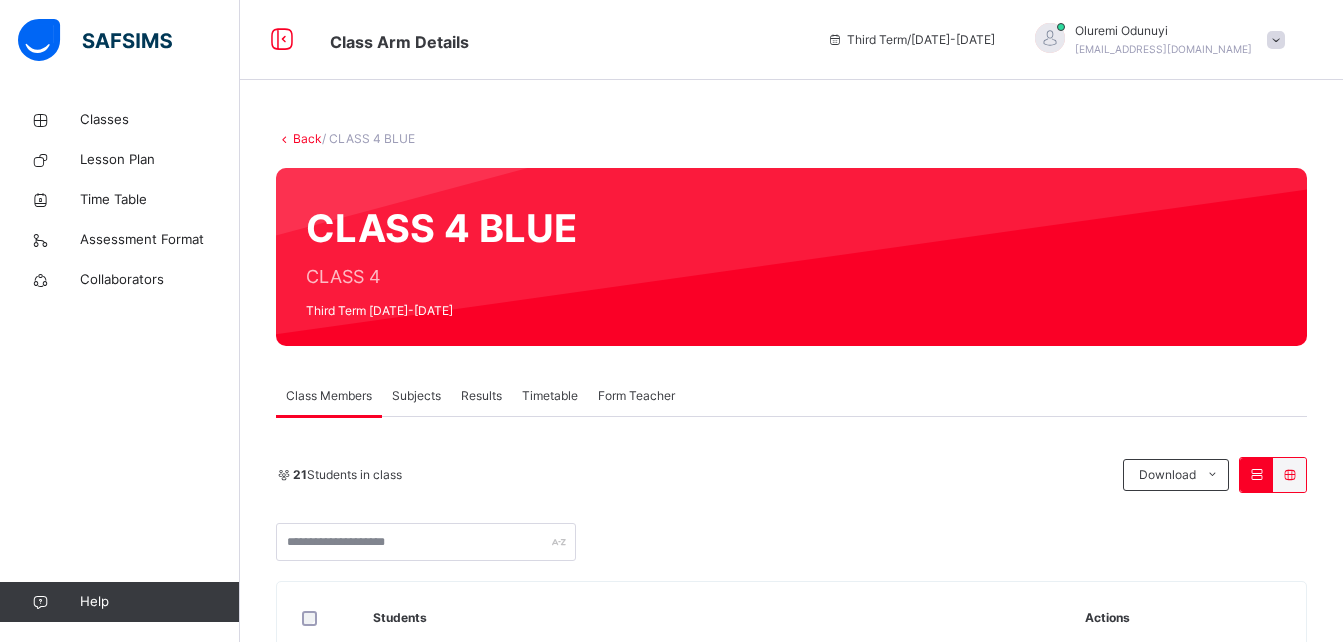 click on "Subjects" at bounding box center [416, 396] 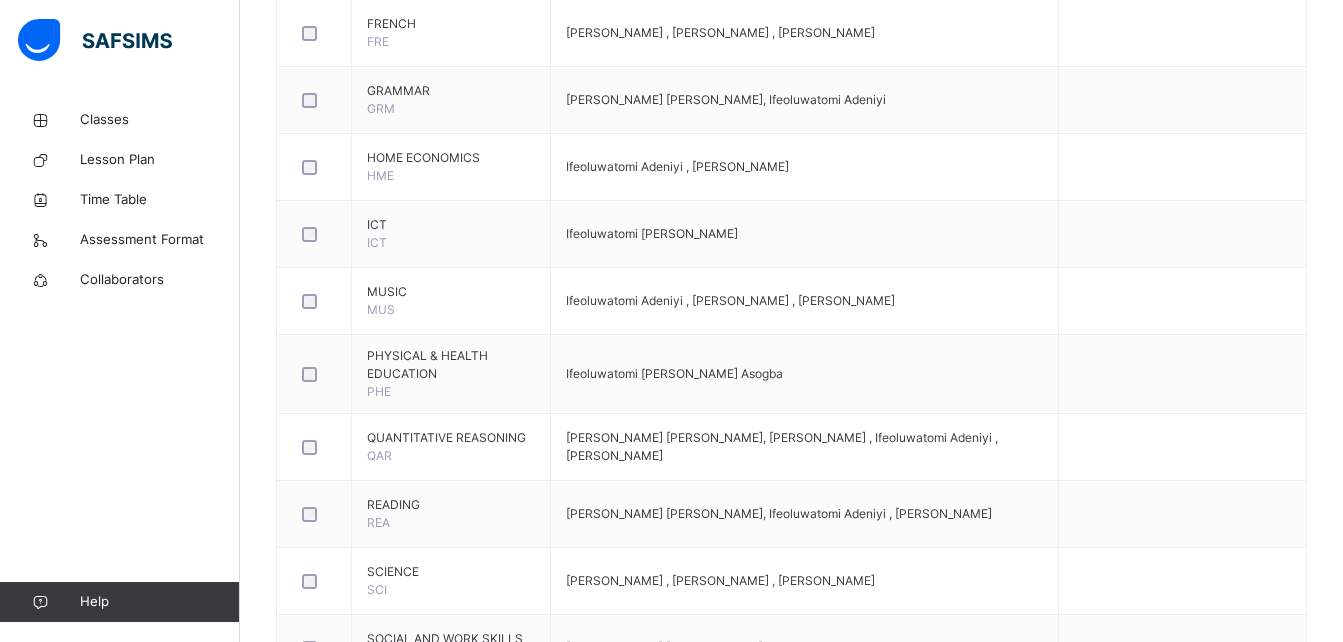 scroll, scrollTop: 1294, scrollLeft: 0, axis: vertical 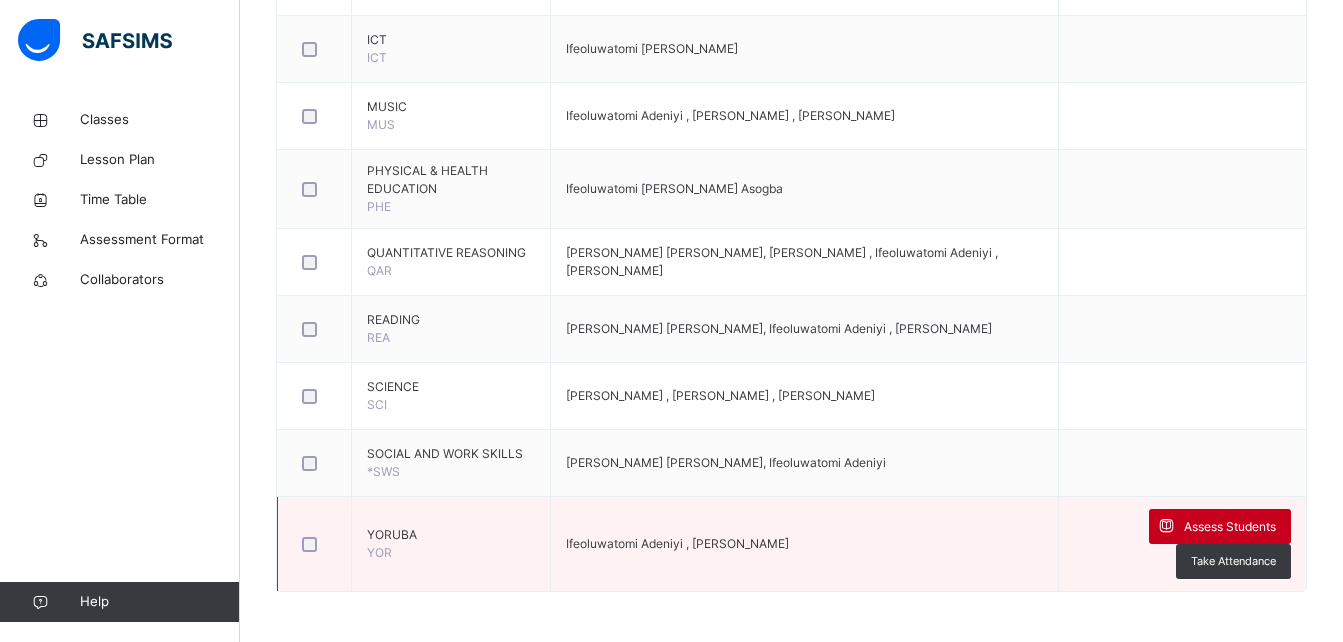 click on "Assess Students" at bounding box center (1230, 527) 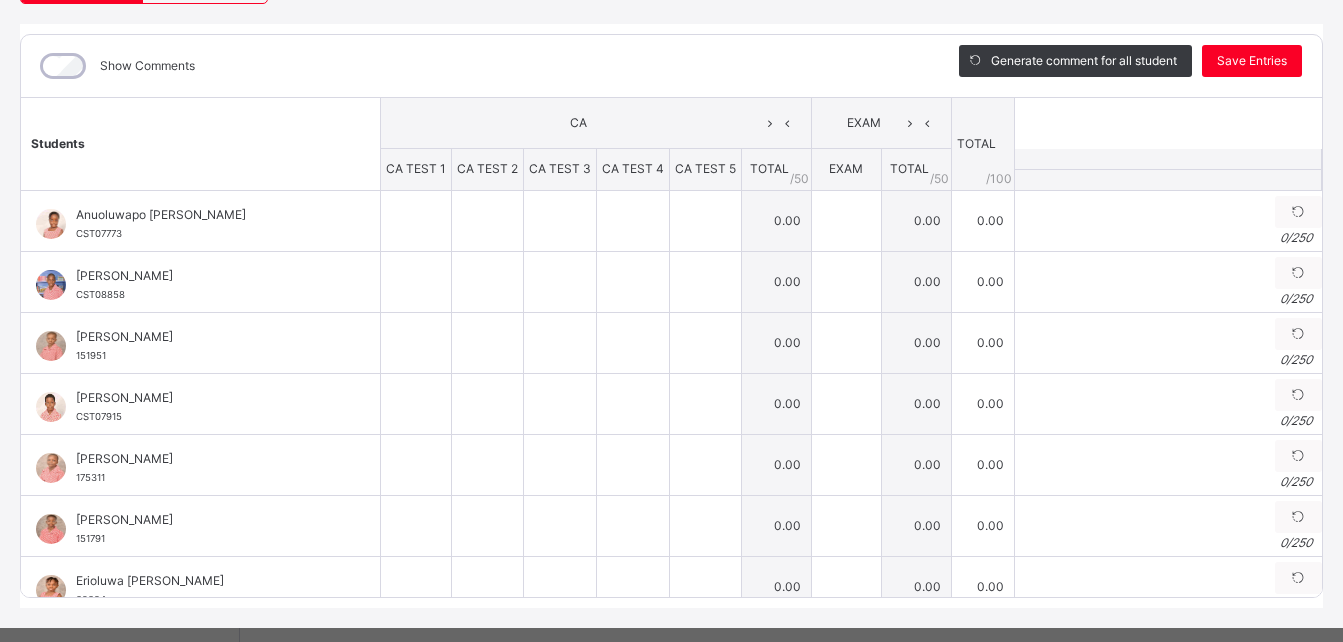 scroll, scrollTop: 239, scrollLeft: 0, axis: vertical 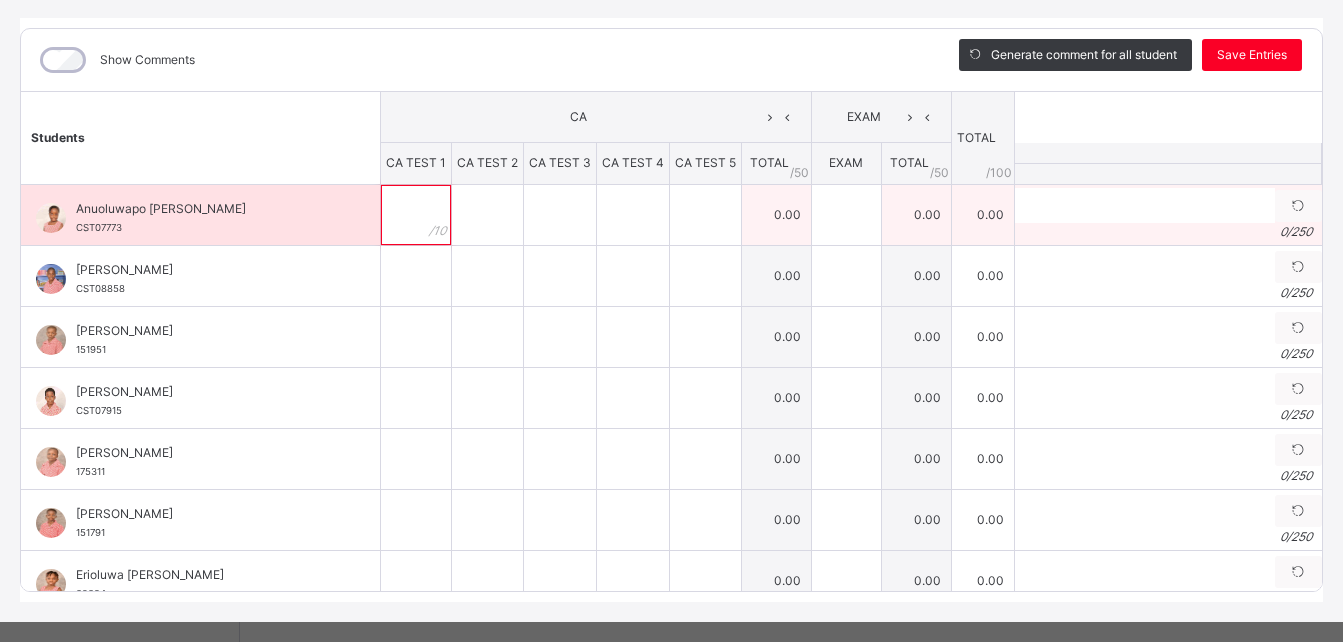 click at bounding box center [416, 215] 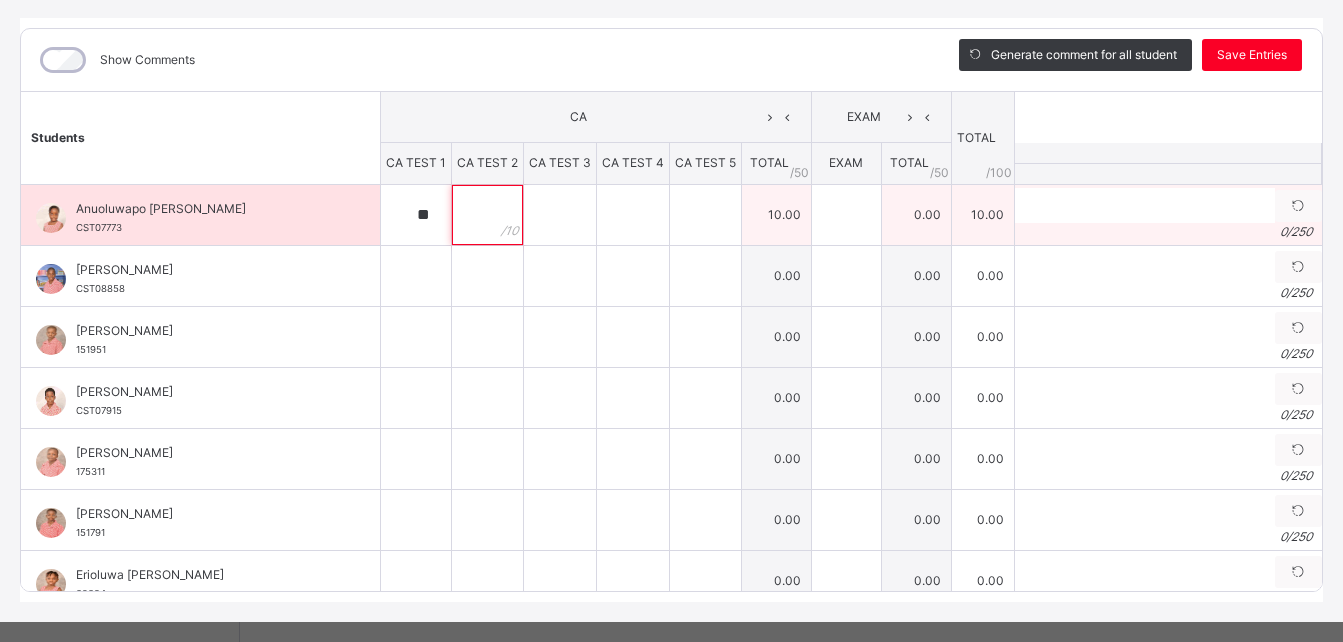 click at bounding box center [487, 215] 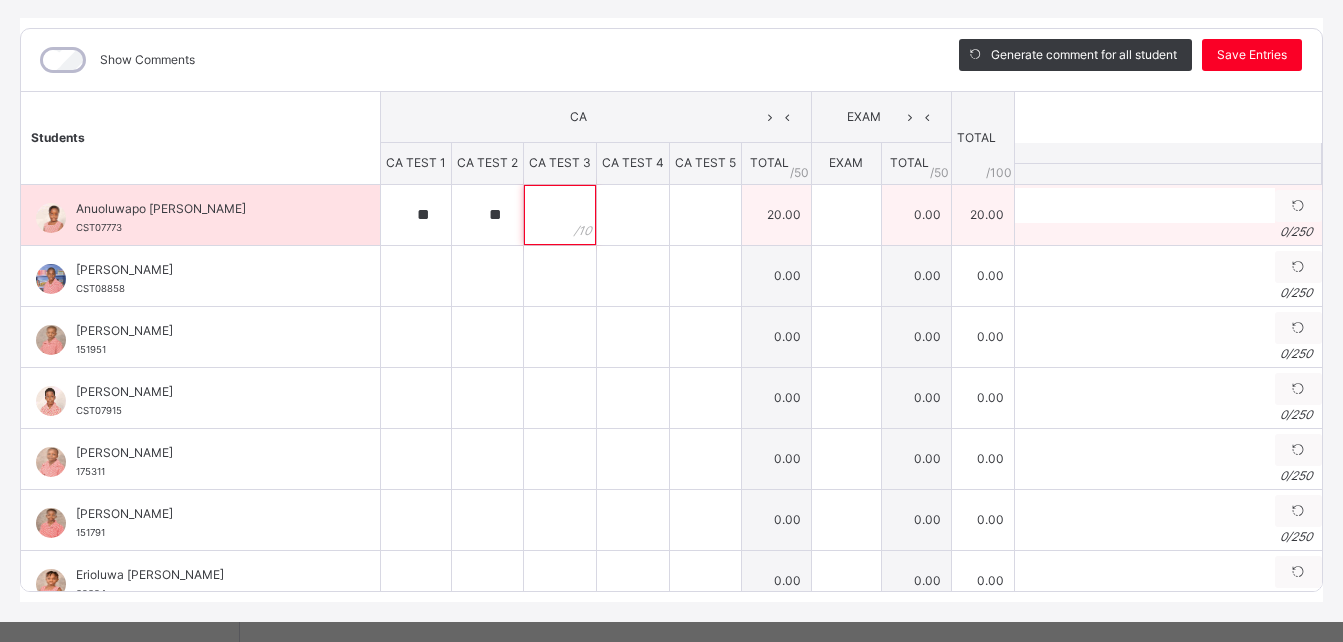 click at bounding box center [560, 215] 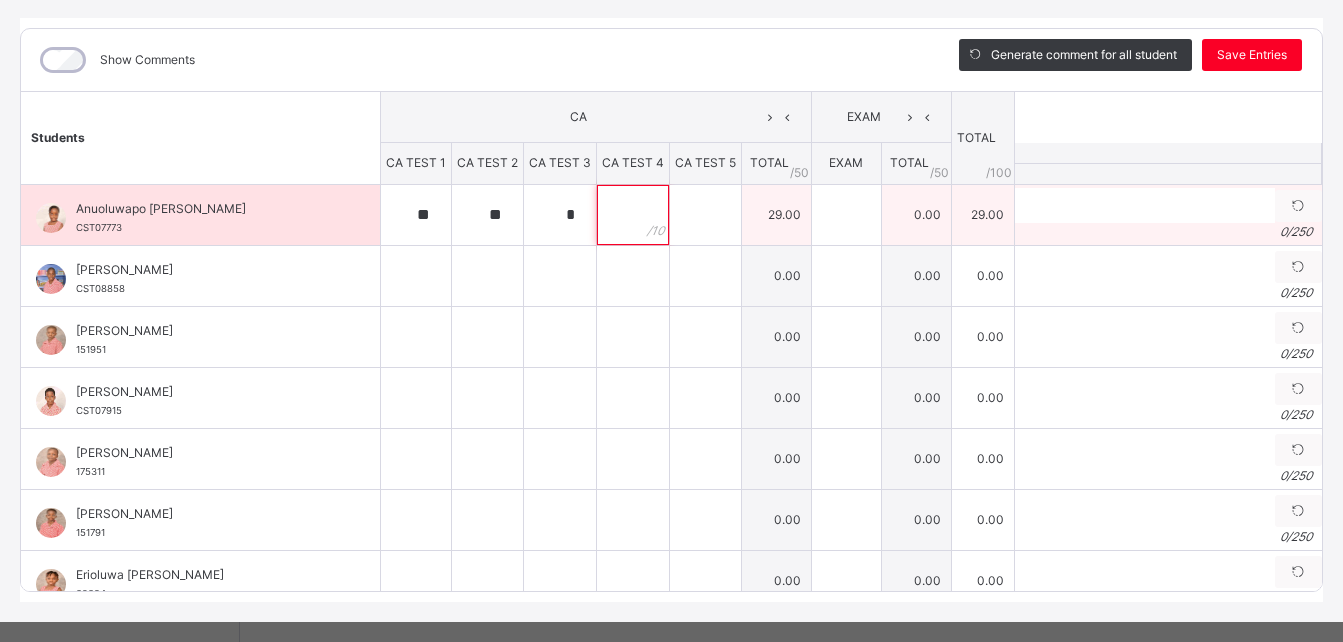click at bounding box center [633, 215] 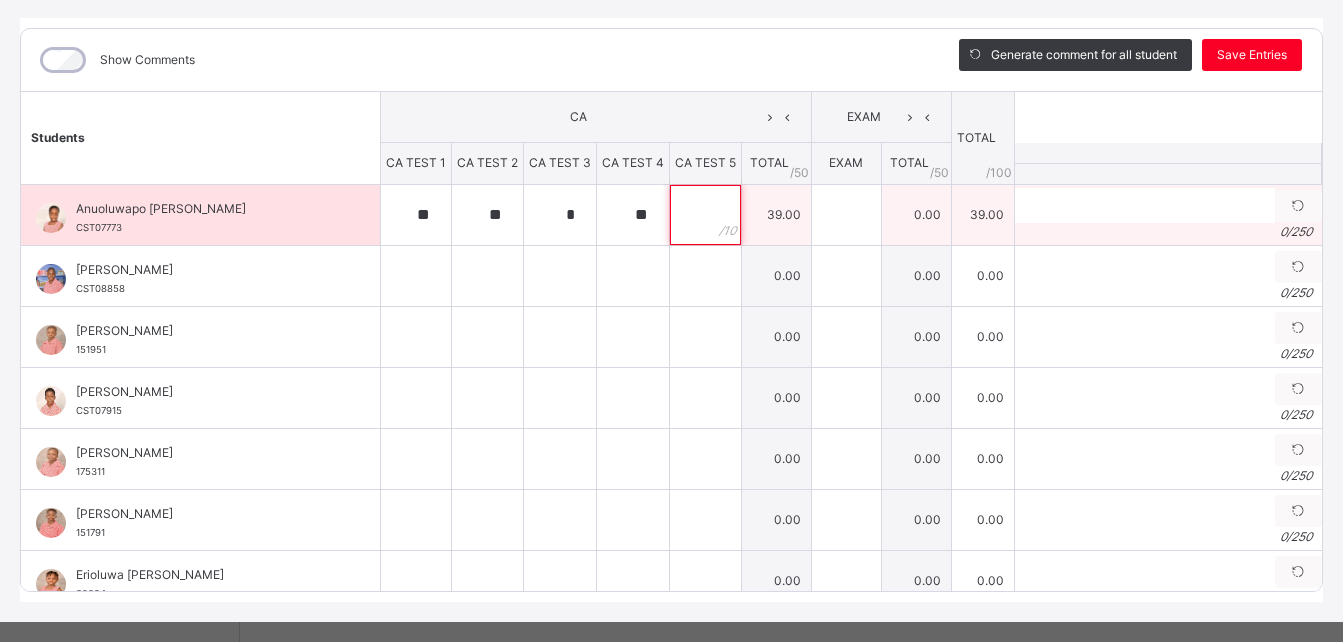 click at bounding box center (705, 215) 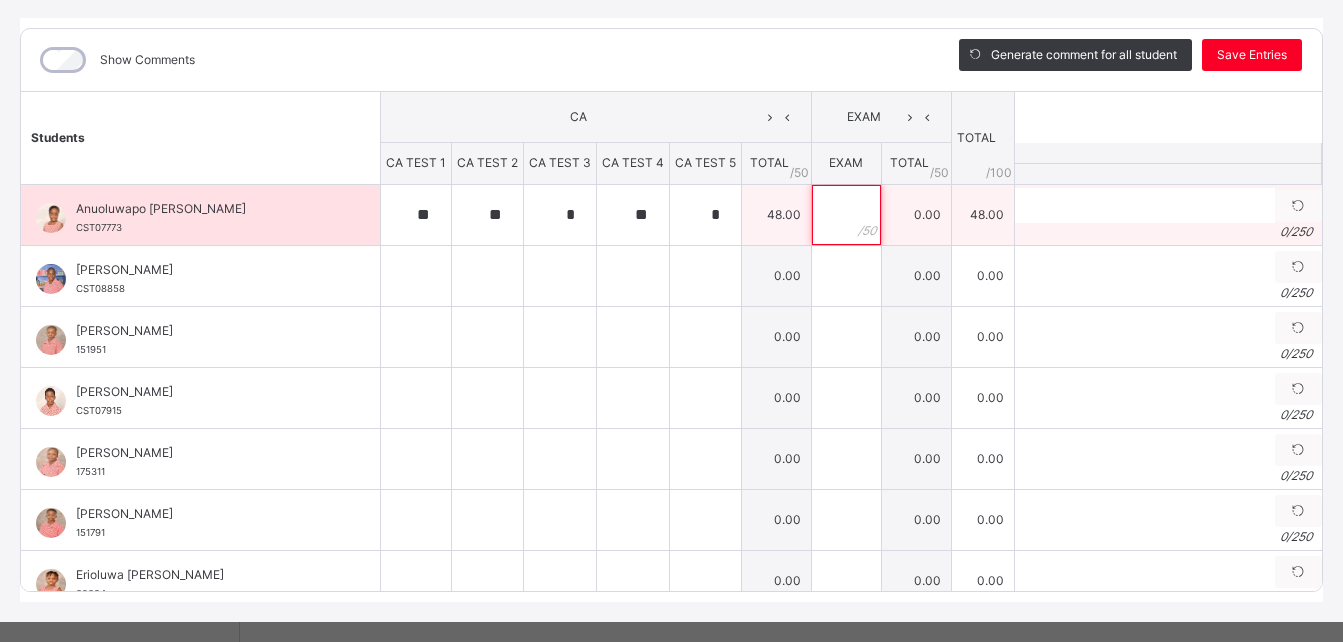 click at bounding box center (846, 215) 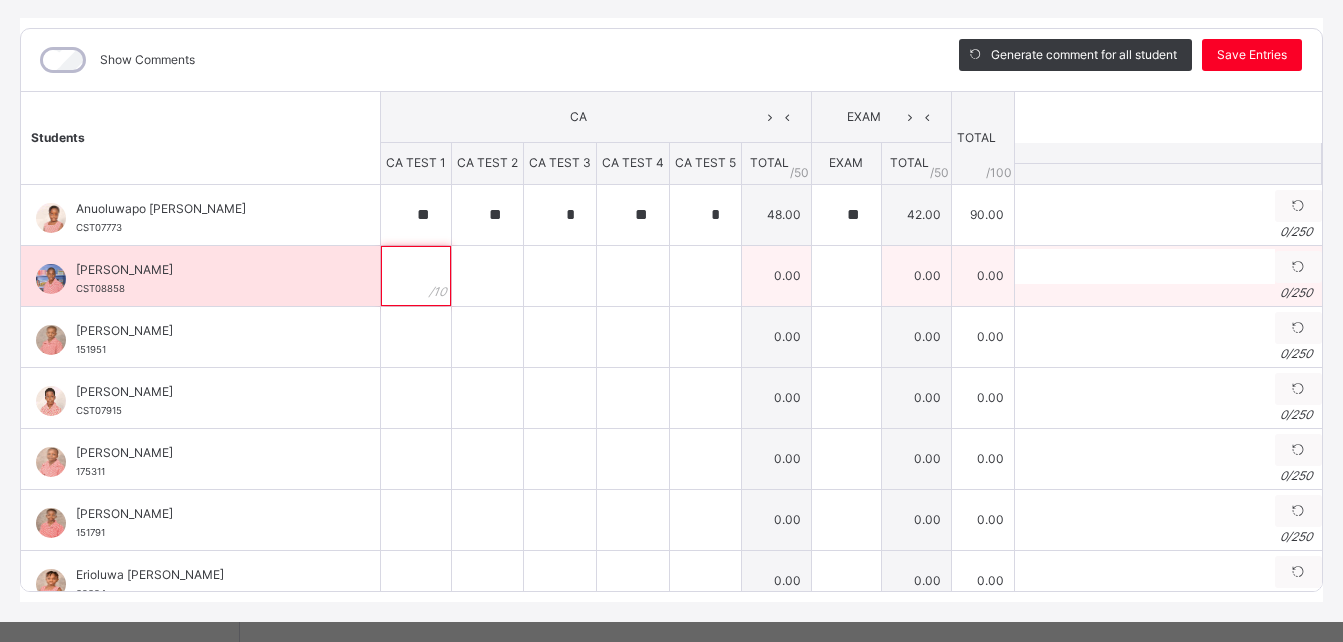 click at bounding box center (416, 276) 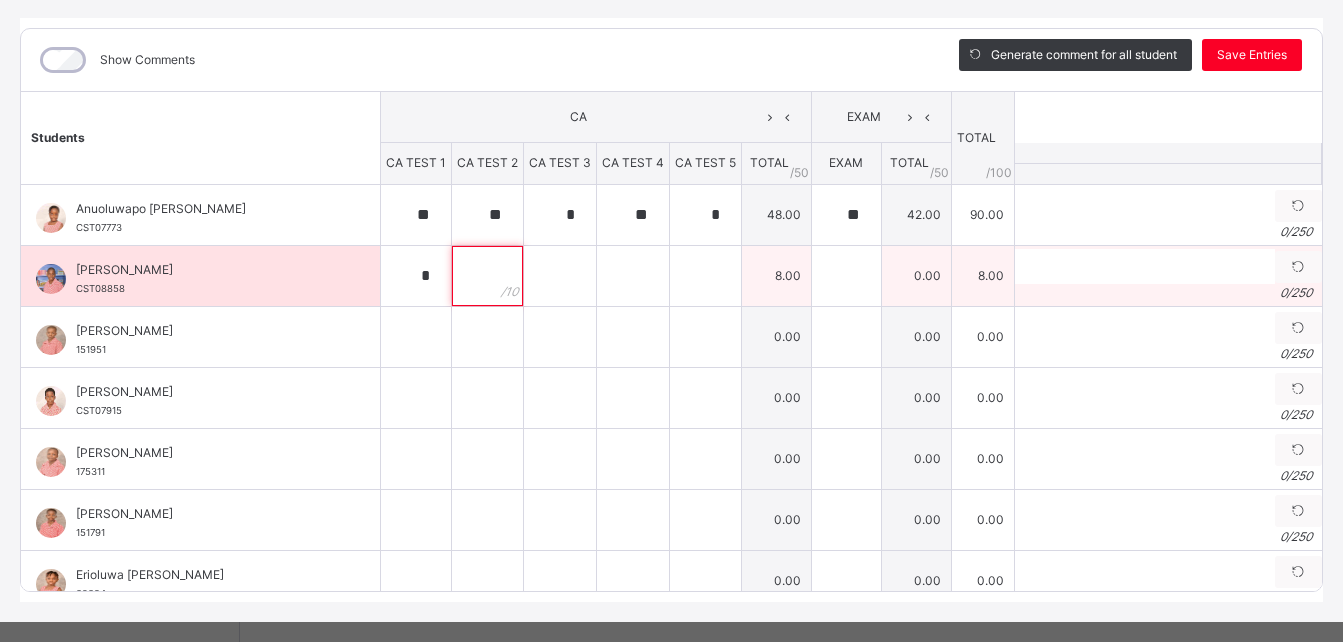 click at bounding box center [487, 276] 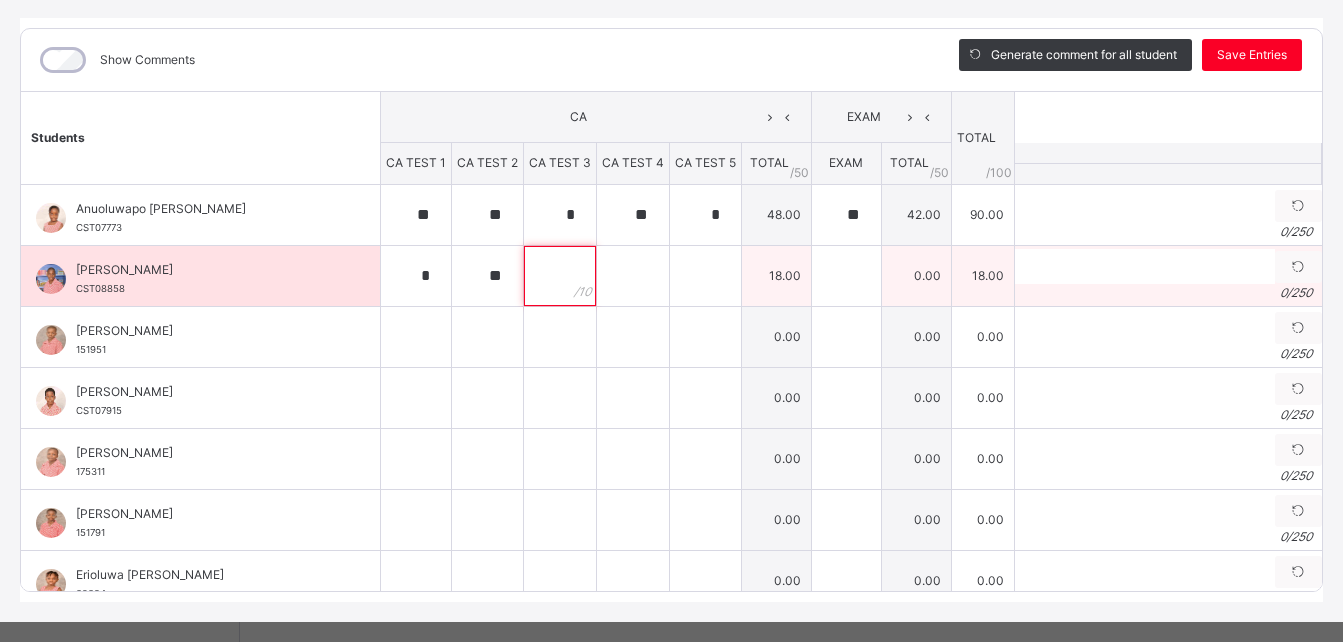 click at bounding box center [560, 276] 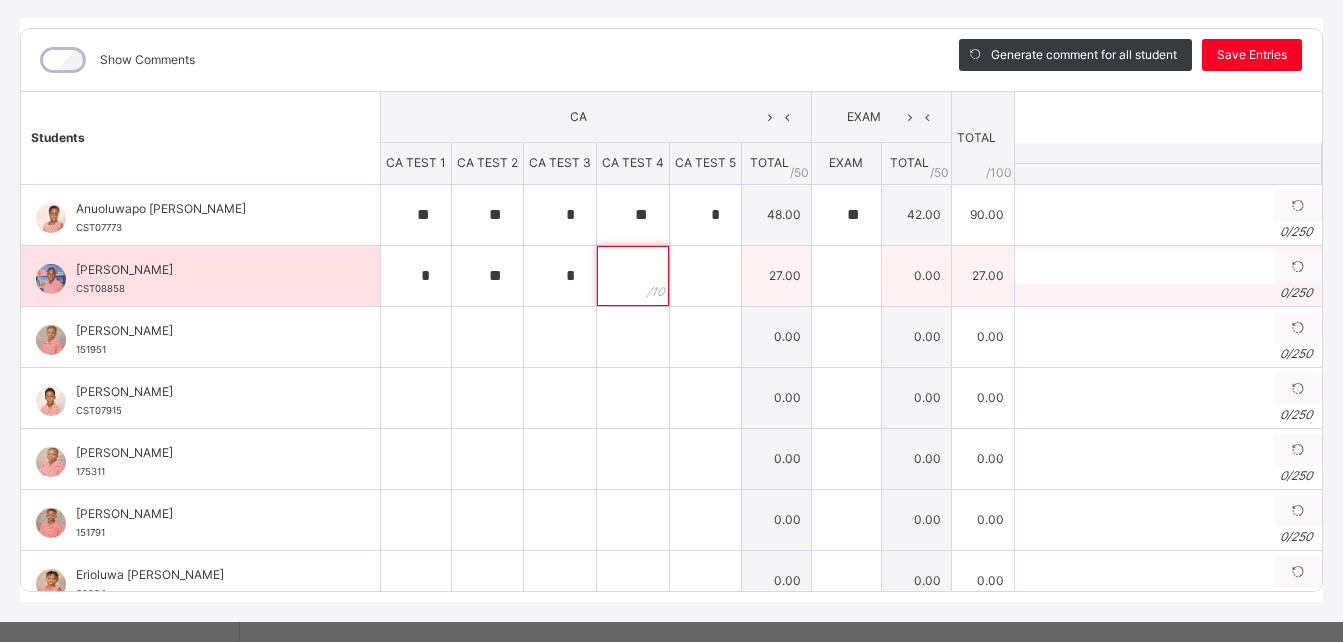 click at bounding box center (633, 276) 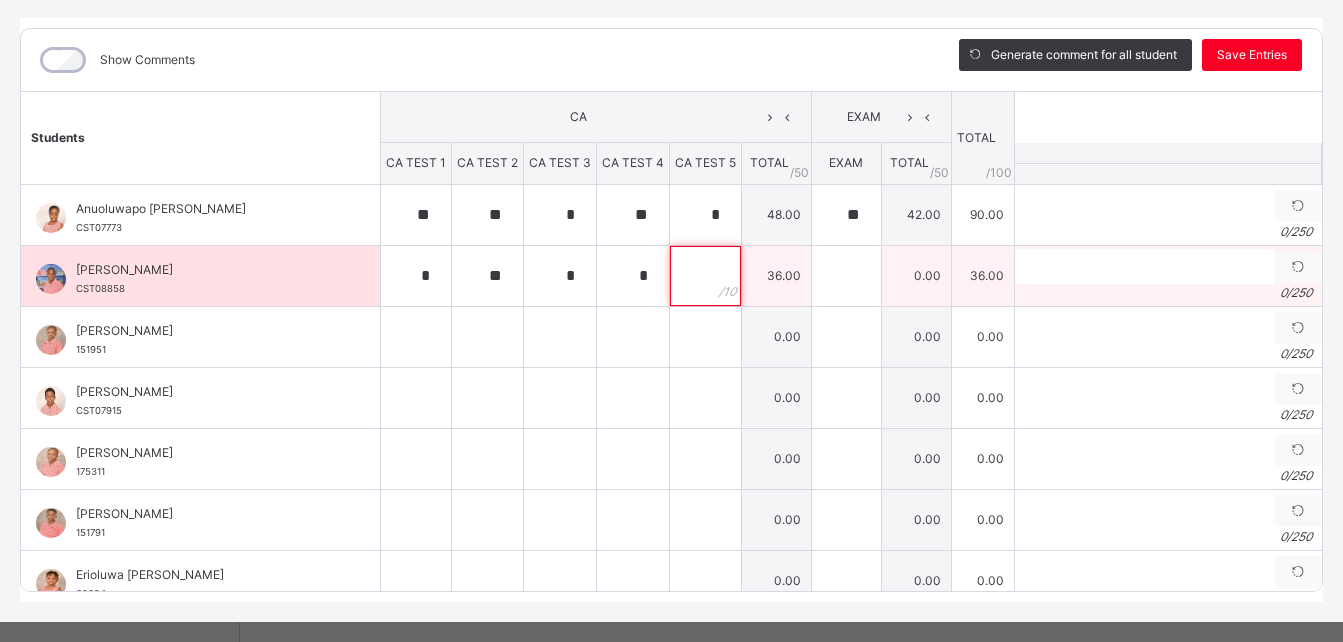click at bounding box center (705, 276) 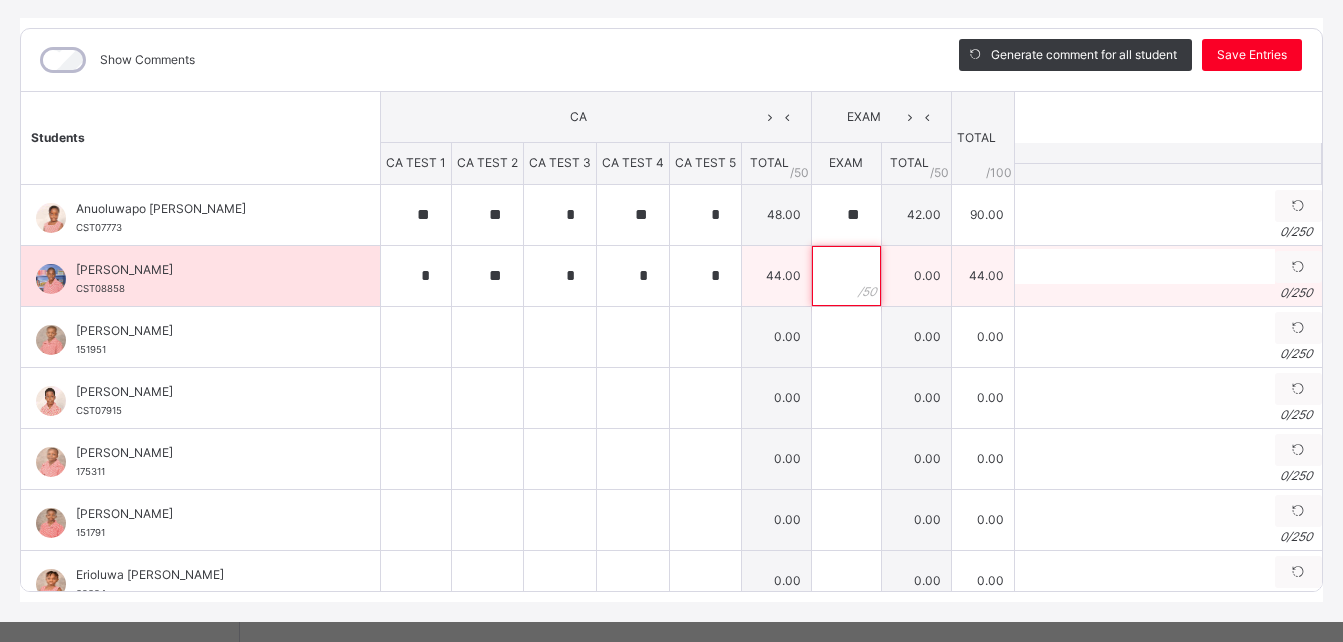 click at bounding box center [846, 276] 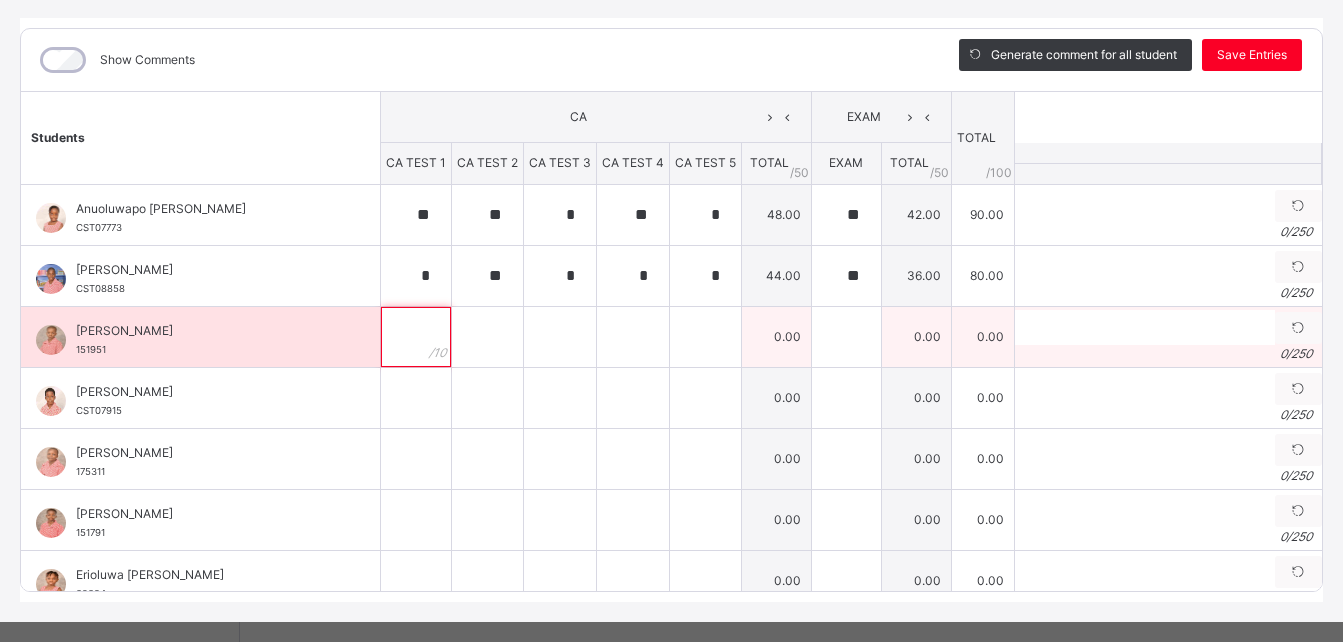 click at bounding box center [416, 337] 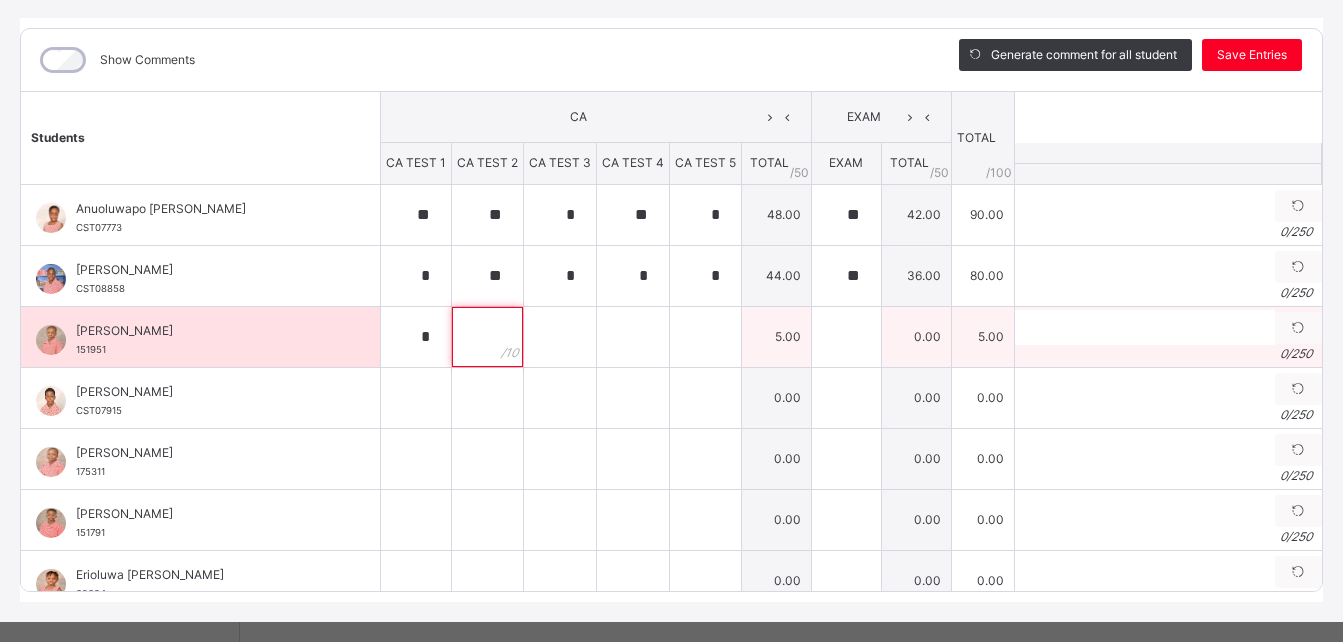 click at bounding box center [487, 337] 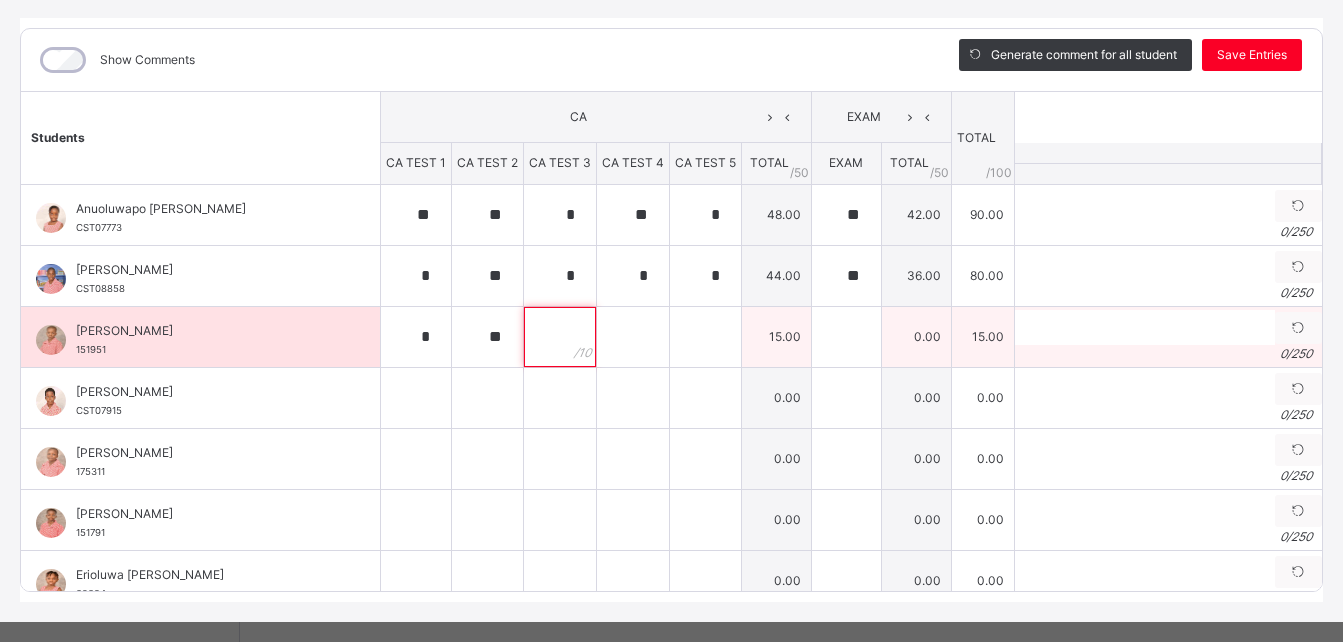 click at bounding box center (560, 337) 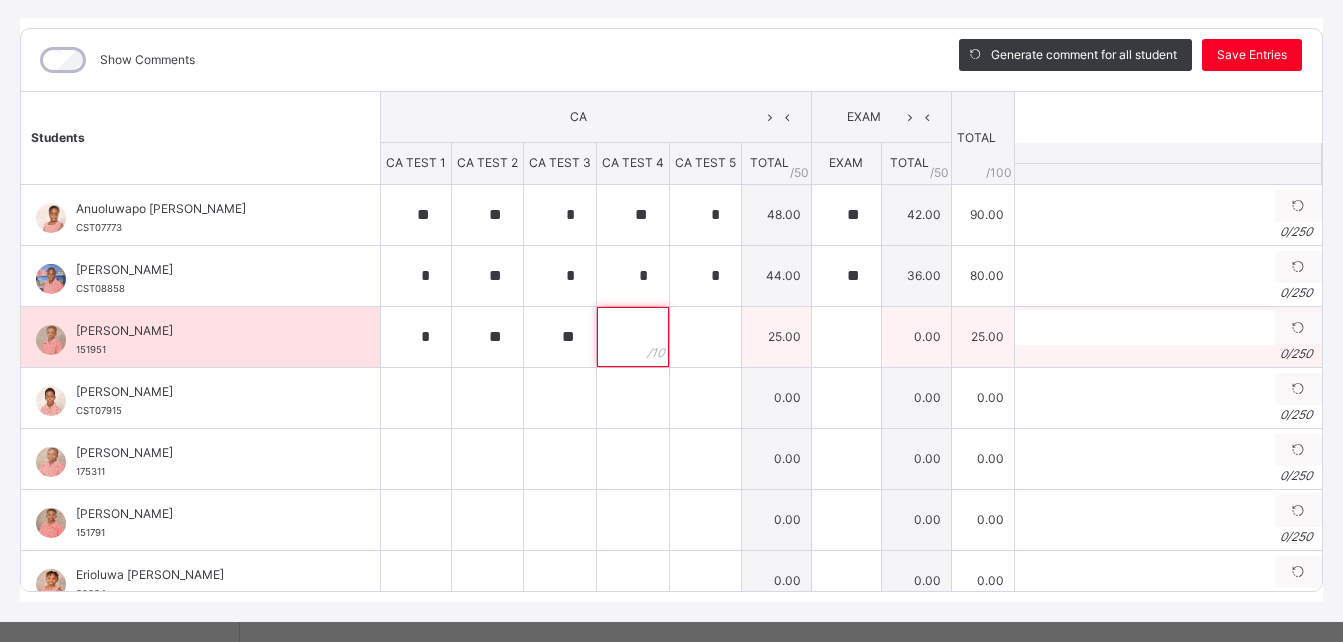 click at bounding box center (633, 337) 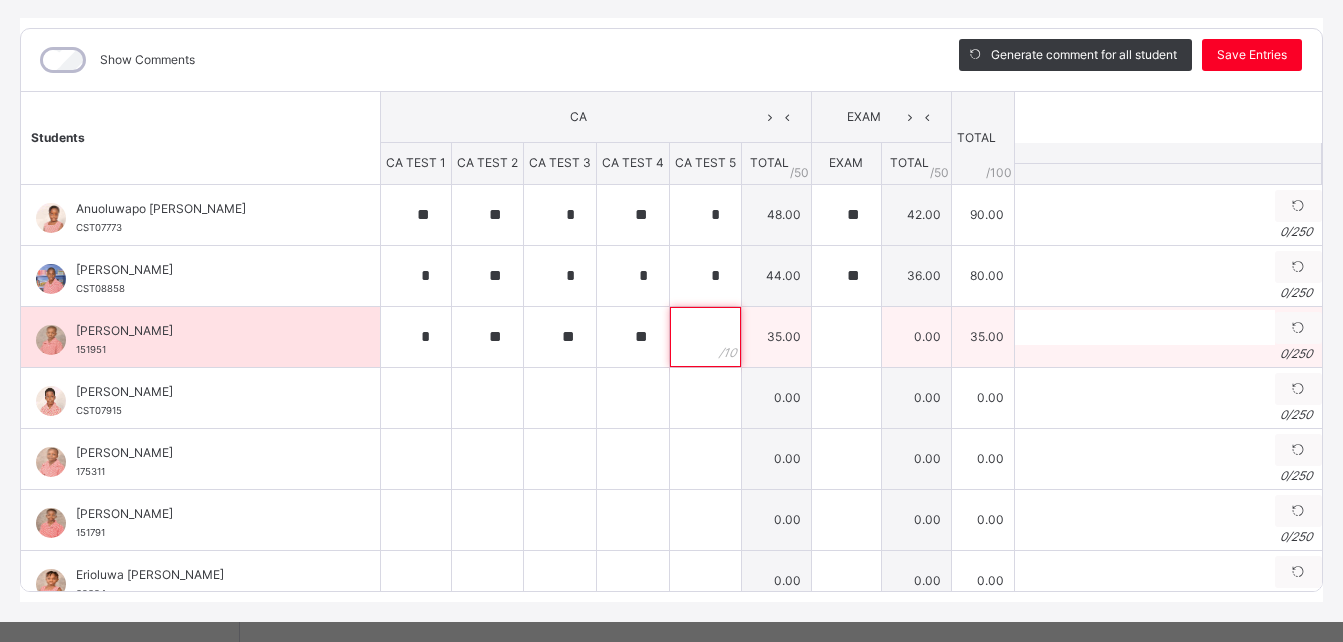 click at bounding box center (705, 337) 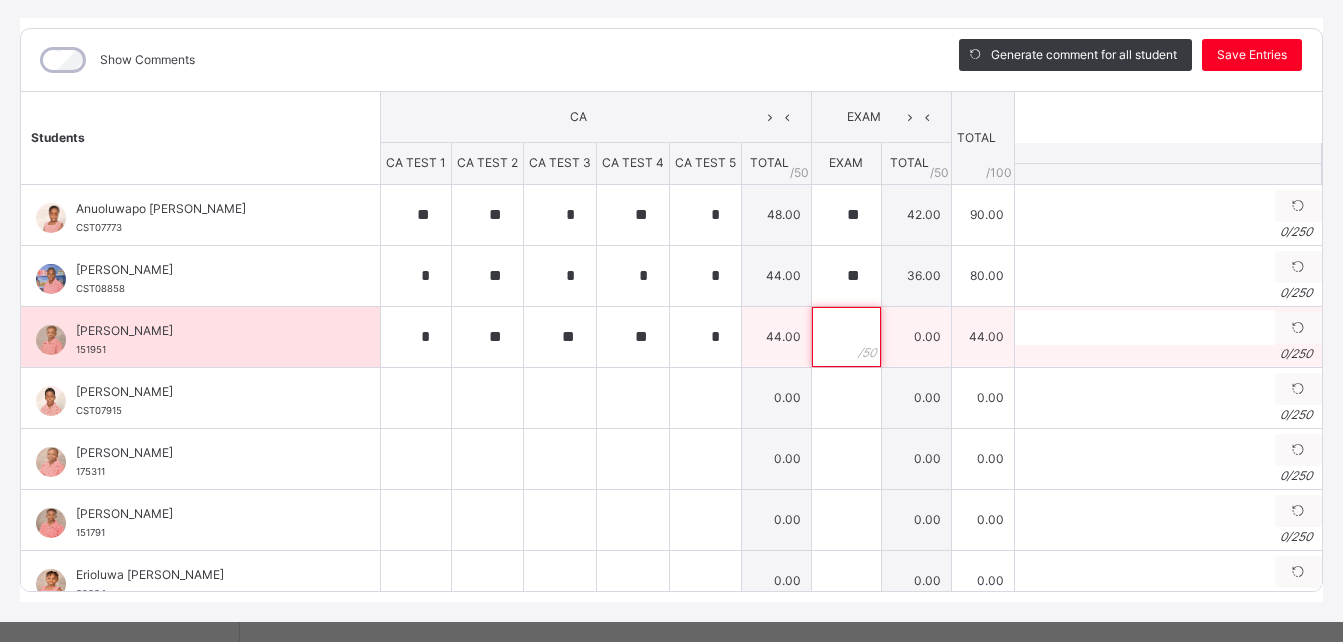 click at bounding box center (846, 337) 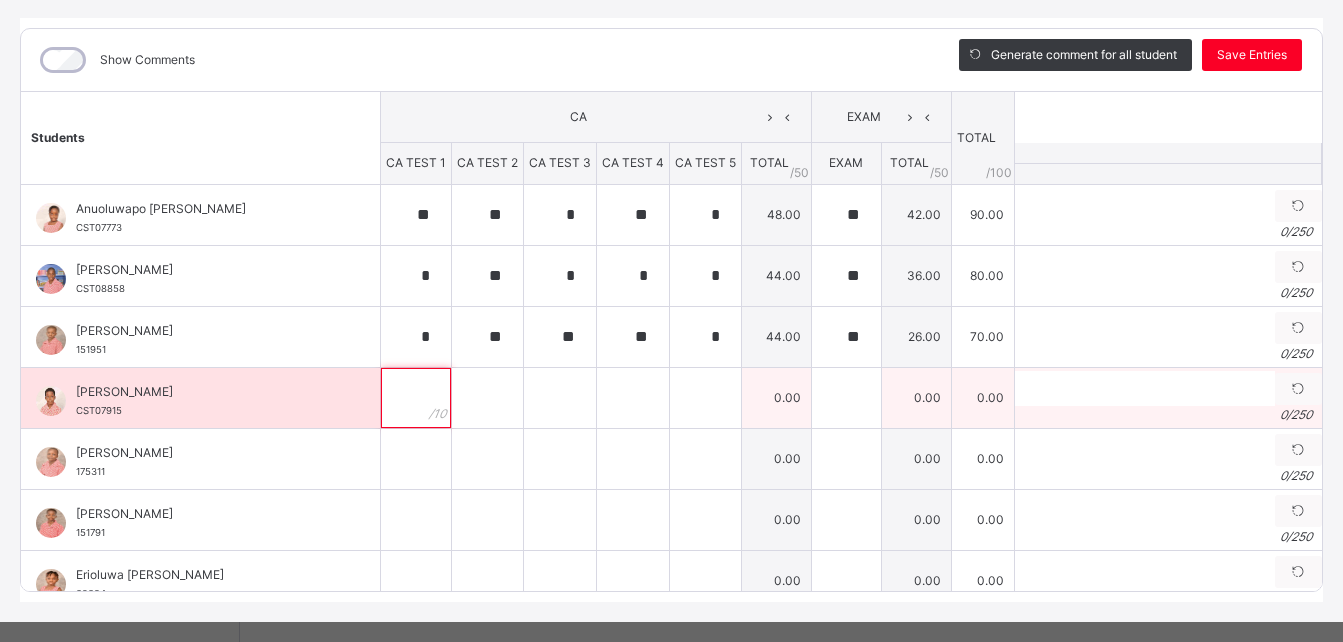 click at bounding box center (416, 398) 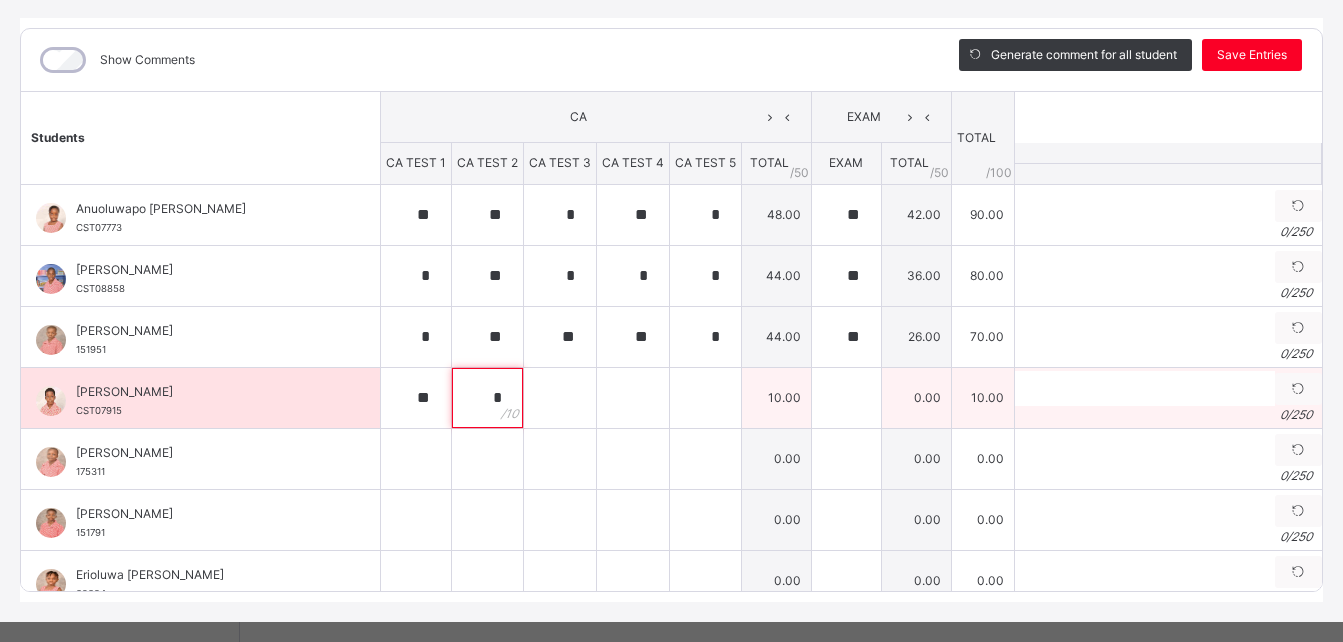 click on "*" at bounding box center [487, 398] 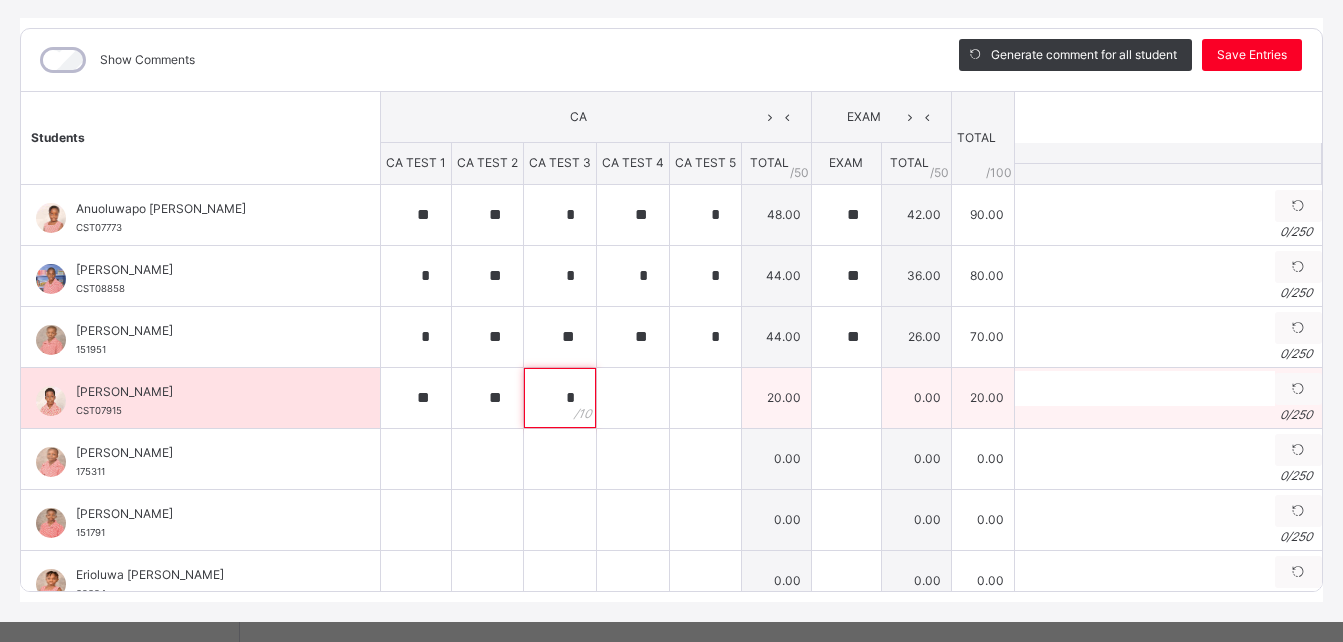 click on "*" at bounding box center [560, 398] 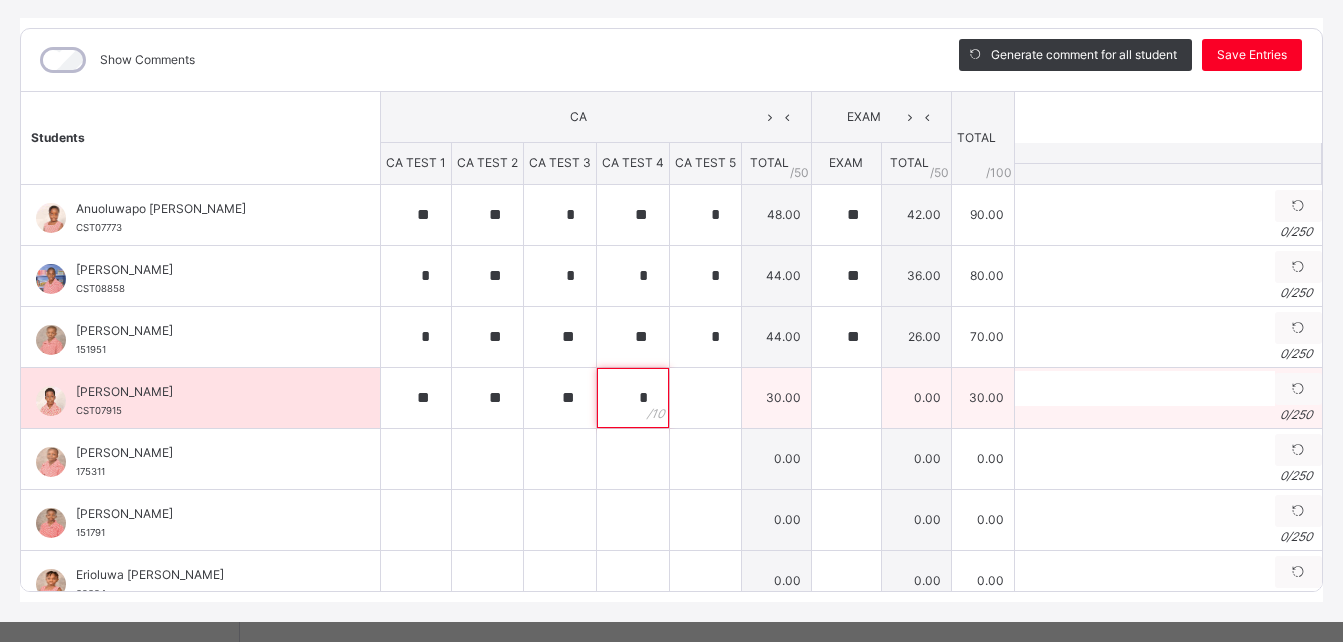 click on "*" at bounding box center (633, 398) 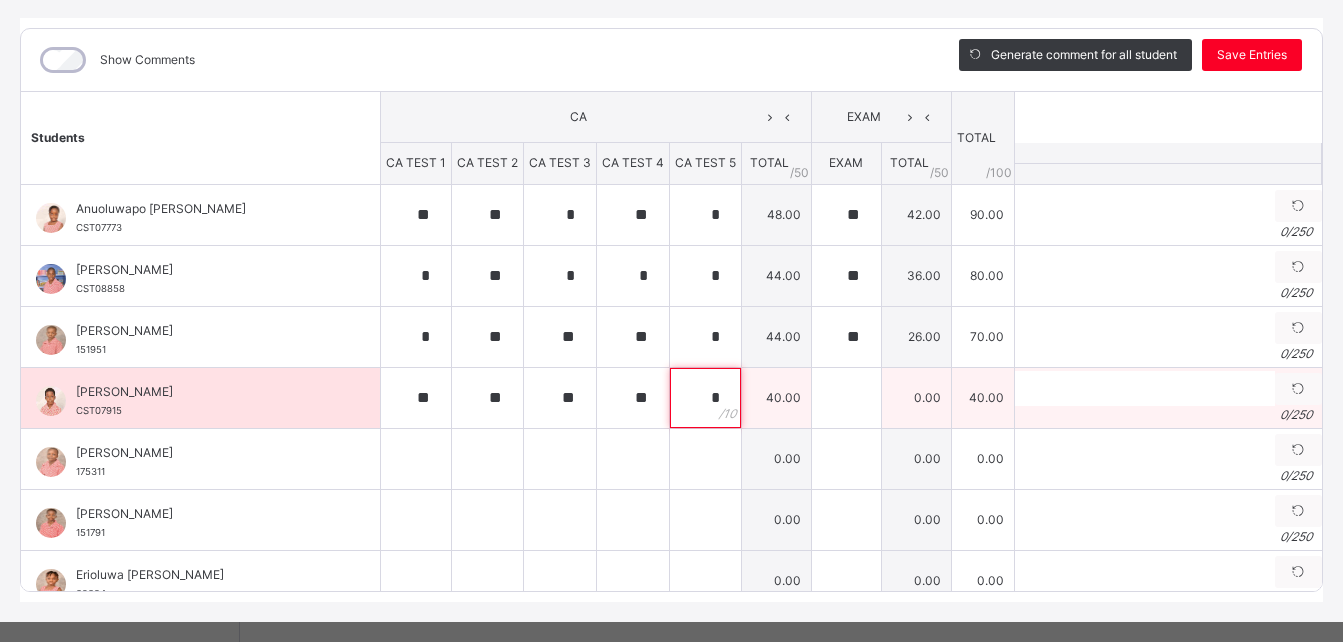 click on "*" at bounding box center [705, 398] 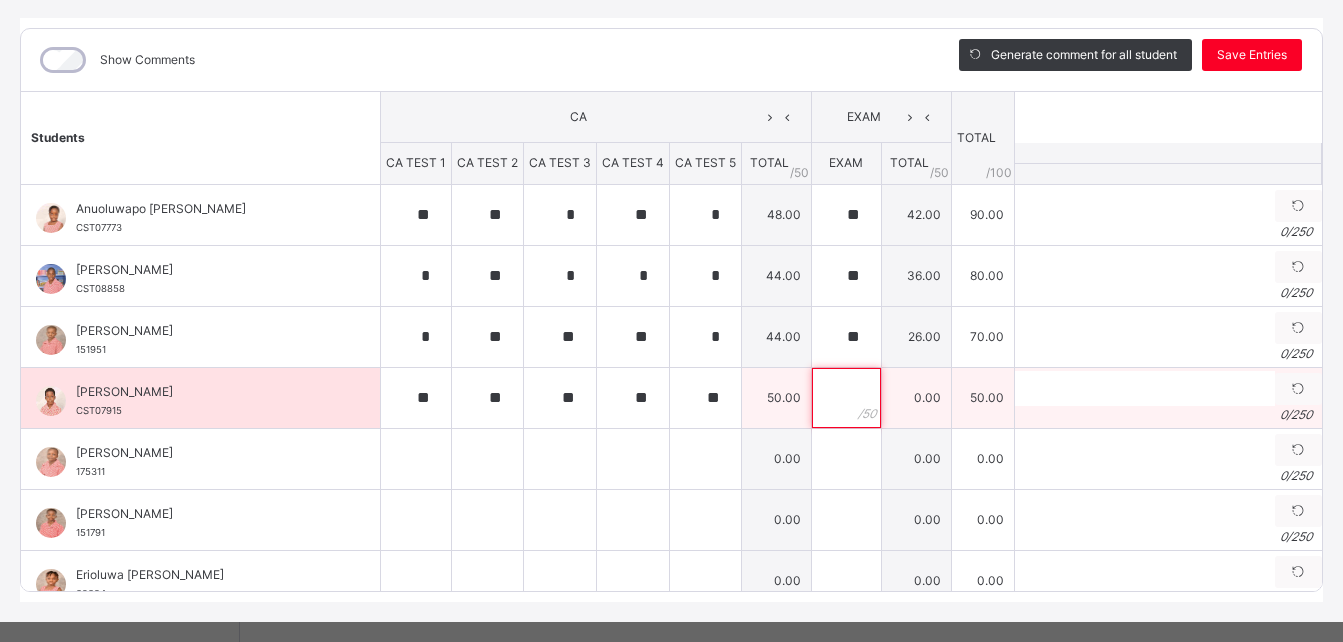 click at bounding box center [846, 398] 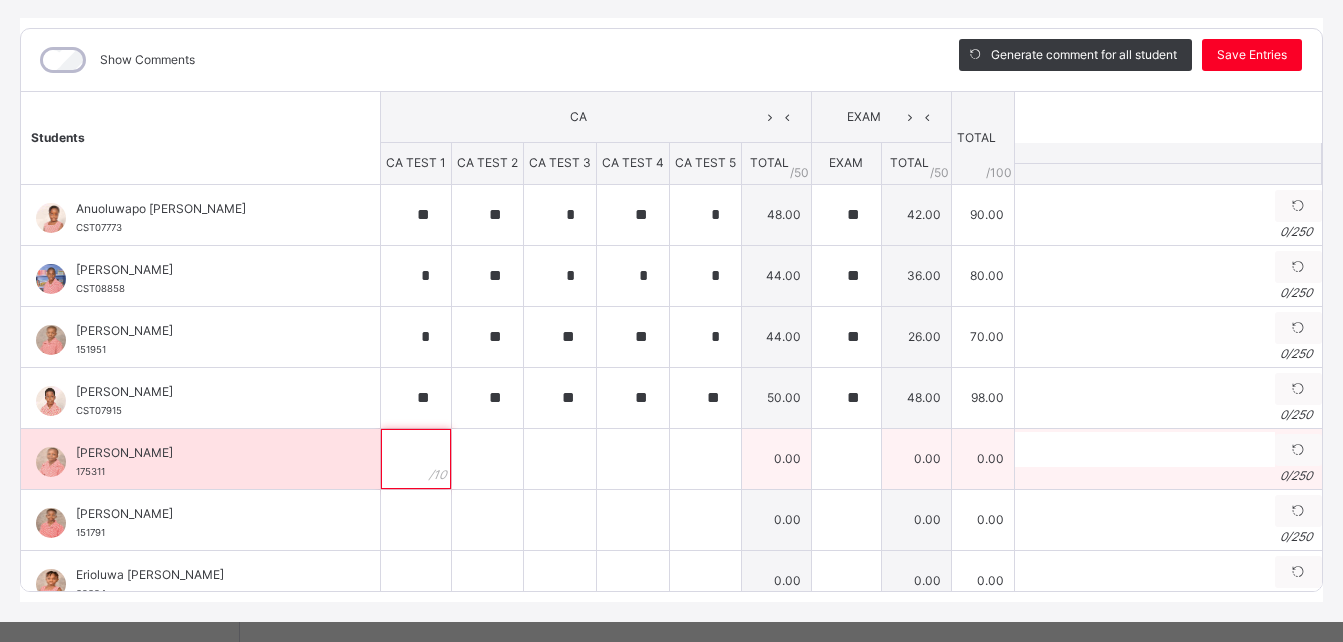 click at bounding box center [416, 459] 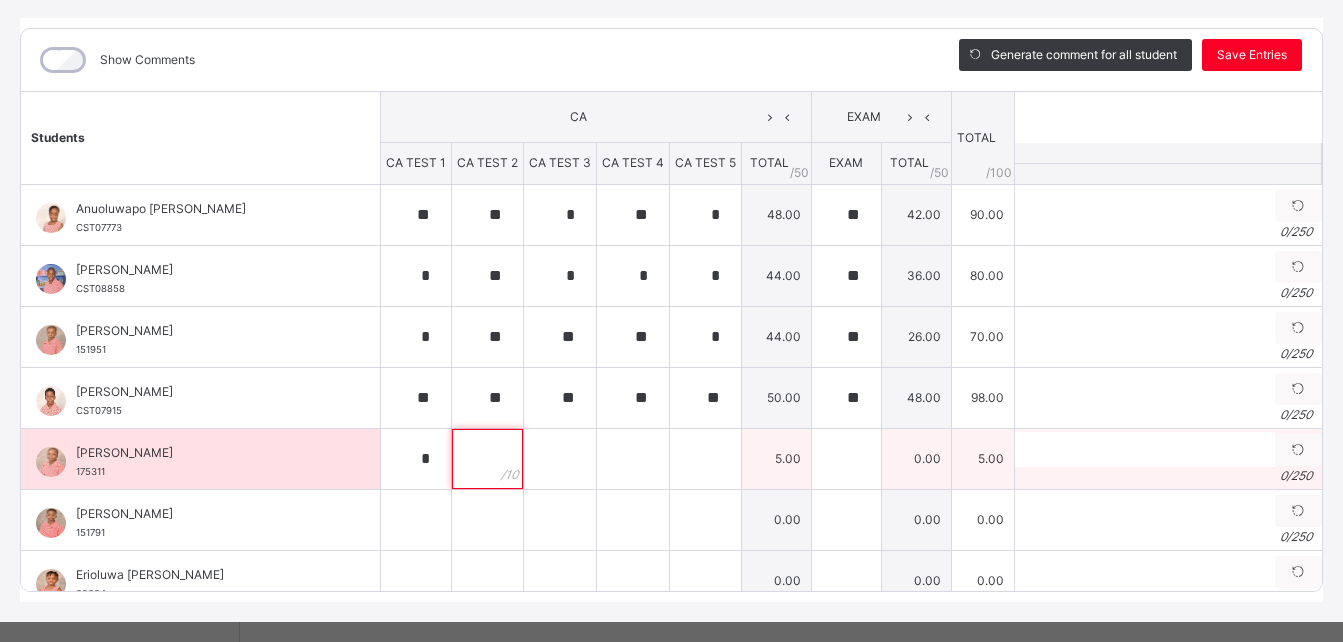 click at bounding box center (487, 459) 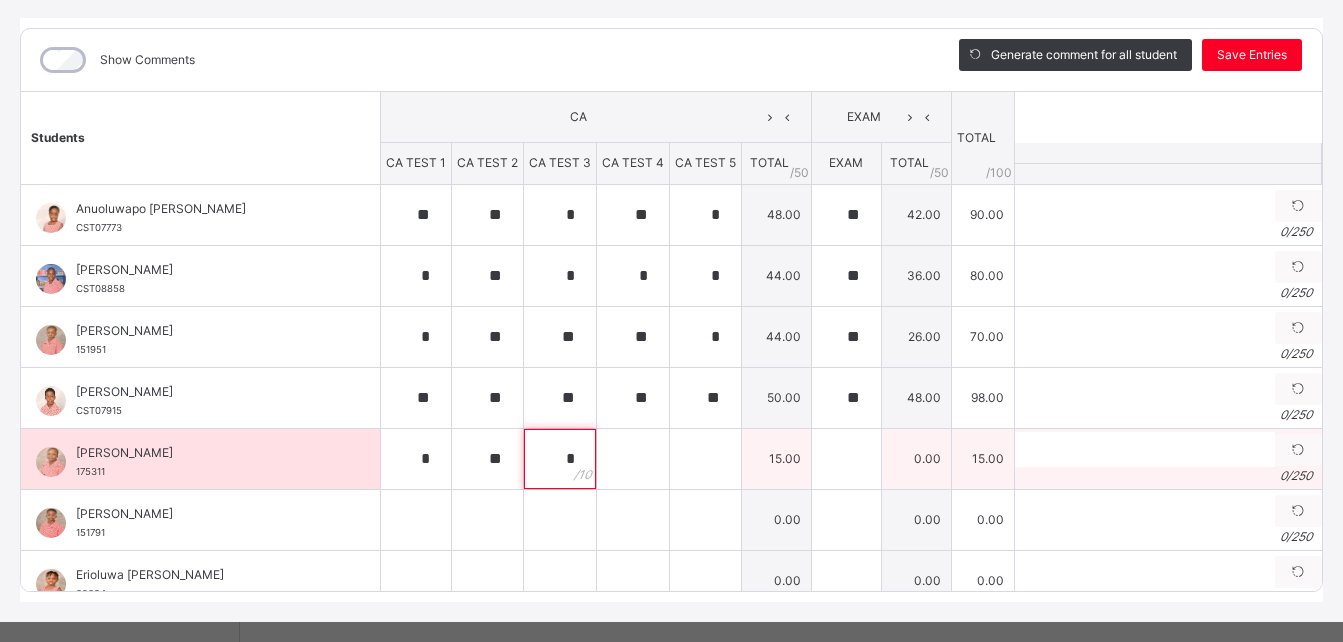 click on "*" at bounding box center (560, 459) 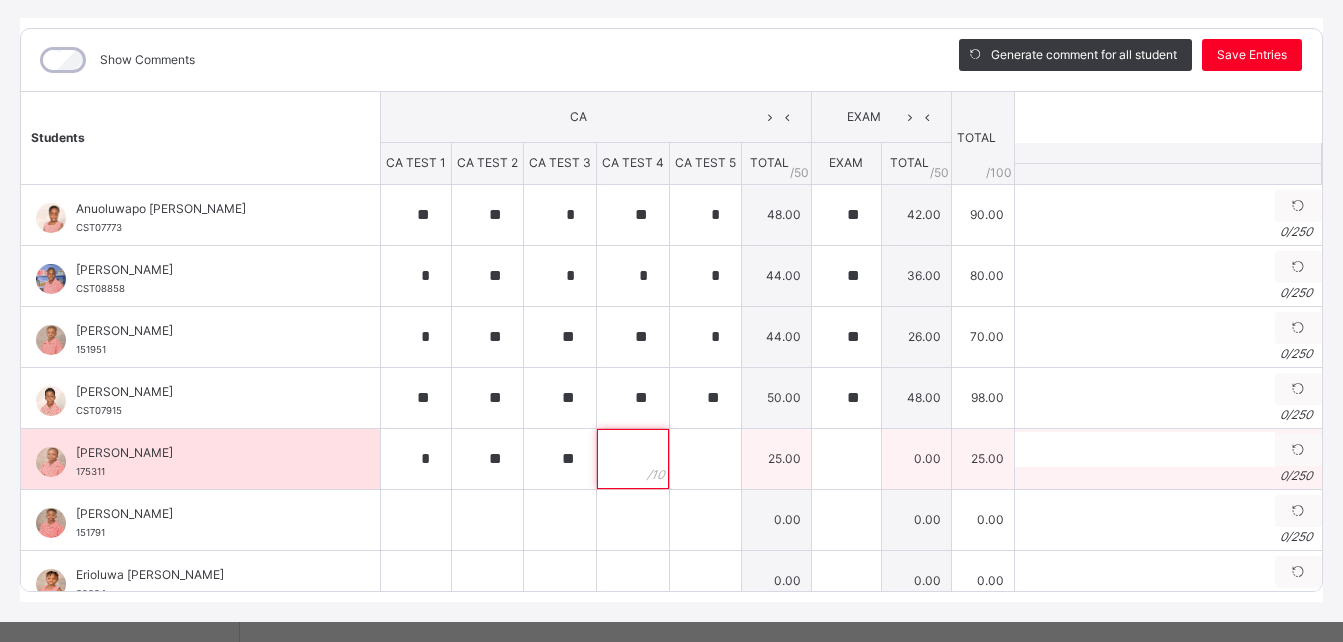 click at bounding box center [633, 459] 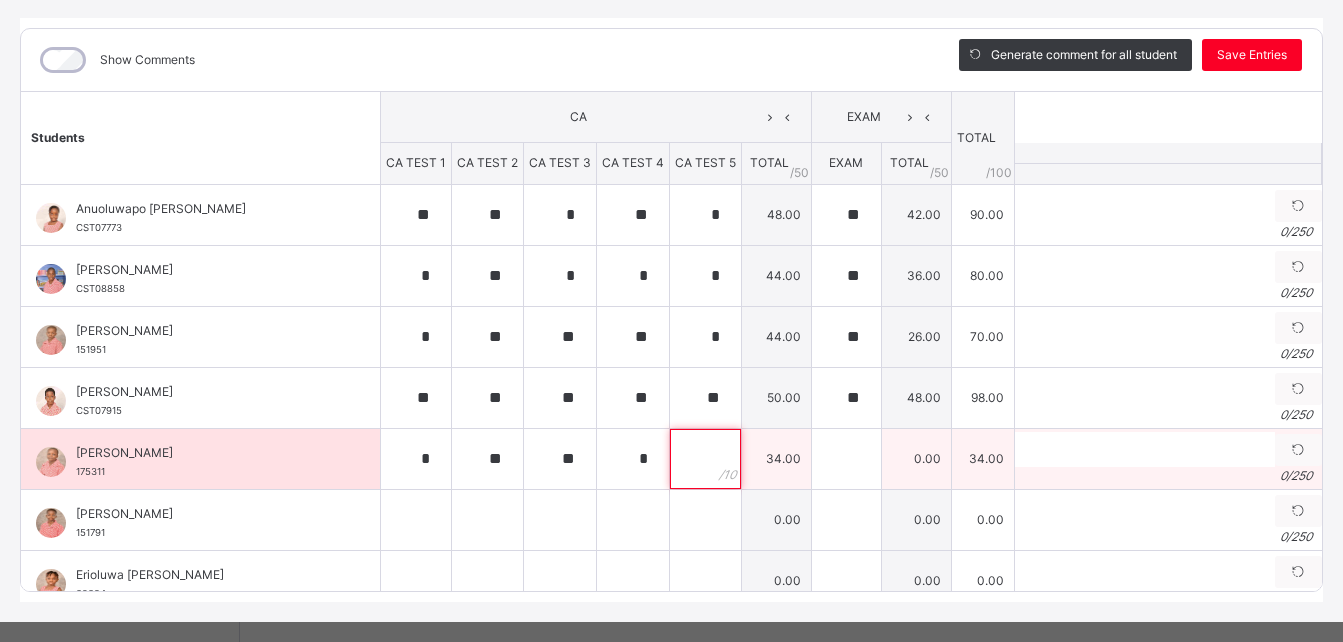 click at bounding box center [705, 459] 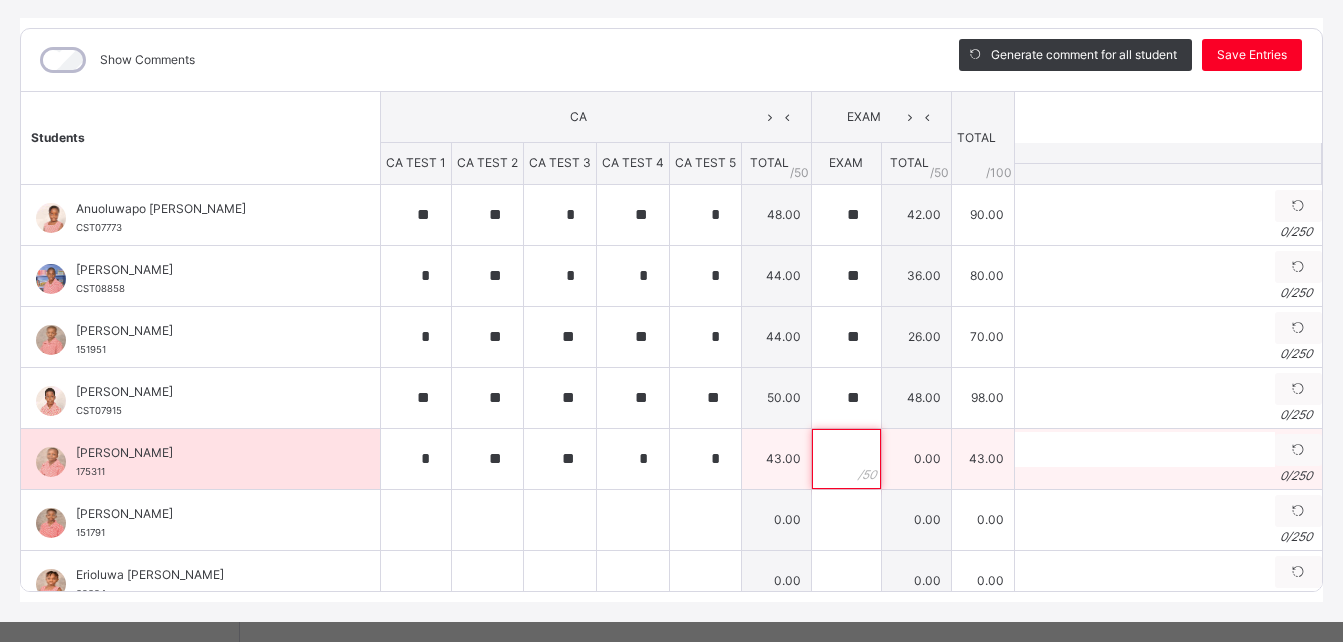 click at bounding box center (846, 459) 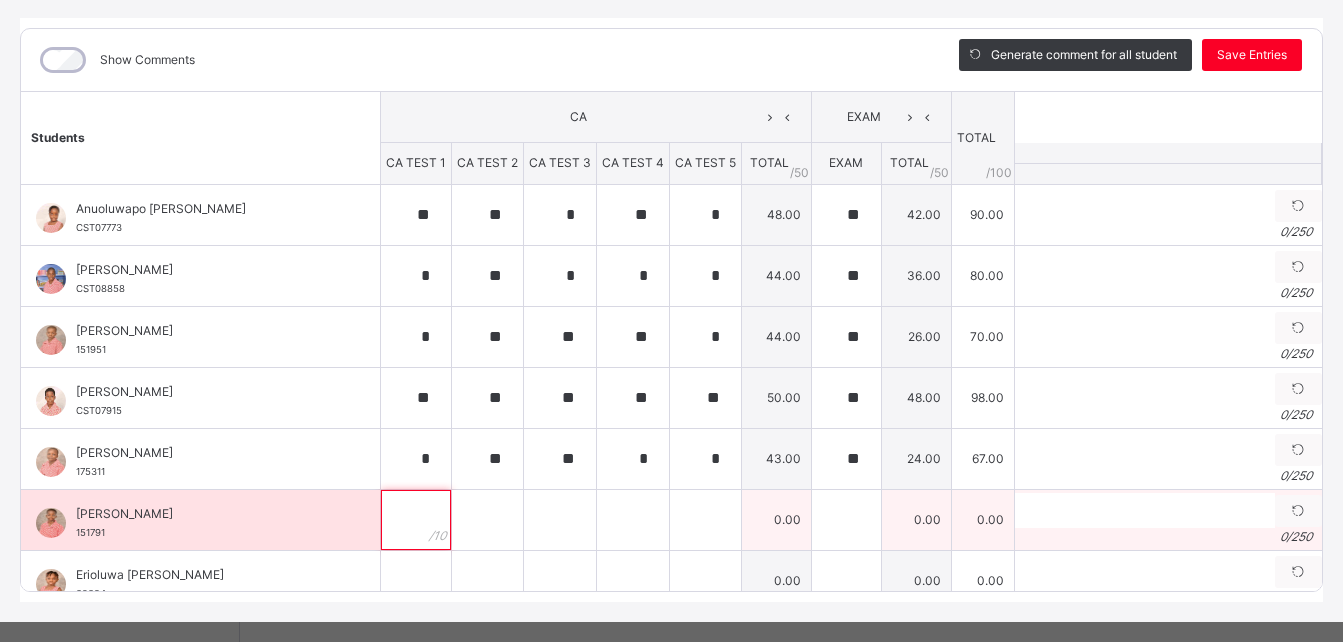 click at bounding box center (416, 520) 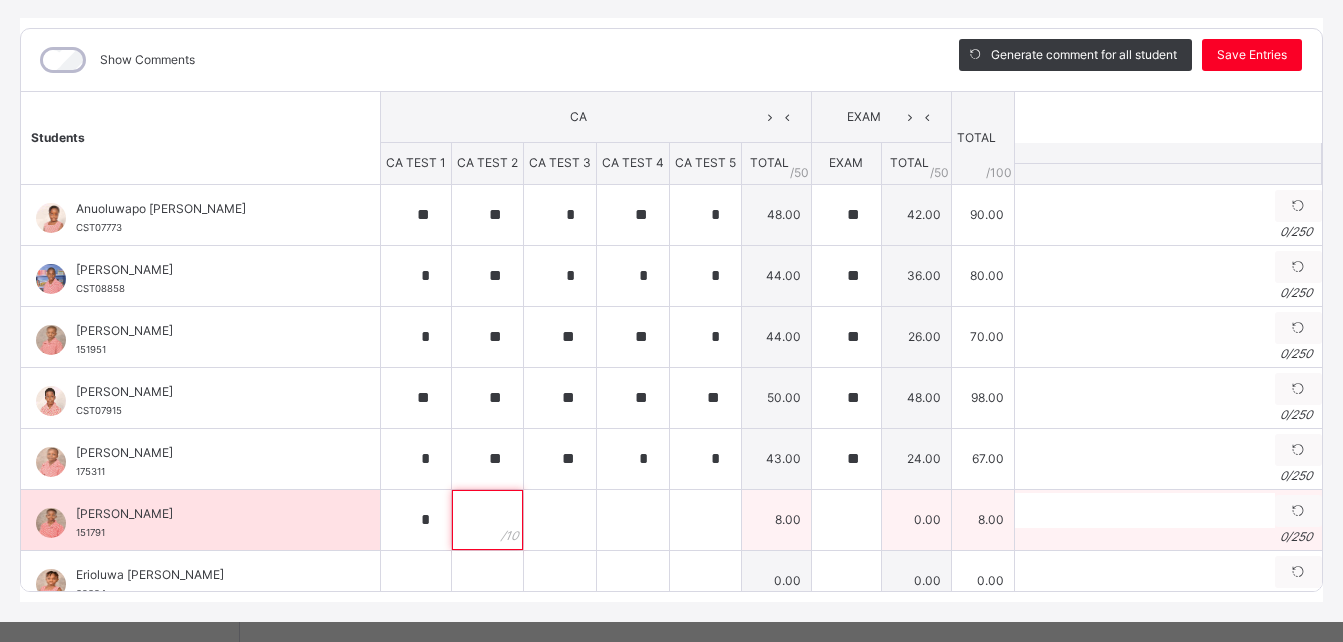 click at bounding box center [487, 520] 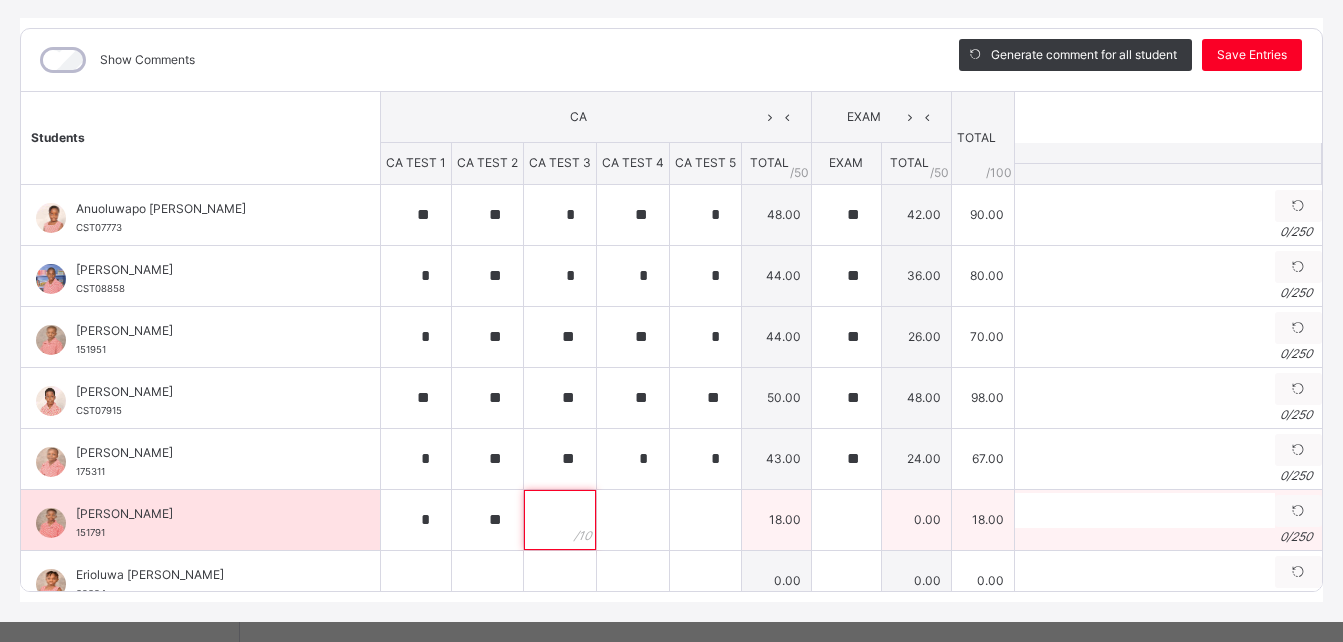 click at bounding box center (560, 520) 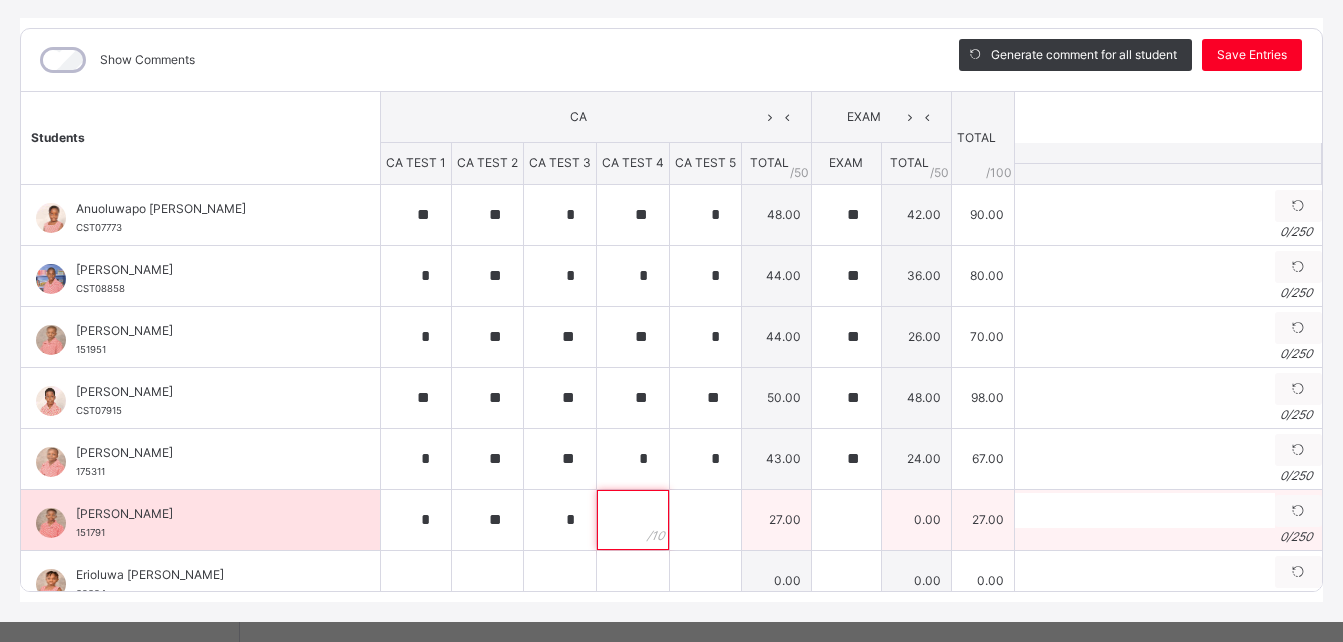 click at bounding box center [633, 520] 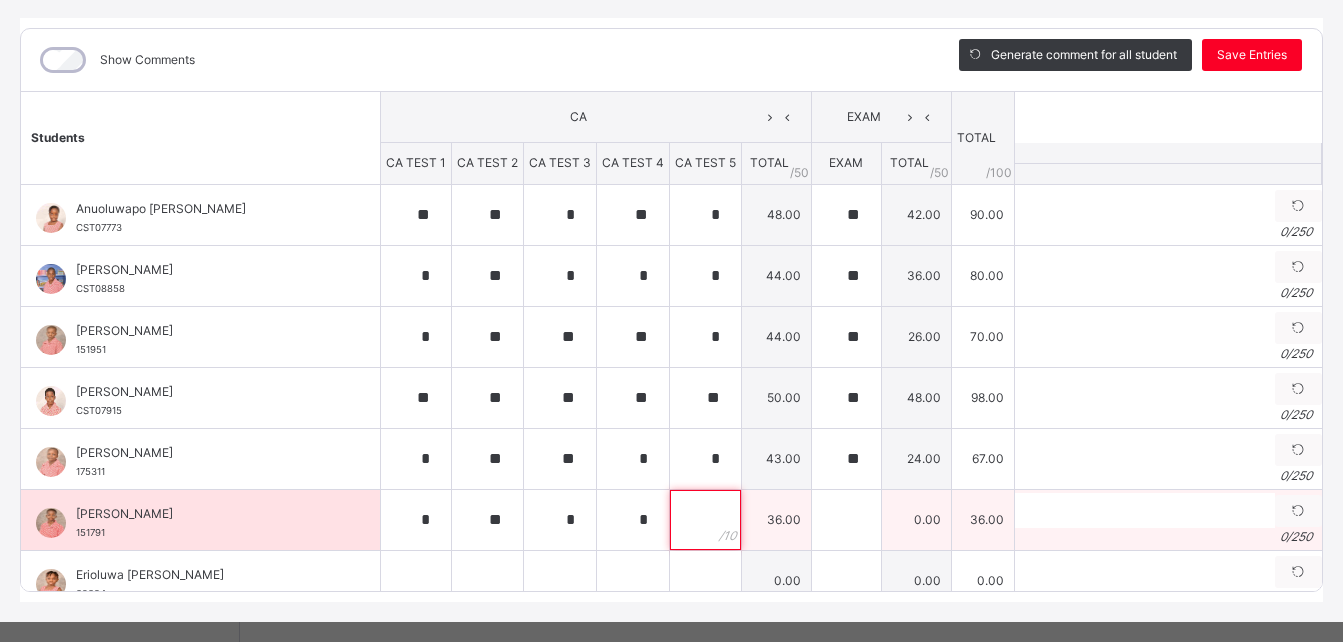 click at bounding box center (705, 520) 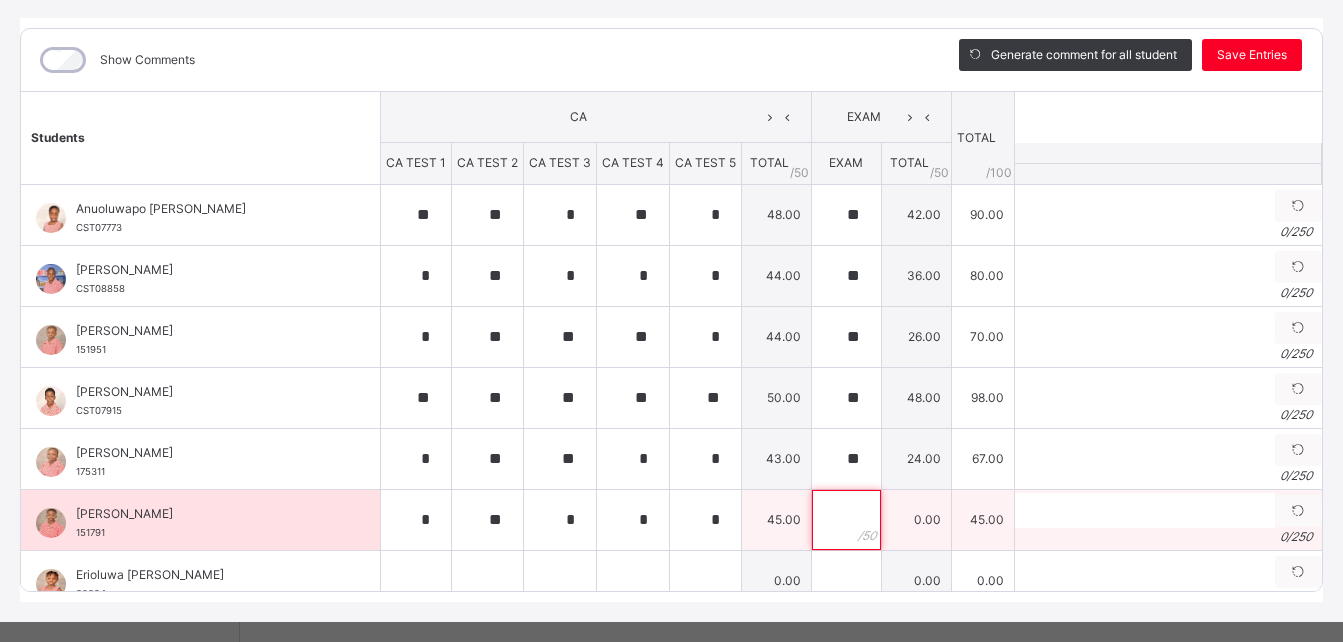click at bounding box center [846, 520] 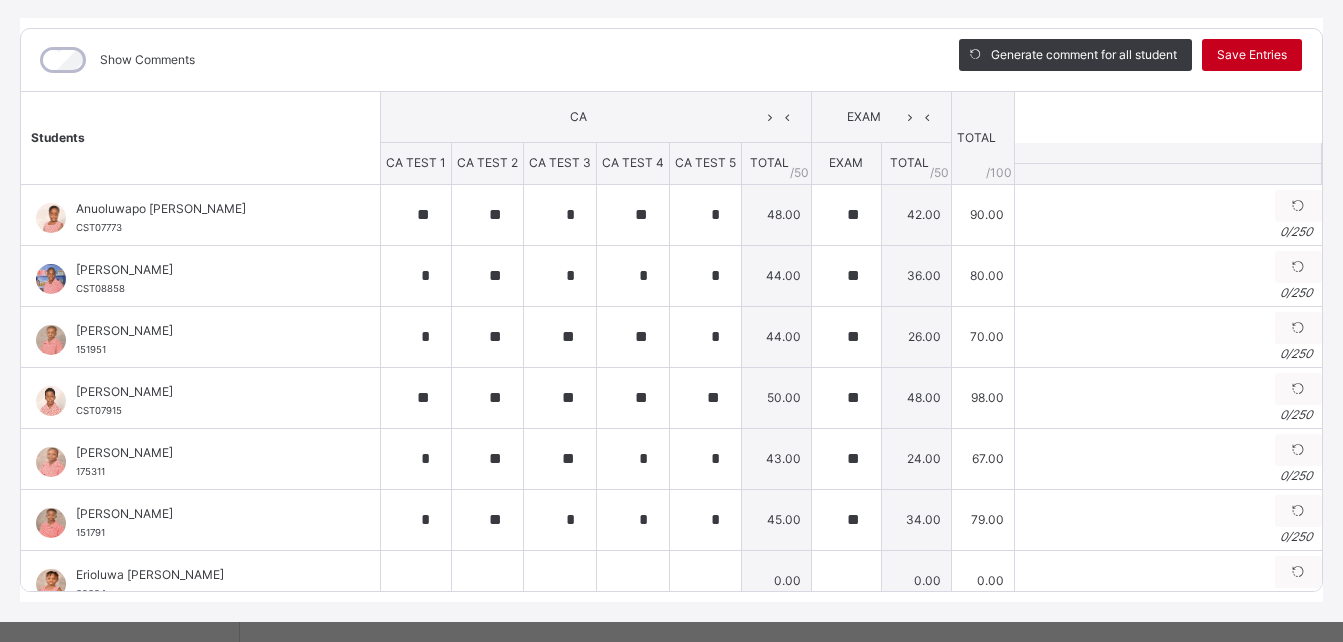 click on "Save Entries" at bounding box center [1252, 55] 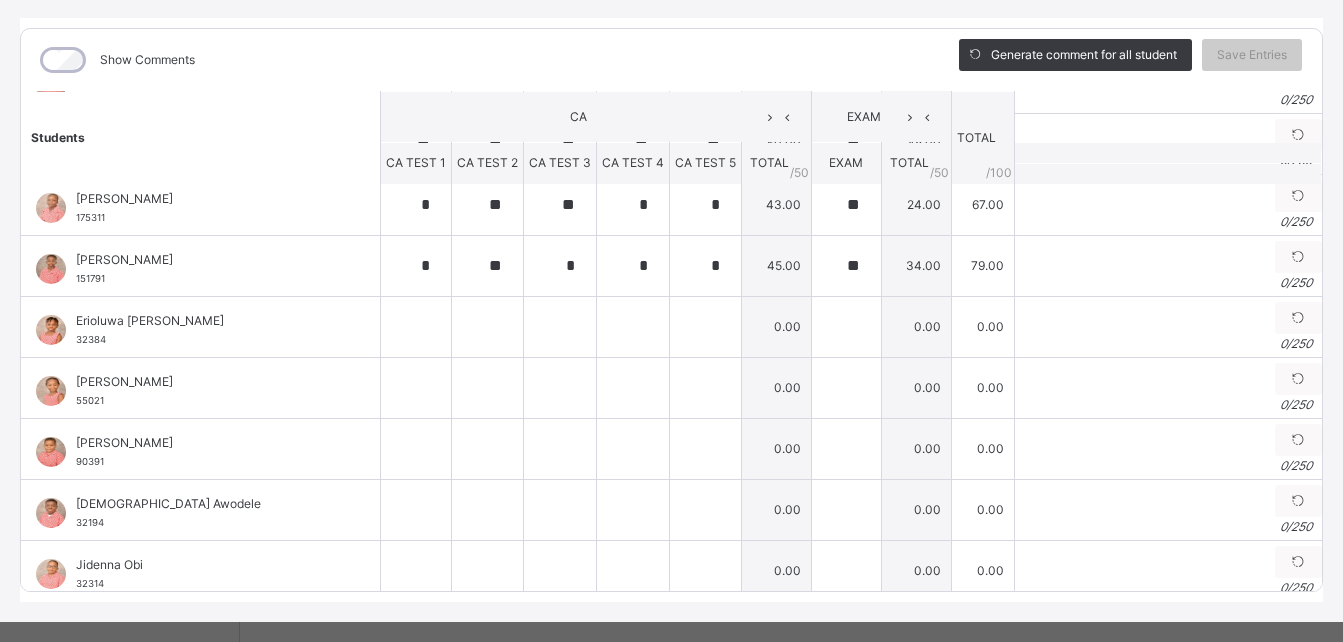 scroll, scrollTop: 263, scrollLeft: 0, axis: vertical 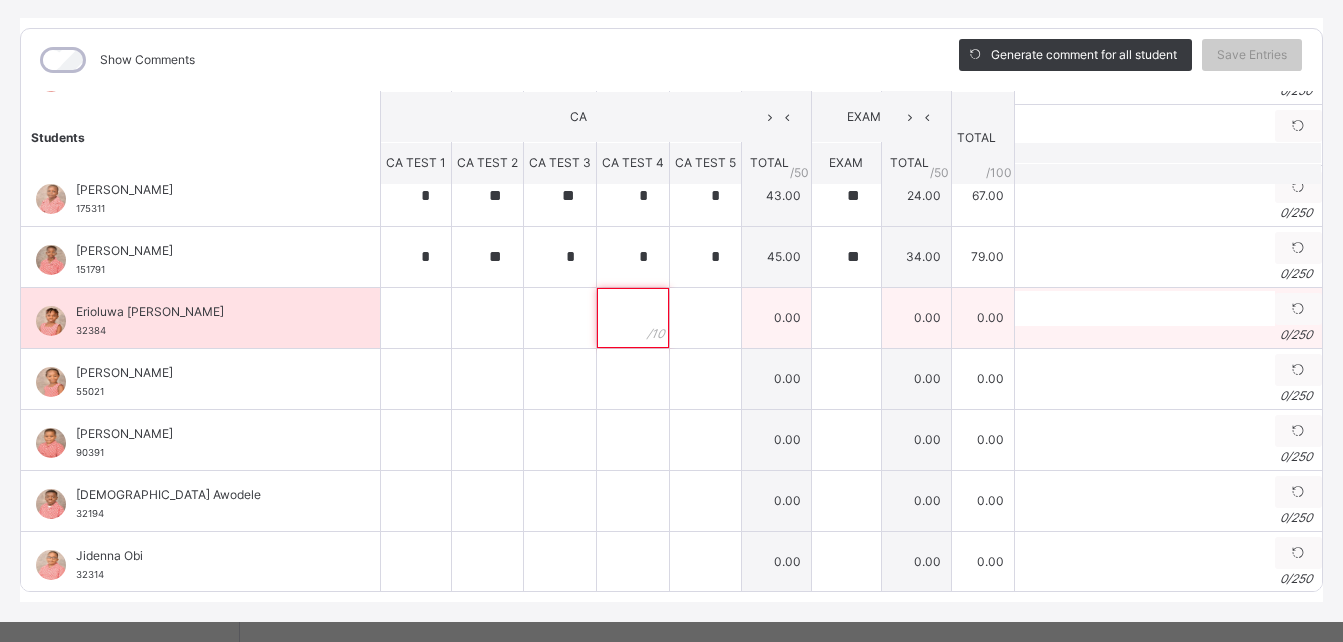 click at bounding box center [633, 318] 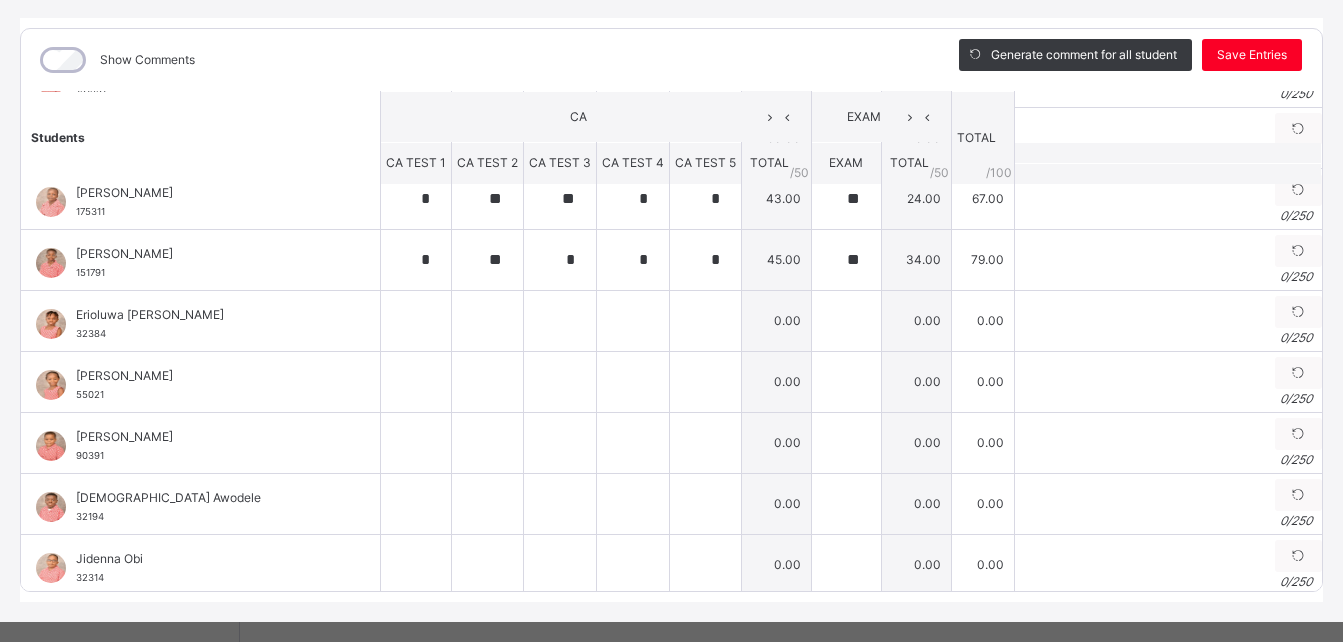 scroll, scrollTop: 291, scrollLeft: 0, axis: vertical 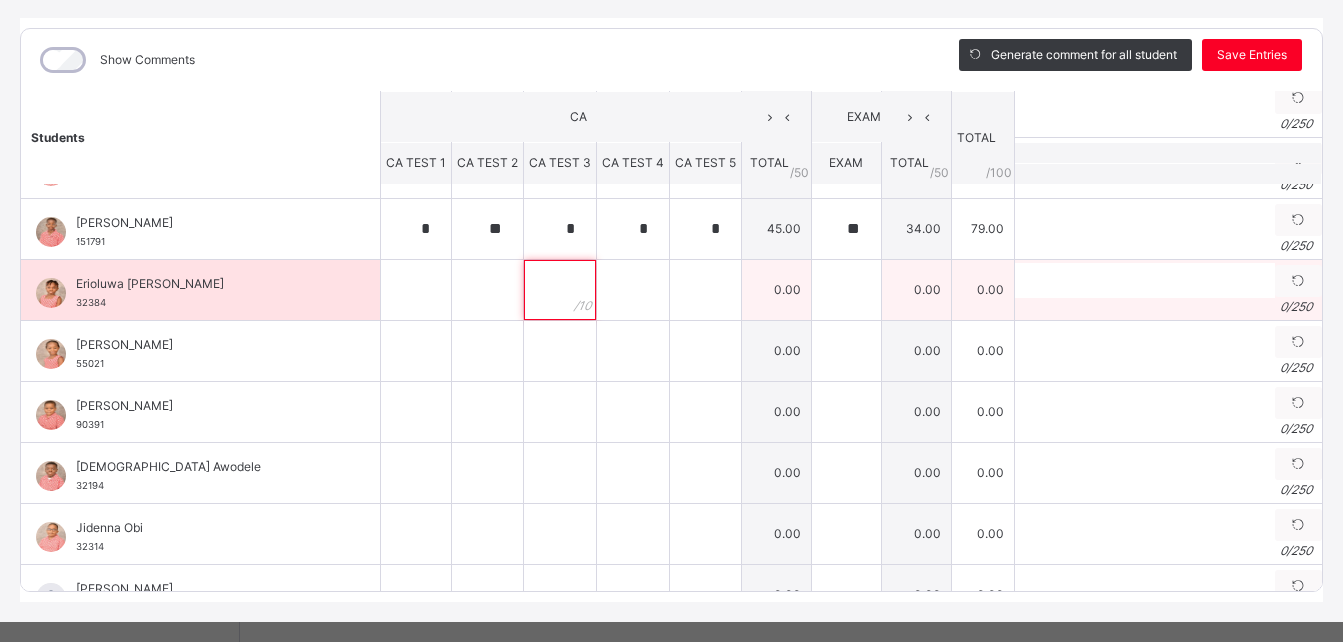 click at bounding box center (560, 290) 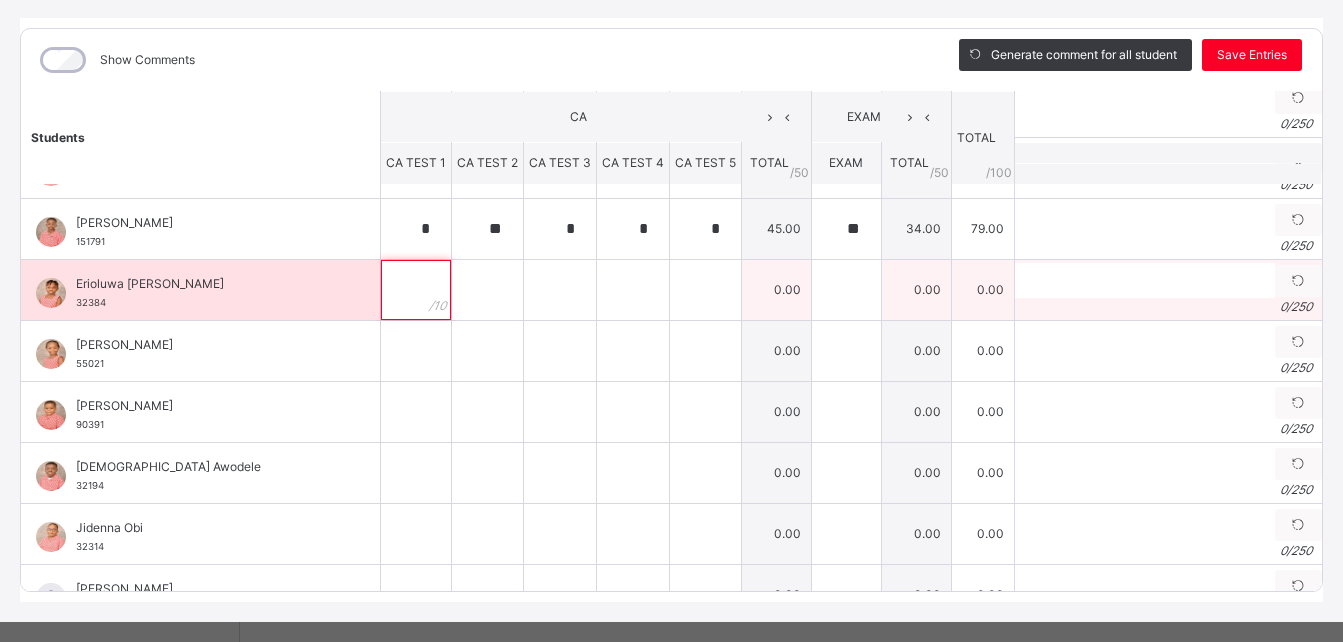 click at bounding box center (416, 290) 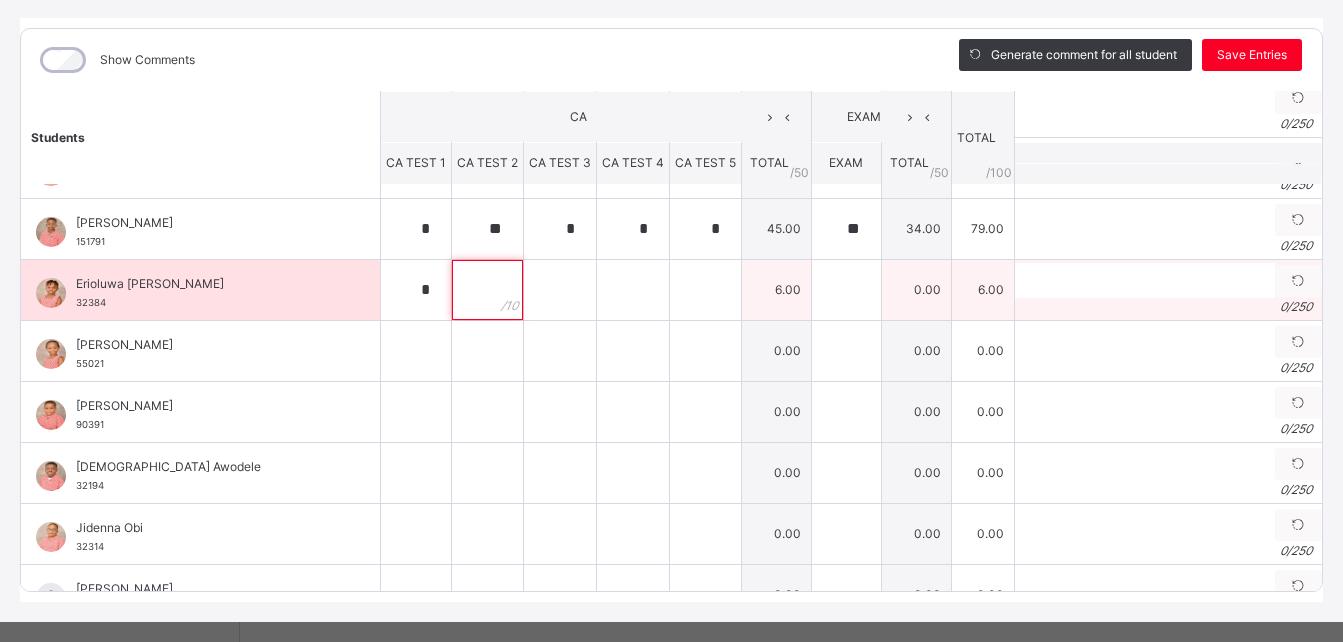 click at bounding box center (487, 290) 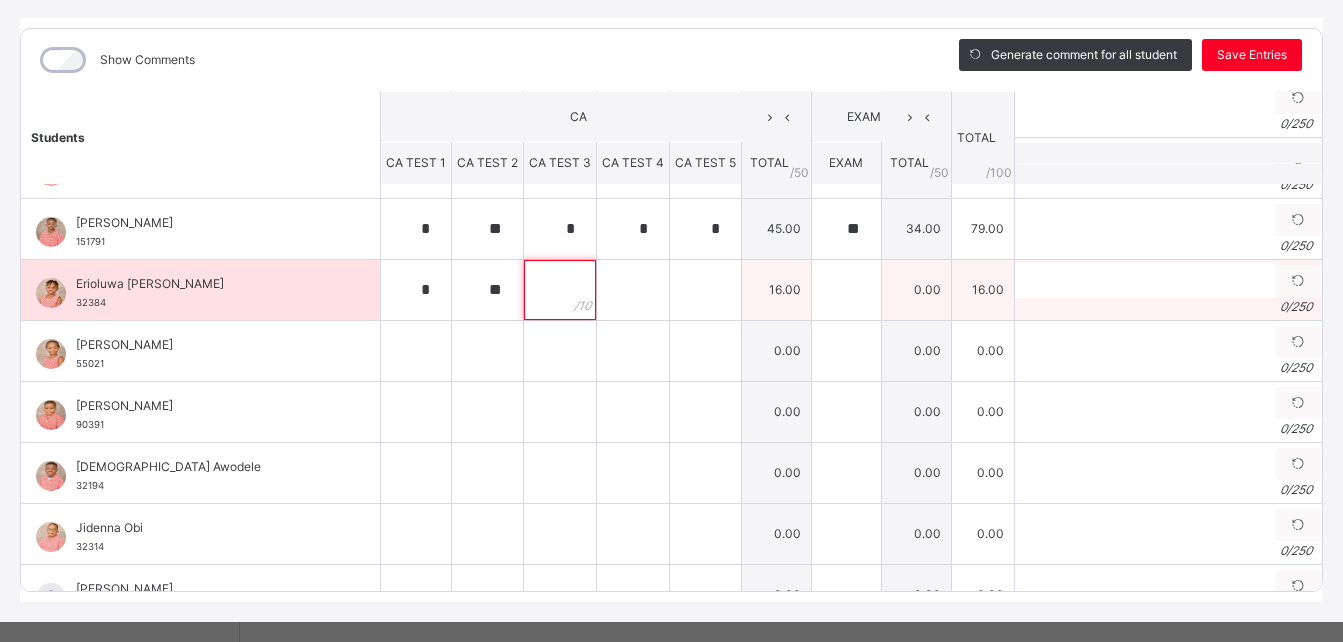 click at bounding box center [560, 290] 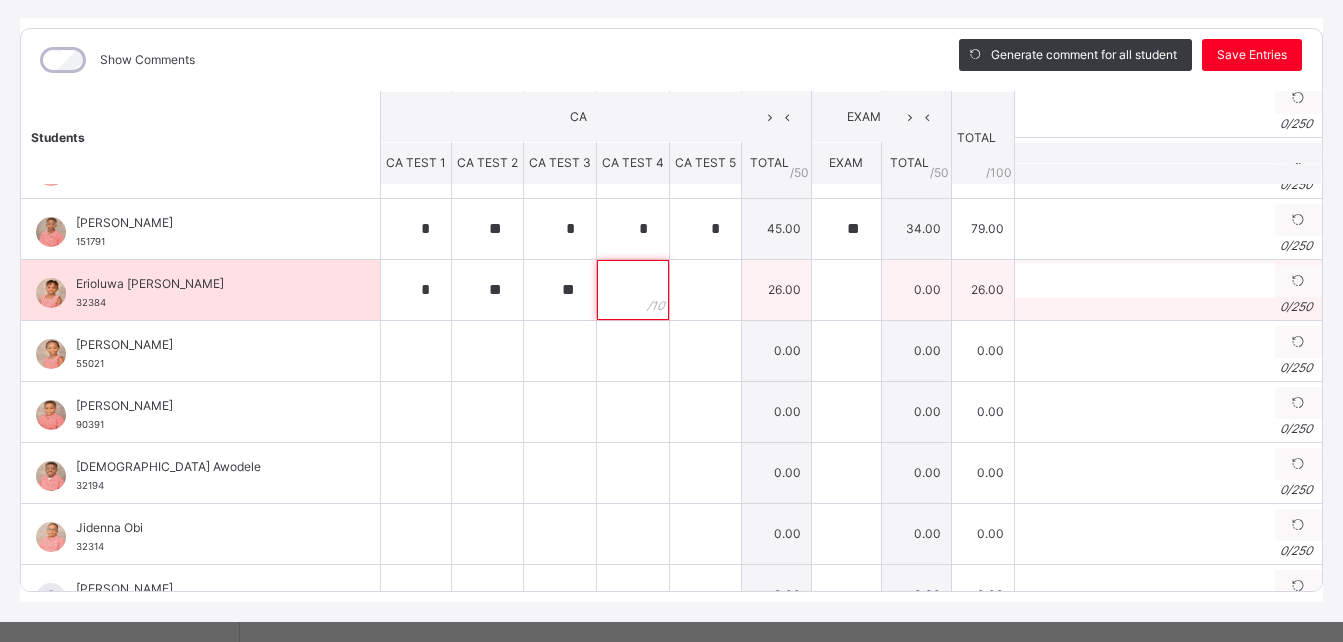 click at bounding box center (633, 290) 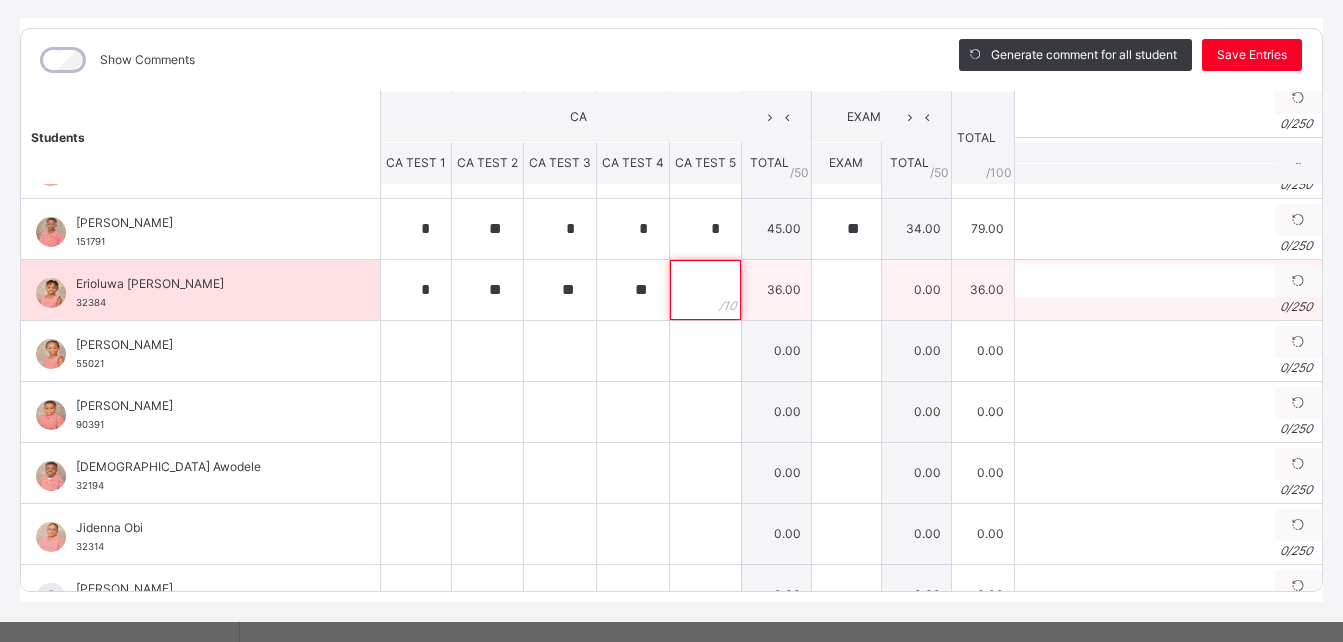 click at bounding box center [705, 290] 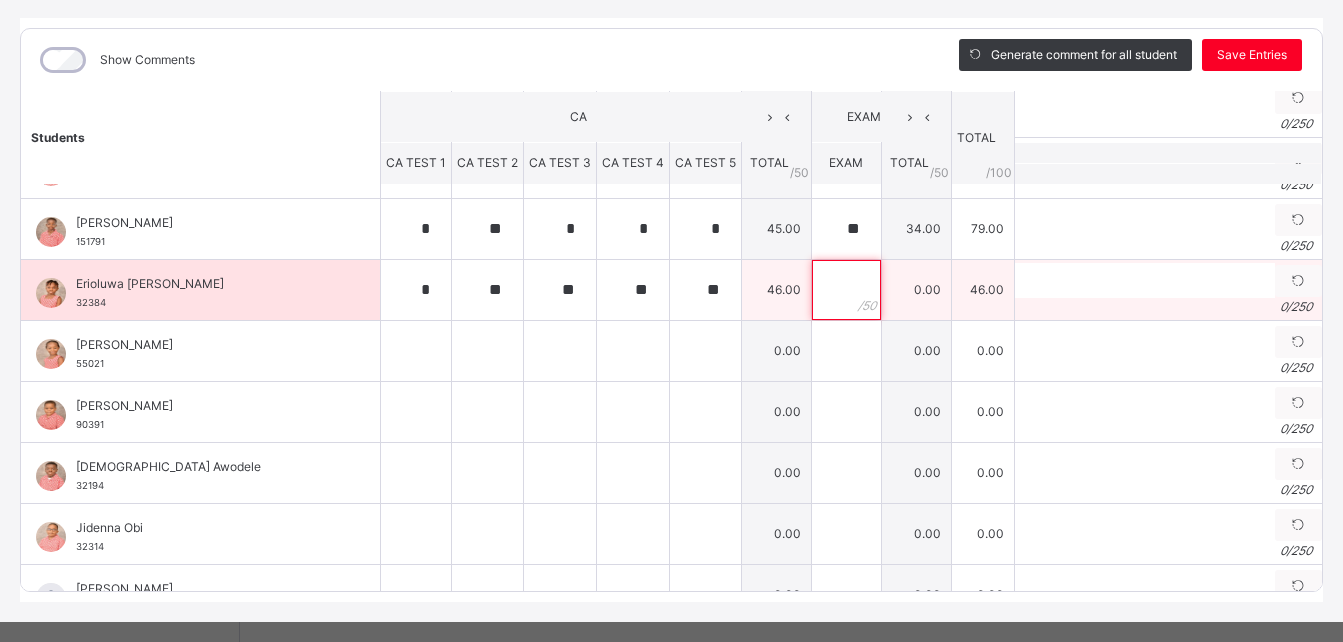click at bounding box center (846, 290) 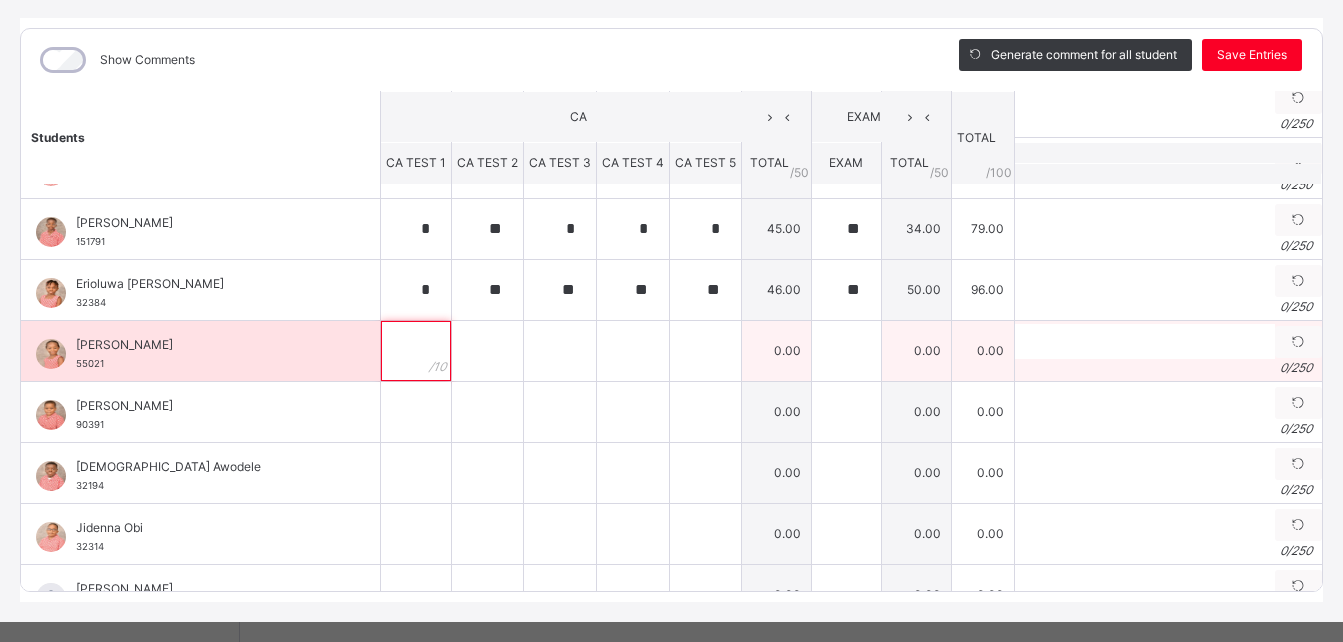 click at bounding box center (416, 351) 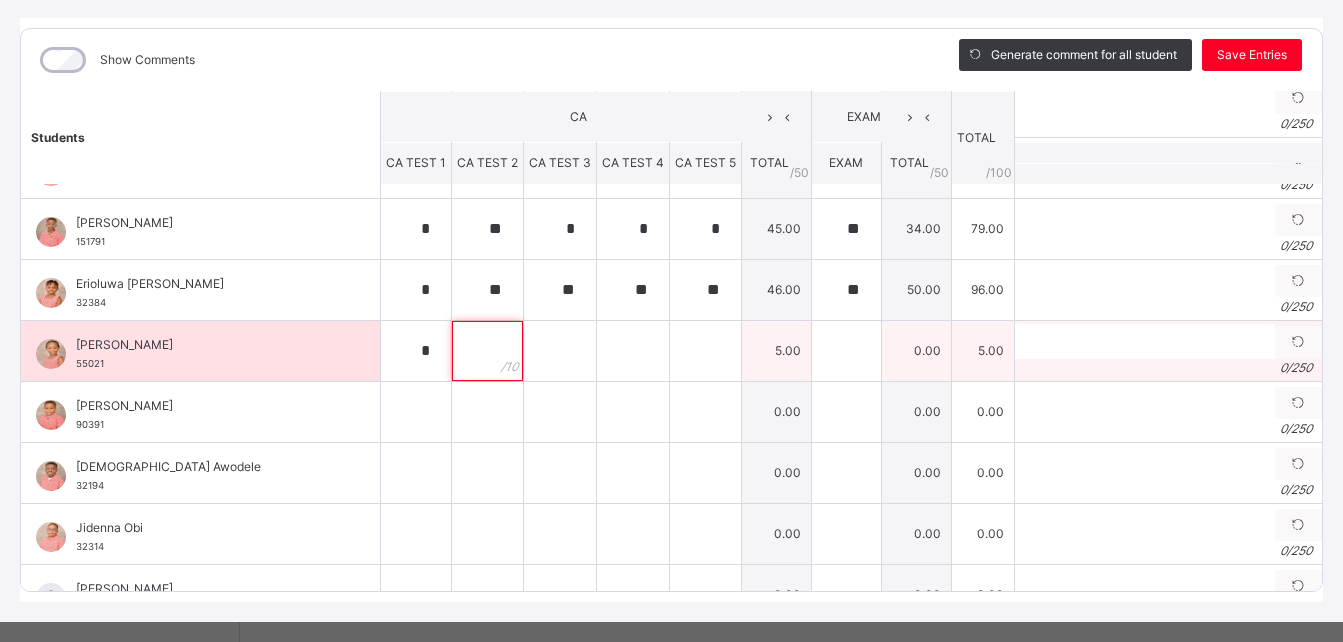 click at bounding box center (487, 351) 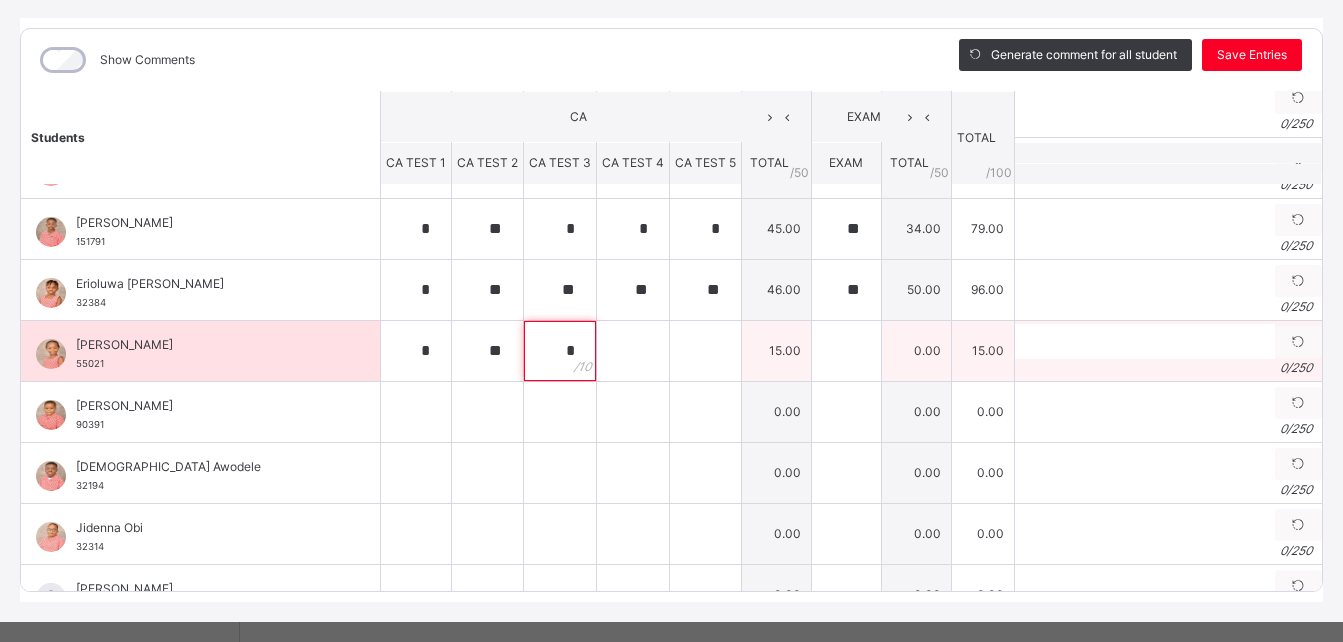 click on "*" at bounding box center [560, 351] 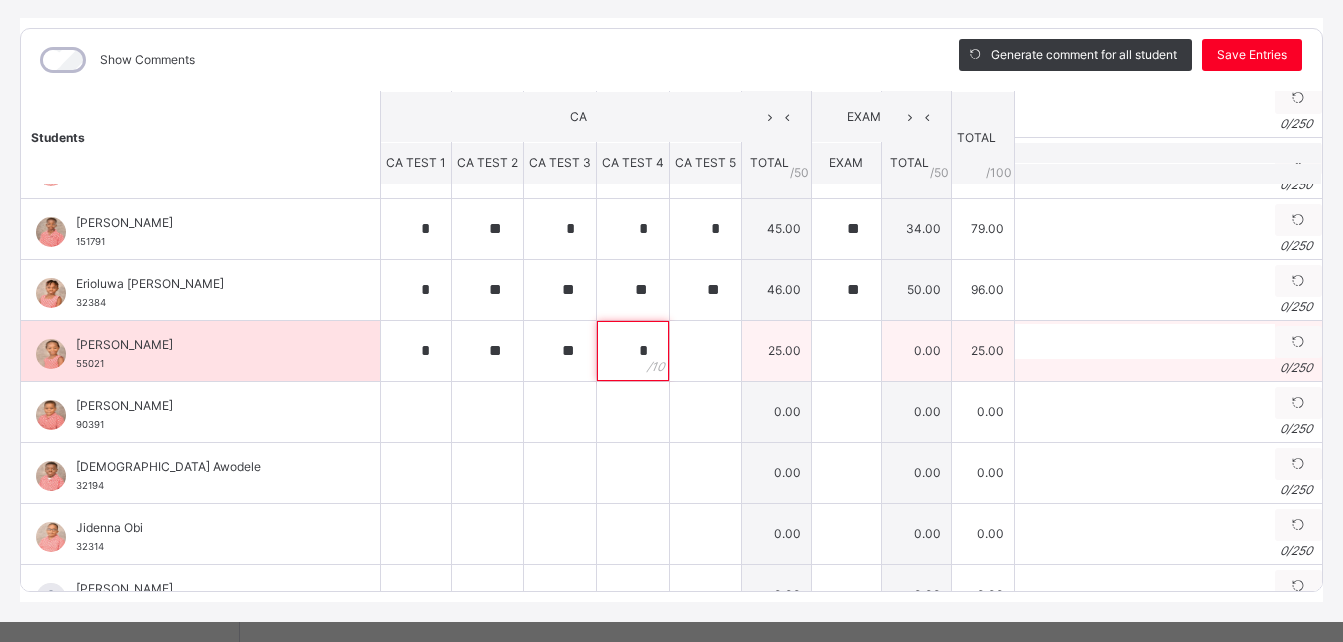 click on "*" at bounding box center (633, 351) 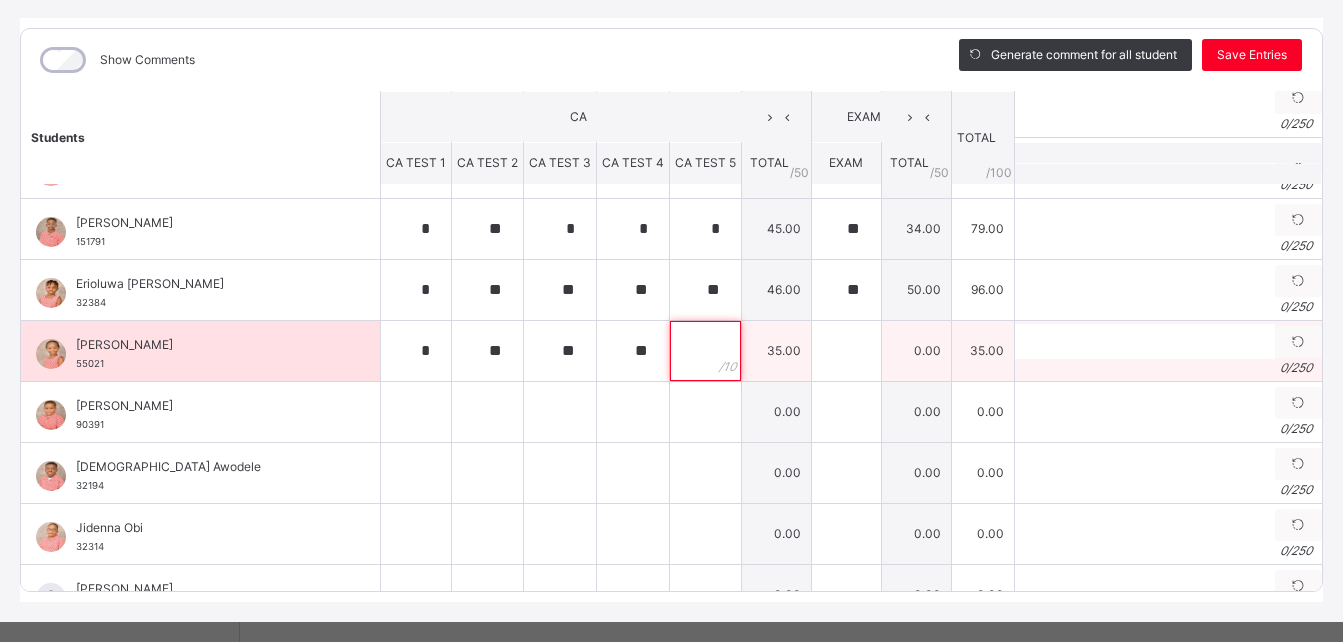 click at bounding box center [705, 351] 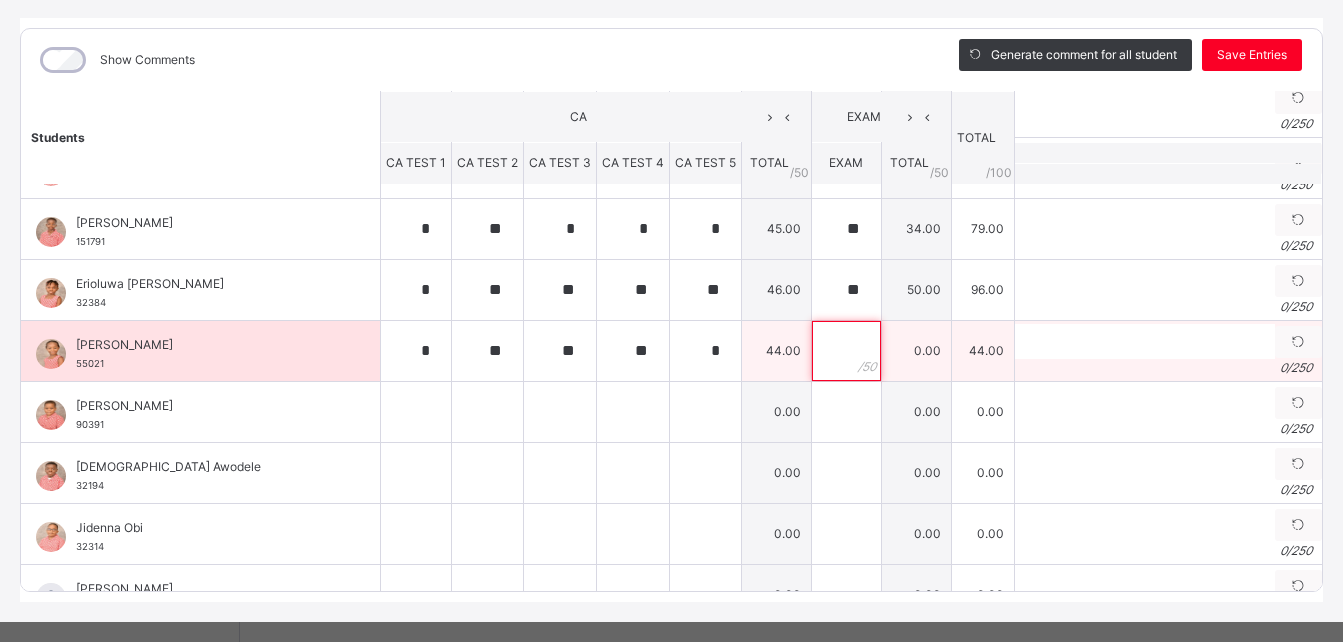 click at bounding box center (846, 351) 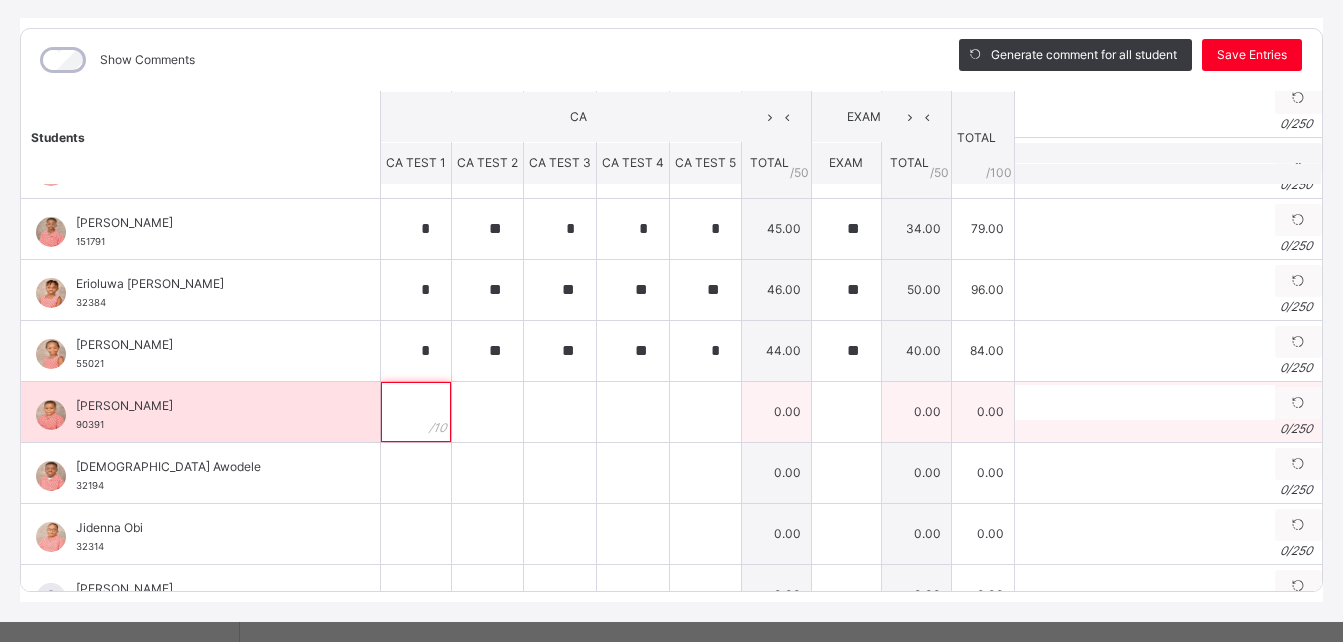 click at bounding box center [416, 412] 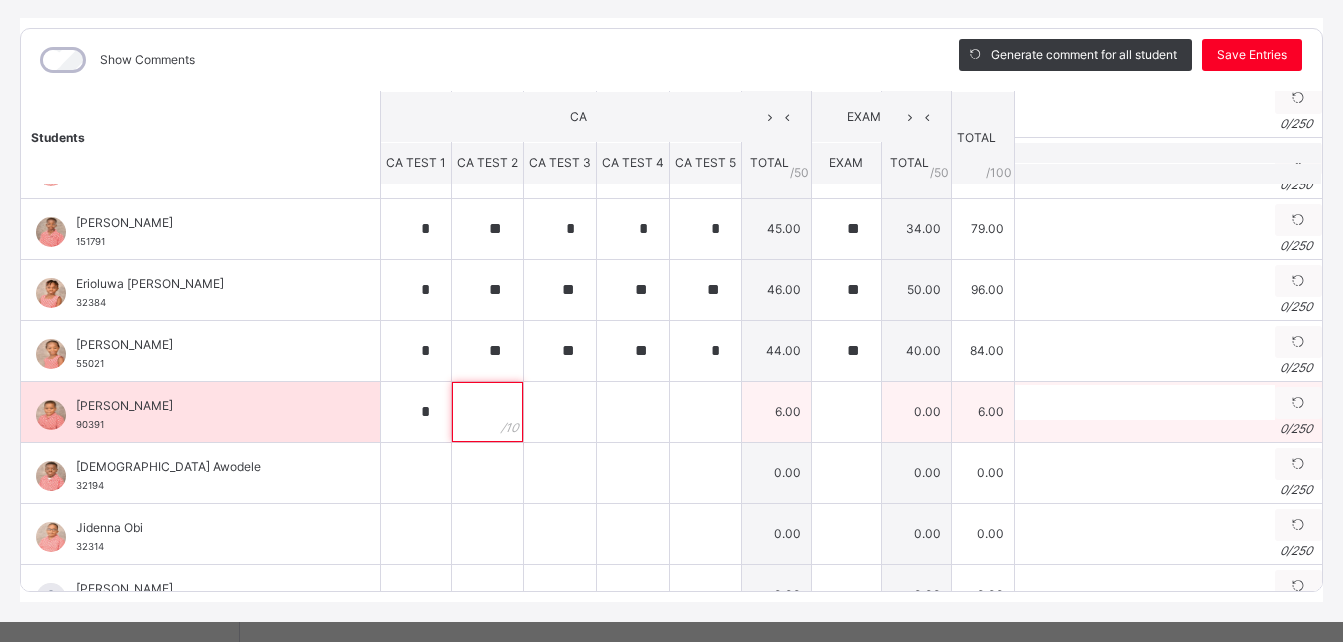 click at bounding box center (487, 412) 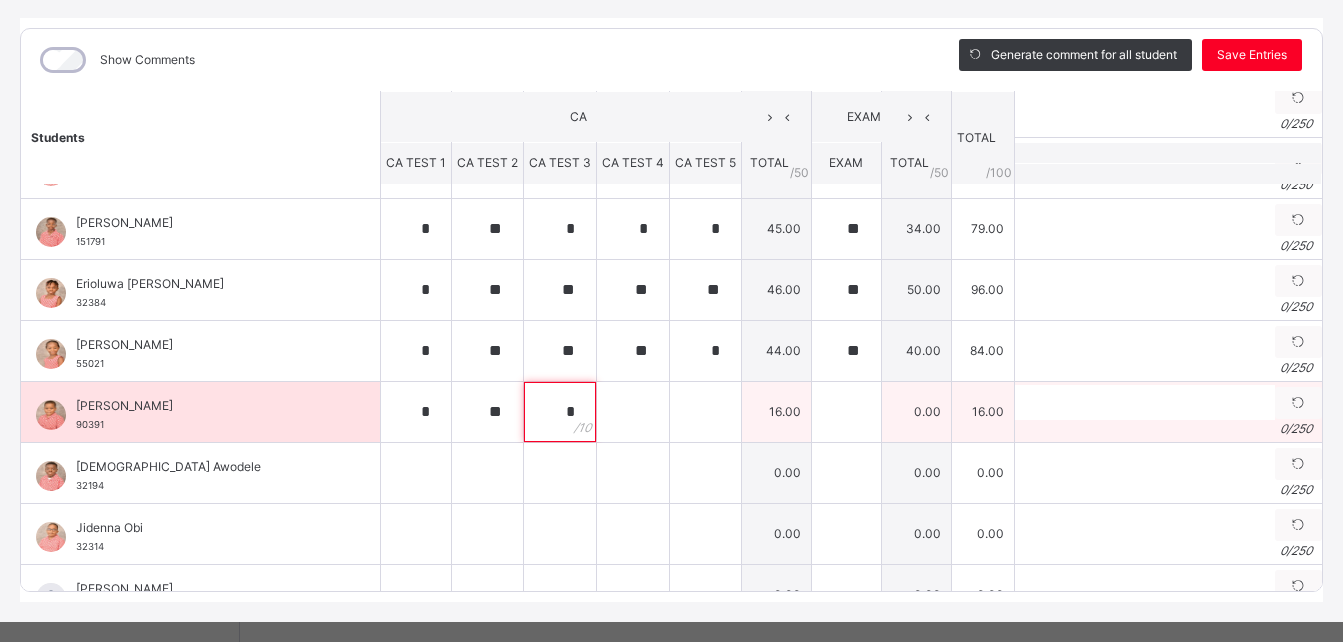 click on "*" at bounding box center [560, 412] 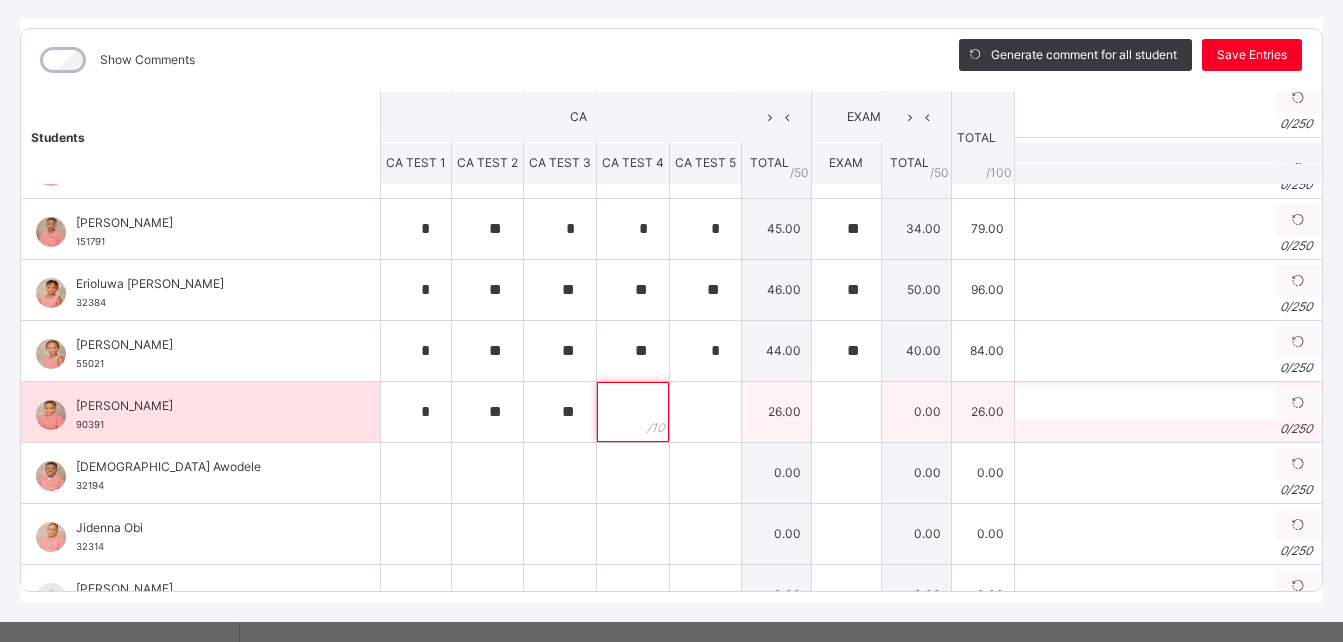 click at bounding box center (633, 412) 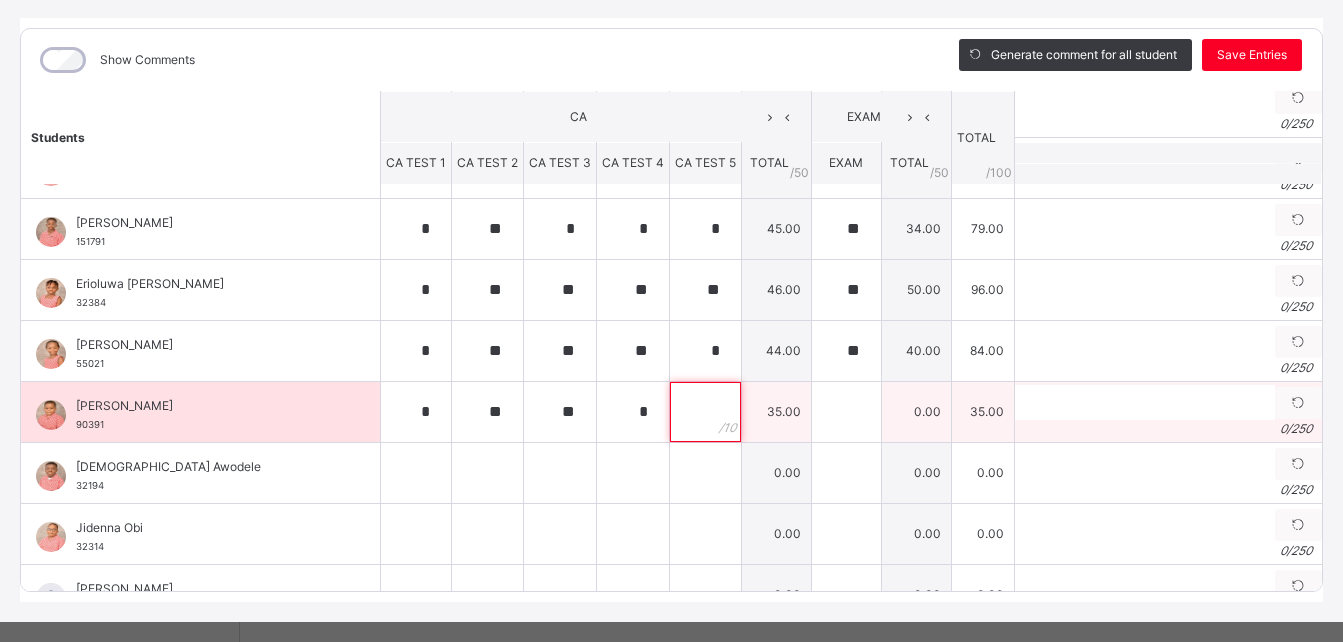 click at bounding box center (705, 412) 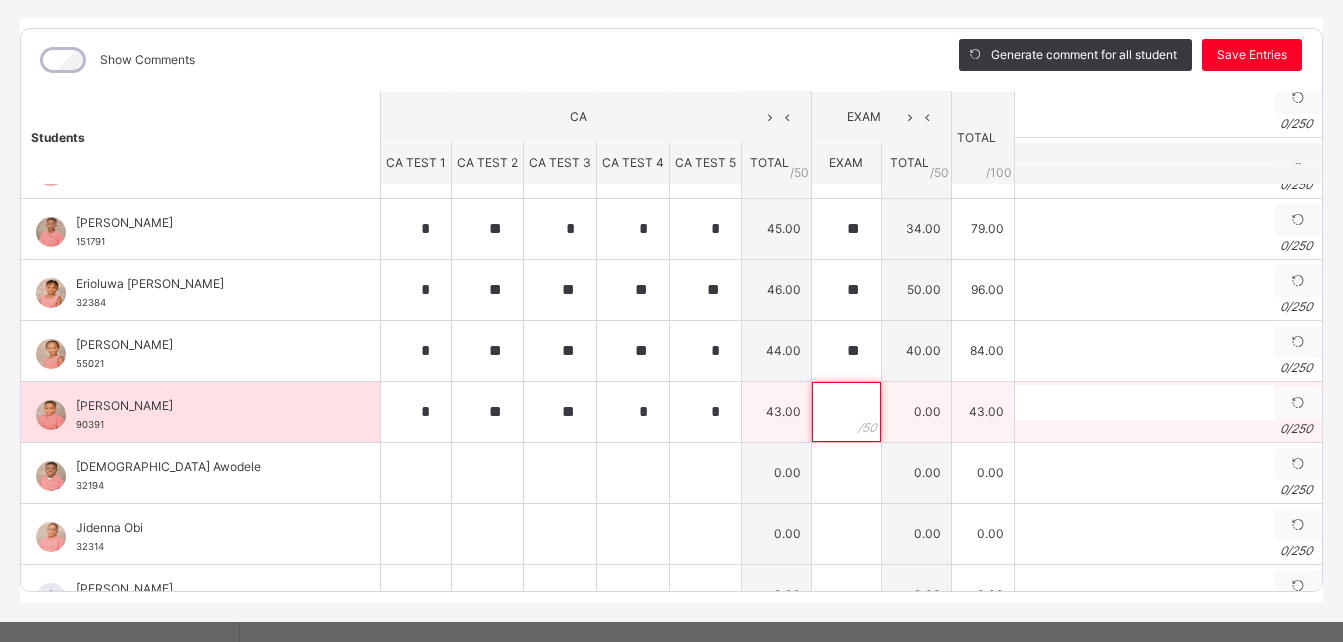 click at bounding box center [846, 412] 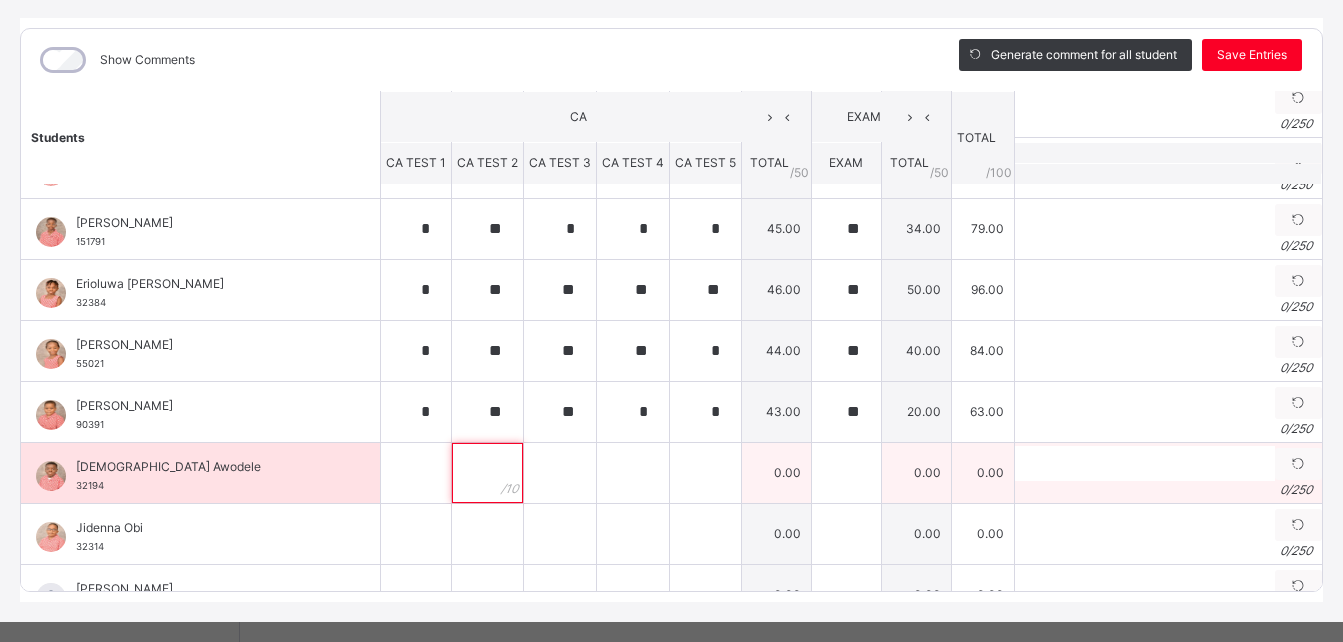 click at bounding box center [487, 473] 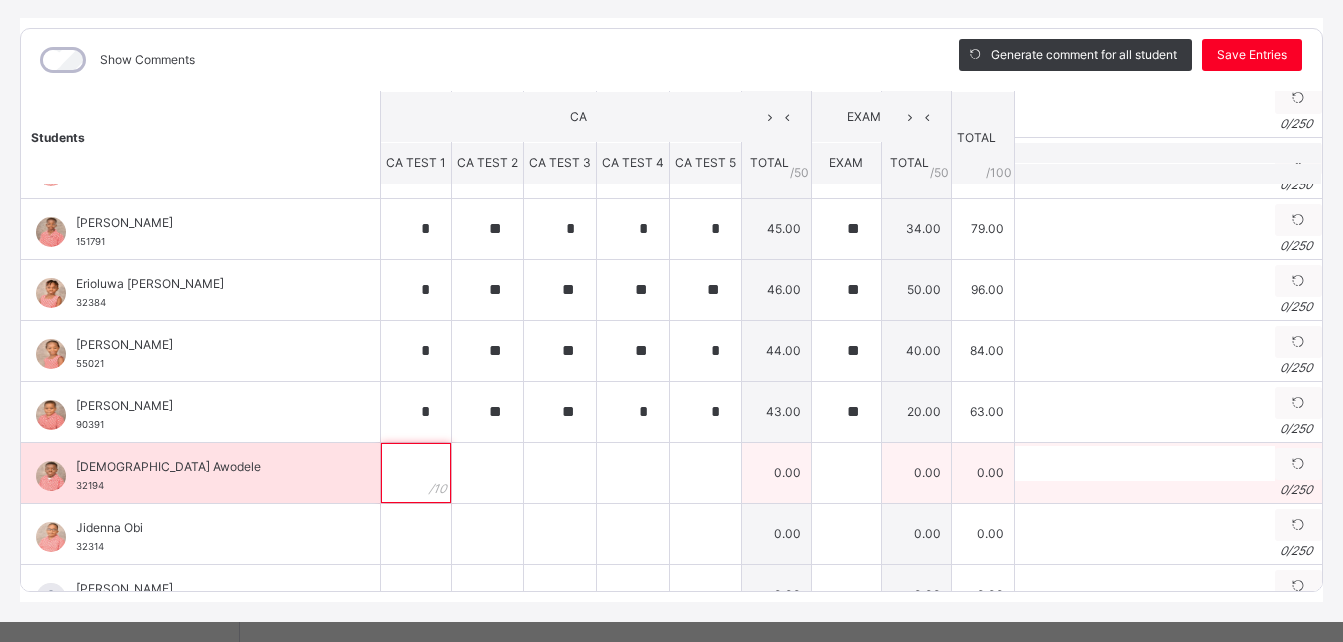click at bounding box center [416, 473] 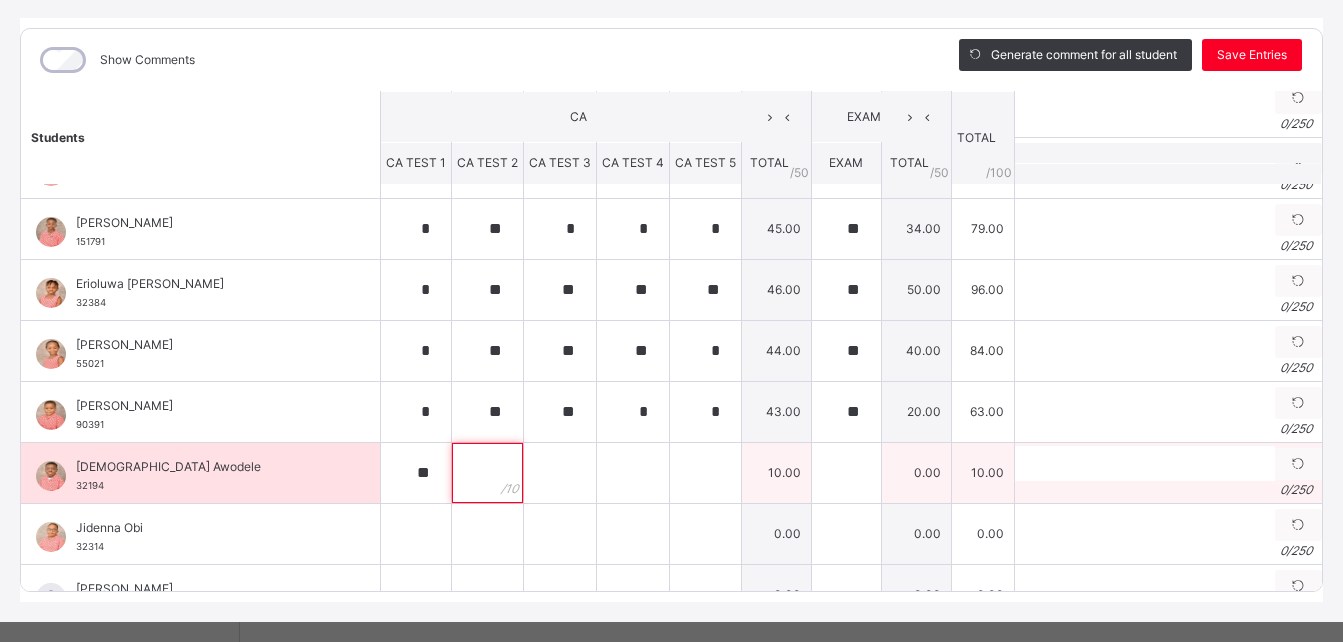 click at bounding box center [487, 473] 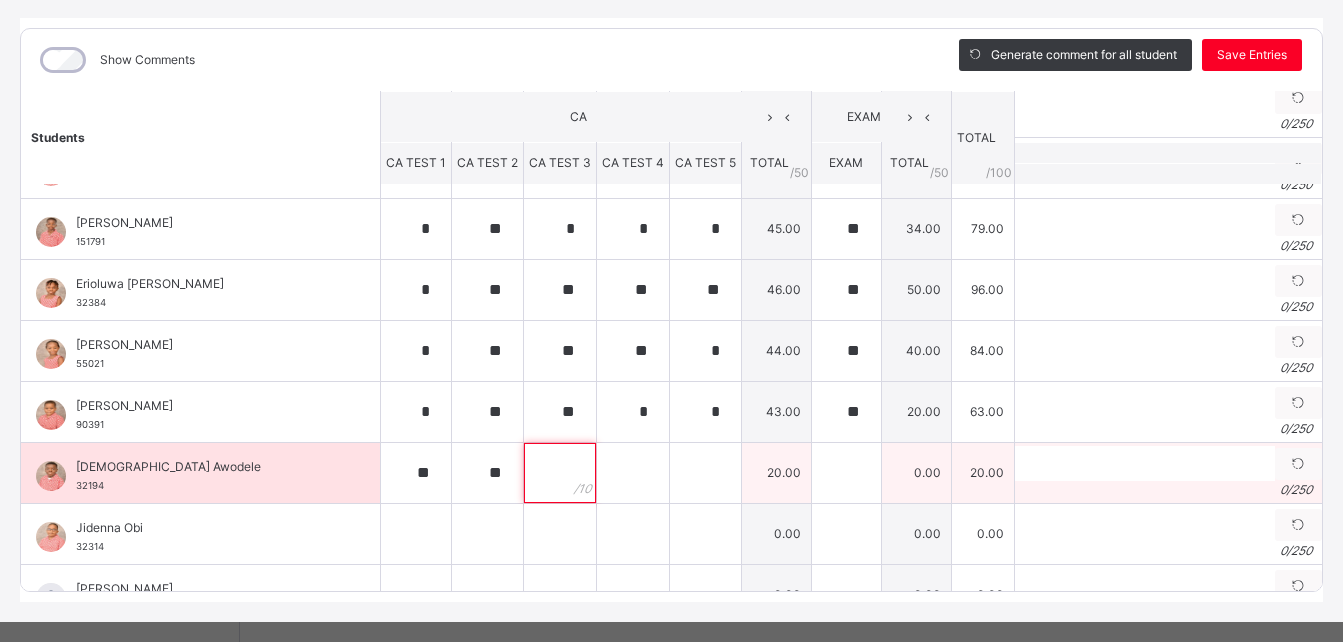 click at bounding box center [560, 473] 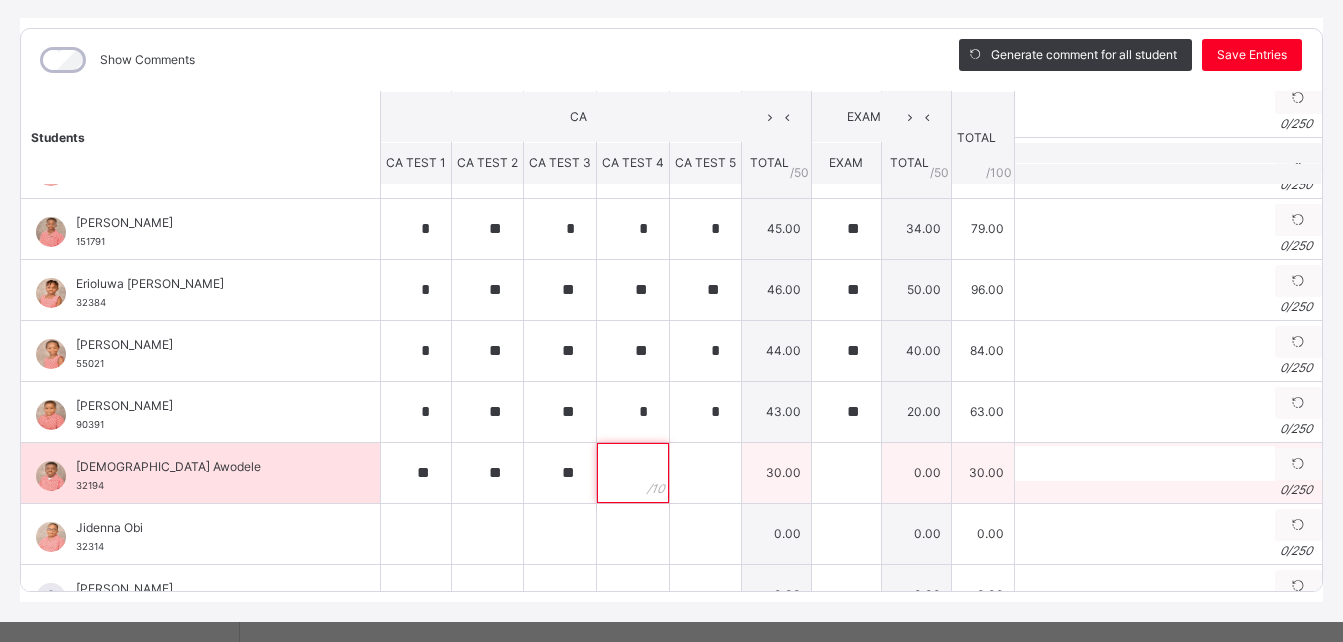 click at bounding box center [633, 473] 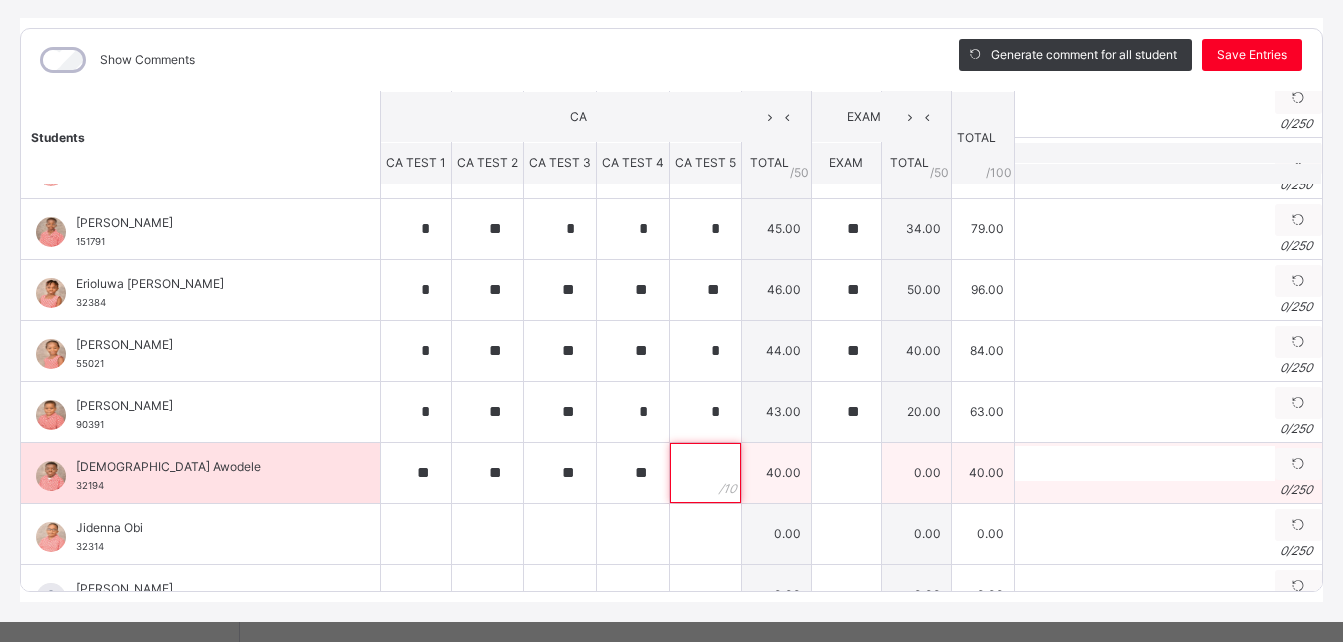 click at bounding box center [705, 473] 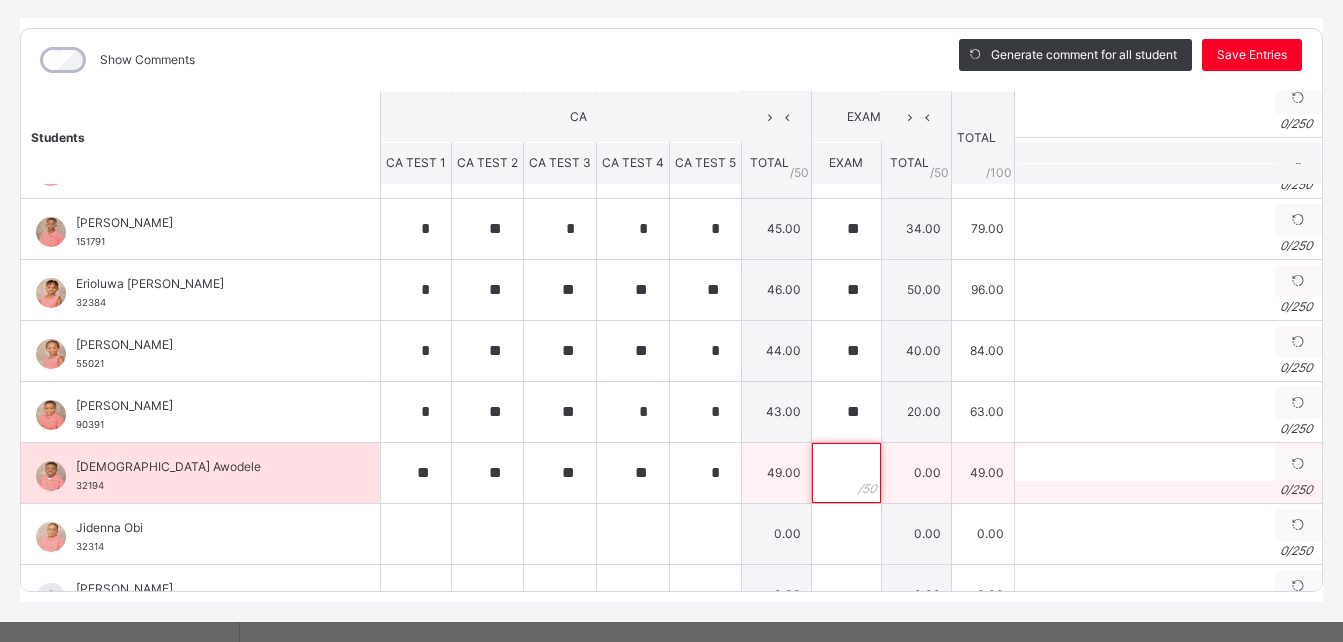 click at bounding box center [846, 473] 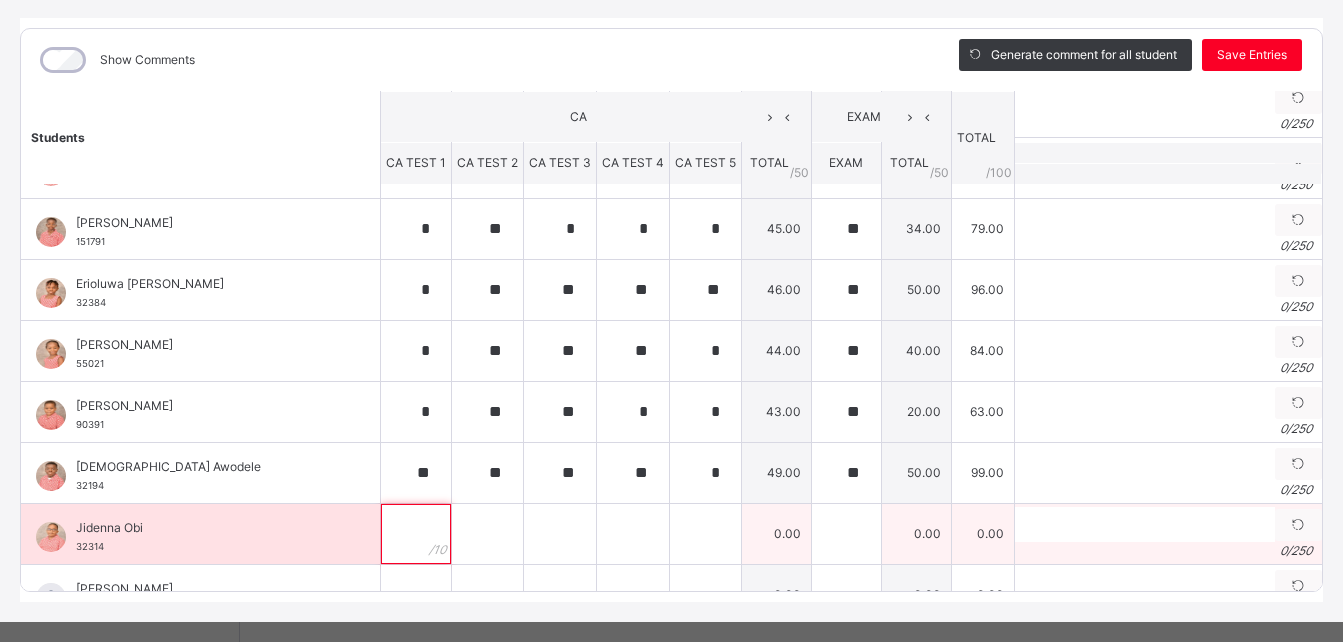 click at bounding box center (416, 534) 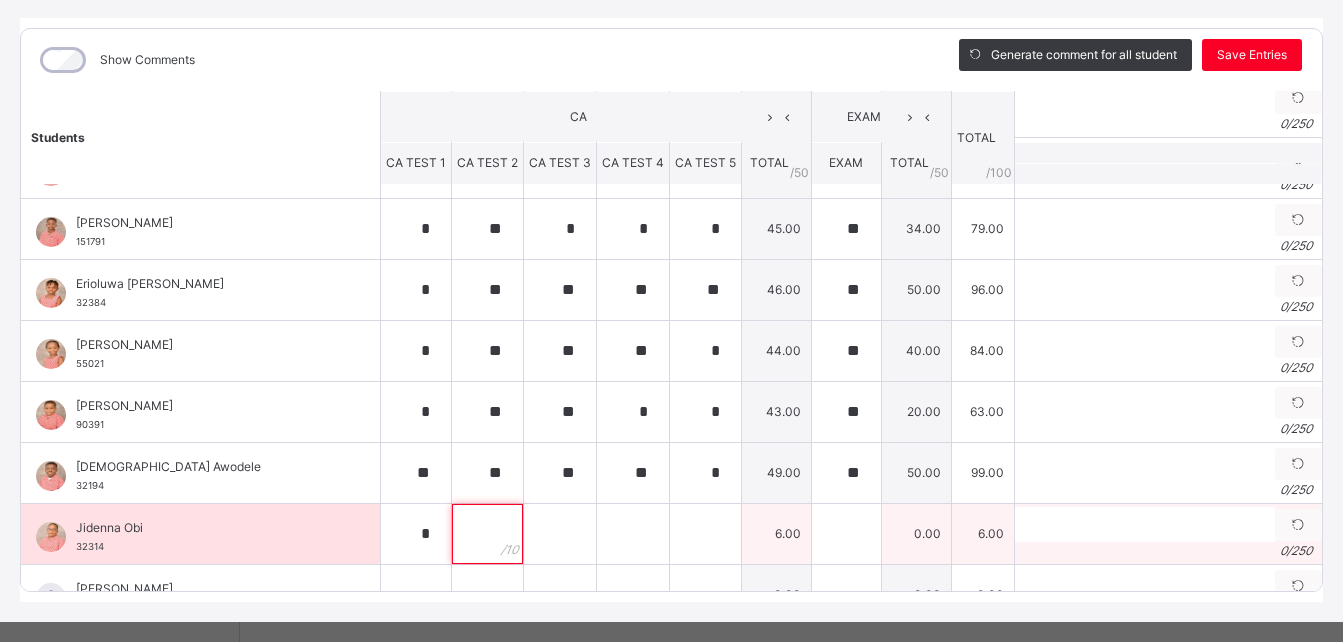 click at bounding box center (487, 534) 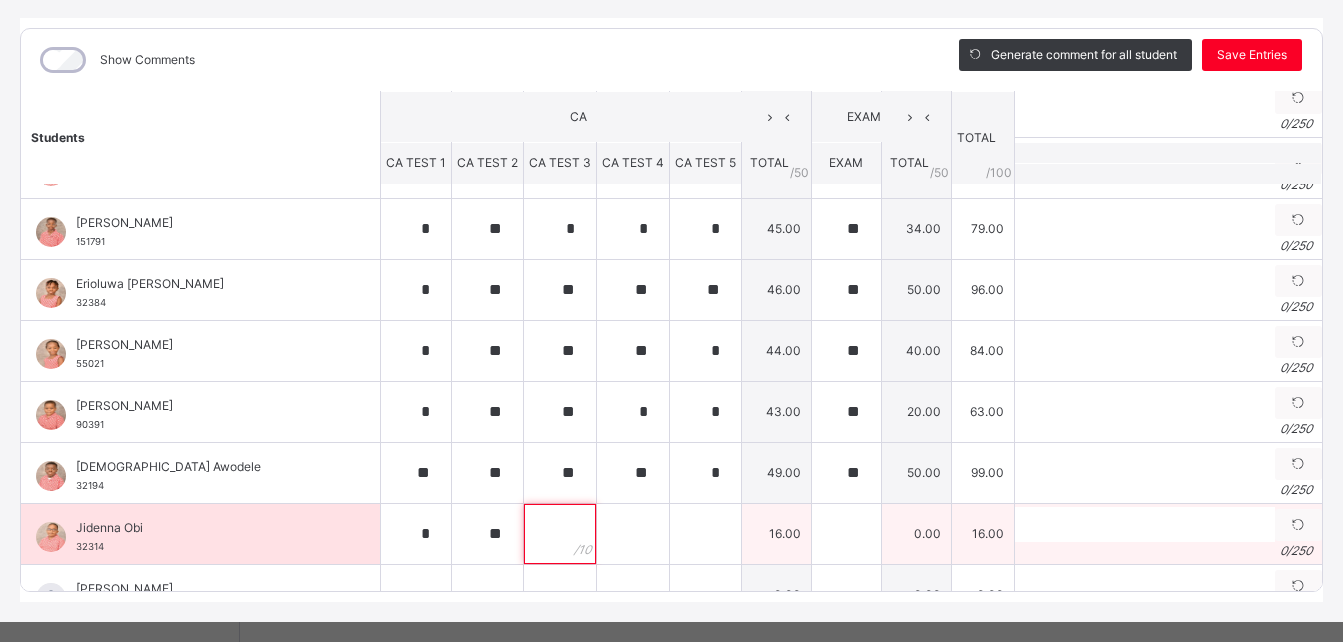 click at bounding box center (560, 534) 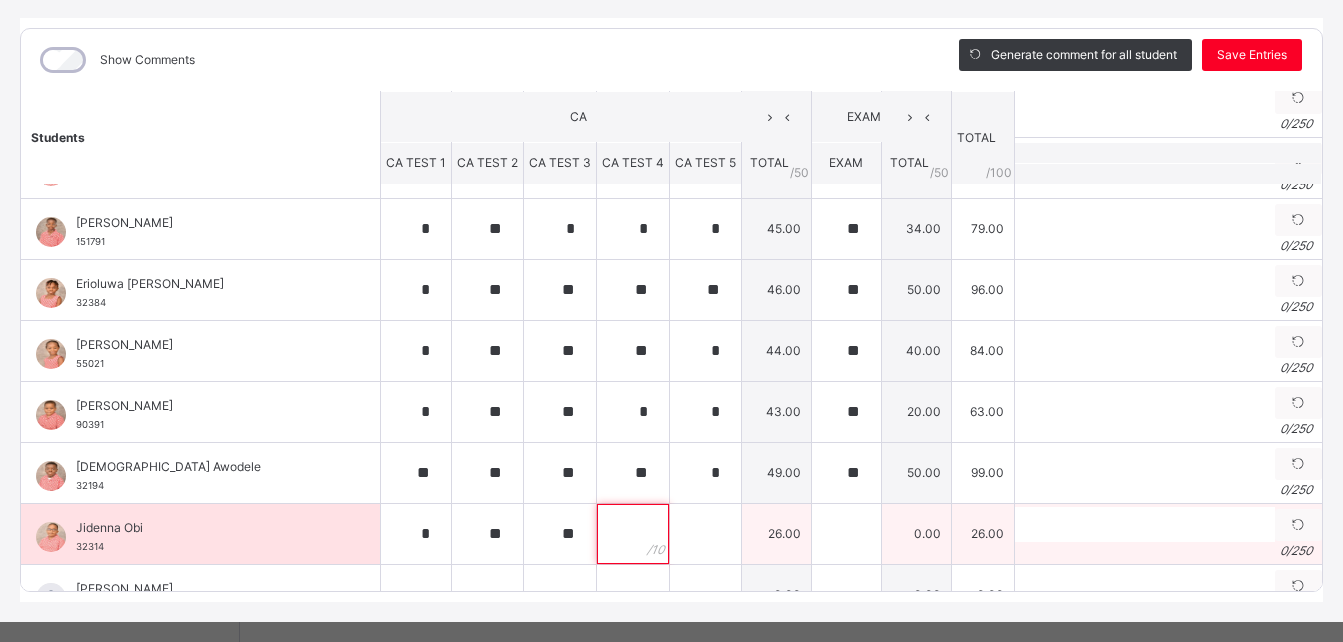 click at bounding box center [633, 534] 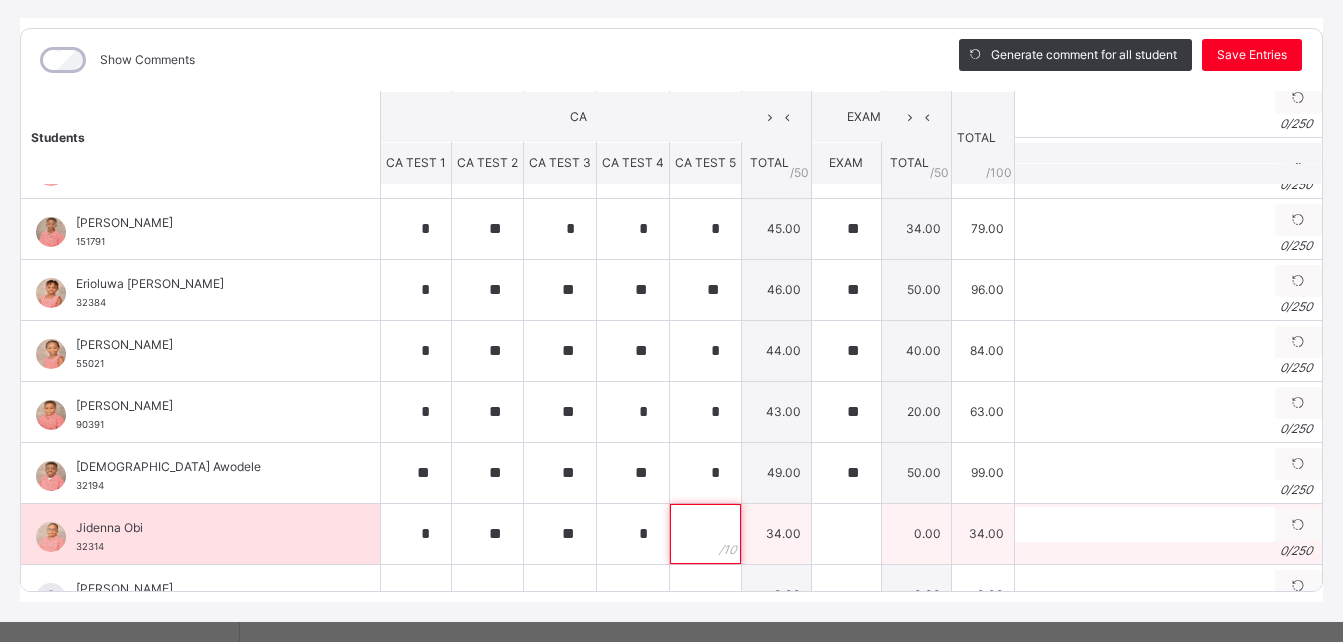 click at bounding box center [705, 534] 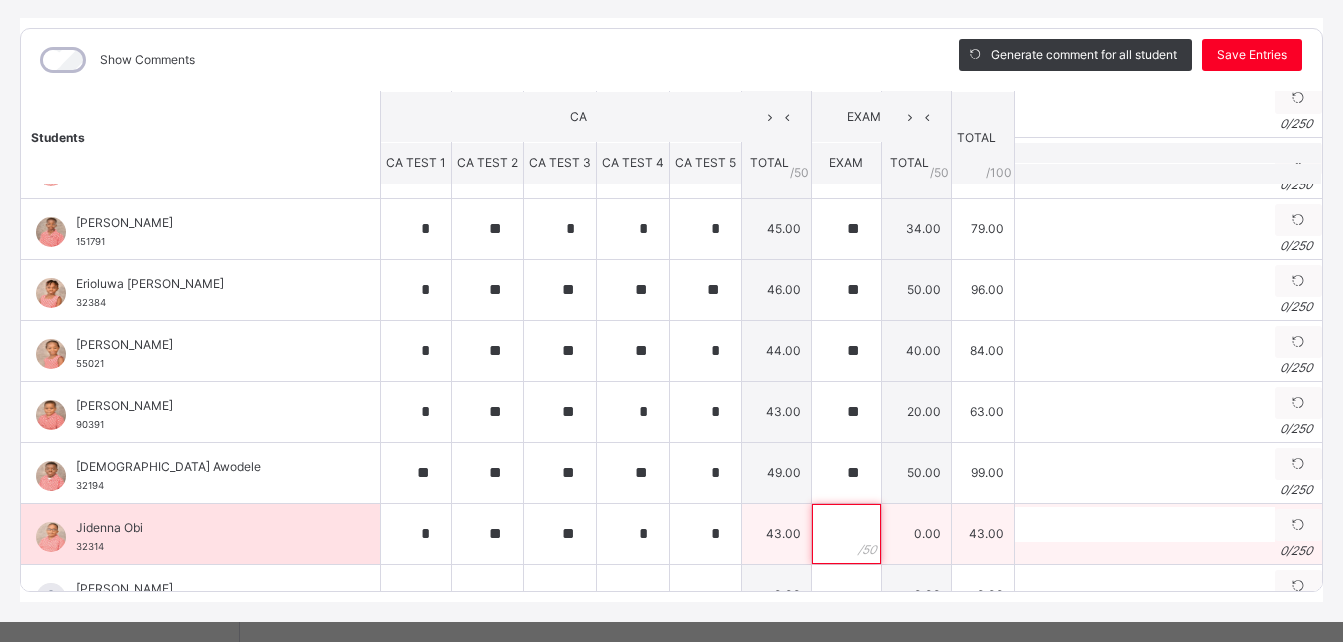 click at bounding box center (846, 534) 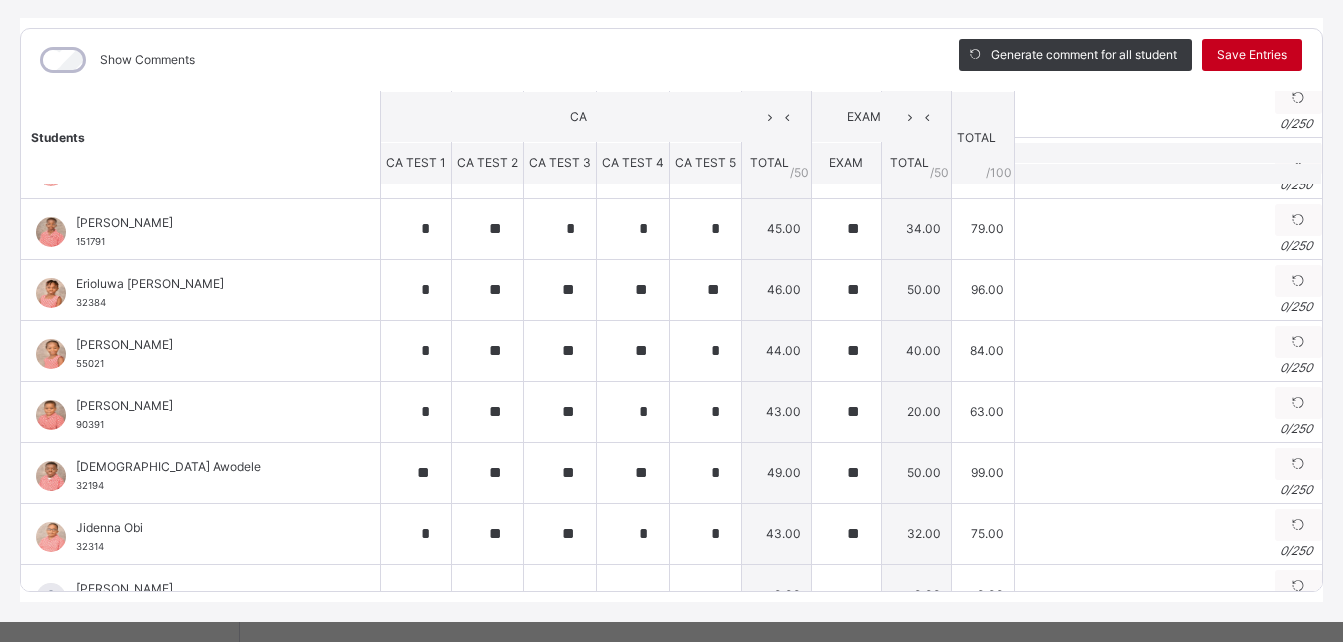 click on "Save Entries" at bounding box center [1252, 55] 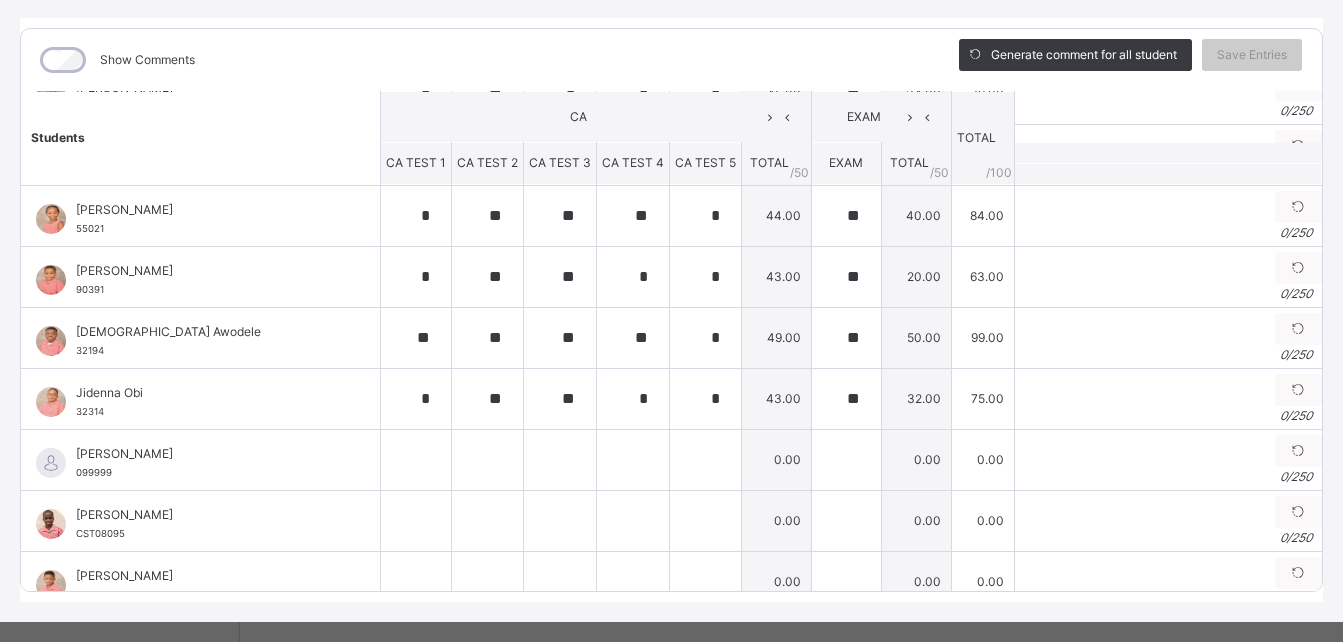 scroll, scrollTop: 533, scrollLeft: 0, axis: vertical 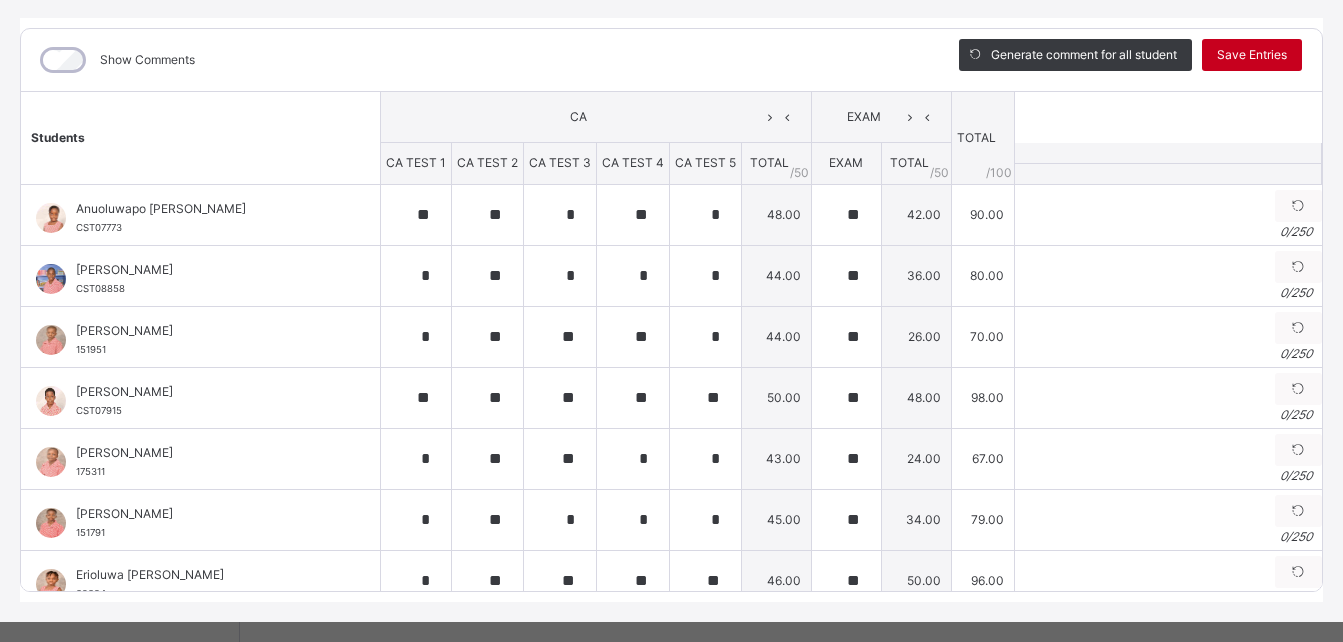 click on "Save Entries" at bounding box center [1252, 55] 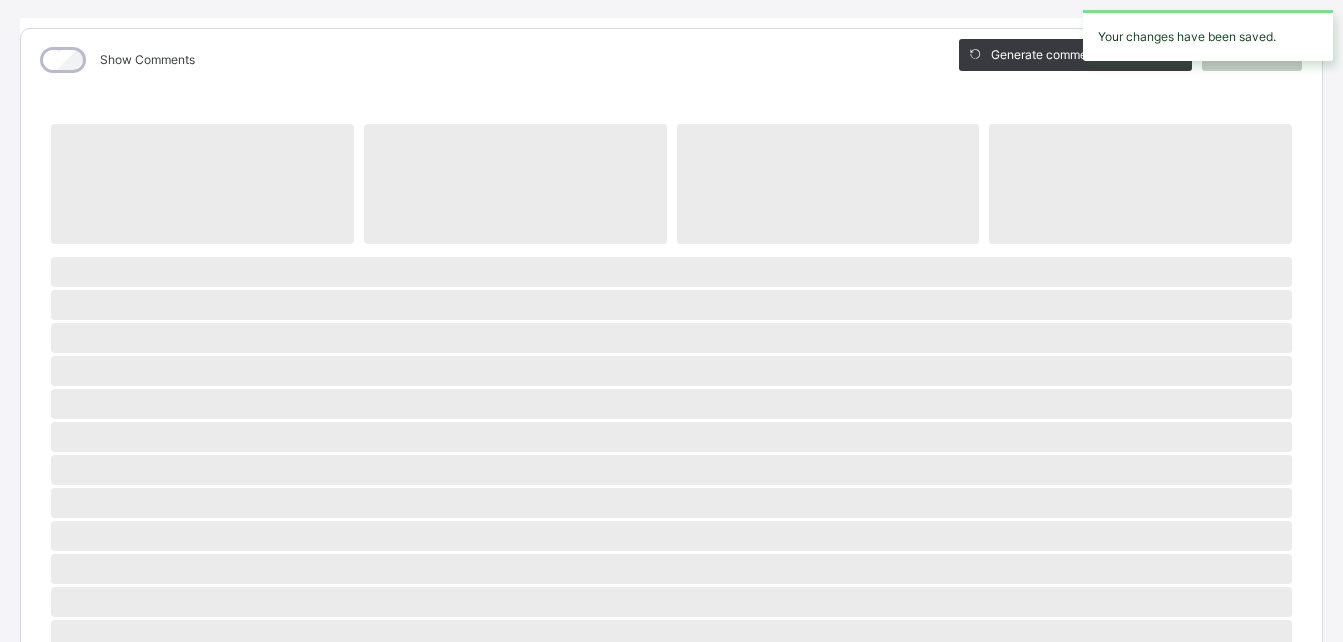 click on "‌ ‌ ‌ ‌ ‌ ‌ ‌ ‌ ‌ ‌ ‌ ‌ ‌ ‌ ‌ ‌ ‌ ‌ ‌ ‌ ‌ ‌ ‌ ‌ ‌ ‌ ‌ ‌ ‌" at bounding box center [671, 600] 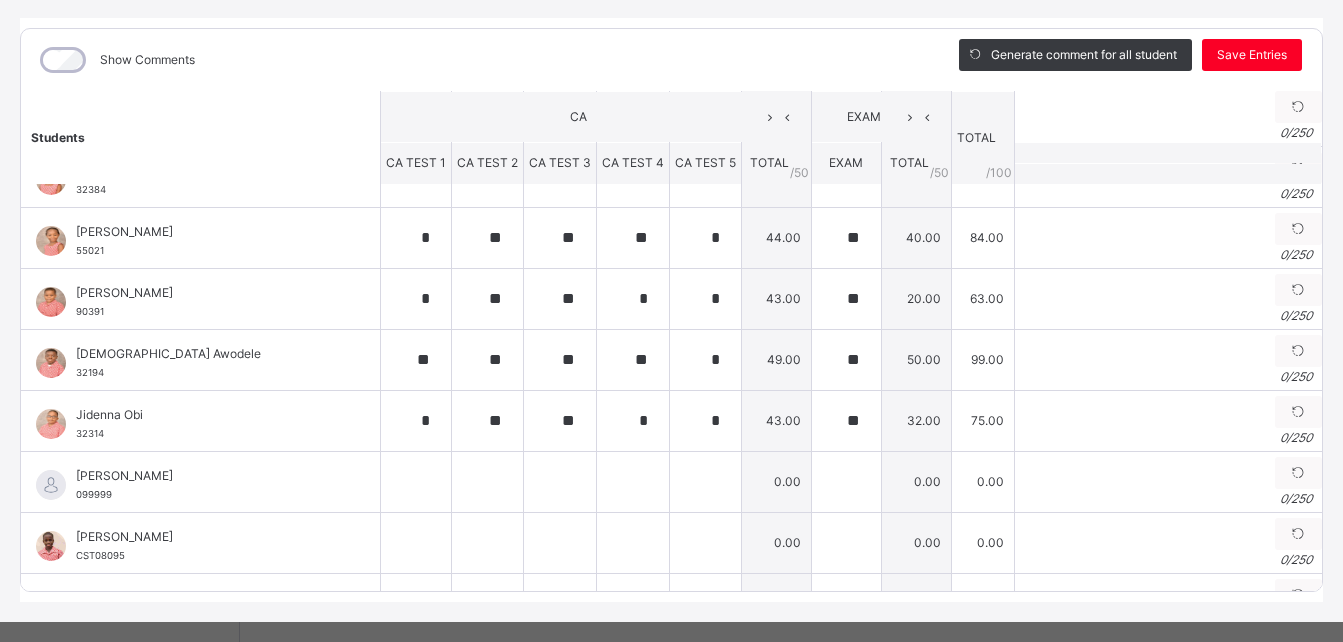 scroll, scrollTop: 539, scrollLeft: 0, axis: vertical 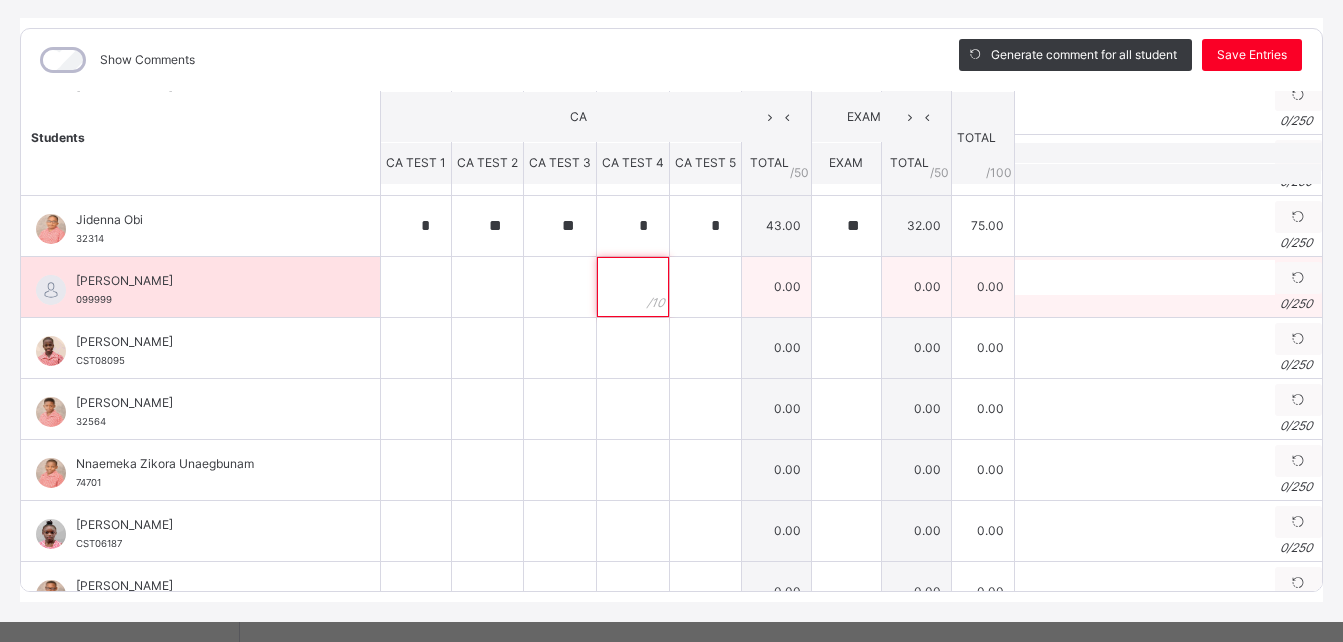 click at bounding box center [633, 287] 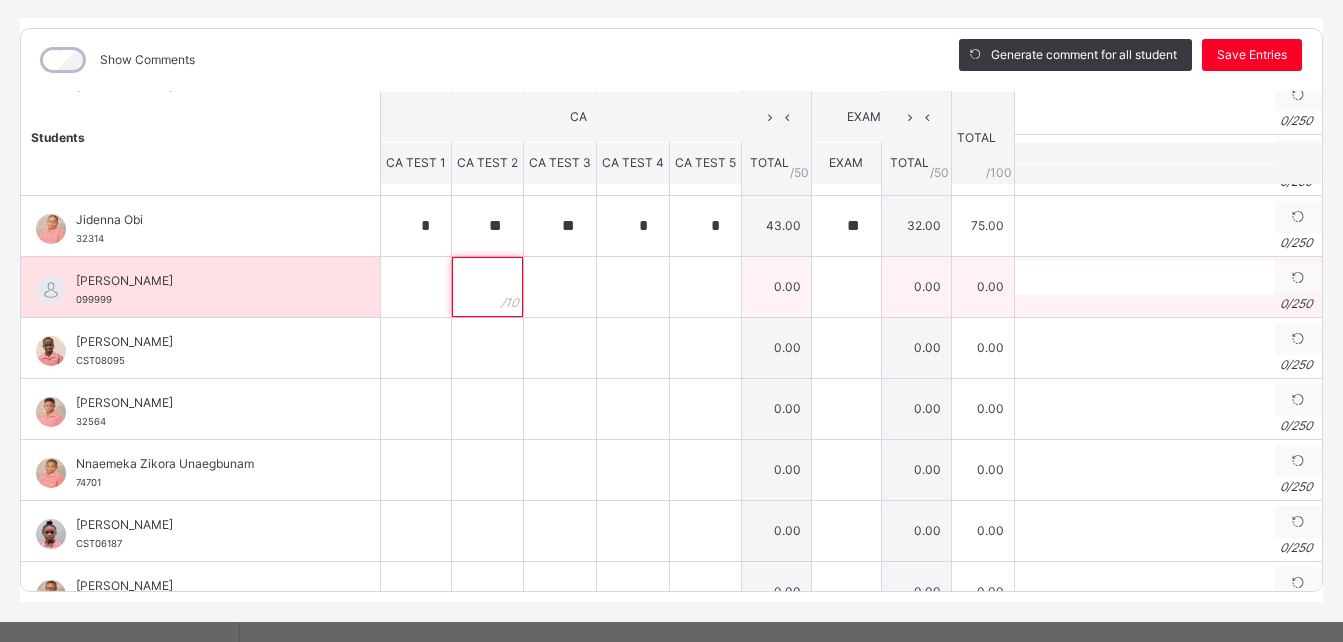 click at bounding box center (487, 287) 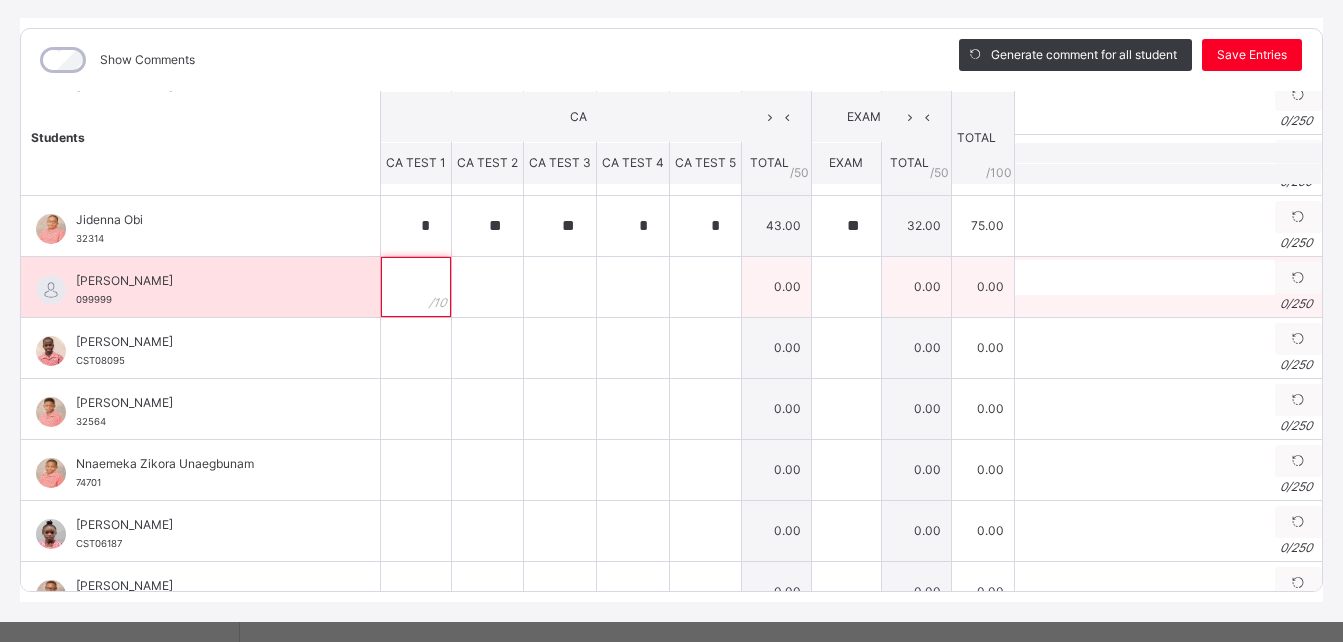 click at bounding box center (416, 287) 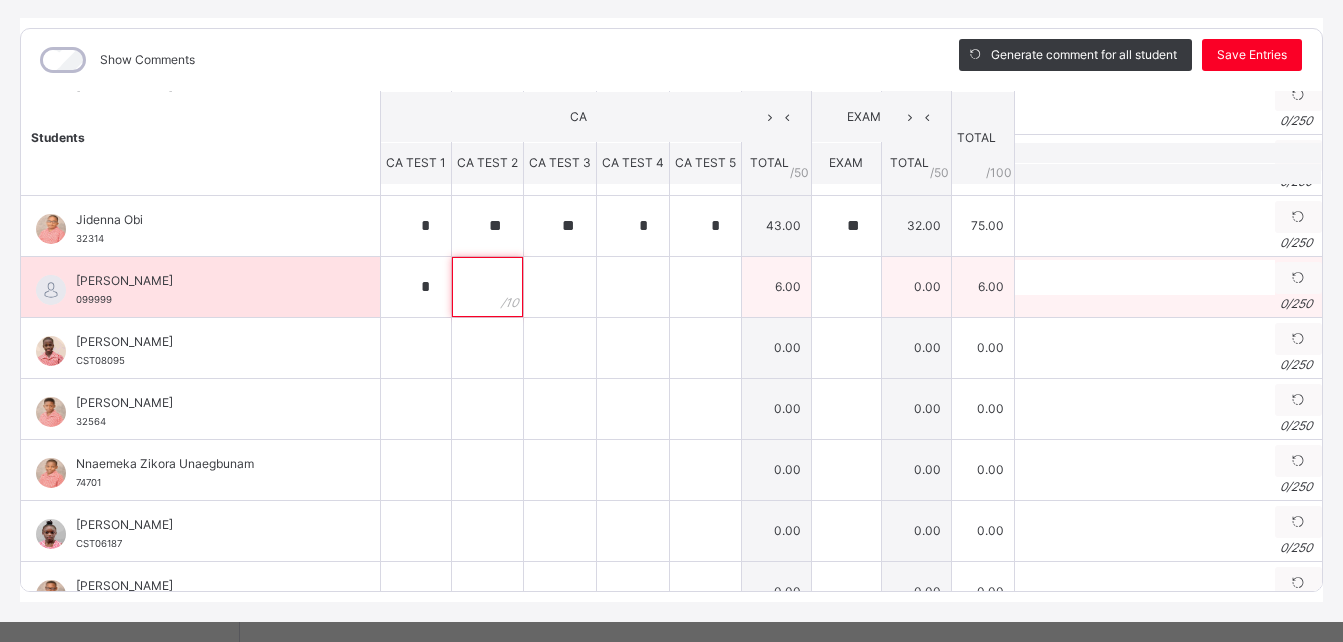 click at bounding box center [487, 287] 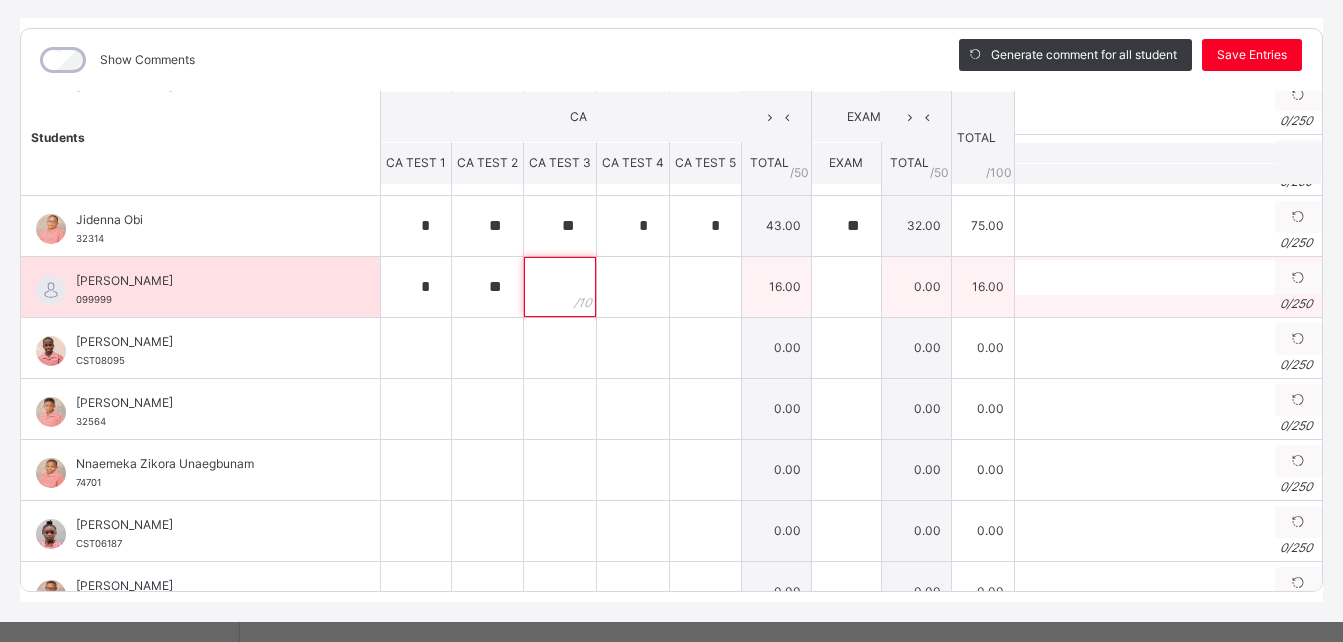 click at bounding box center (560, 287) 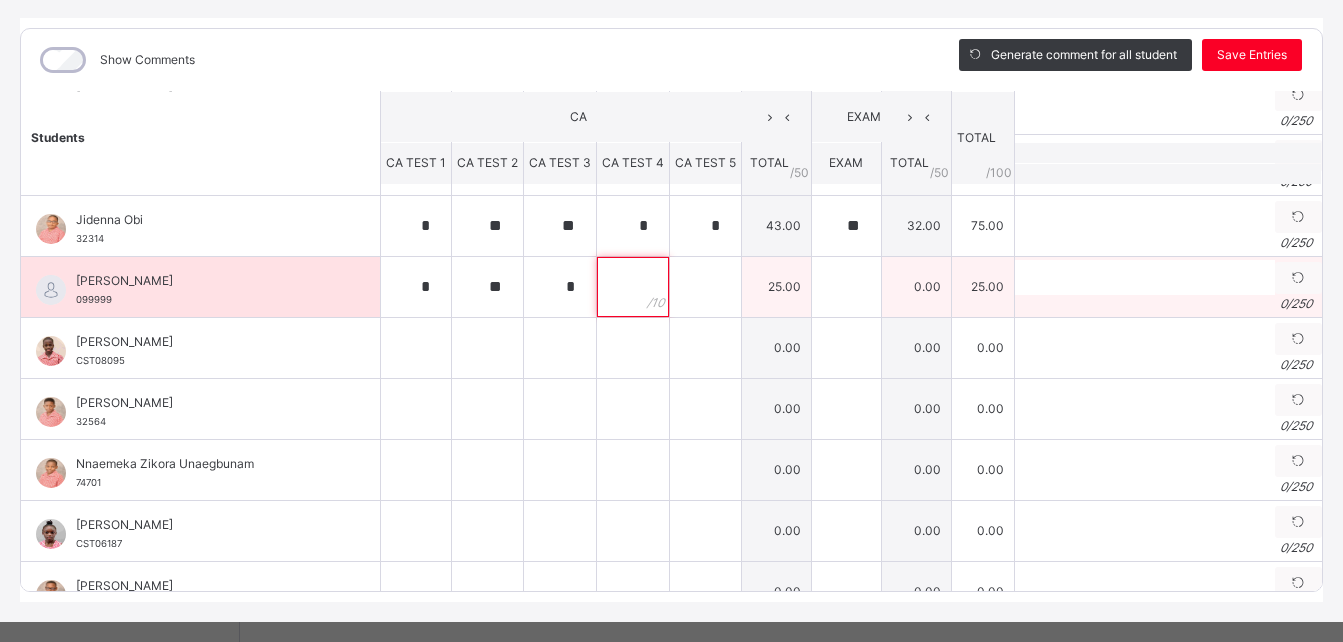 click at bounding box center (633, 287) 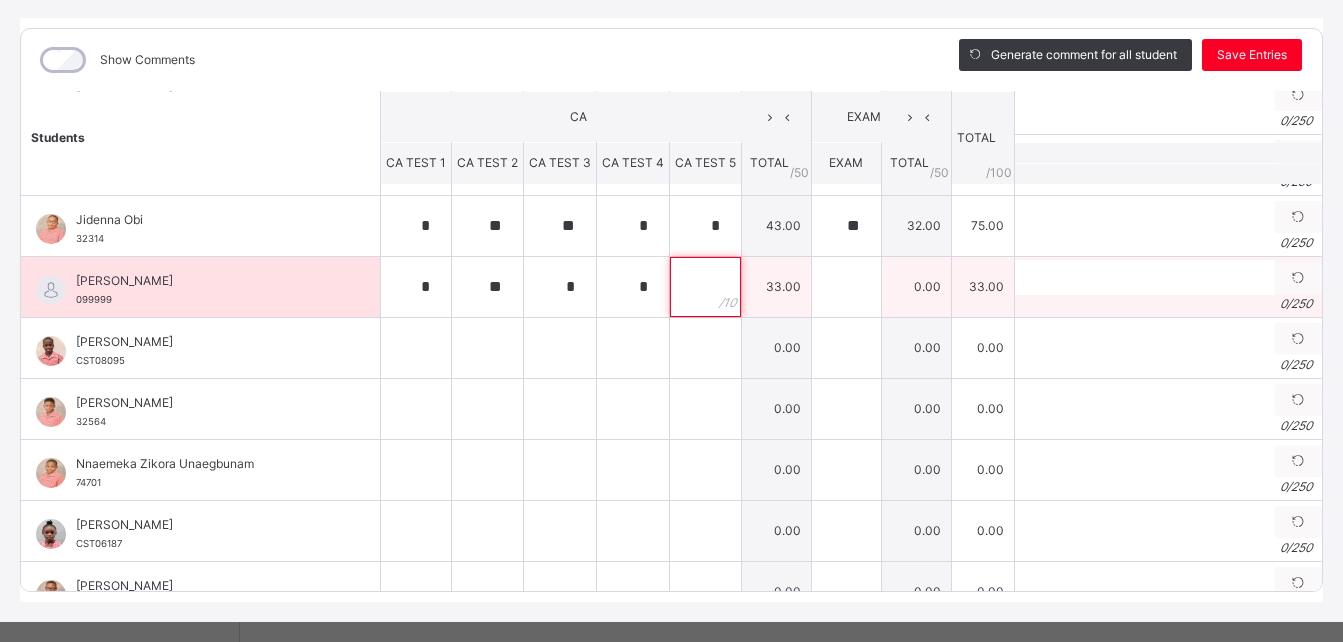 click at bounding box center (705, 287) 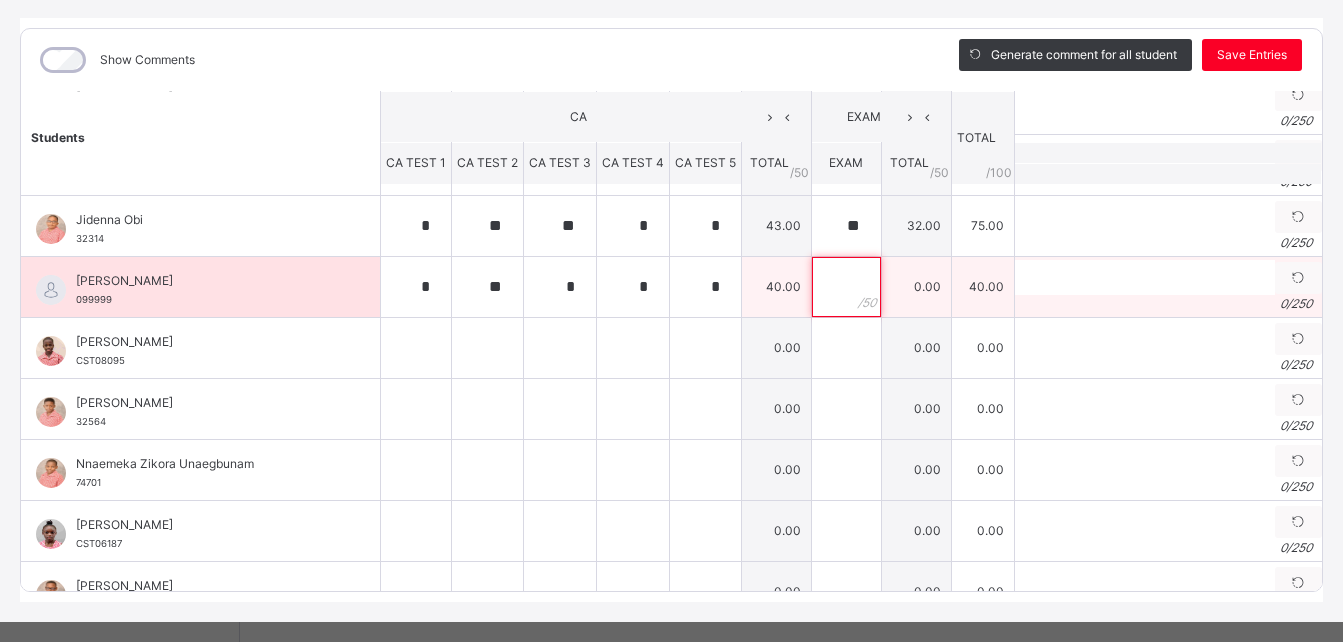 click at bounding box center (846, 287) 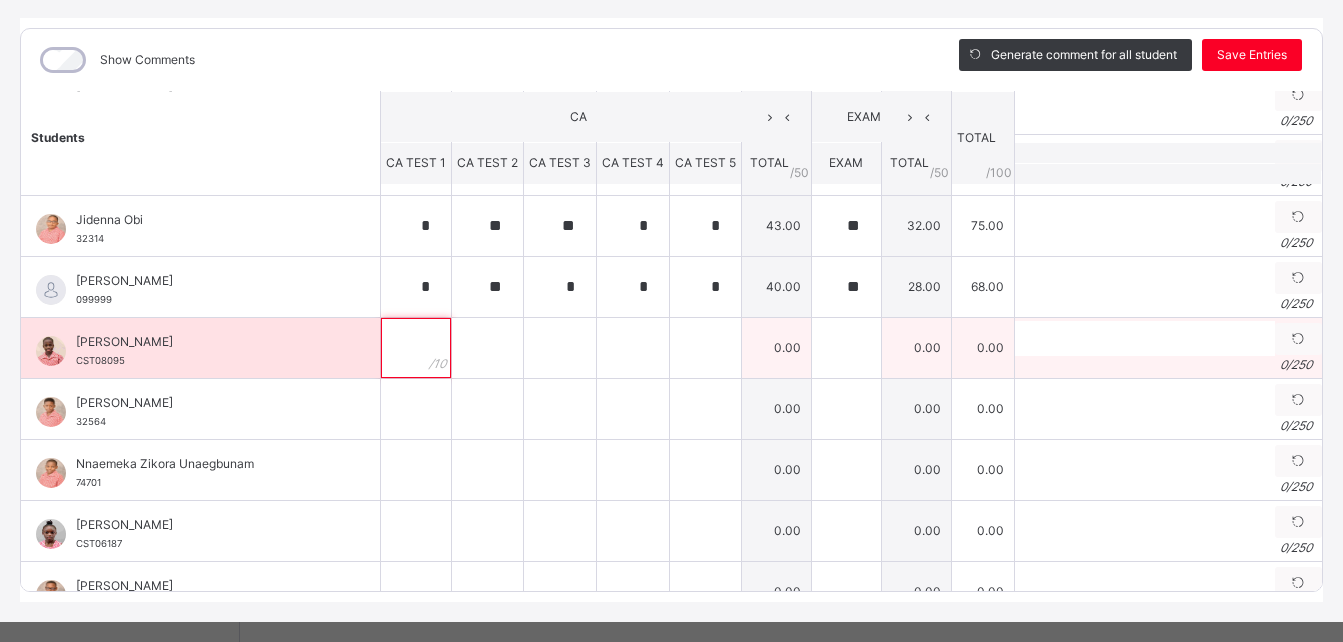 click at bounding box center (416, 348) 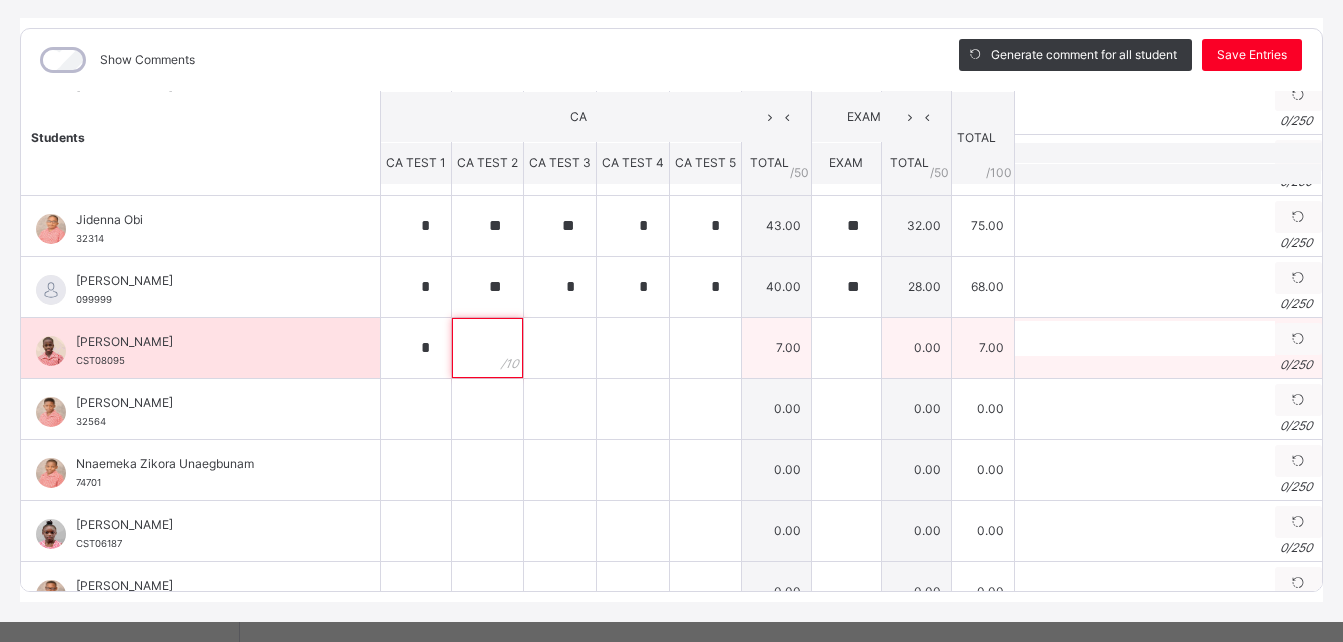 click at bounding box center (487, 348) 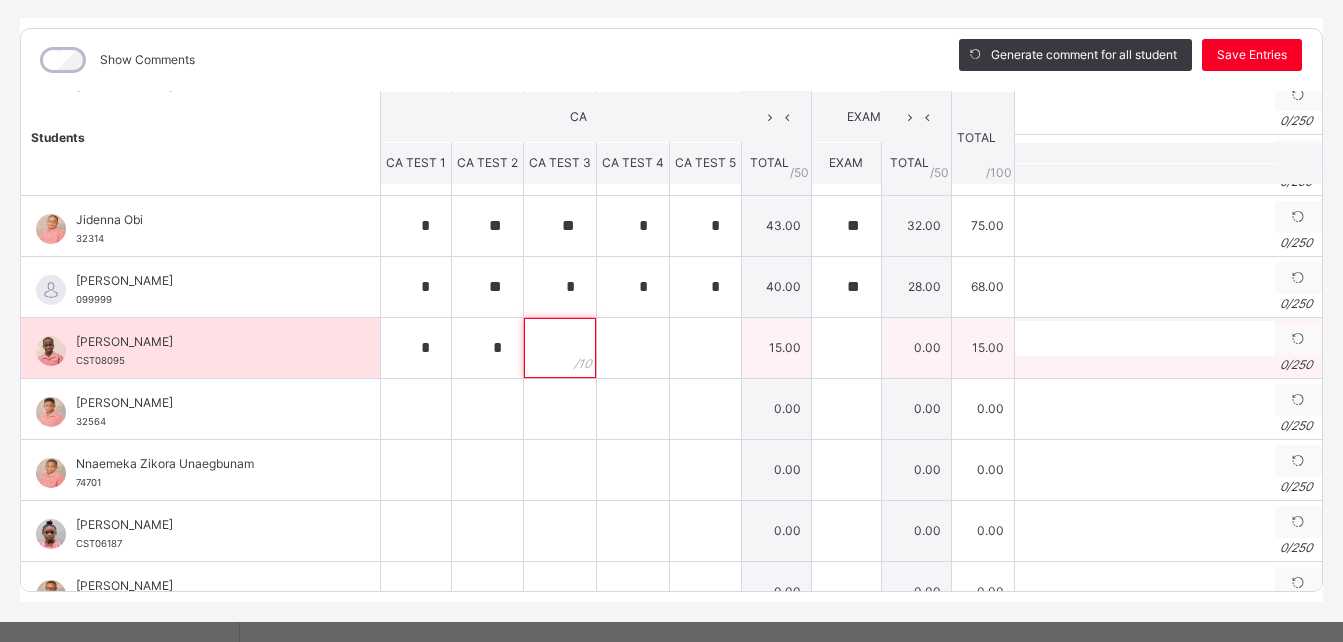 click at bounding box center [560, 348] 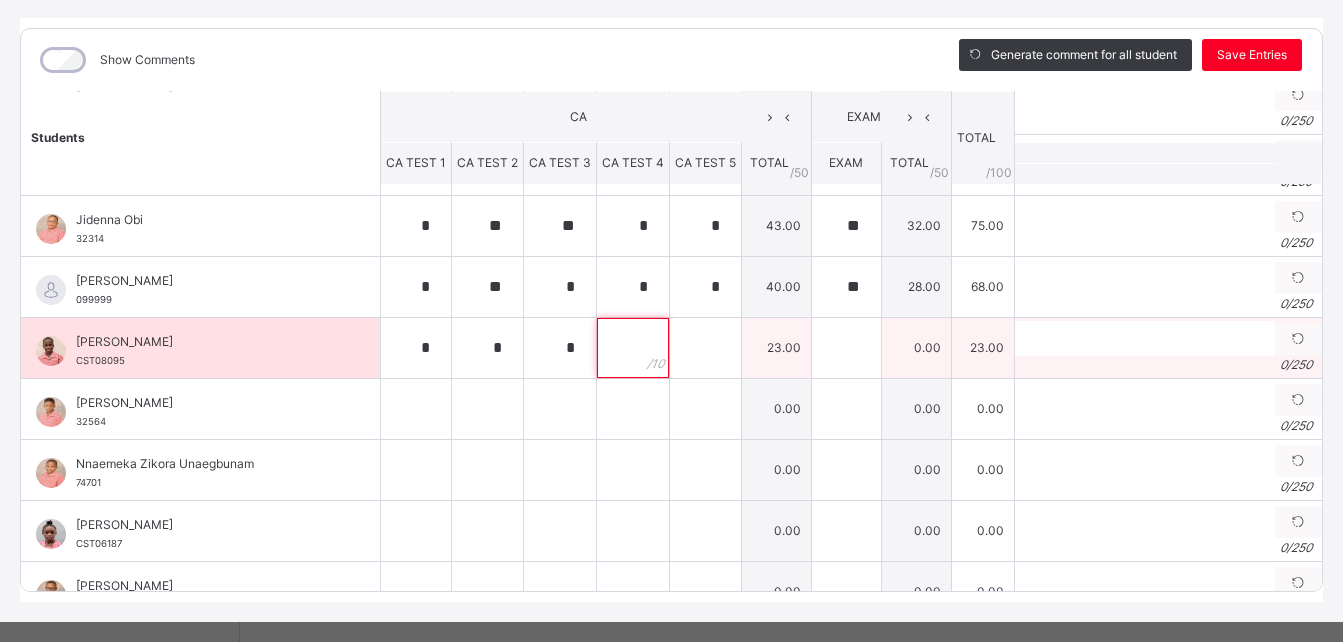 click at bounding box center (633, 348) 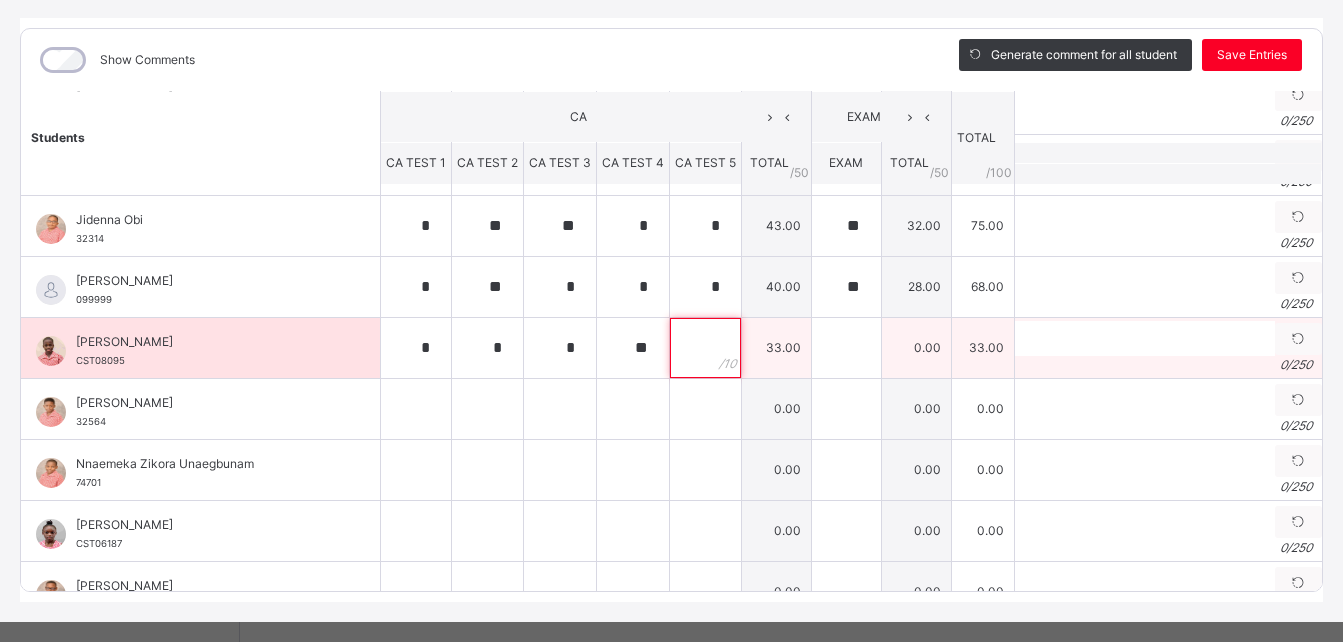 click at bounding box center [705, 348] 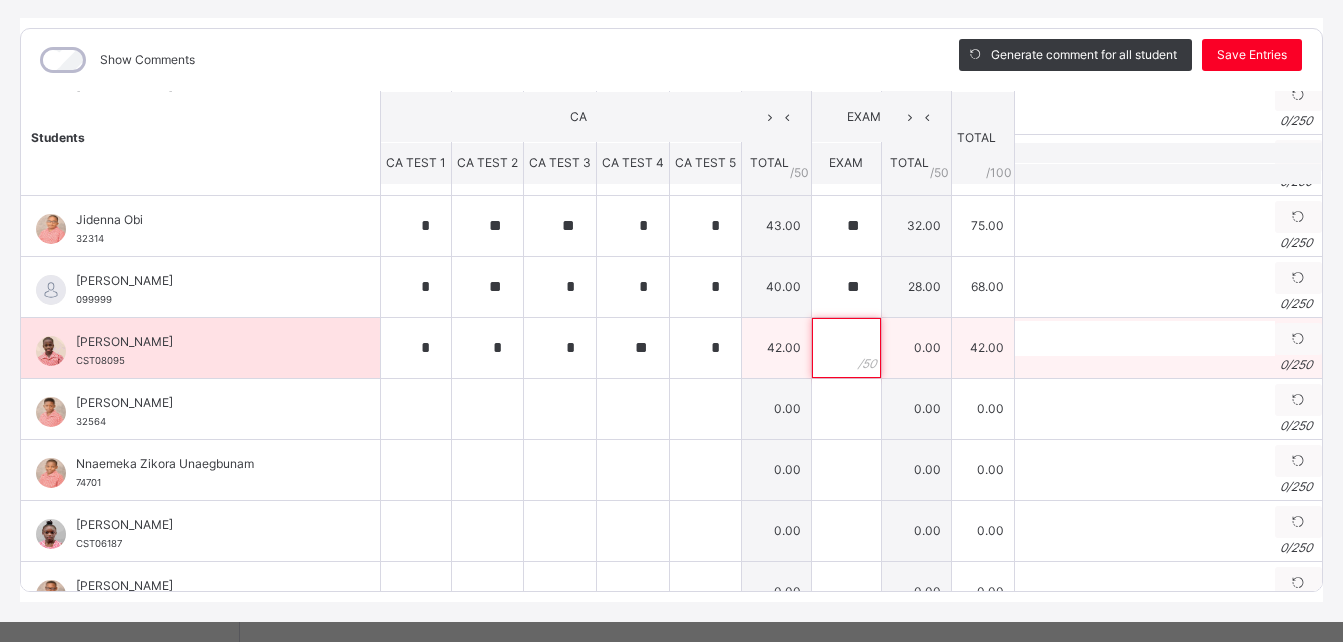 click at bounding box center (846, 348) 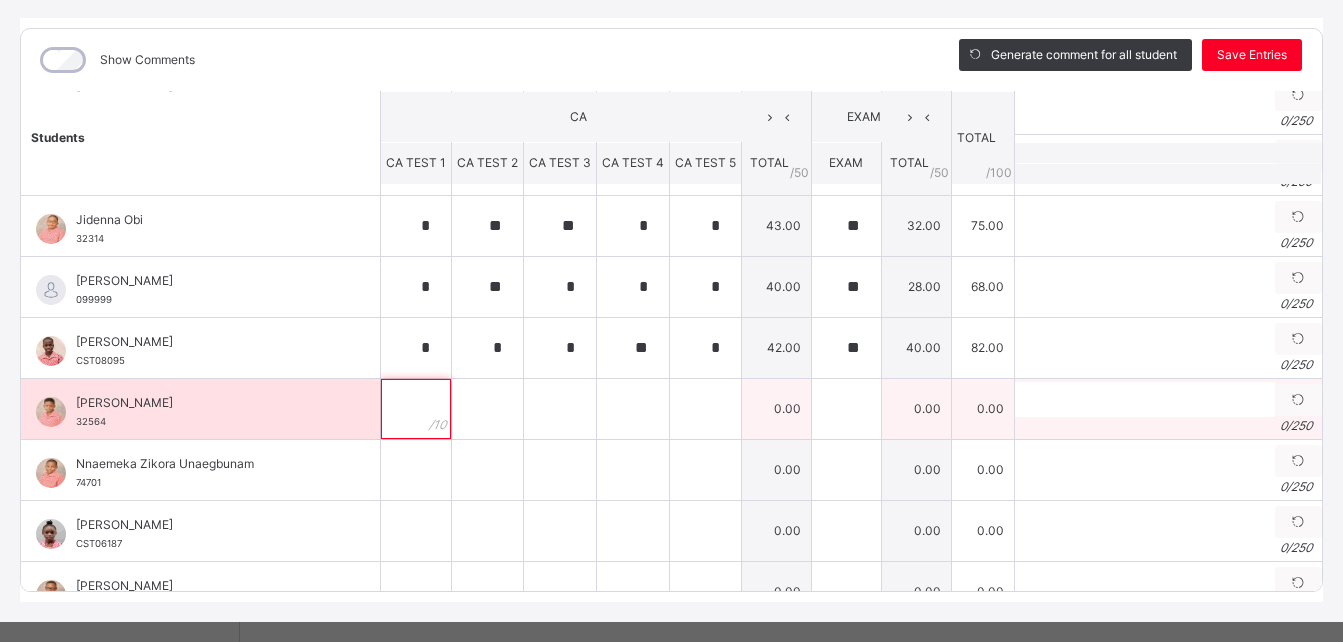 click at bounding box center [416, 409] 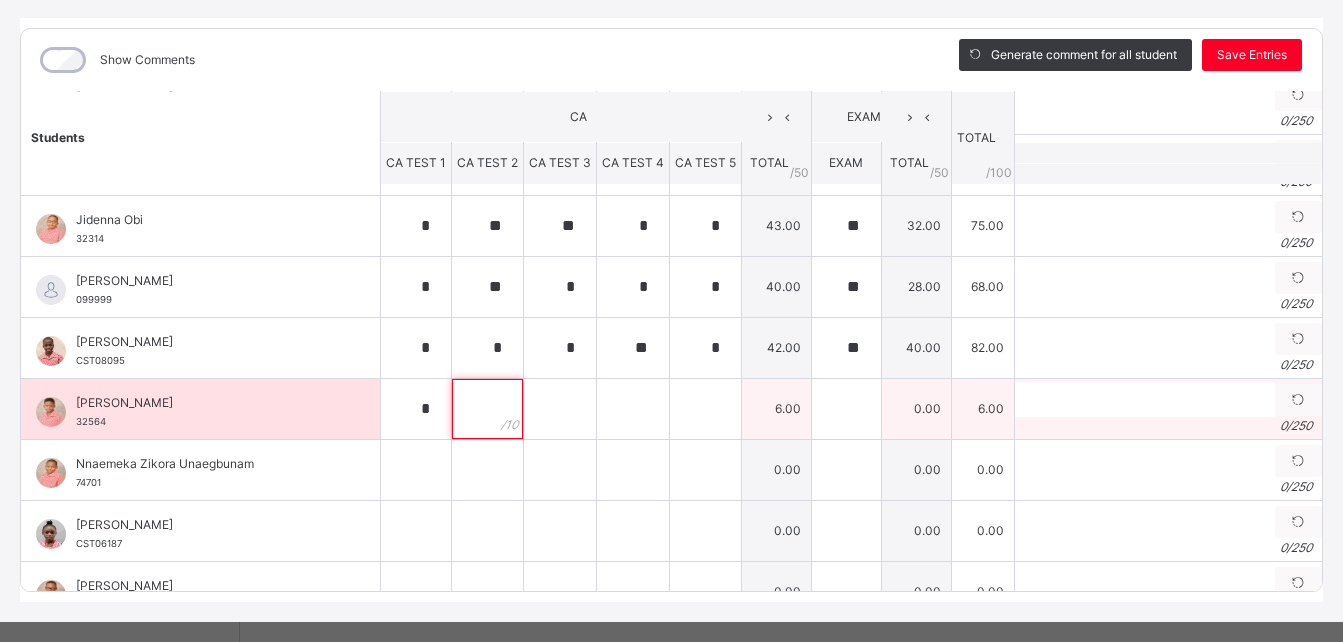 click at bounding box center (487, 409) 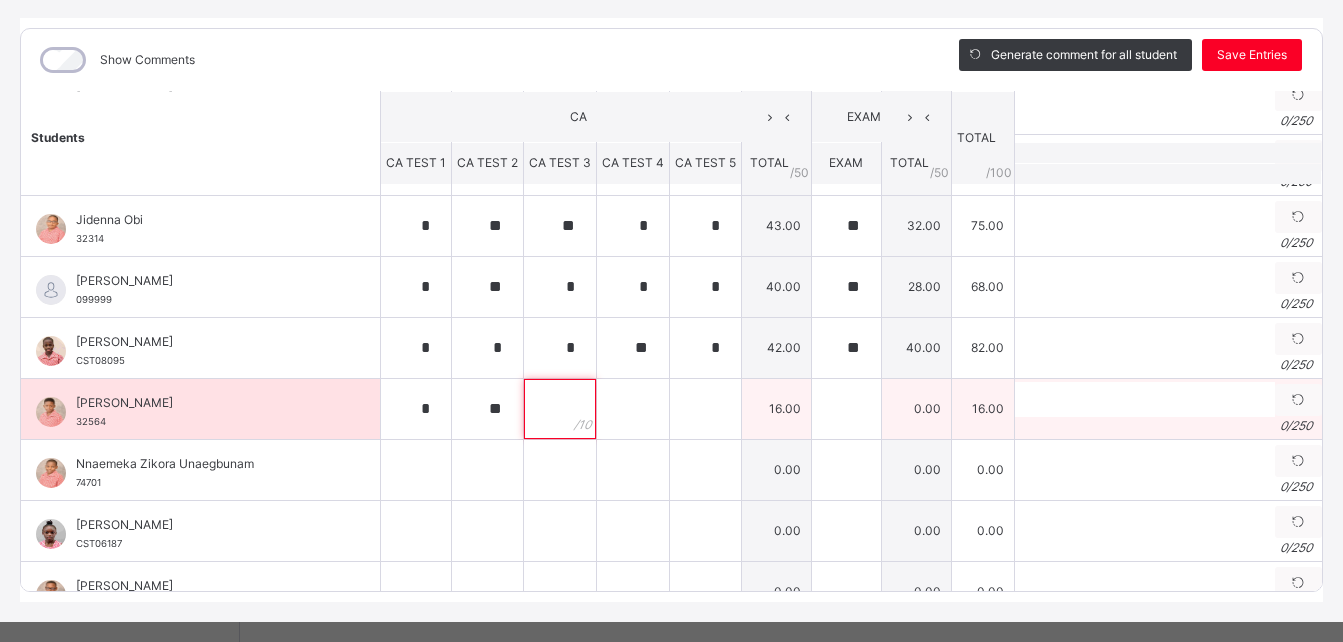 click at bounding box center (560, 409) 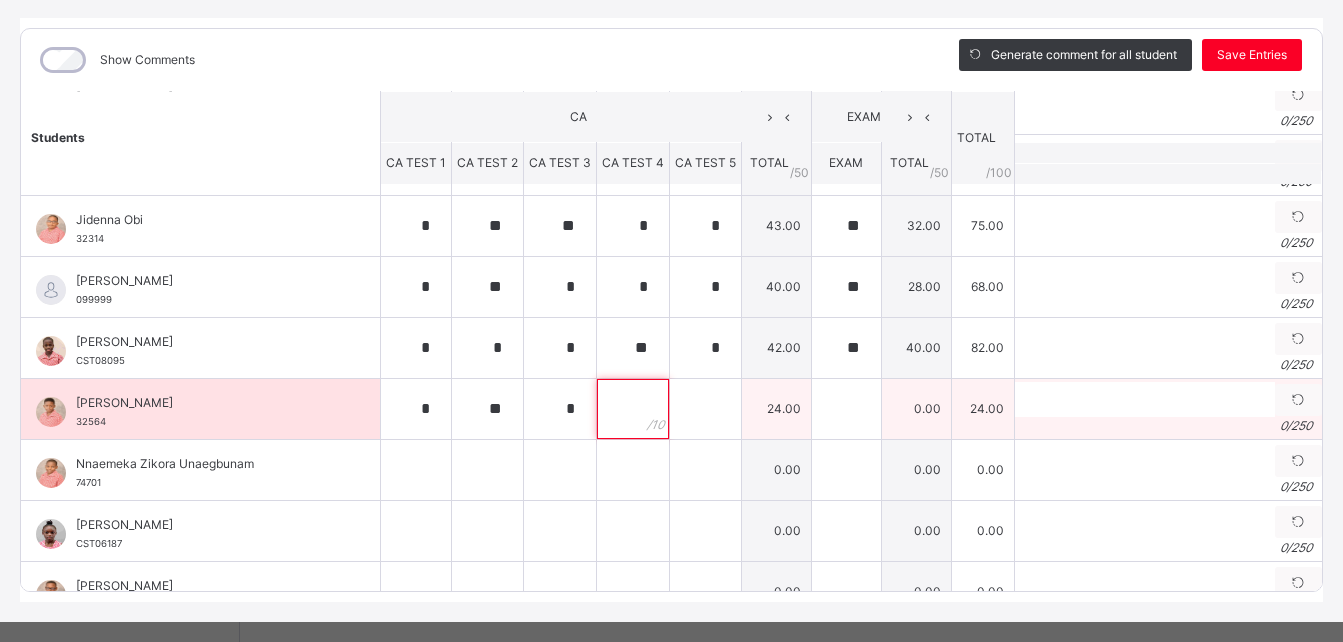 click at bounding box center [633, 409] 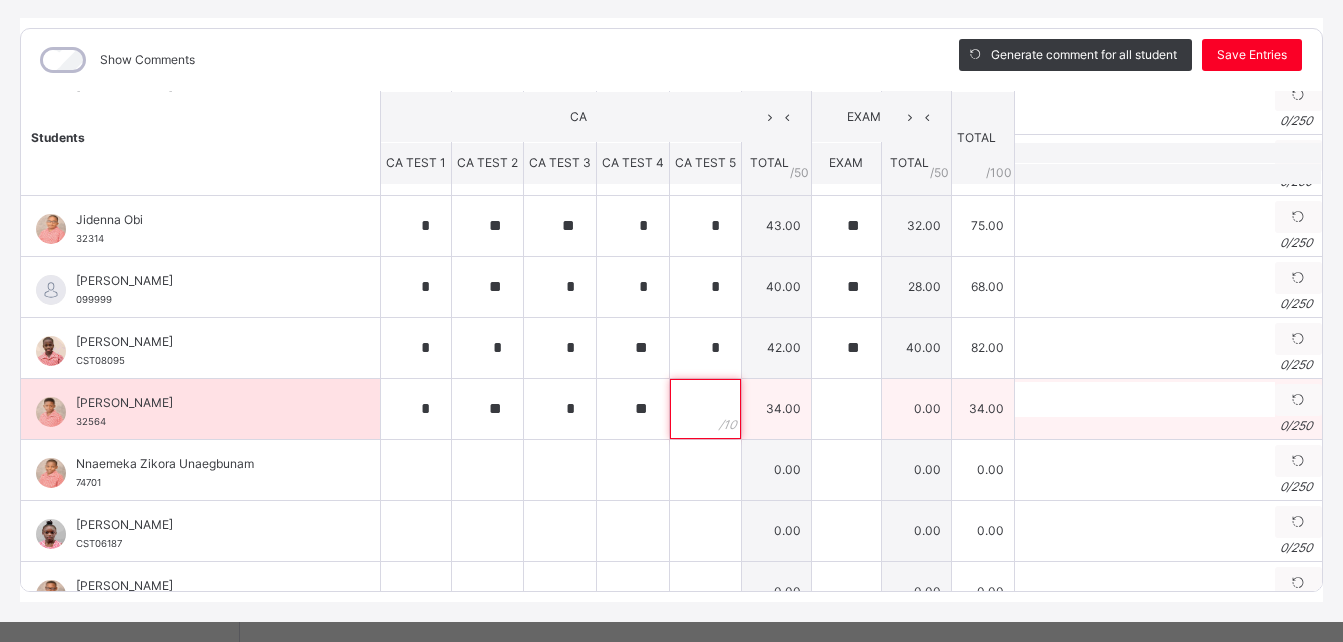 click at bounding box center [705, 409] 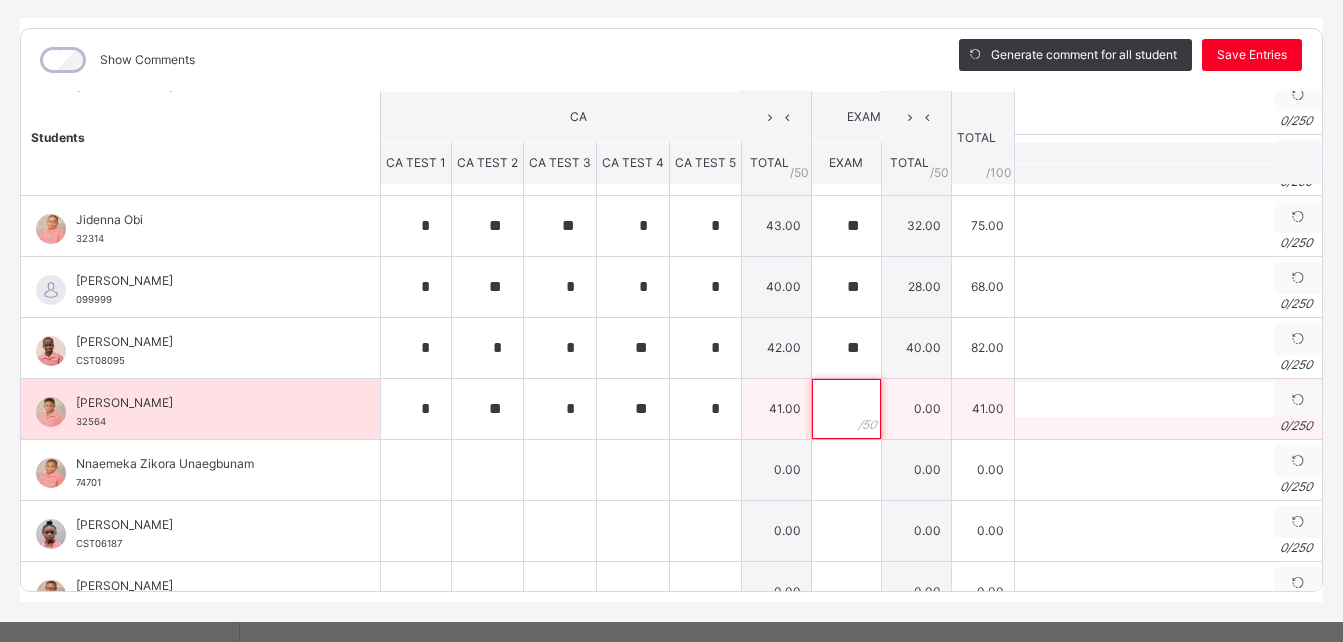 click at bounding box center (846, 409) 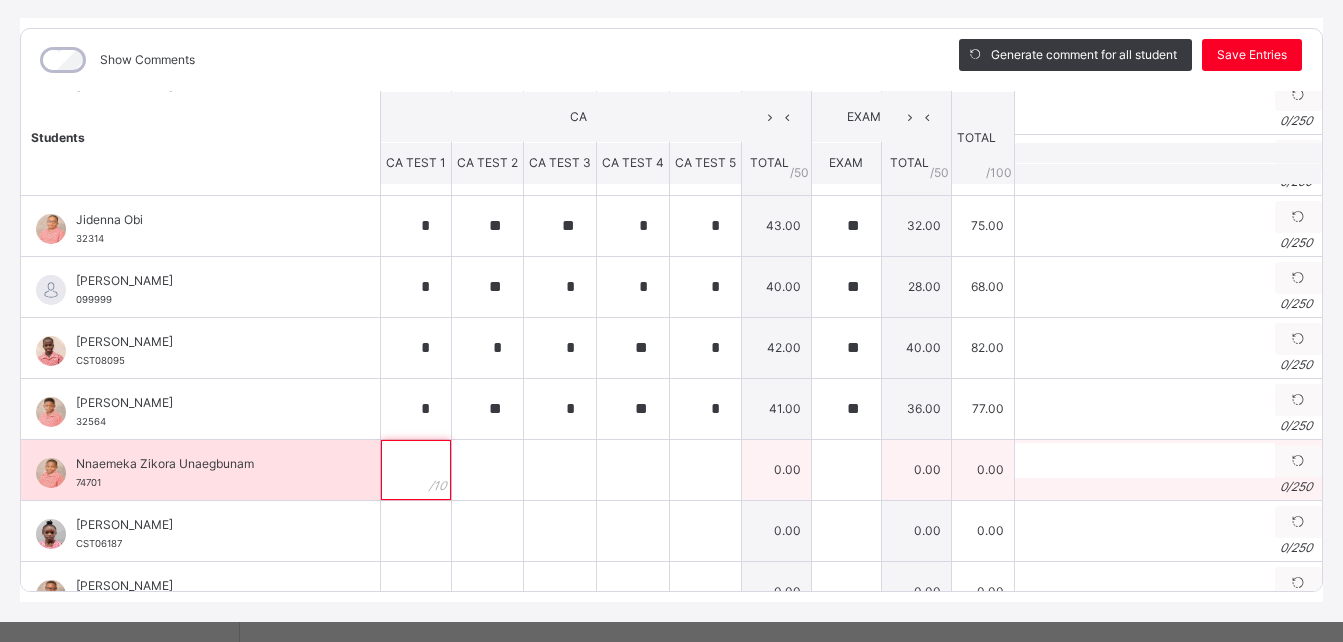 click at bounding box center [416, 470] 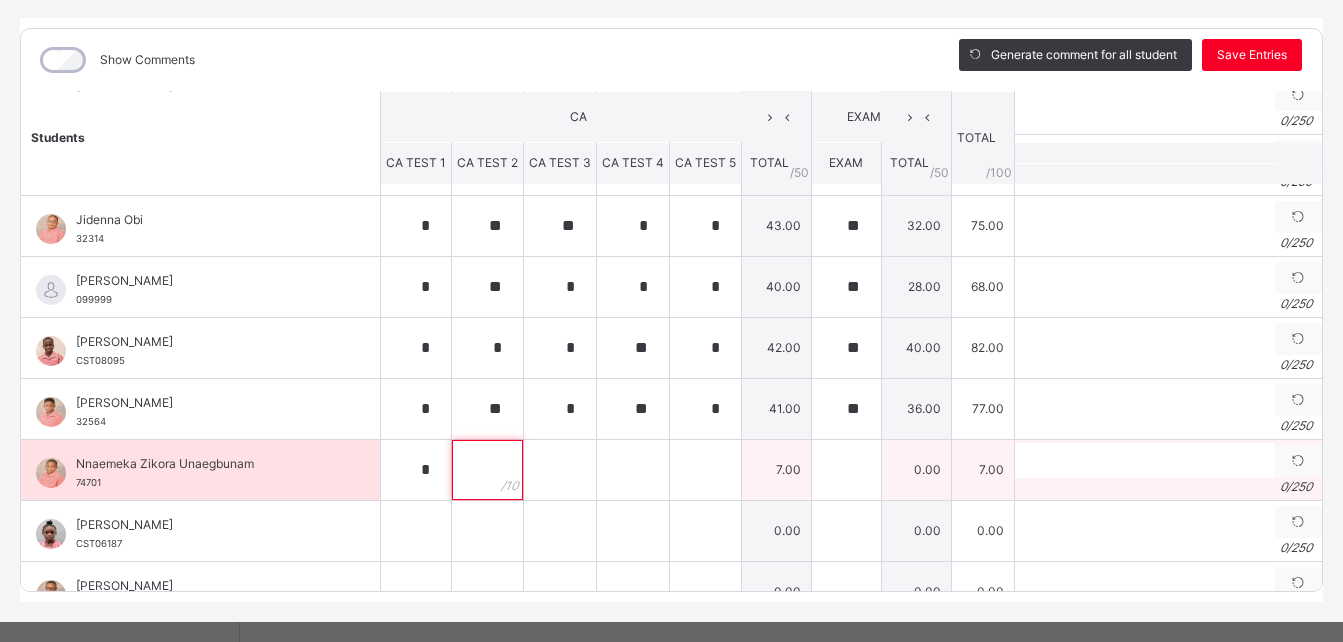 click at bounding box center (487, 470) 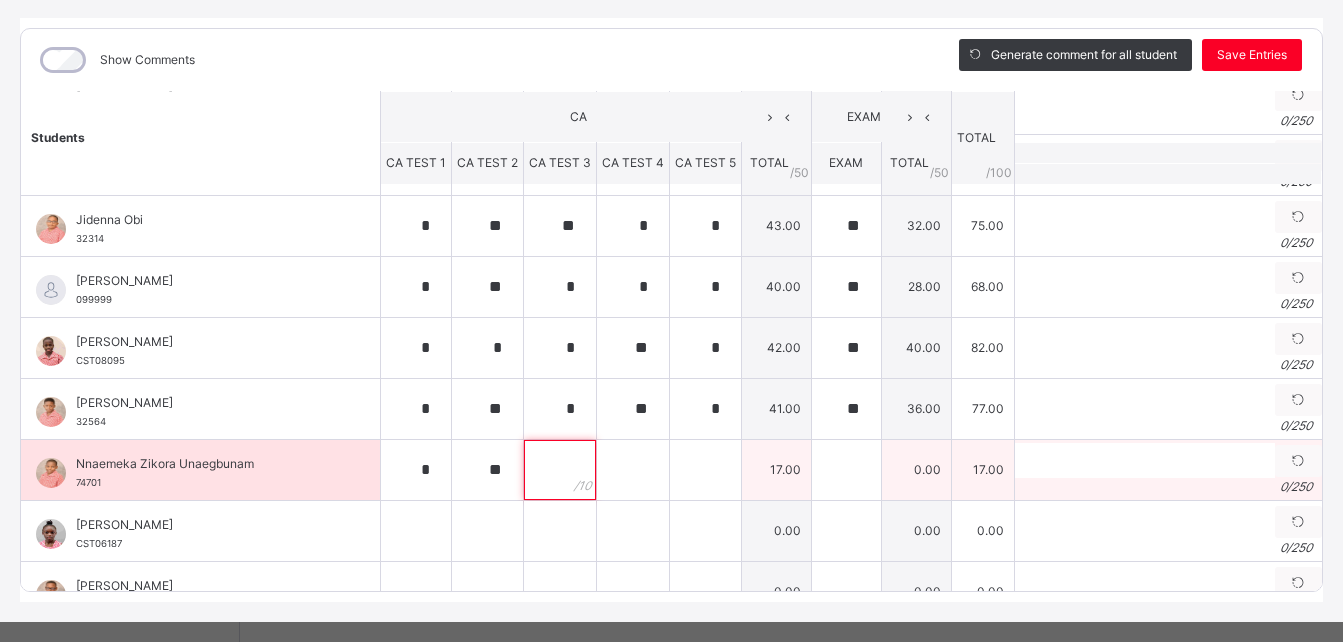 click at bounding box center (560, 470) 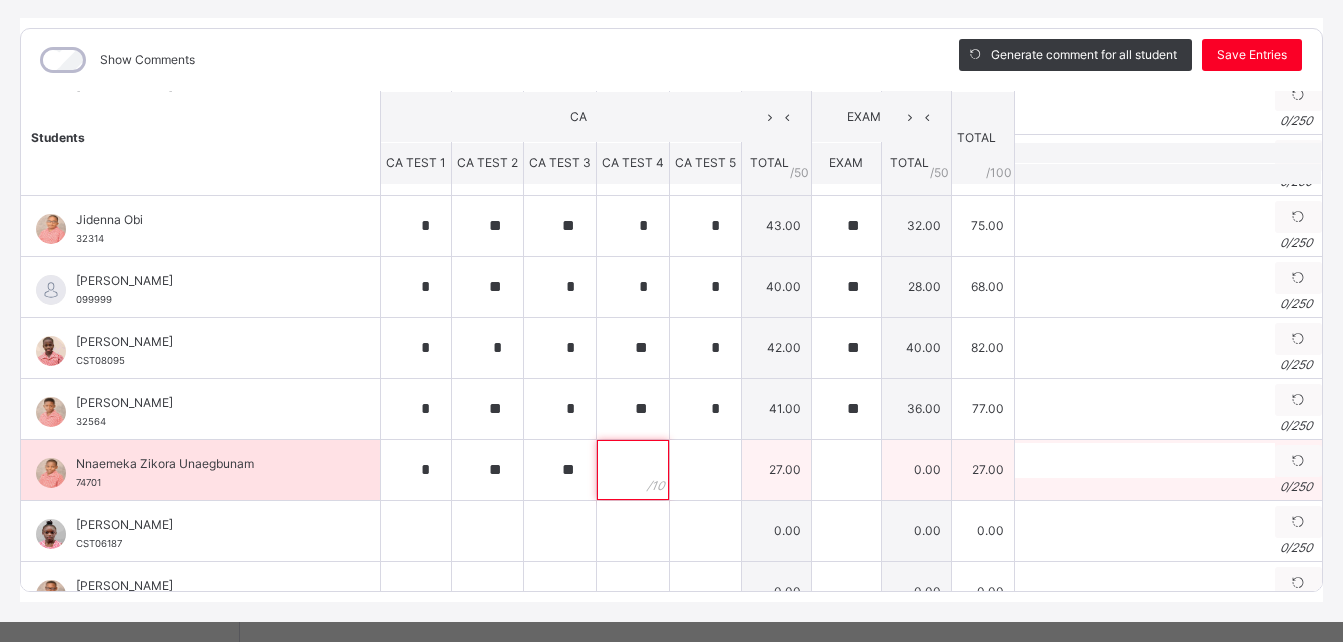 click at bounding box center (633, 470) 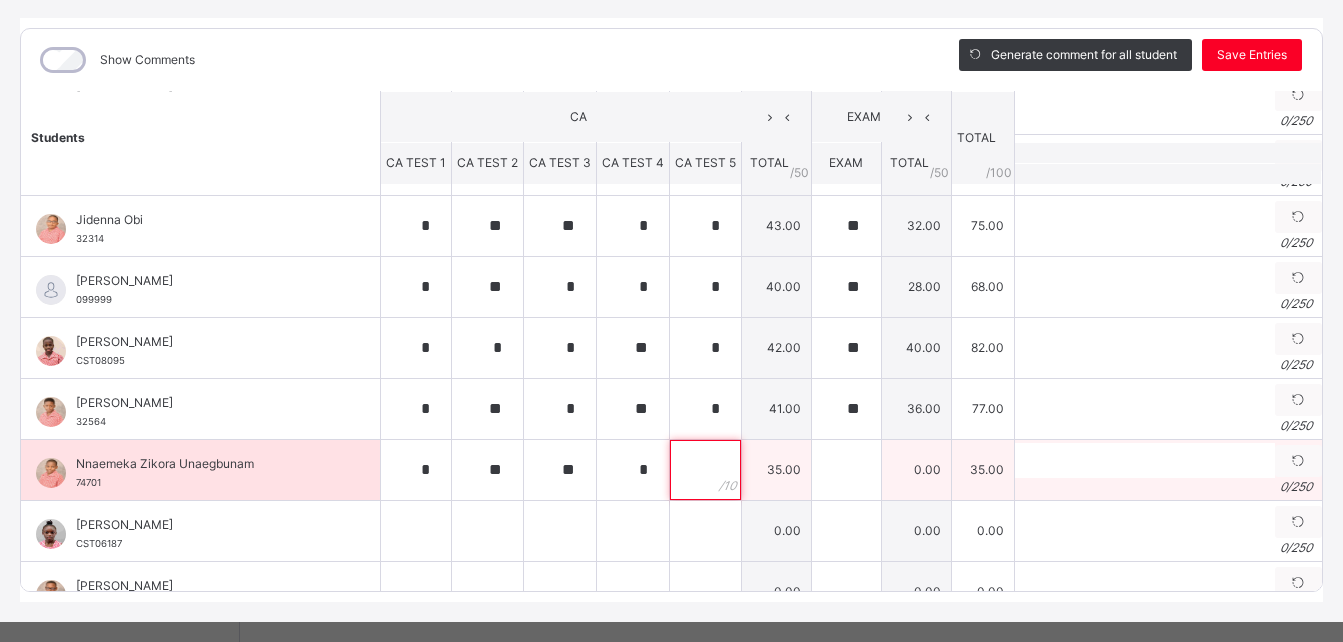 click at bounding box center (705, 470) 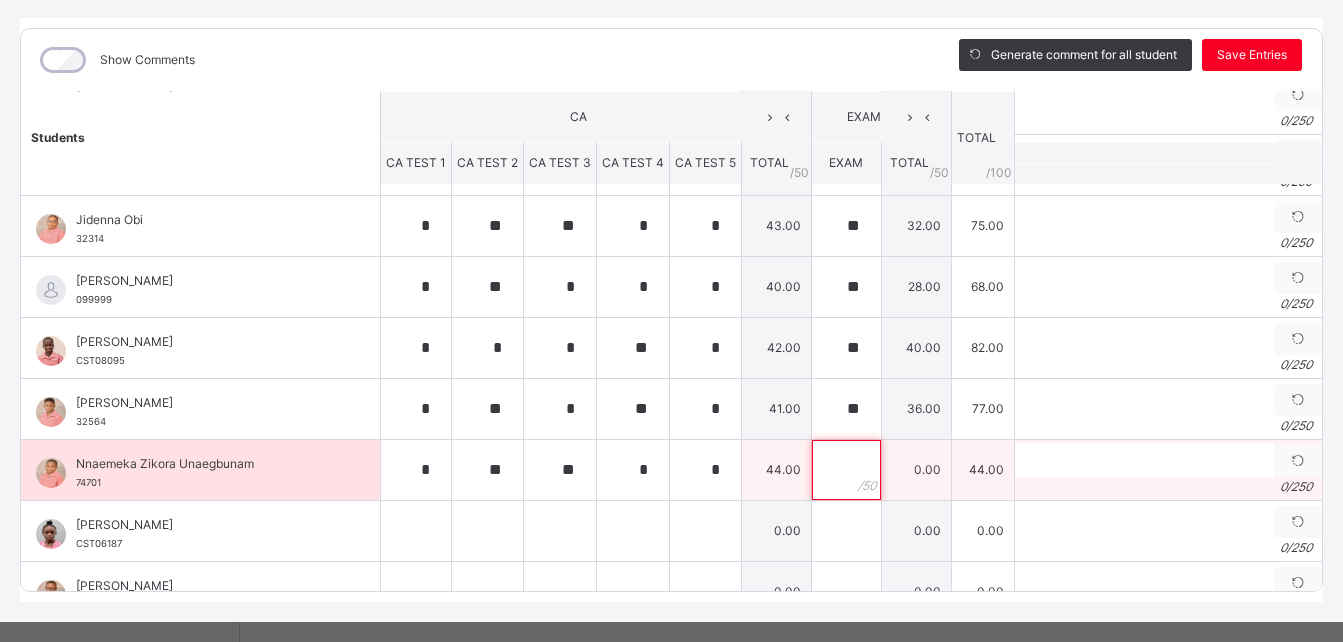 click at bounding box center [846, 470] 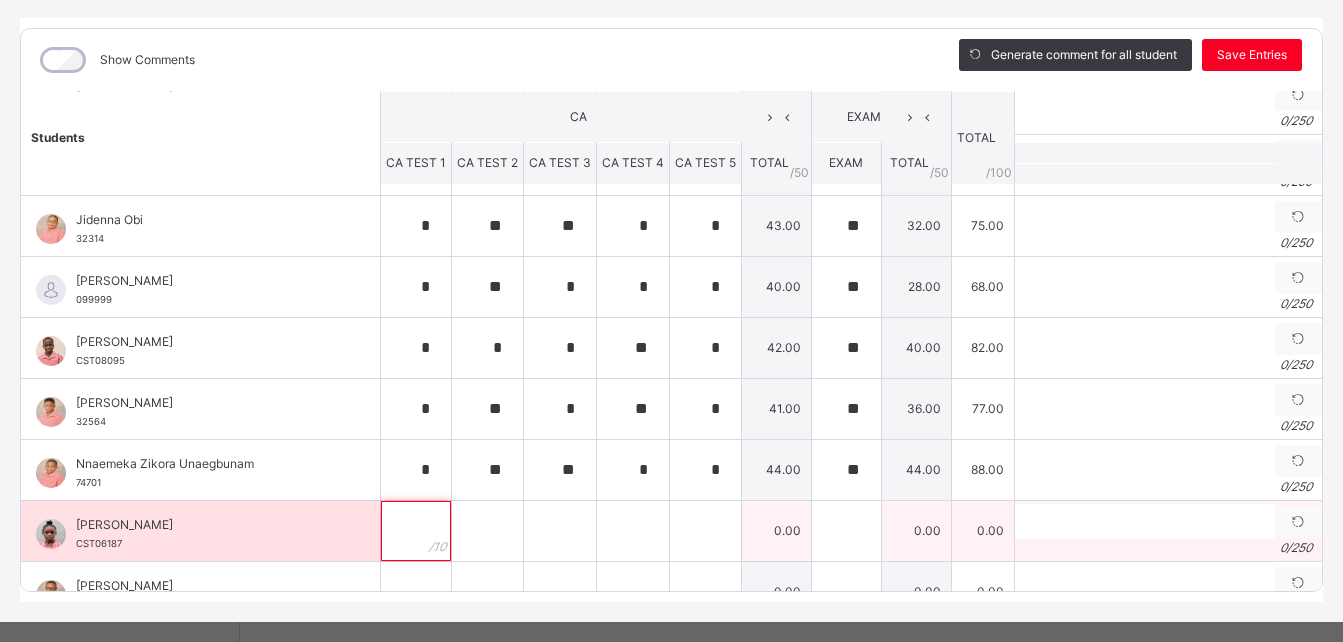 click at bounding box center (416, 531) 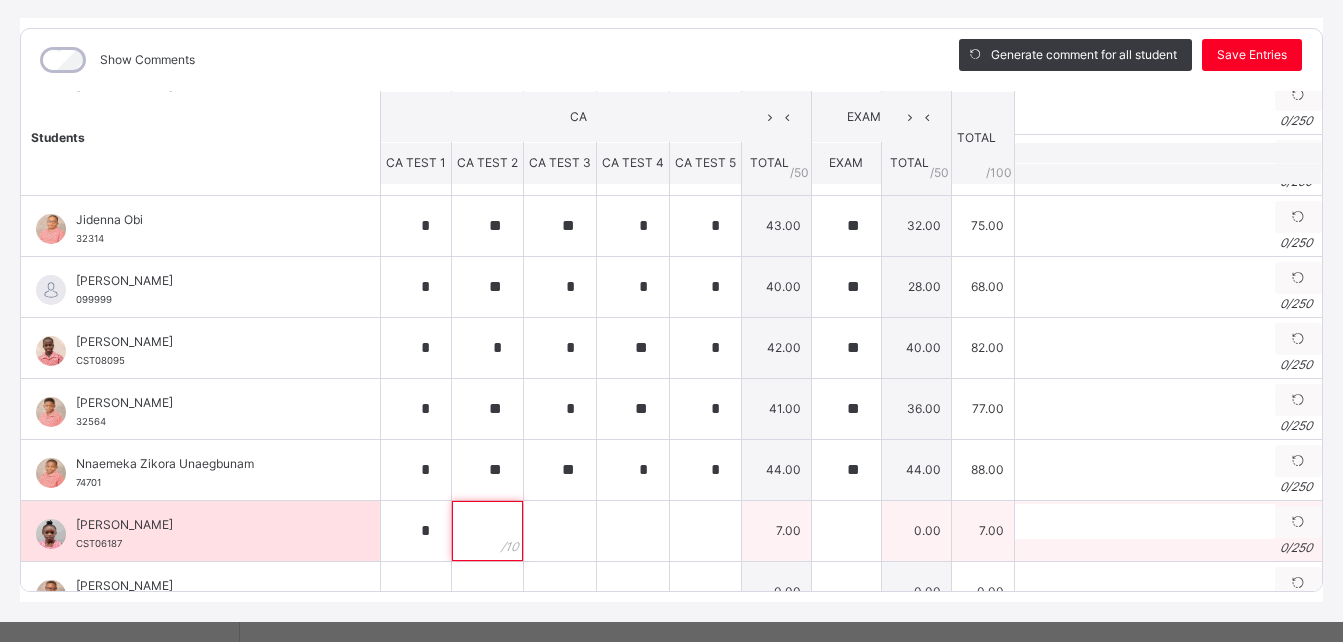 click at bounding box center (487, 531) 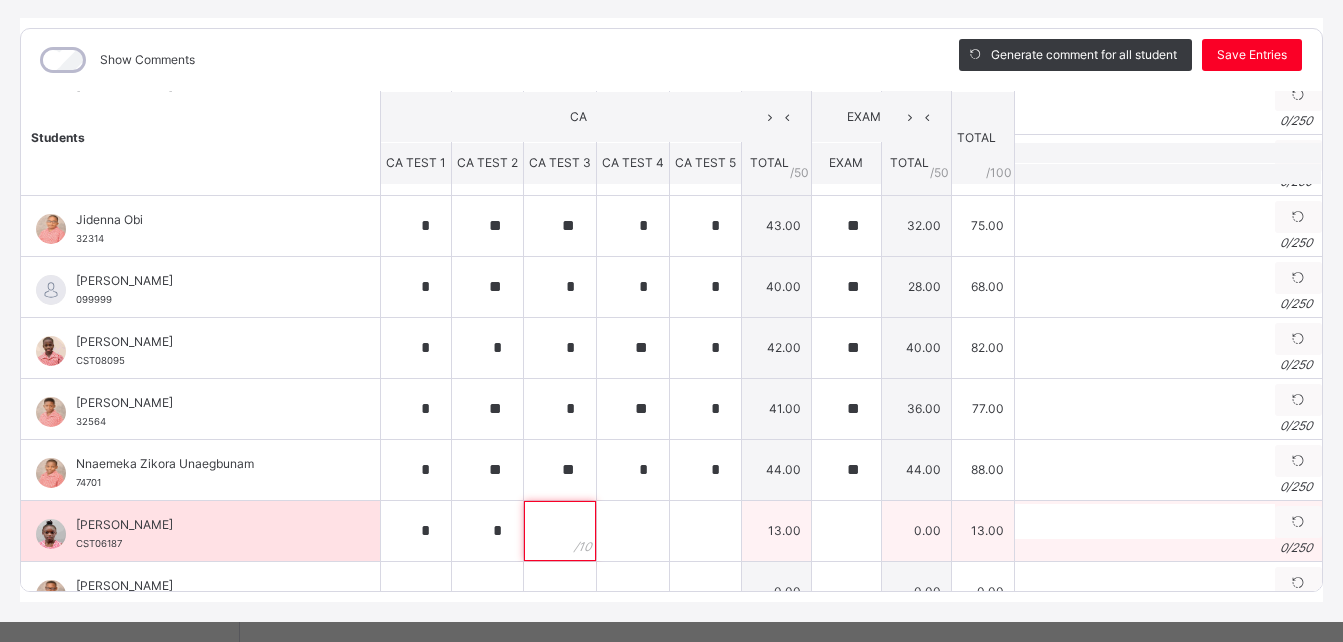 click at bounding box center [560, 531] 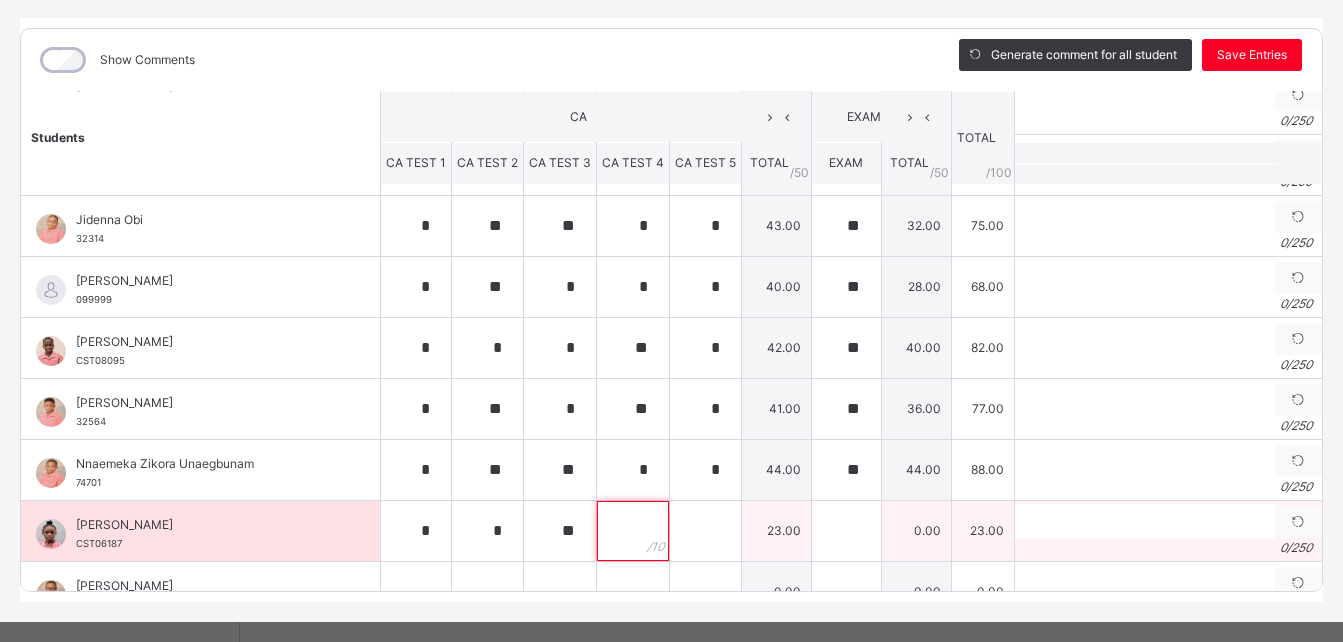 click at bounding box center [633, 531] 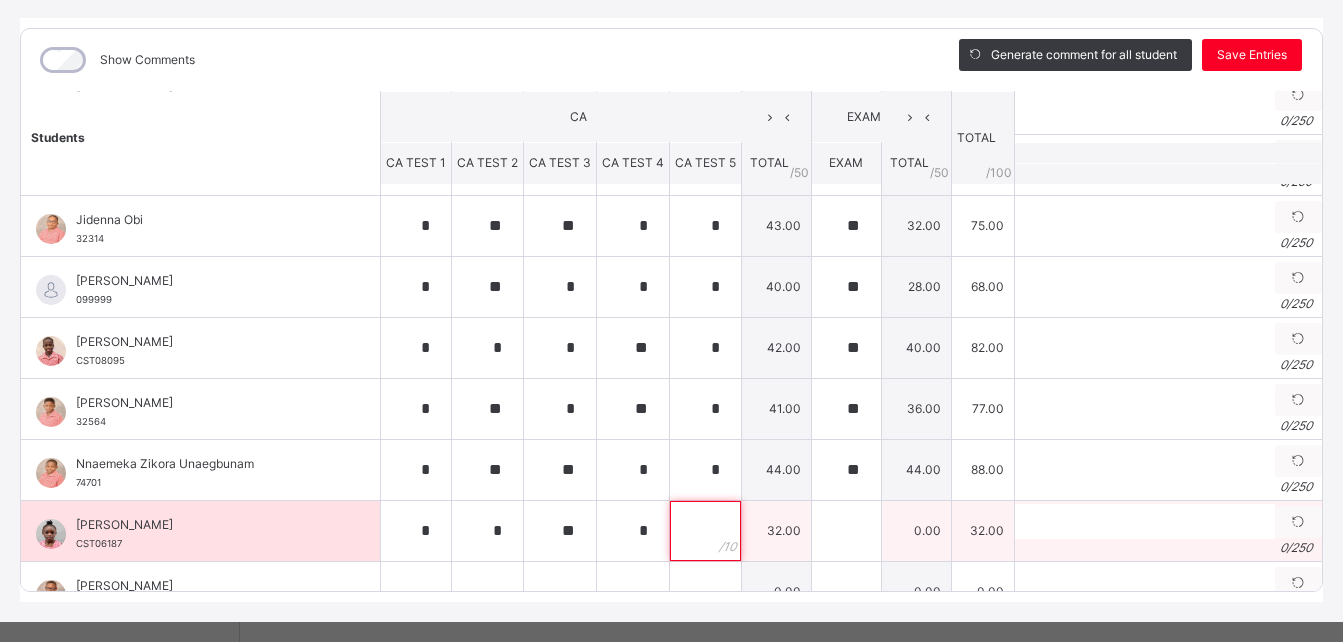 click at bounding box center [705, 531] 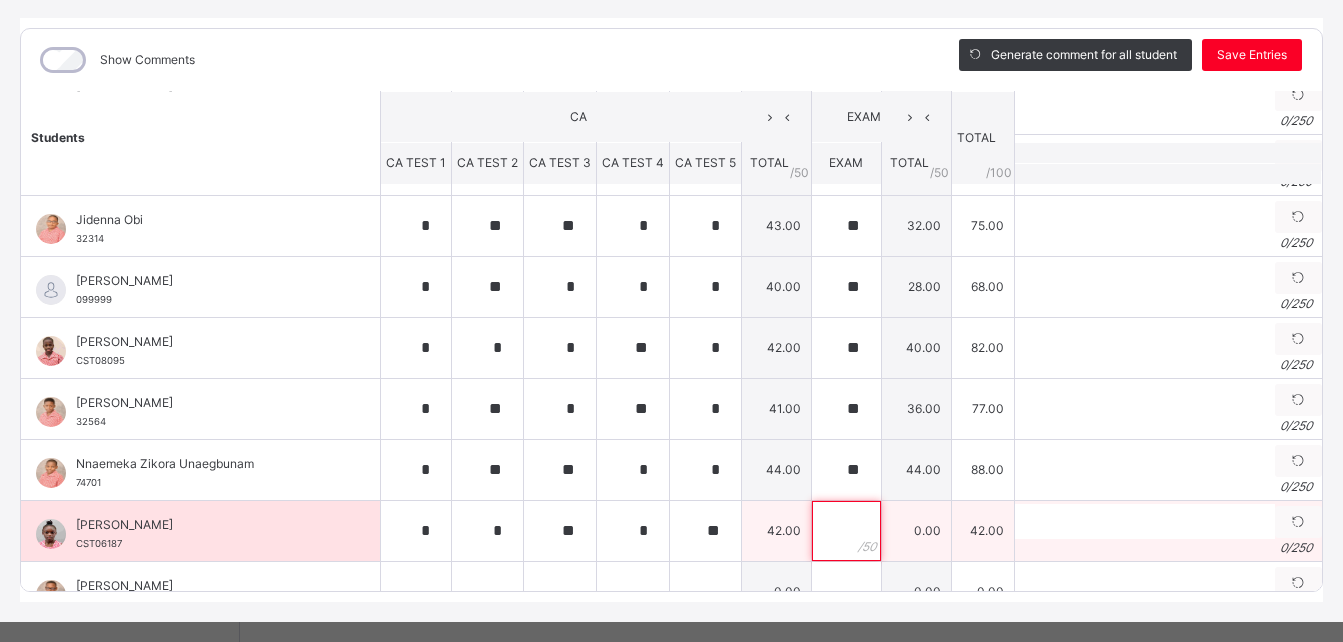 click at bounding box center [846, 531] 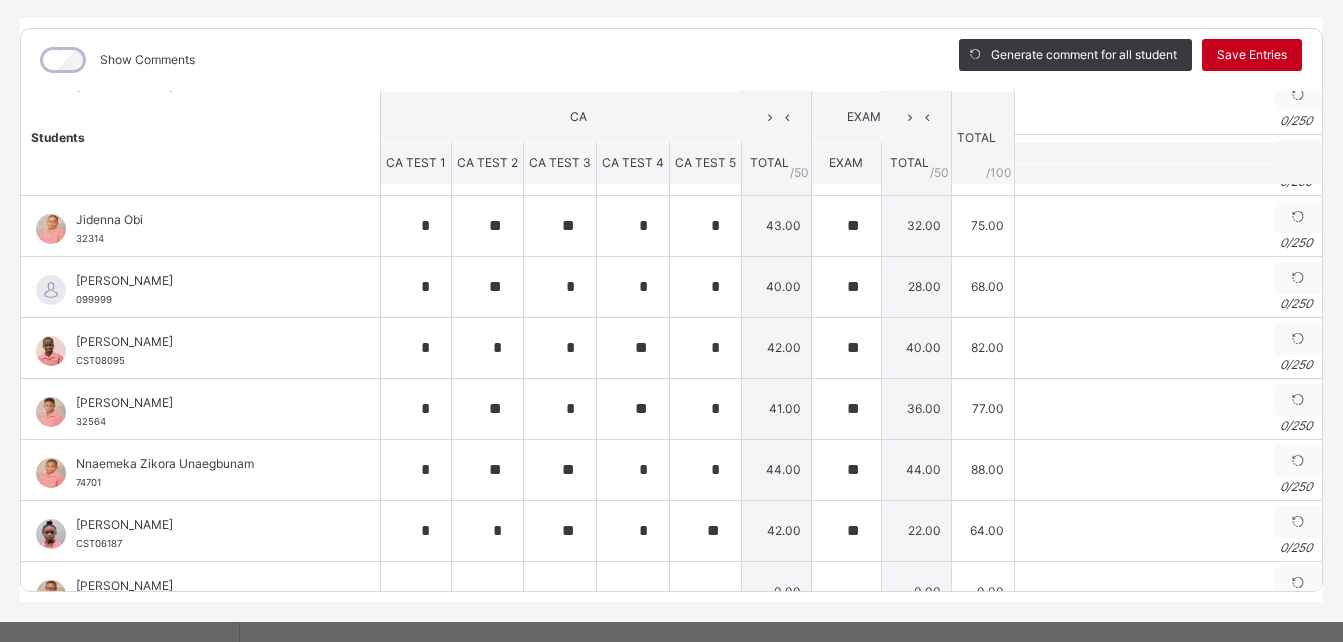 click on "Save Entries" at bounding box center (1252, 55) 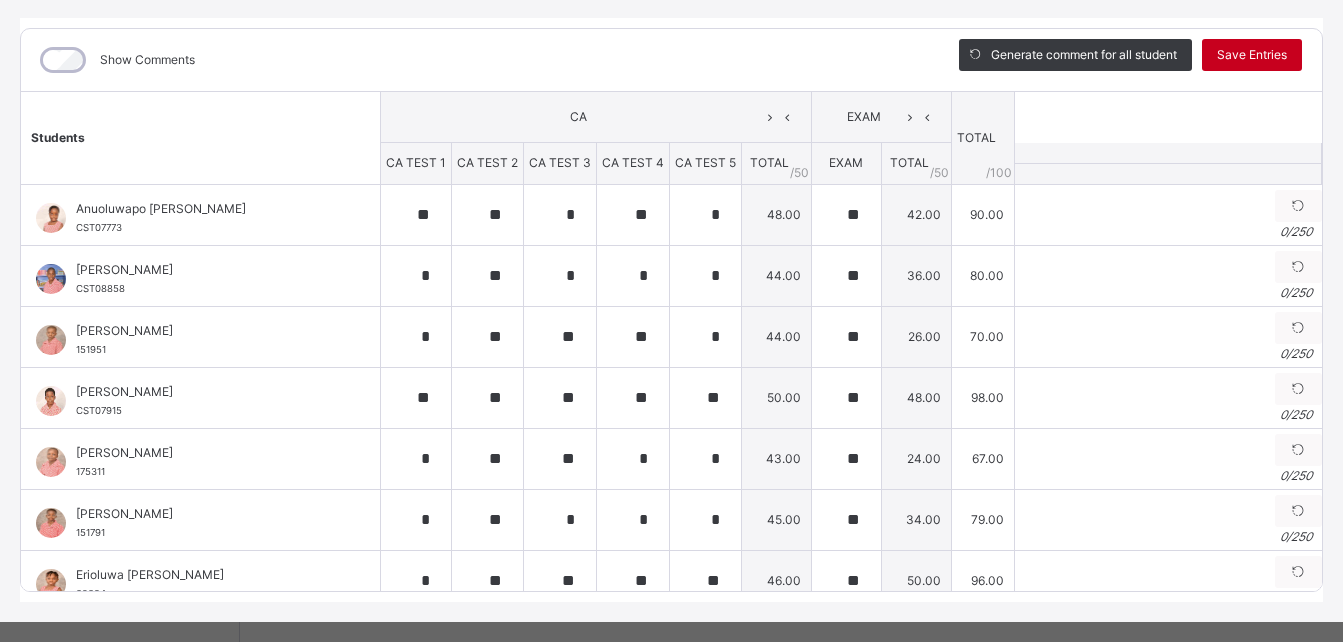 click on "Save Entries" at bounding box center [1252, 55] 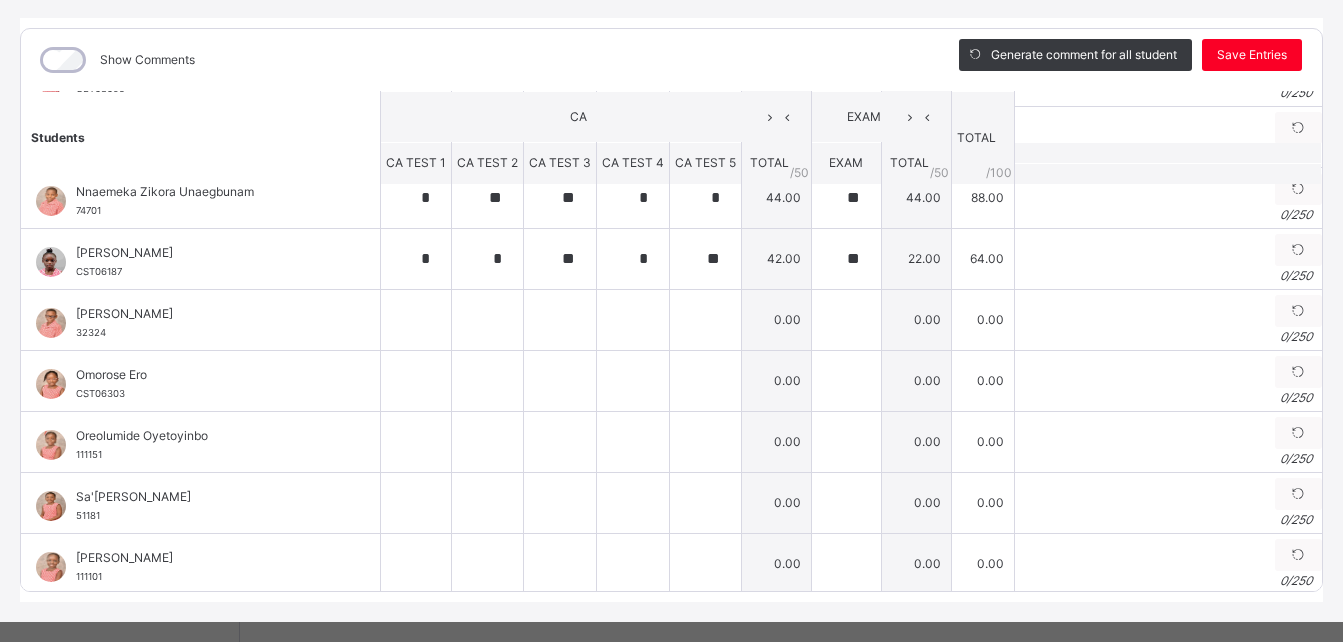 scroll, scrollTop: 890, scrollLeft: 0, axis: vertical 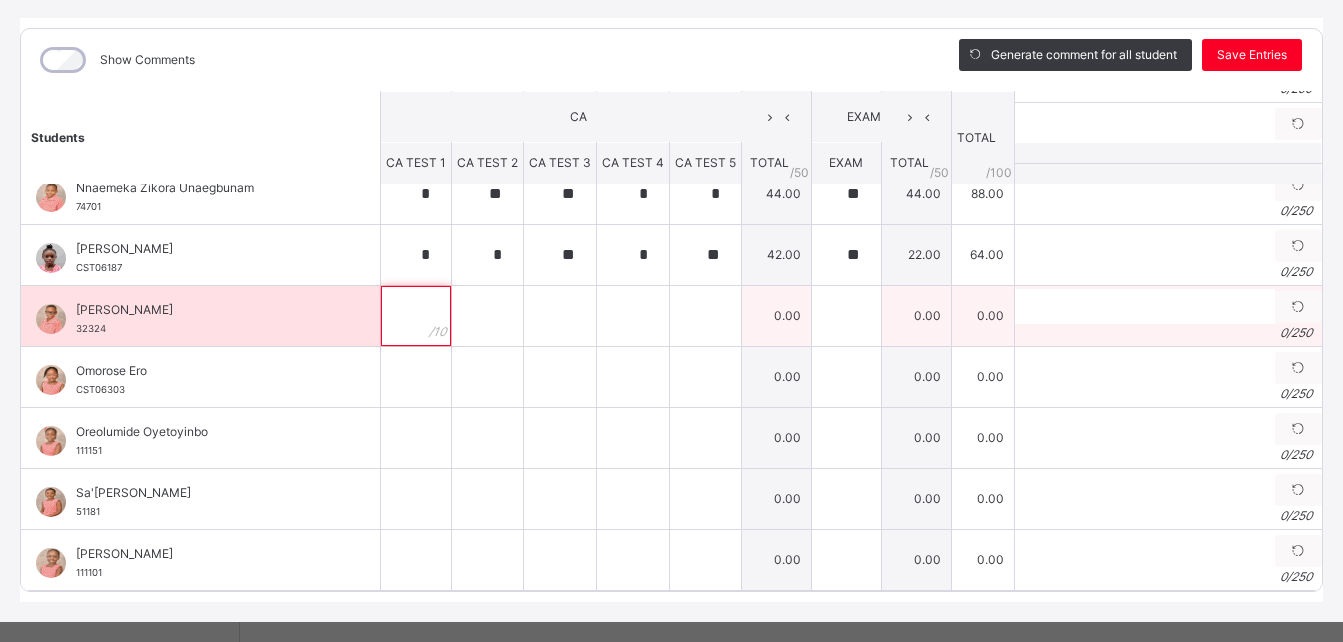 click at bounding box center (416, 316) 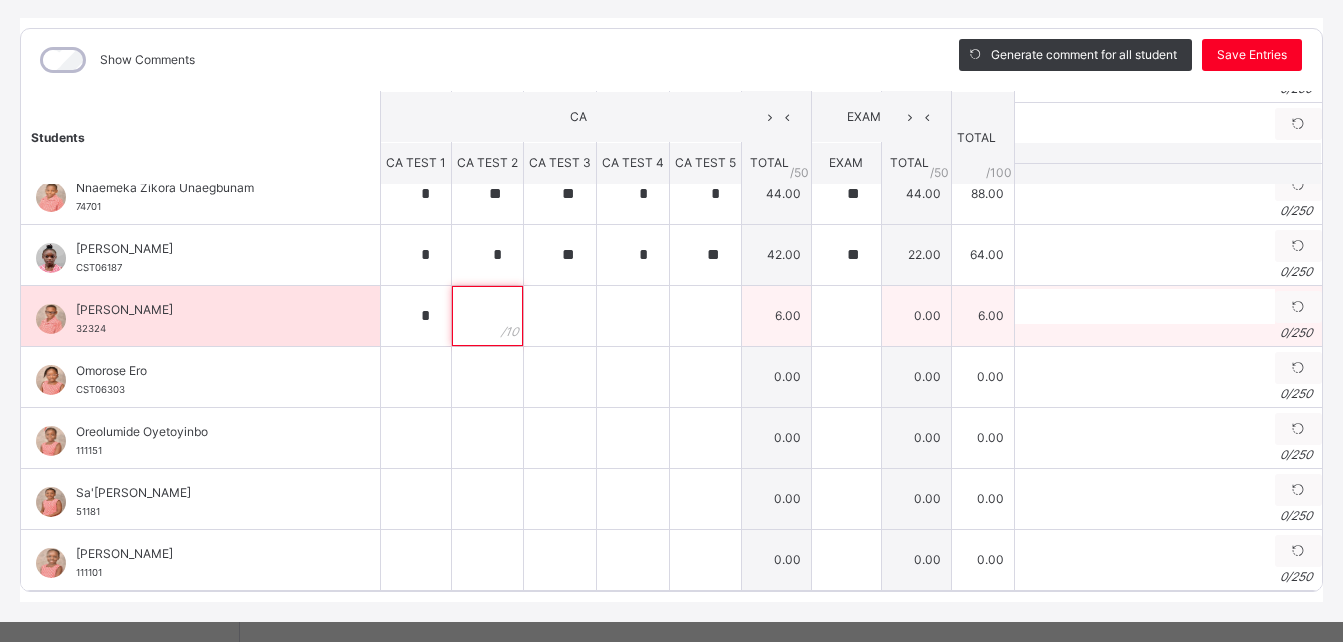 click at bounding box center (487, 316) 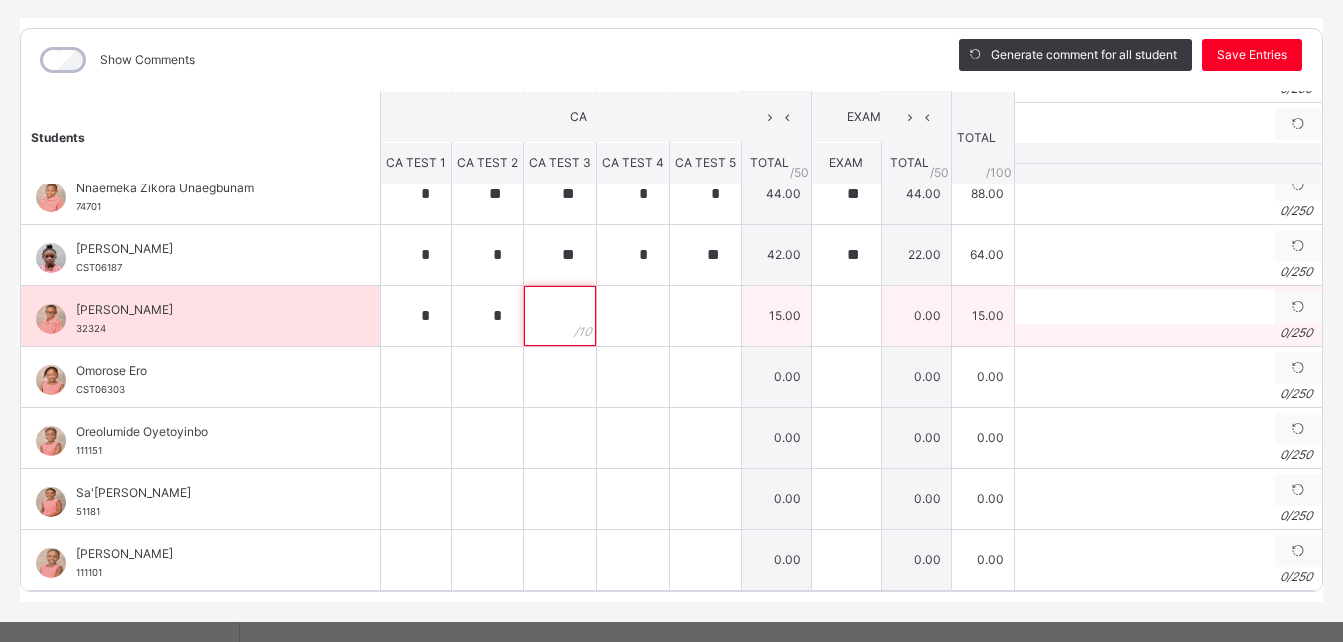 click at bounding box center (560, 316) 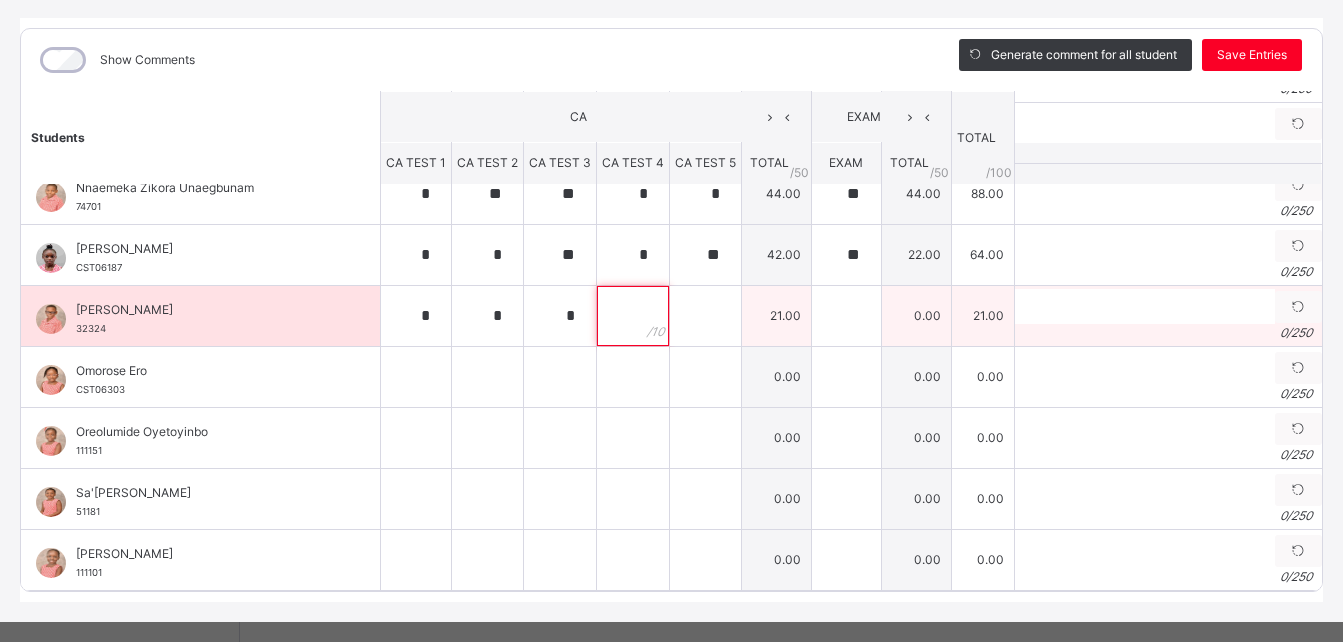 click at bounding box center [633, 316] 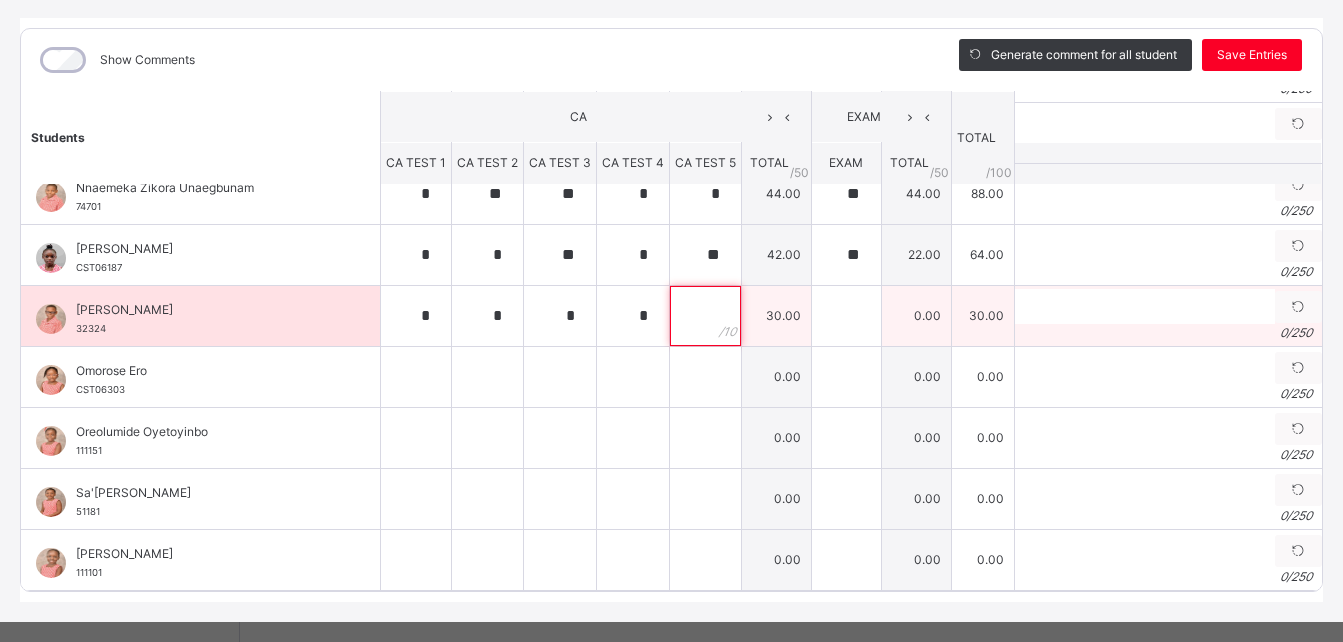 click at bounding box center (705, 316) 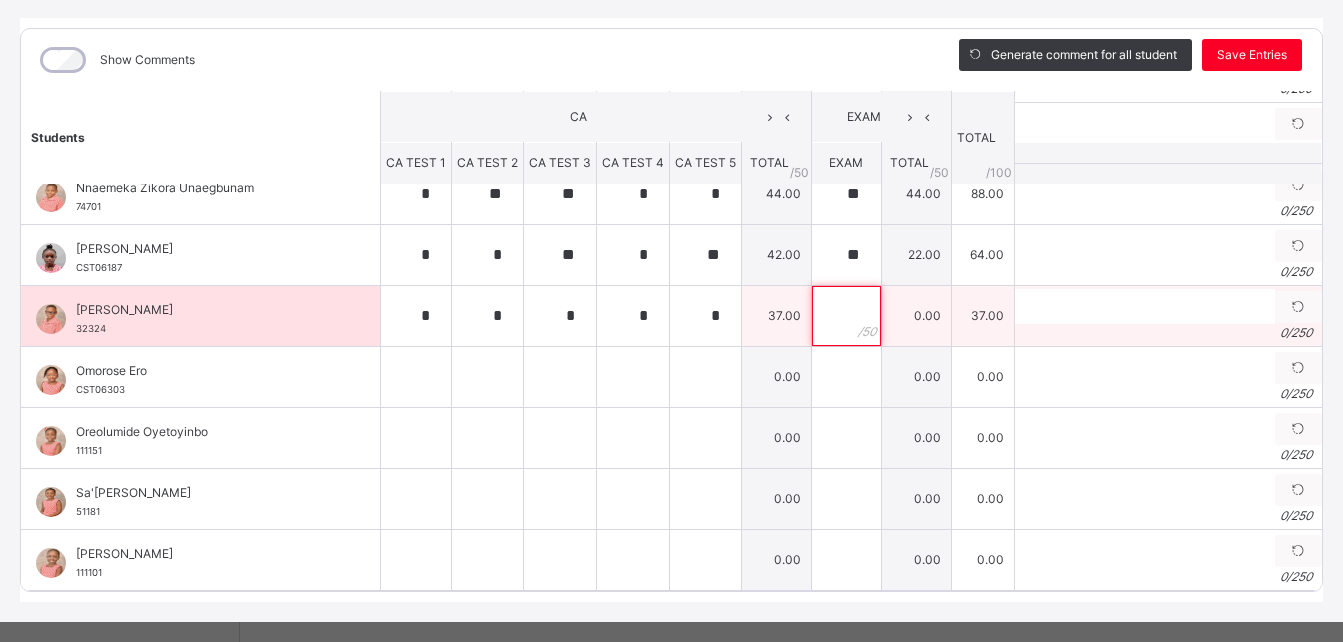 click at bounding box center (846, 316) 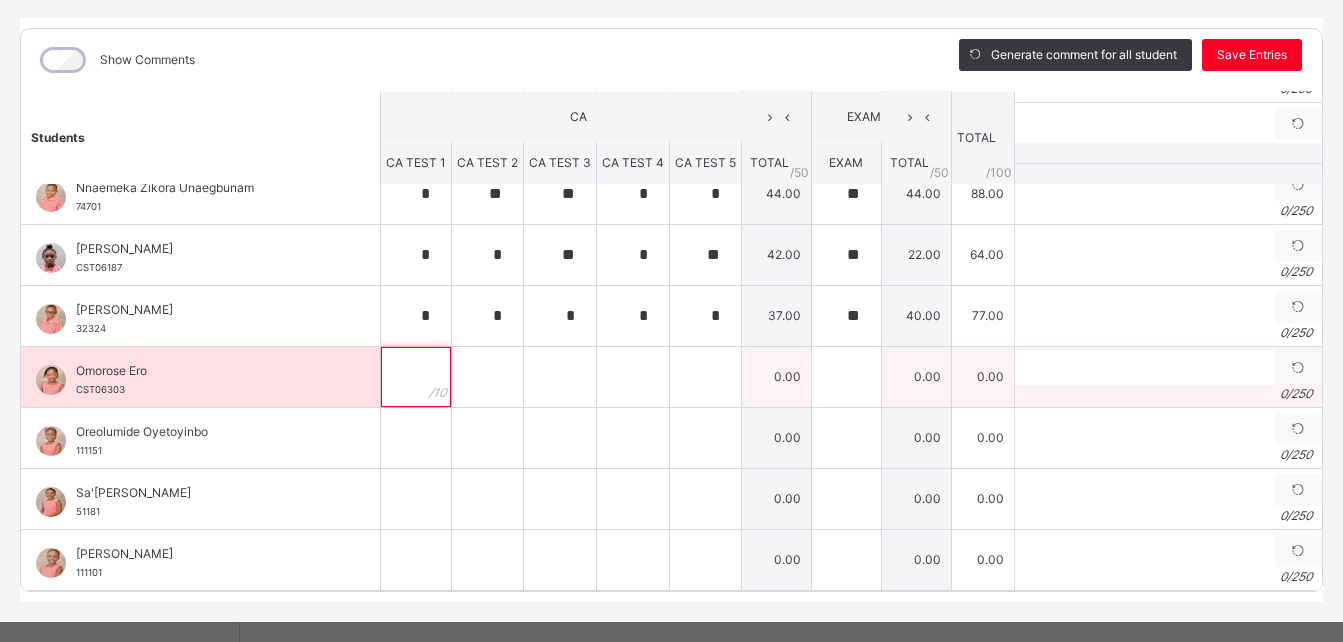 click at bounding box center (416, 377) 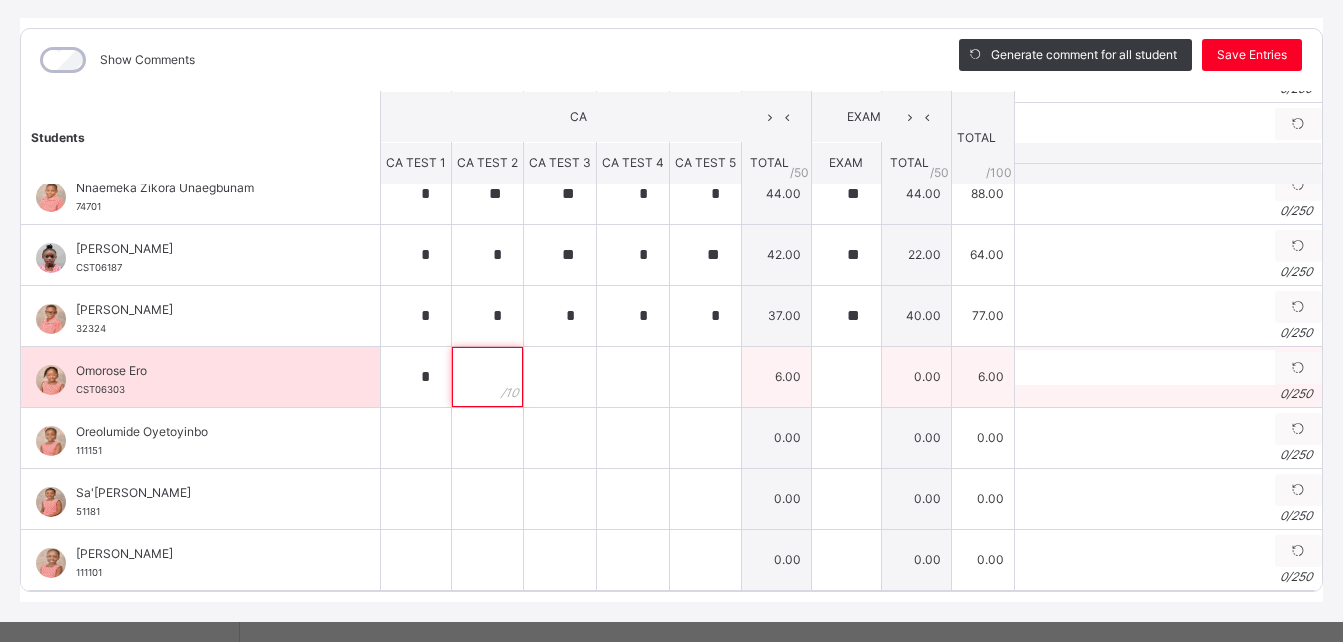 click at bounding box center [487, 377] 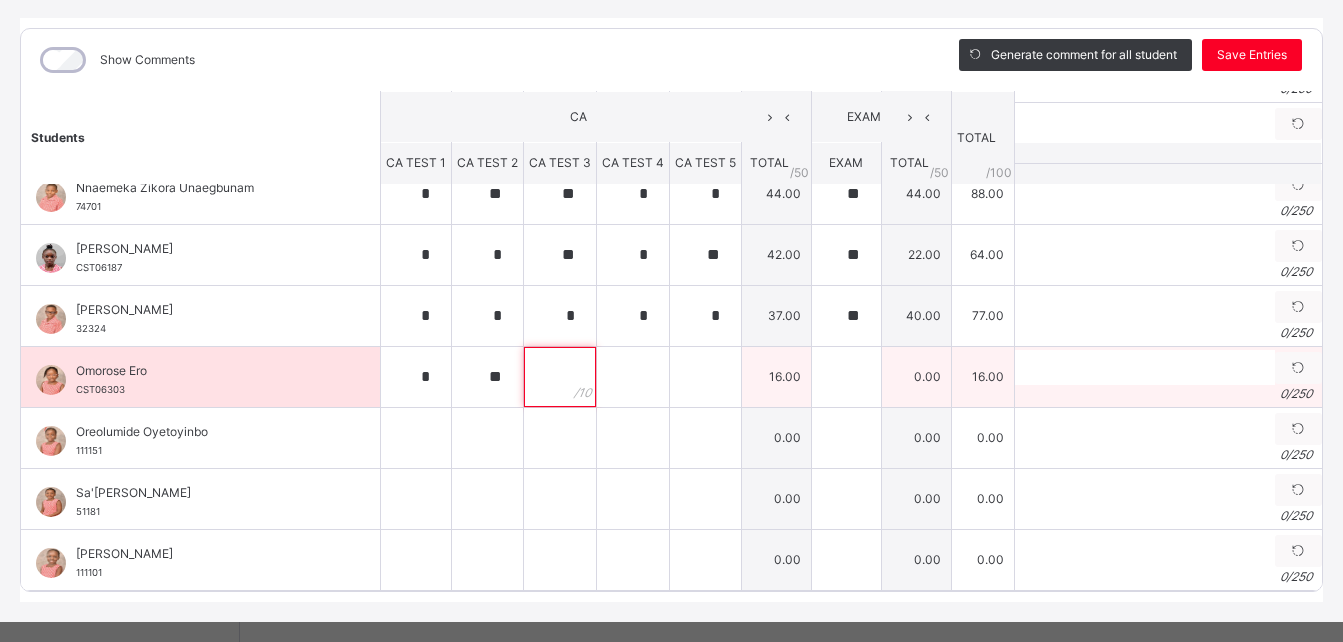 click at bounding box center (560, 377) 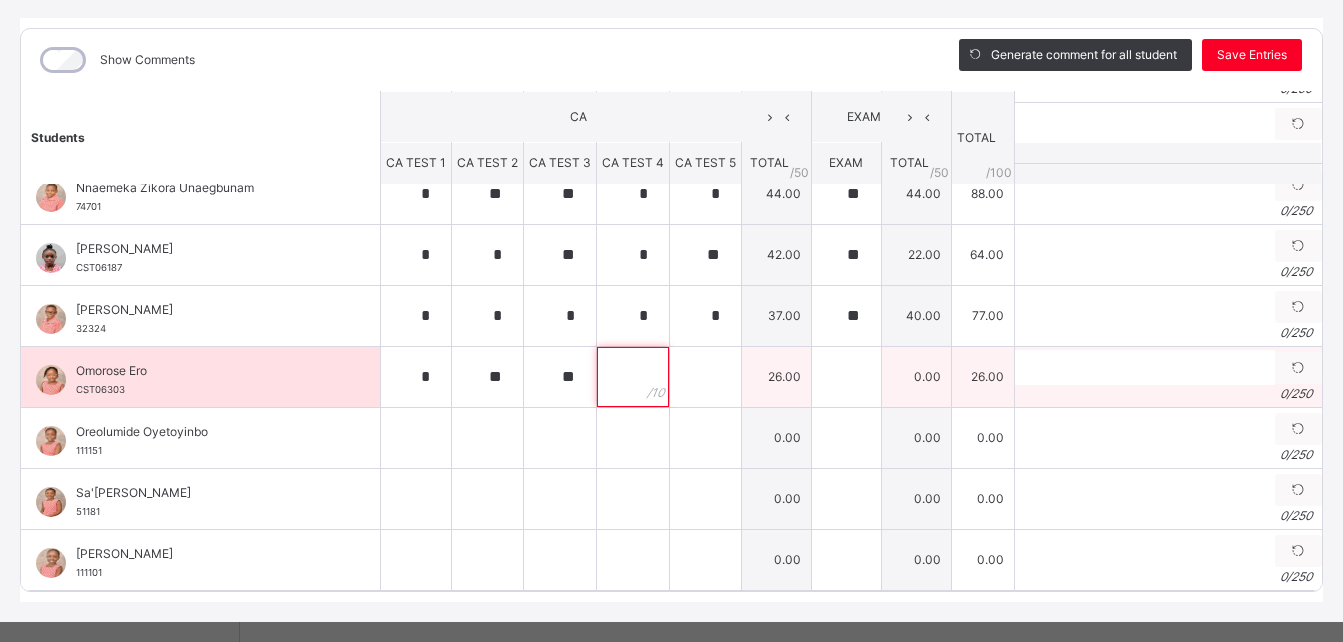 click at bounding box center [633, 377] 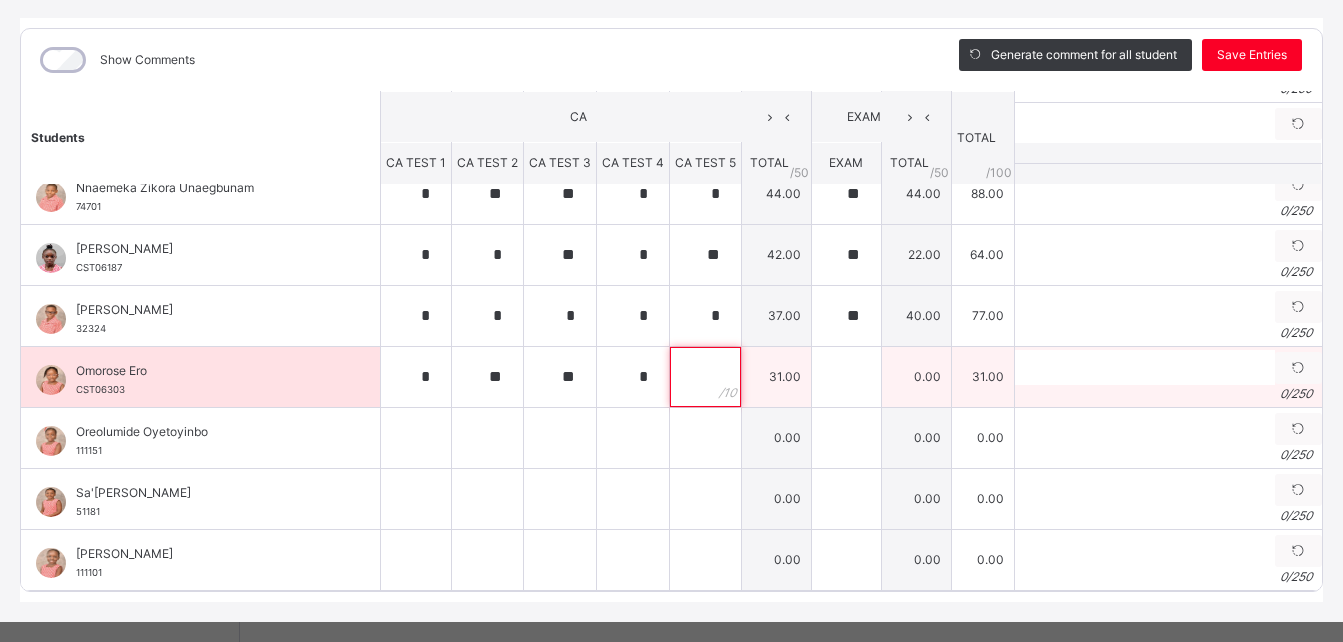 click at bounding box center (705, 377) 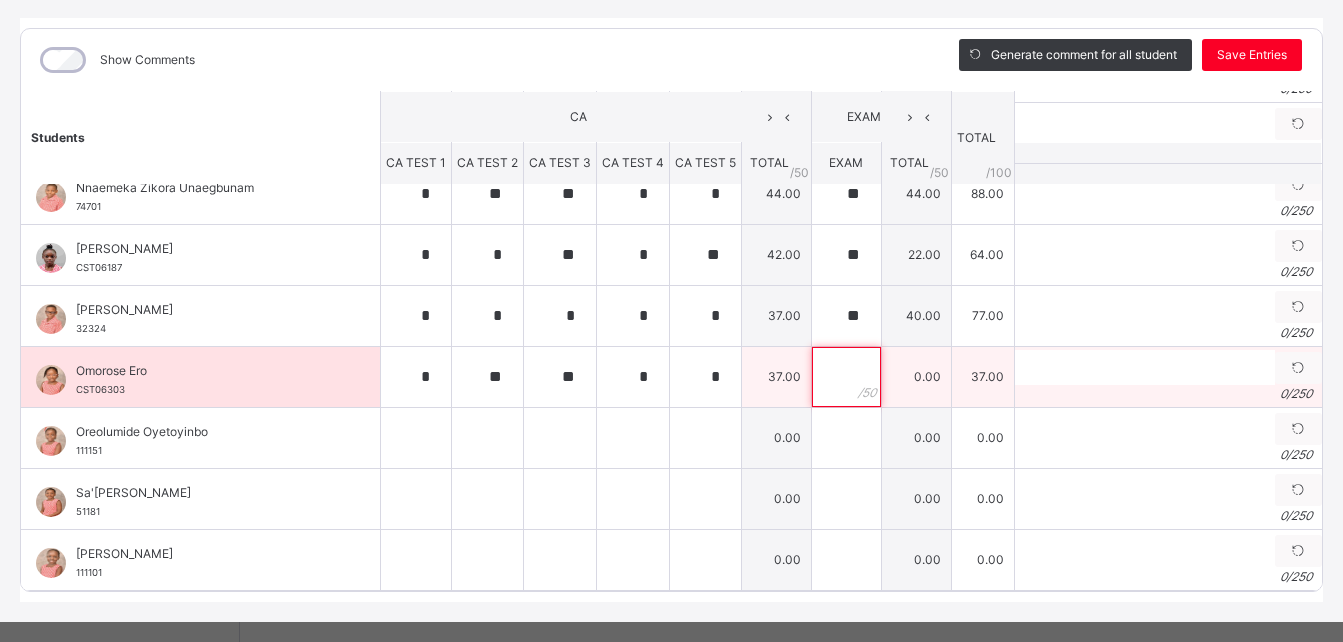click at bounding box center [846, 377] 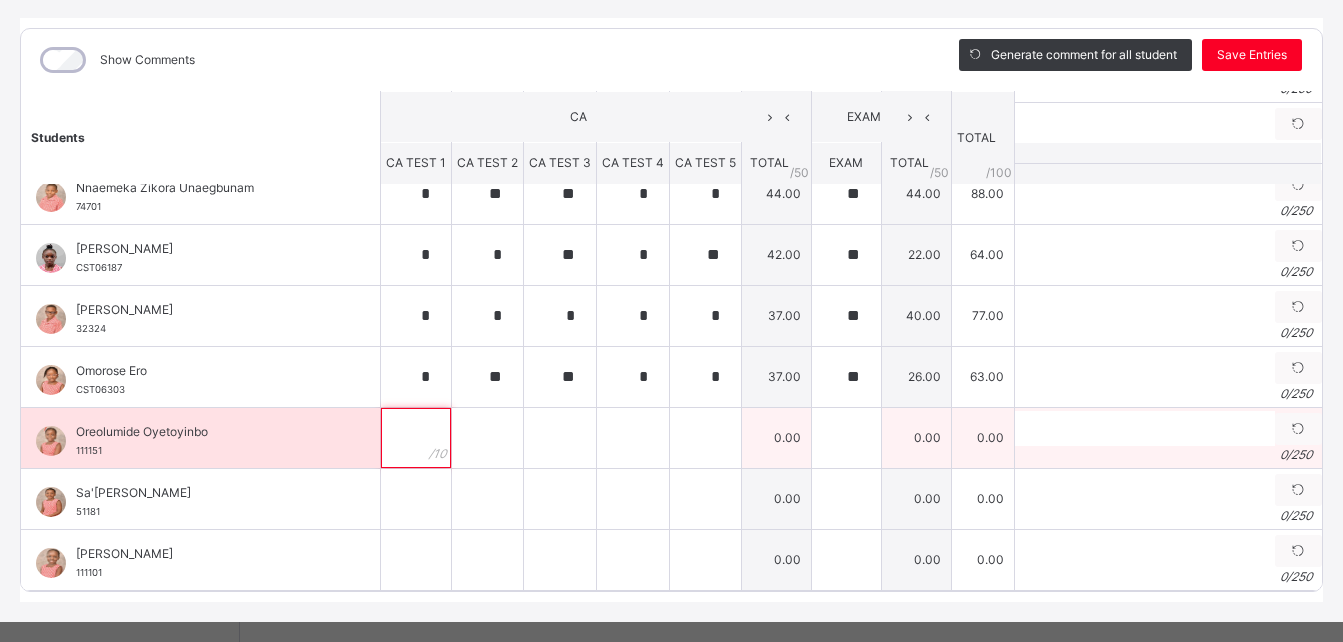 click at bounding box center [416, 438] 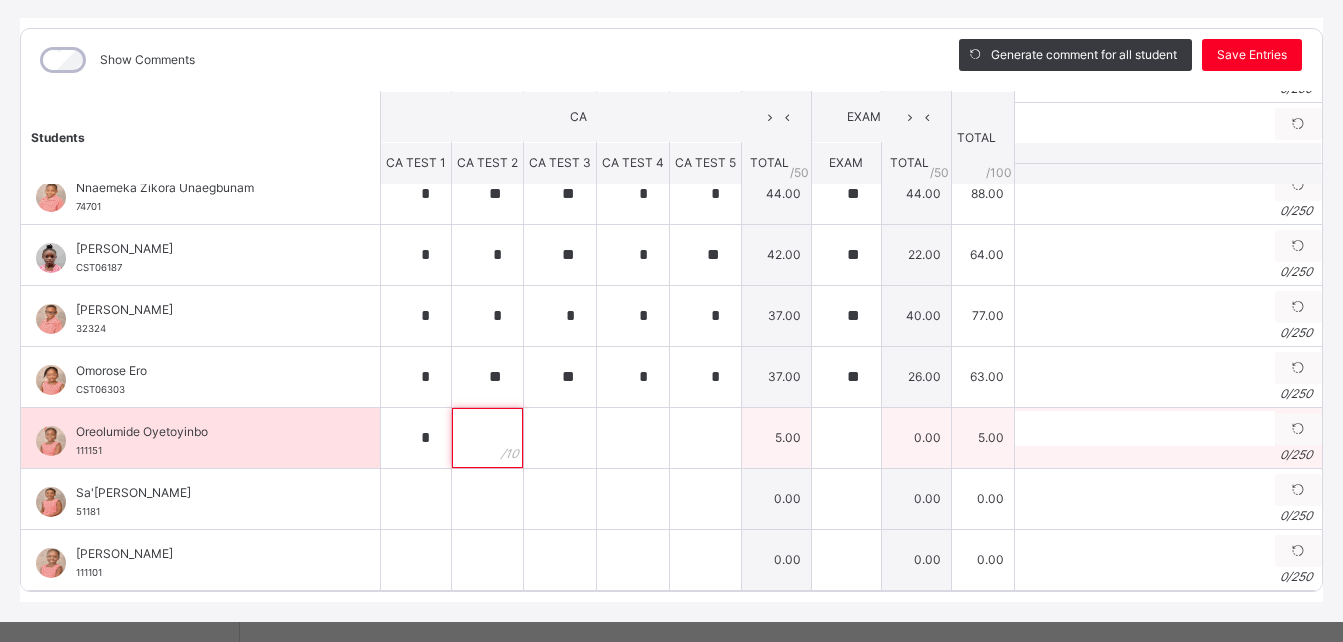 click at bounding box center [487, 438] 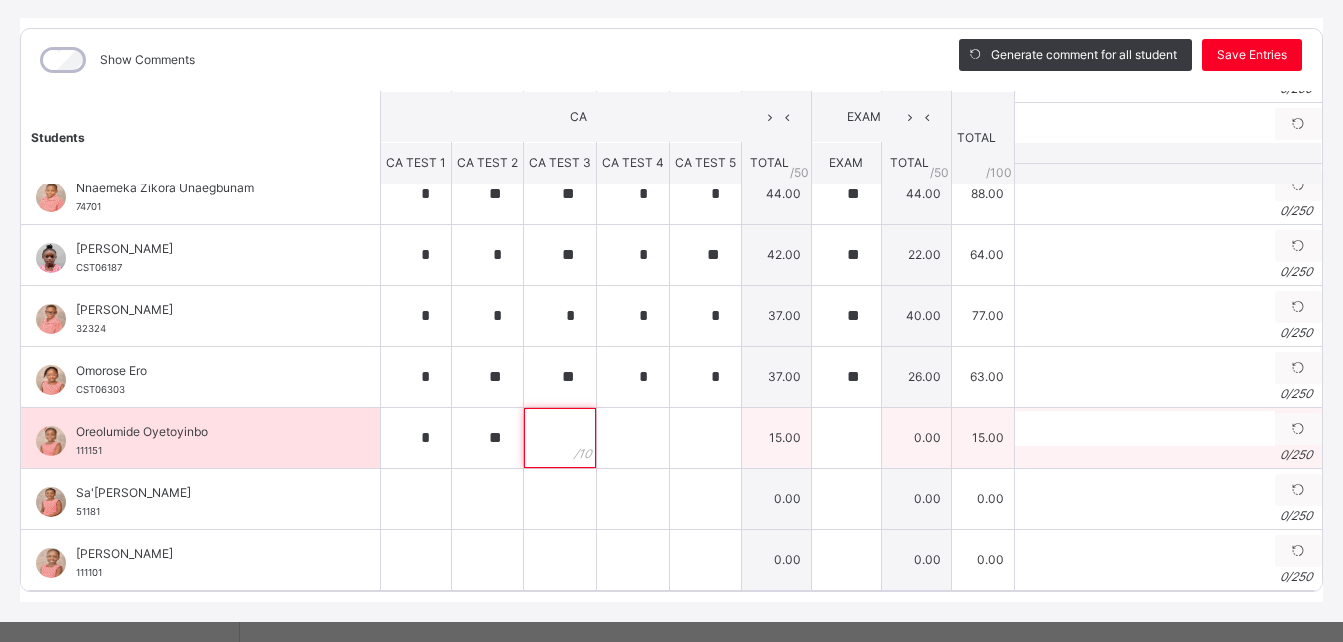 click at bounding box center [560, 438] 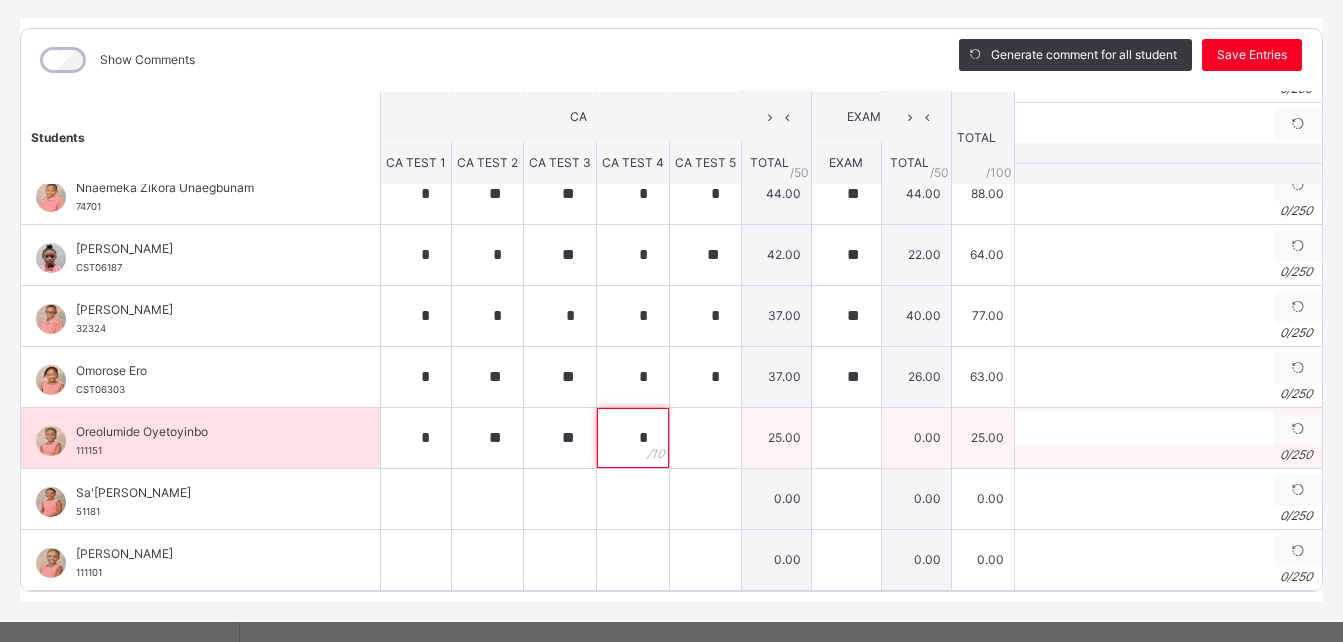 click on "*" at bounding box center [633, 438] 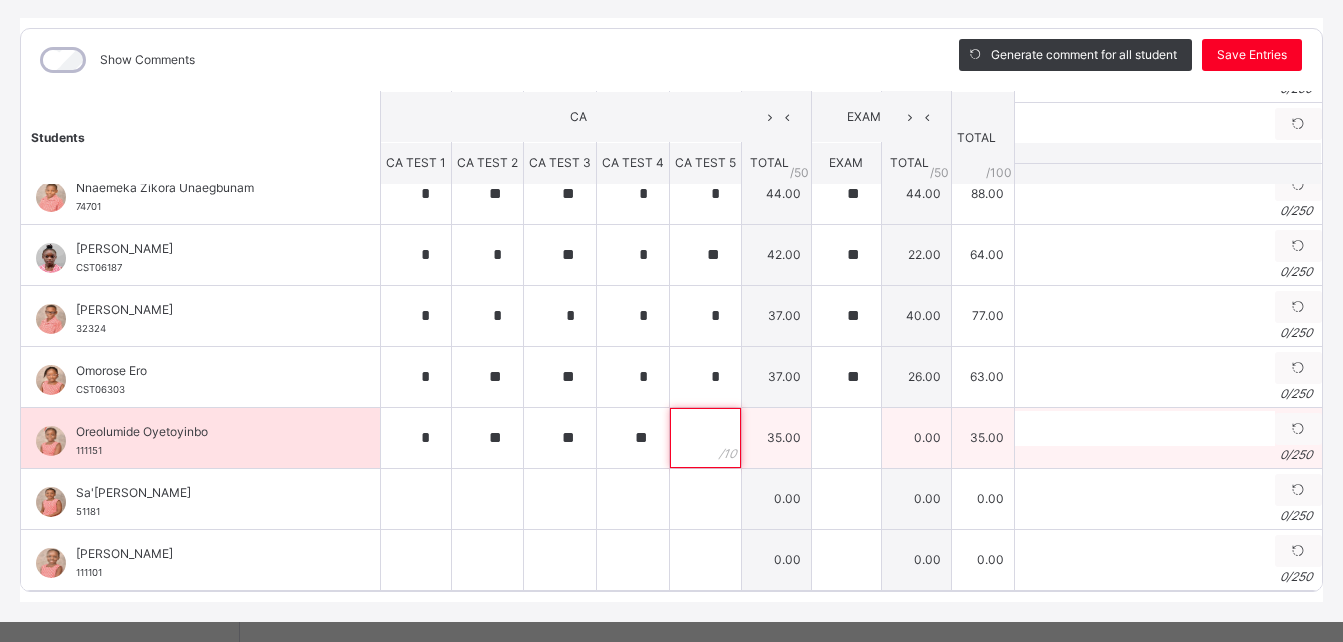 click at bounding box center (705, 438) 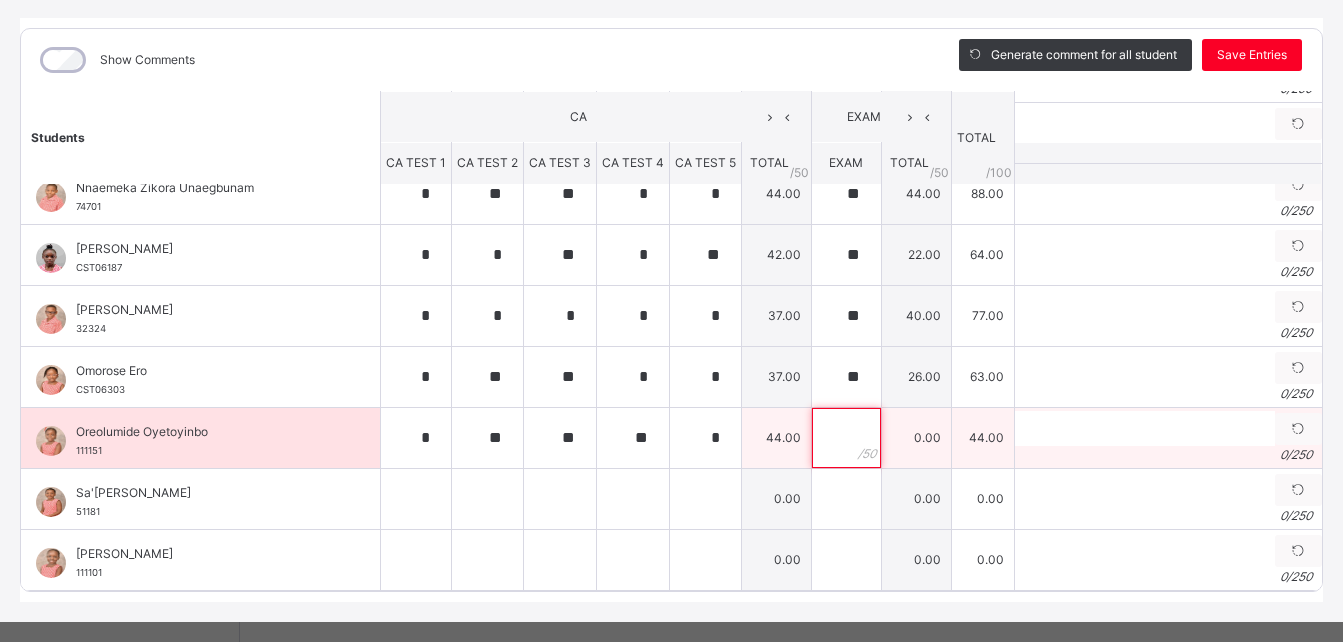 click at bounding box center [846, 438] 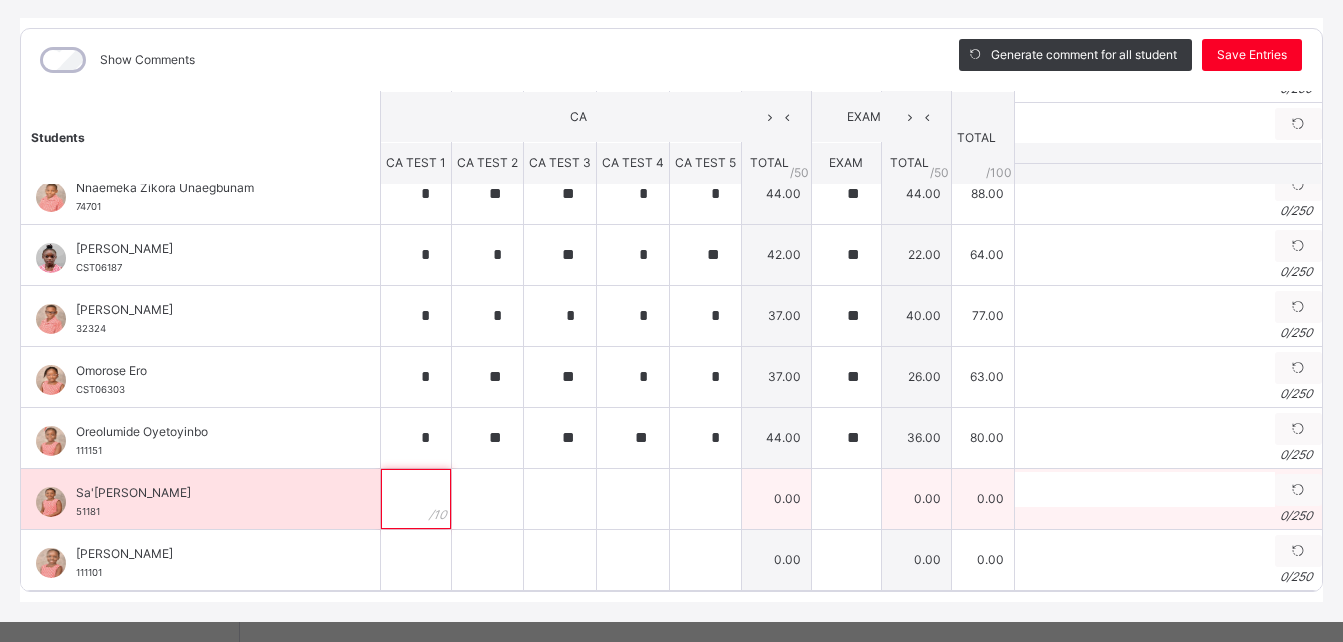 click at bounding box center [416, 499] 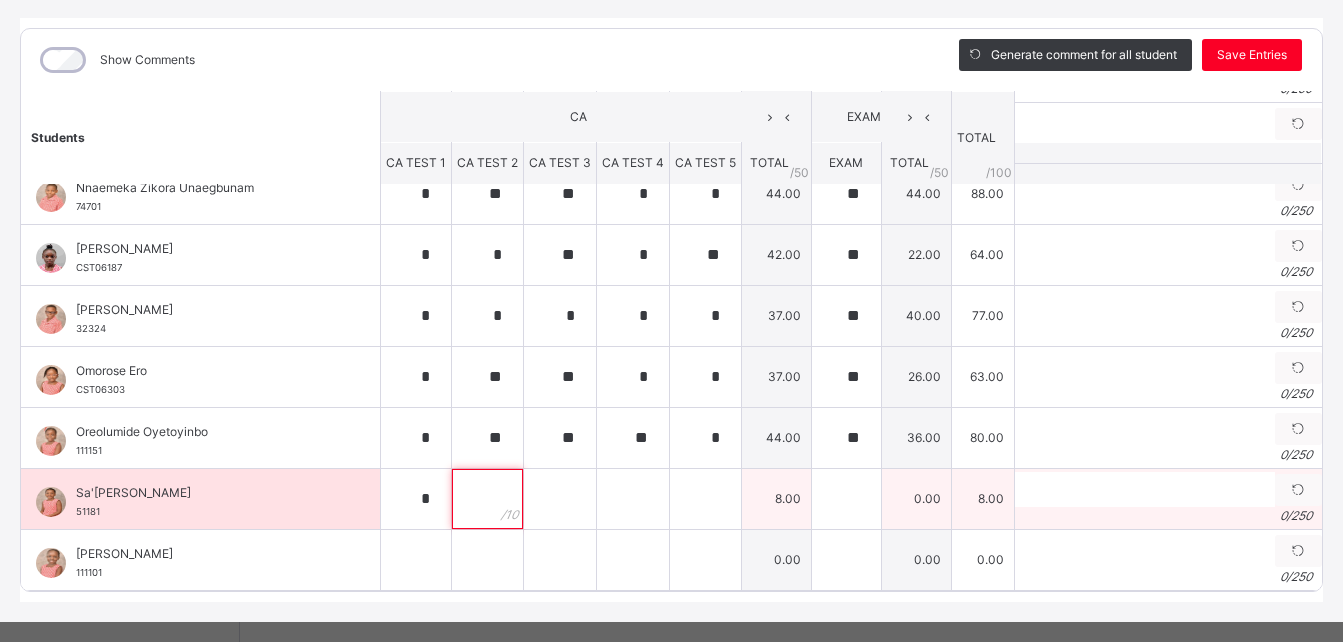 click at bounding box center [487, 499] 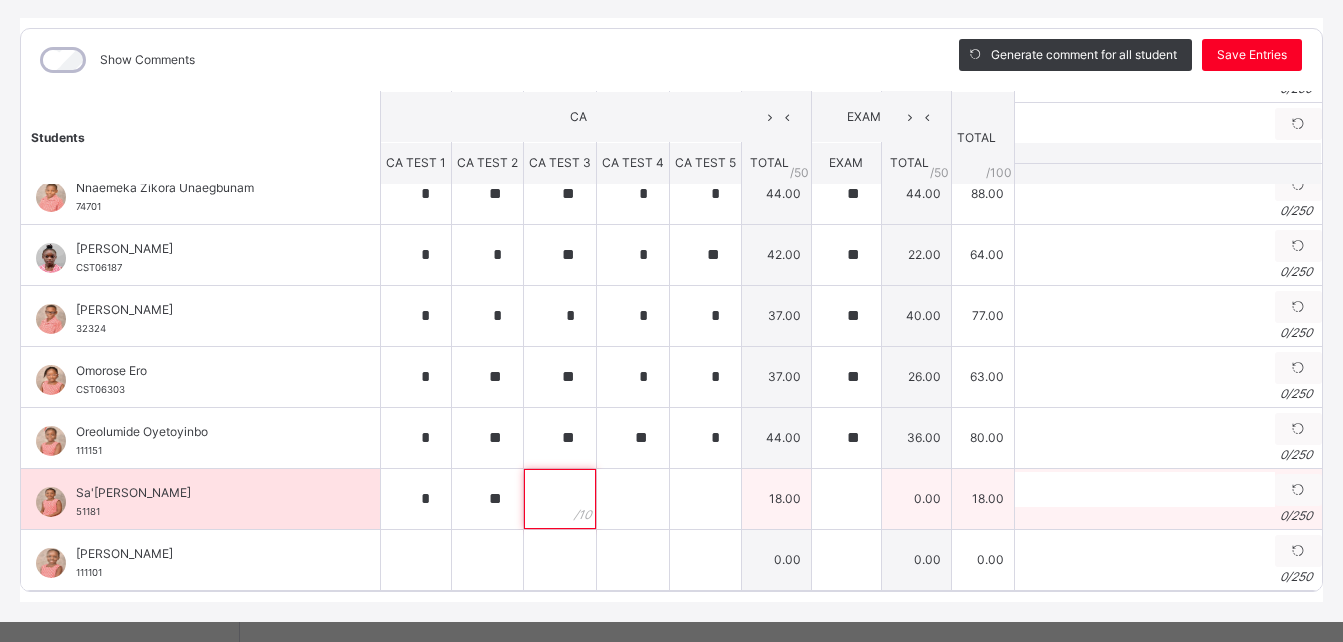 click at bounding box center (560, 499) 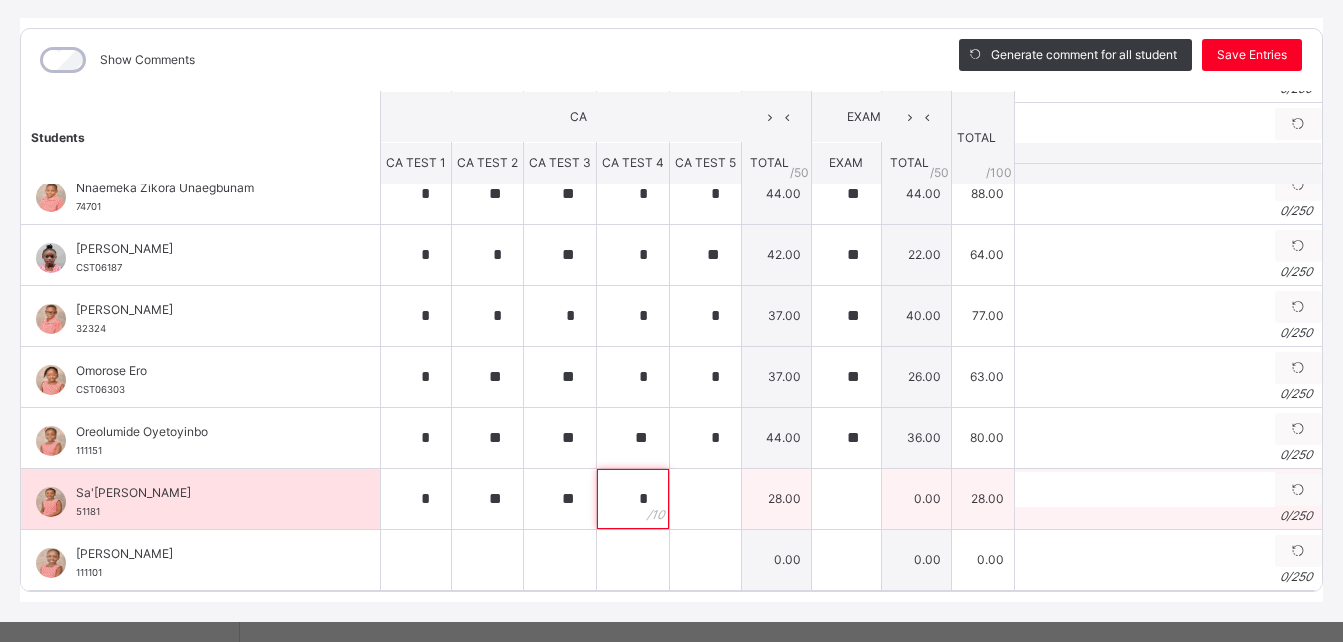 click on "*" at bounding box center (633, 499) 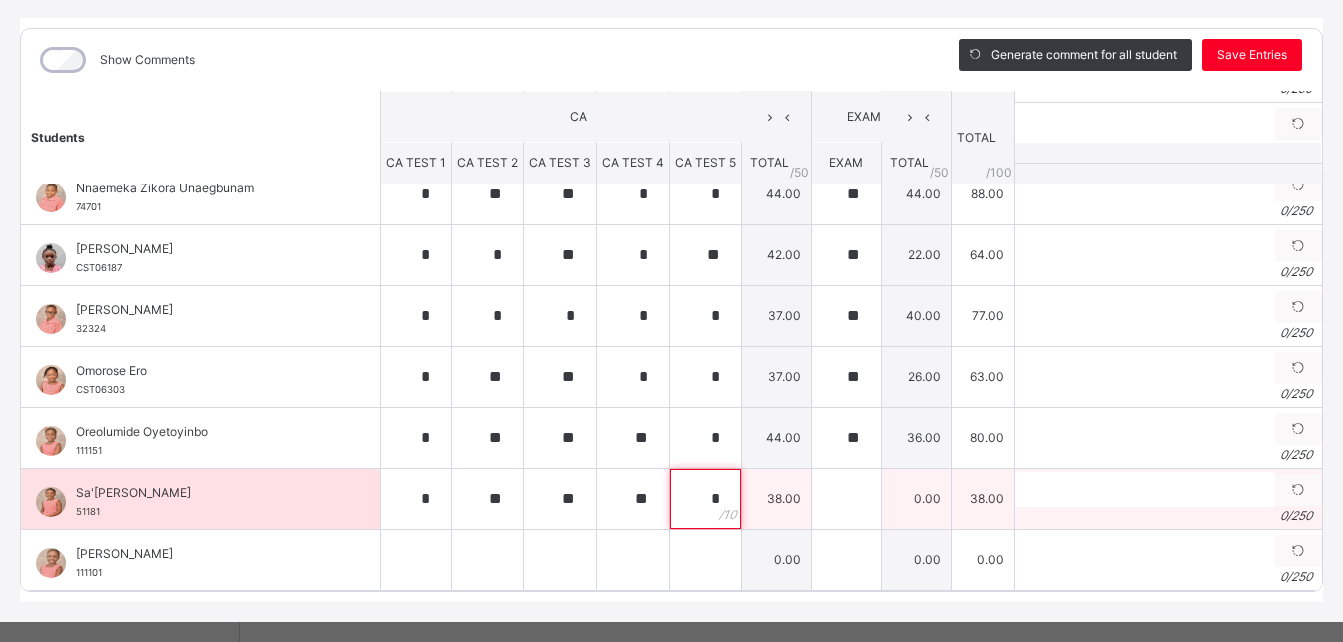 click on "*" at bounding box center (705, 499) 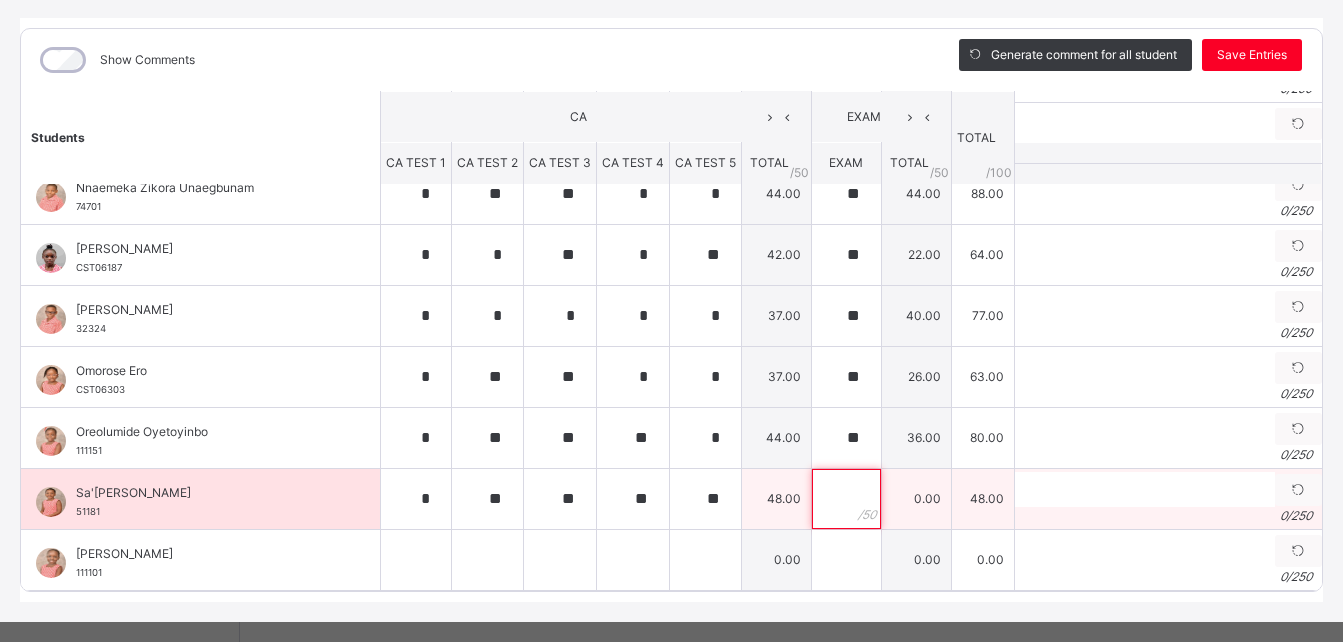 click at bounding box center [846, 499] 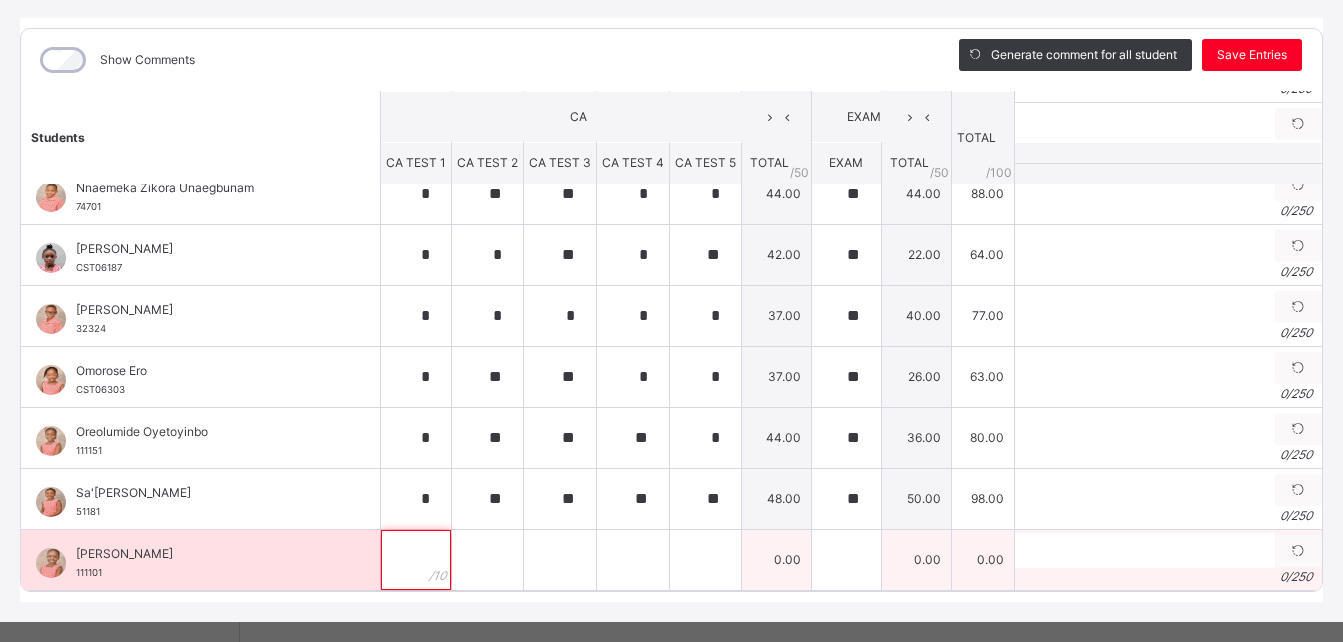 click at bounding box center (416, 560) 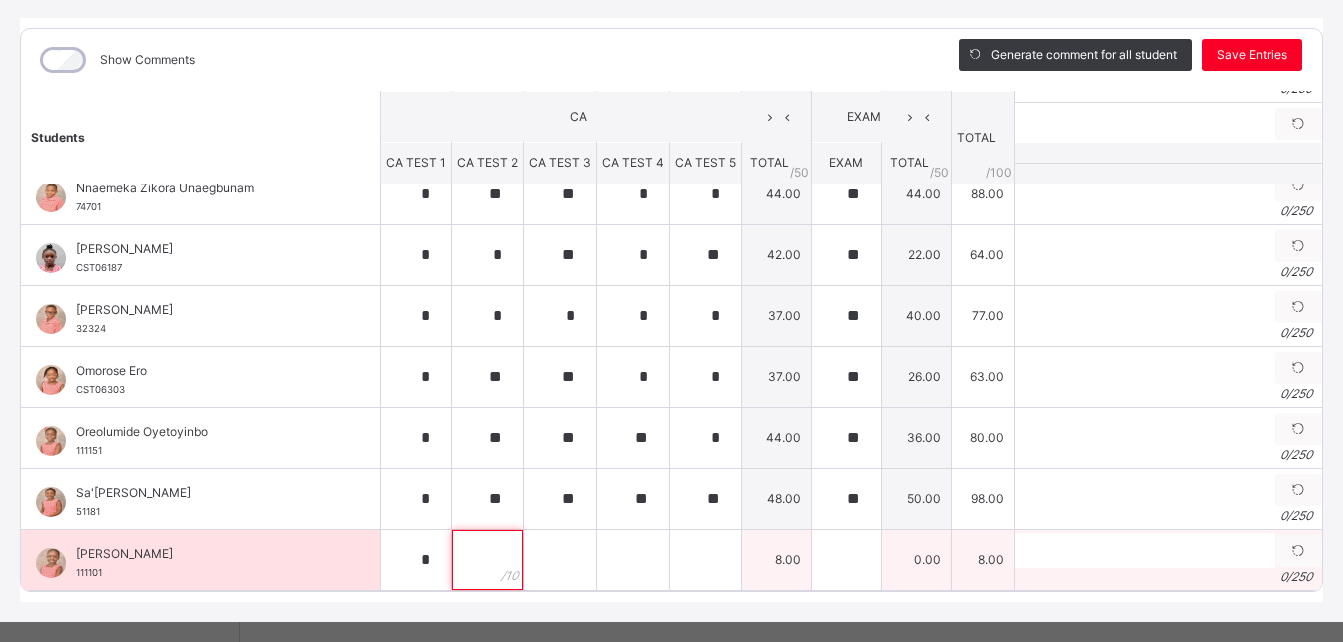 click at bounding box center [487, 560] 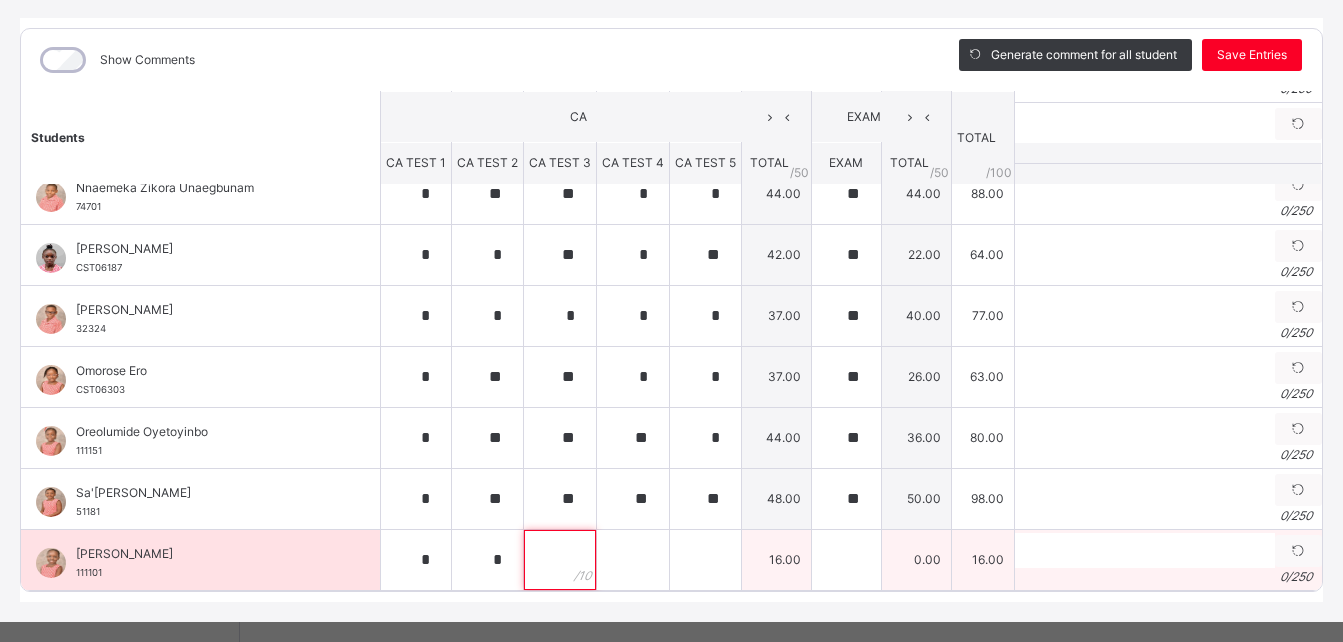 click at bounding box center (560, 560) 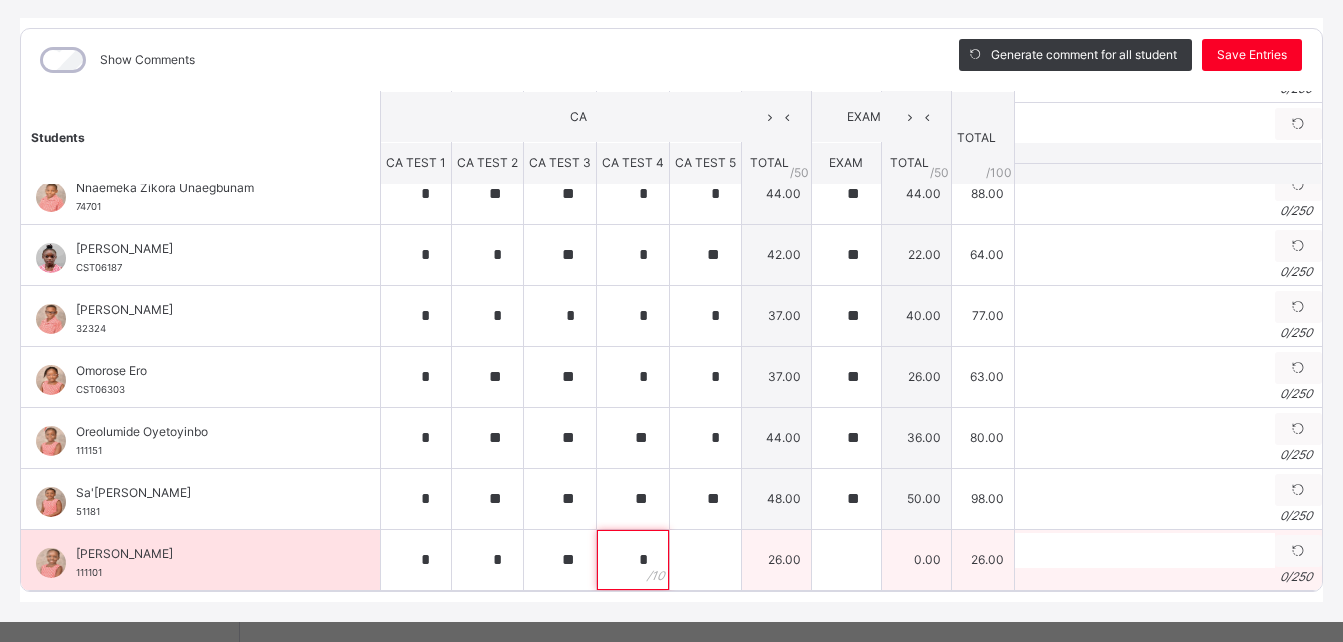 click on "*" at bounding box center [633, 560] 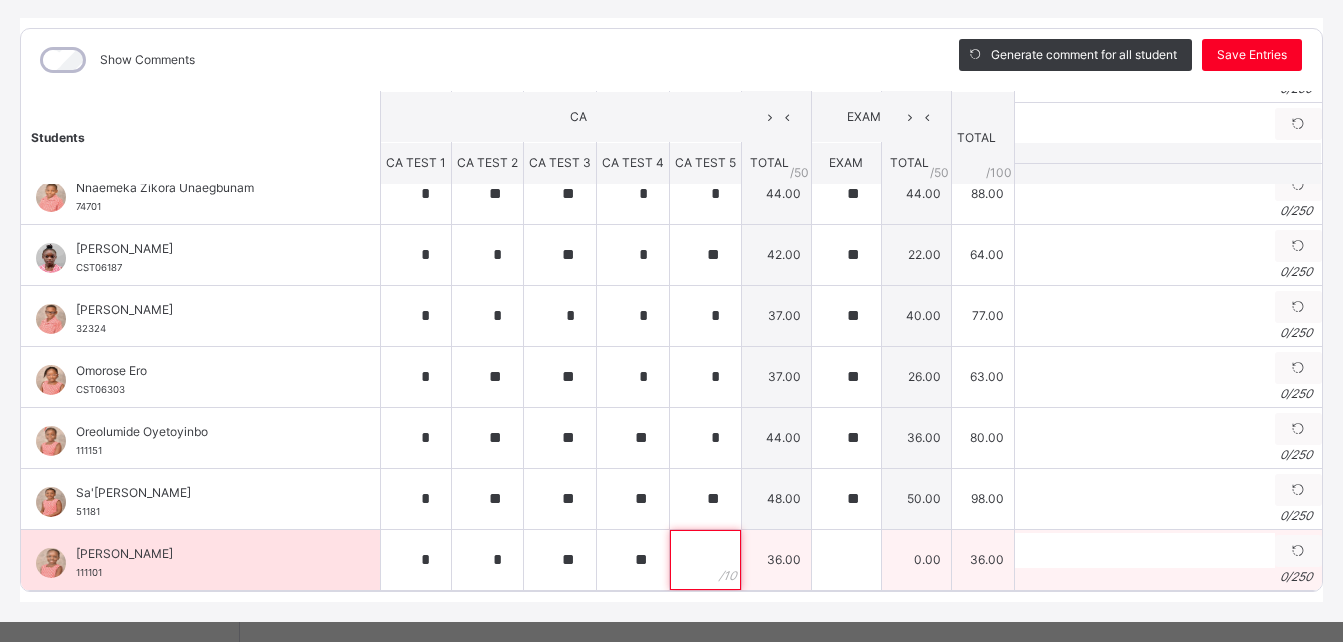 click at bounding box center [705, 560] 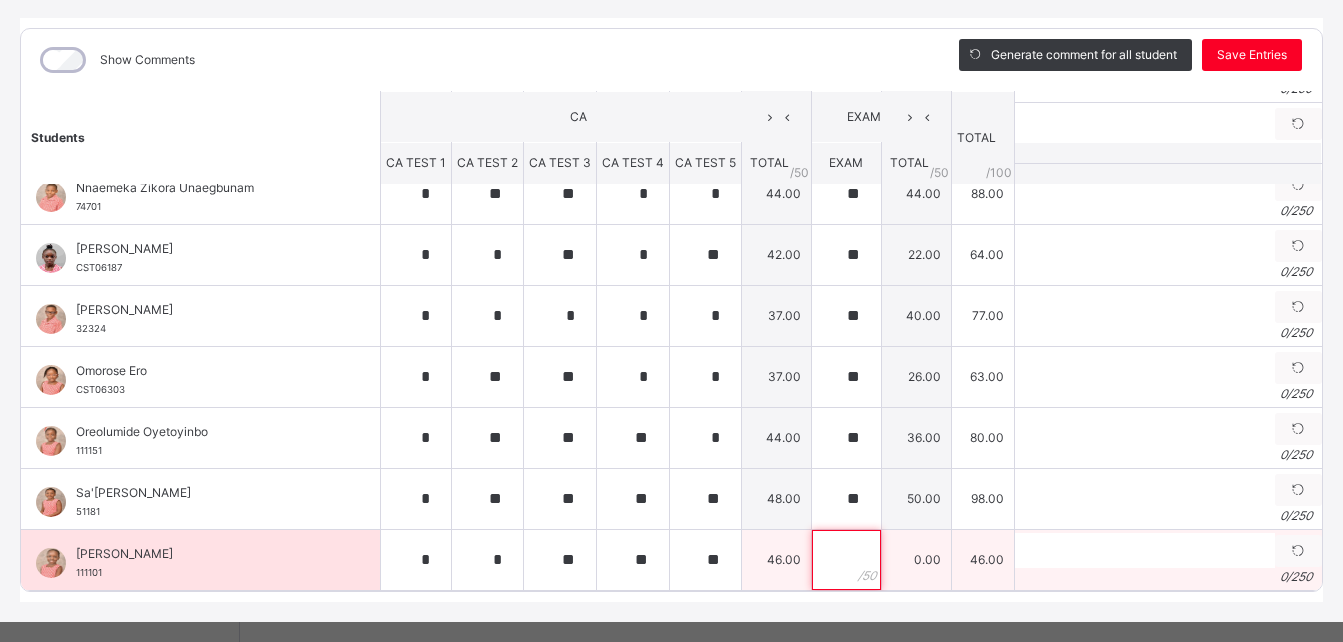 click at bounding box center [846, 560] 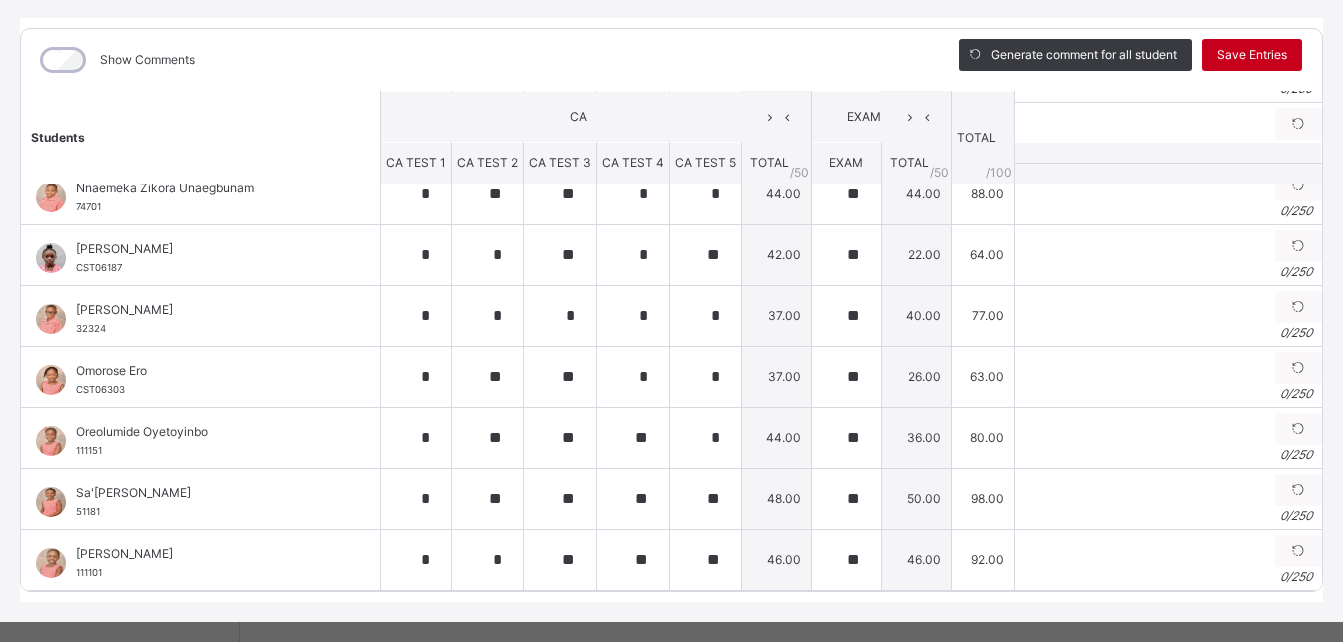 click on "Save Entries" at bounding box center (1252, 55) 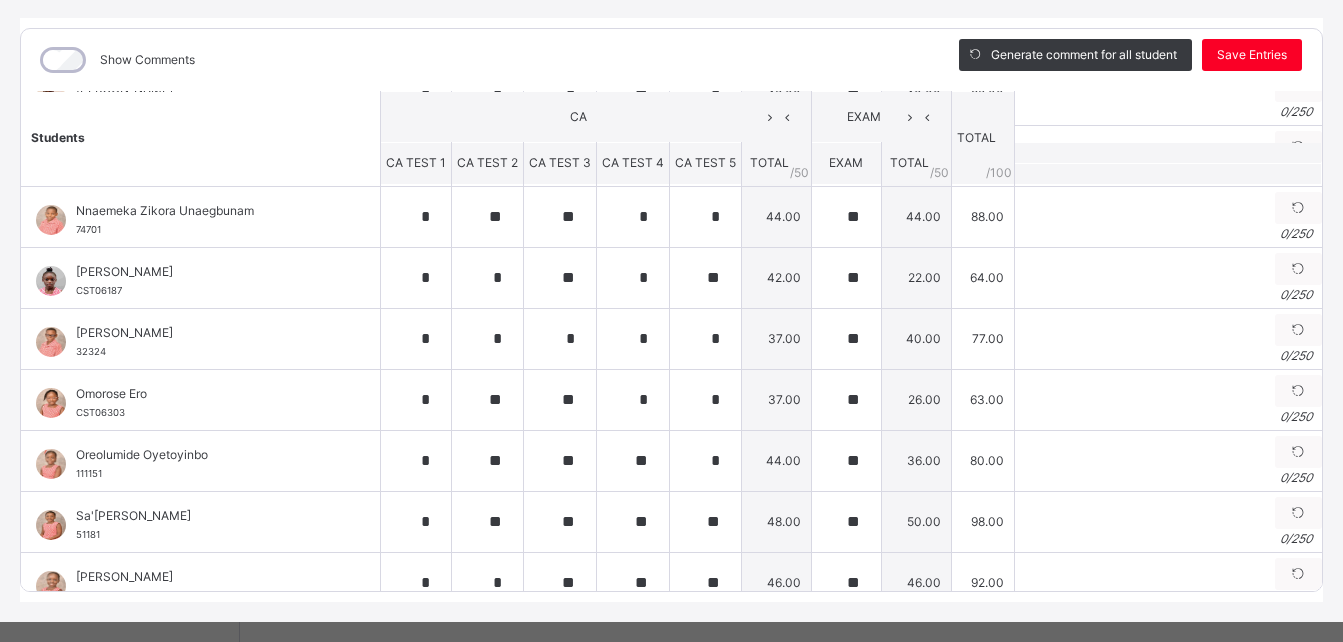 scroll, scrollTop: 890, scrollLeft: 0, axis: vertical 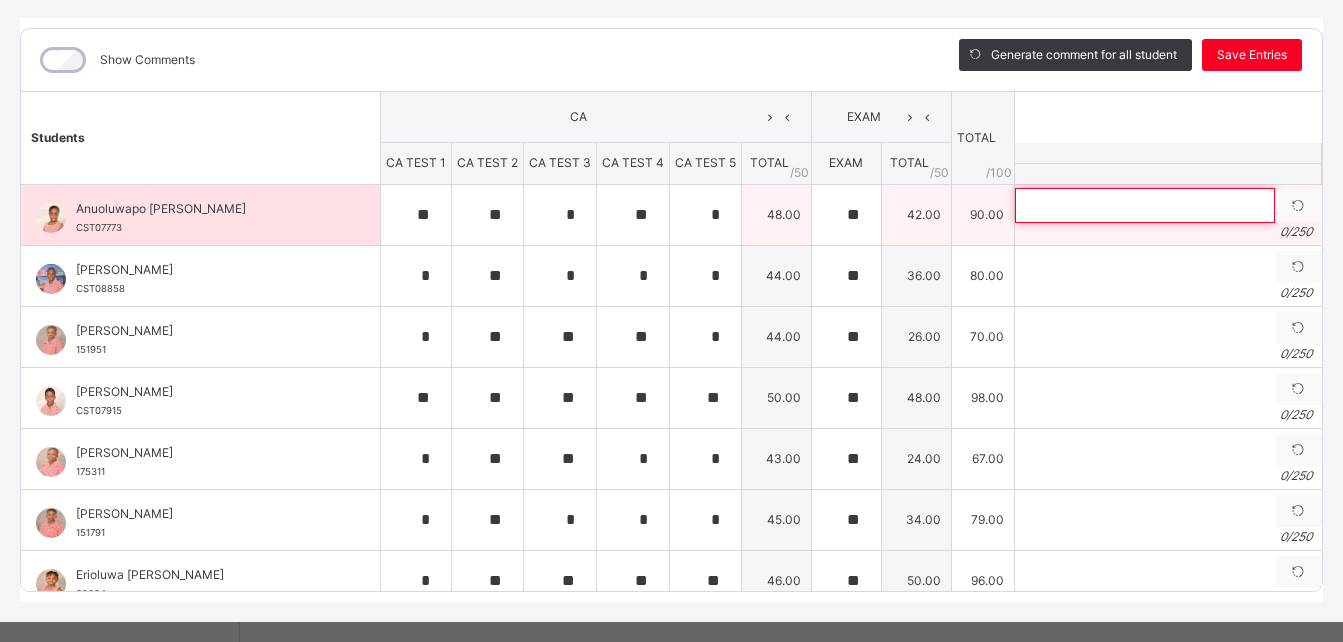 click at bounding box center [1145, 205] 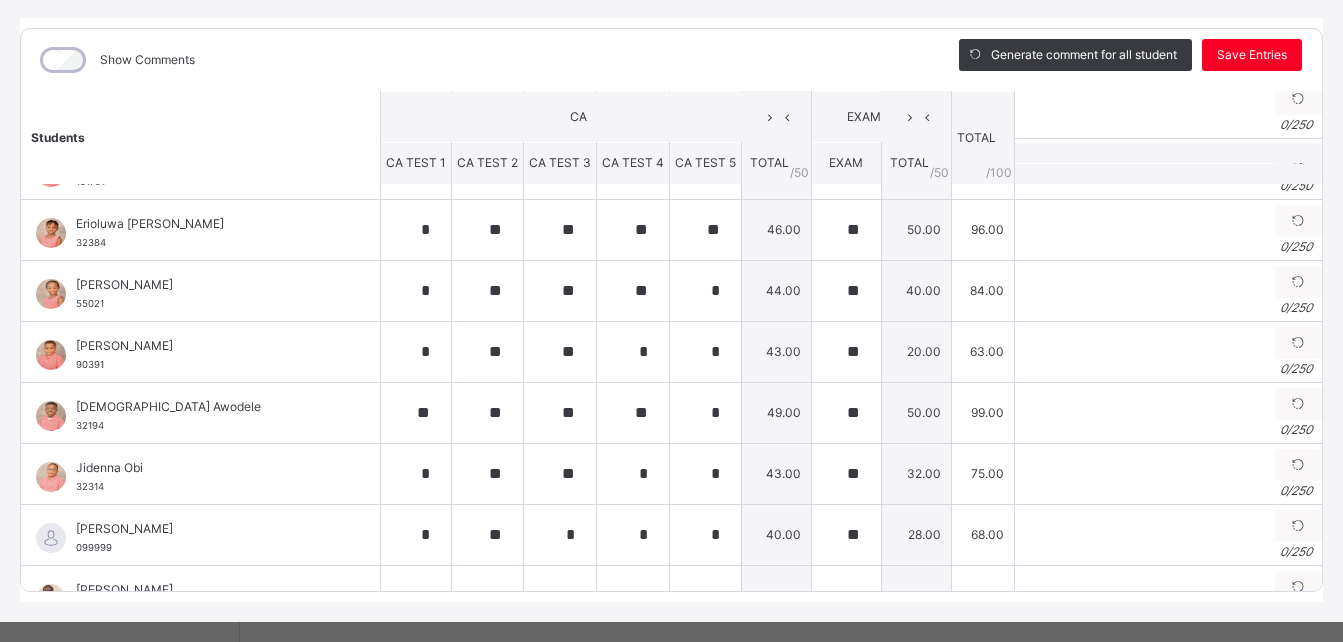 scroll, scrollTop: 360, scrollLeft: 0, axis: vertical 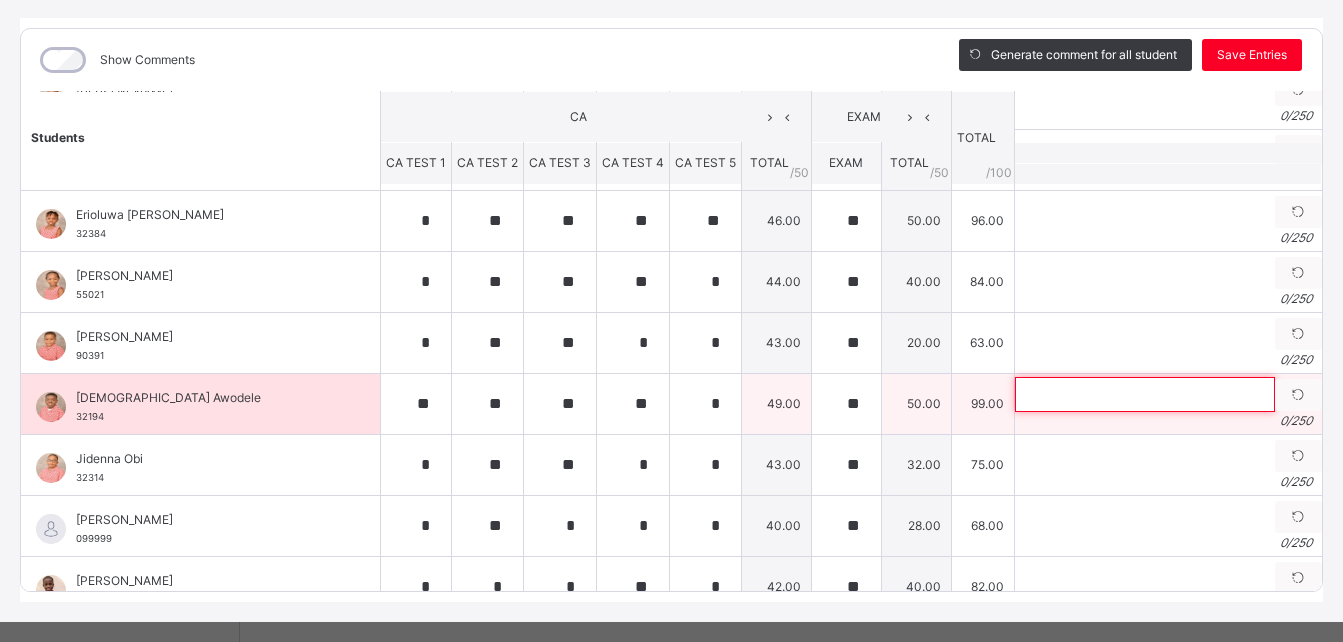 click at bounding box center [1145, 394] 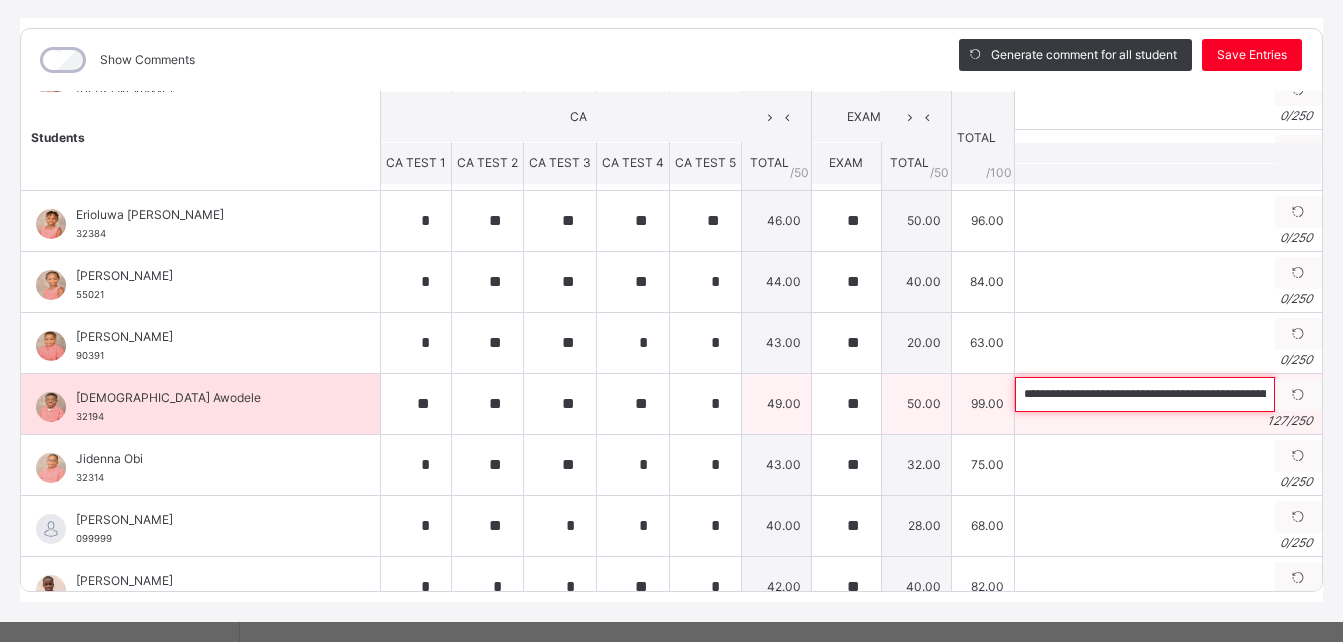 scroll, scrollTop: 0, scrollLeft: 456, axis: horizontal 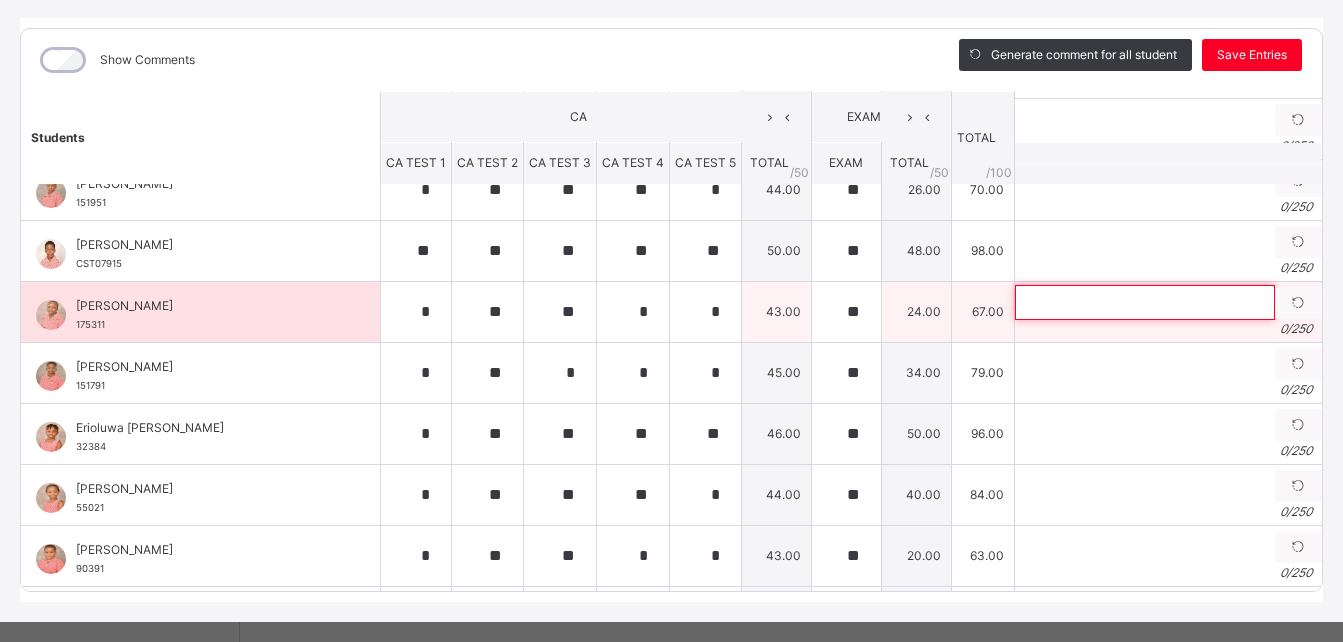 click at bounding box center [1145, 302] 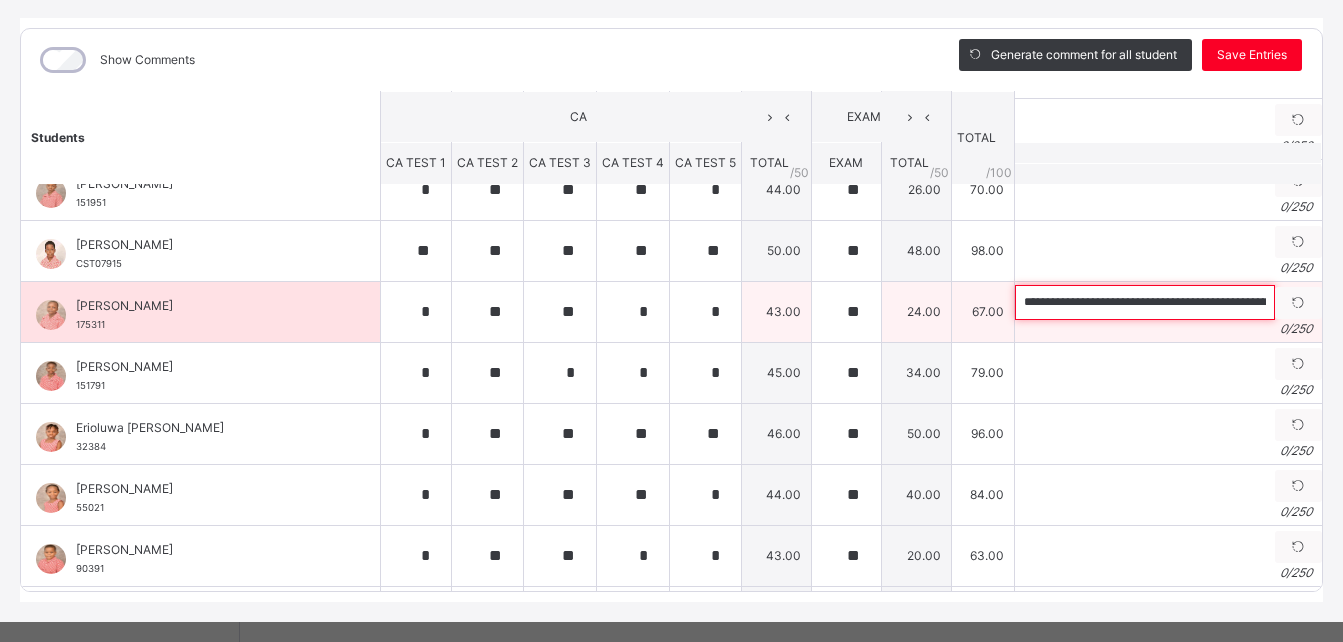 scroll, scrollTop: 0, scrollLeft: 238, axis: horizontal 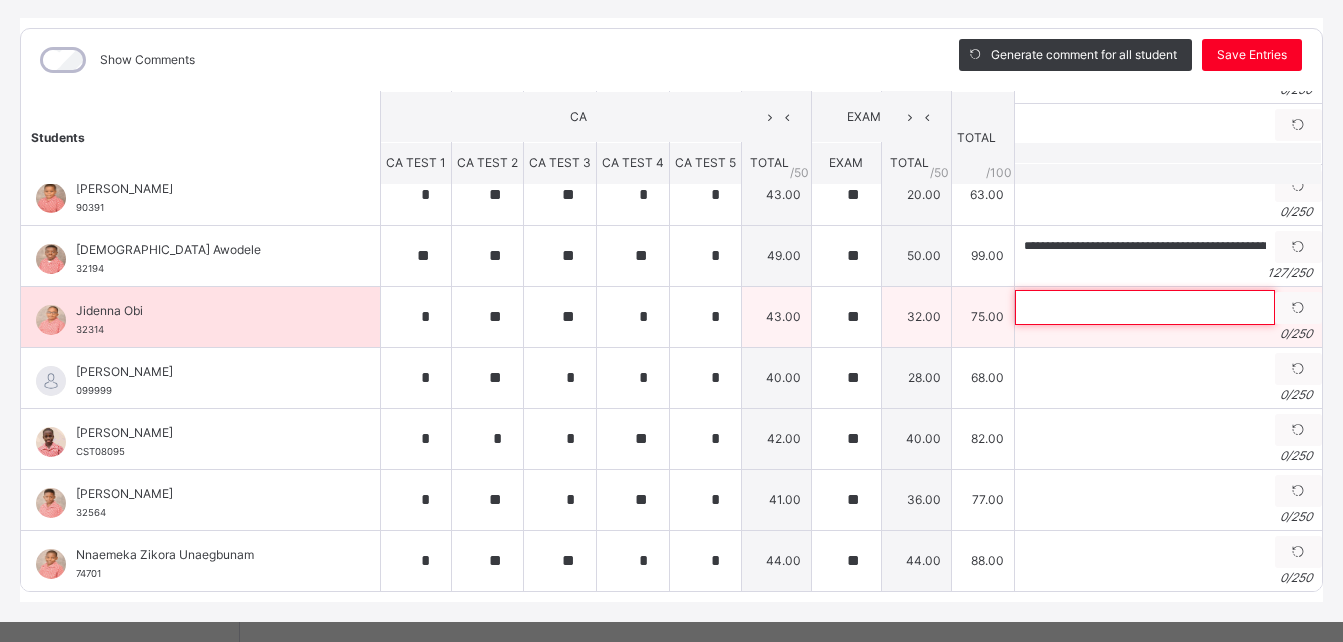 click at bounding box center [1145, 307] 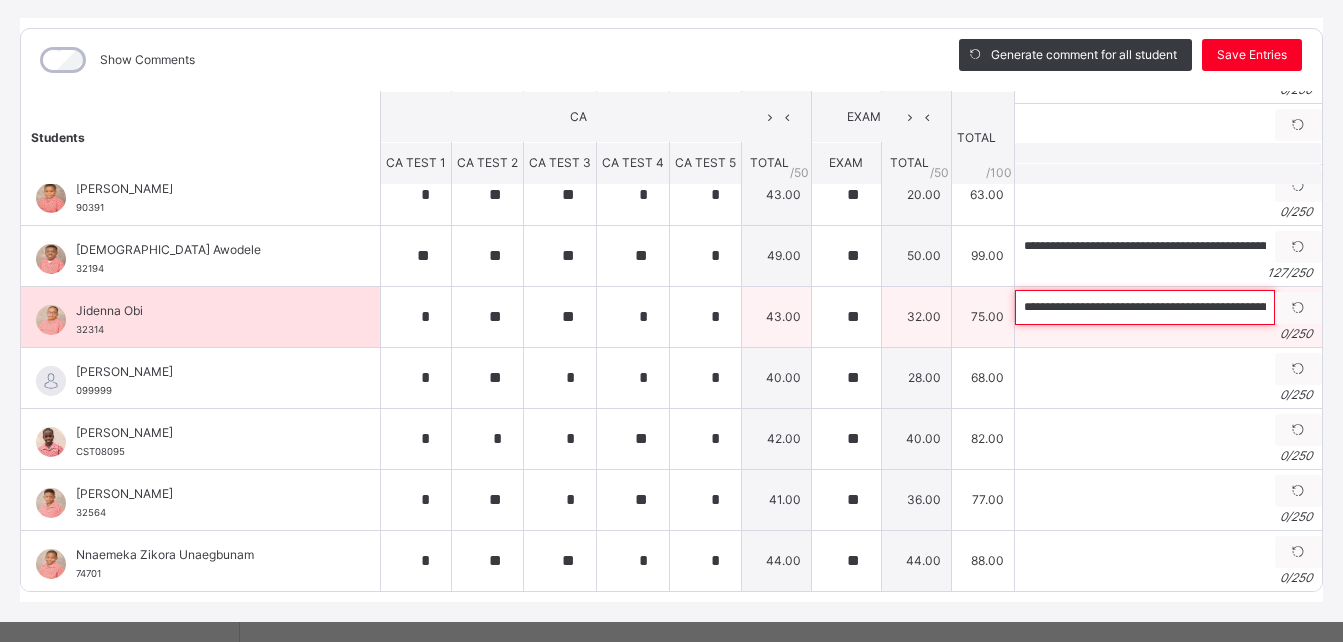 scroll, scrollTop: 0, scrollLeft: 444, axis: horizontal 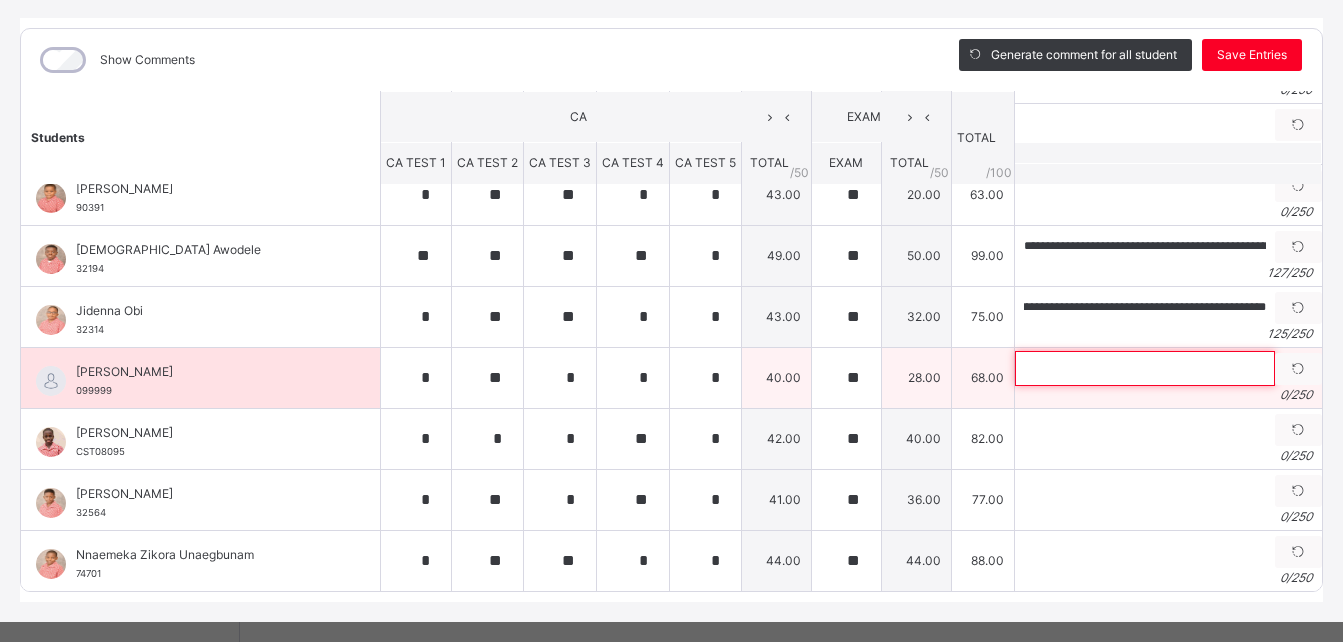 click at bounding box center (1145, 368) 